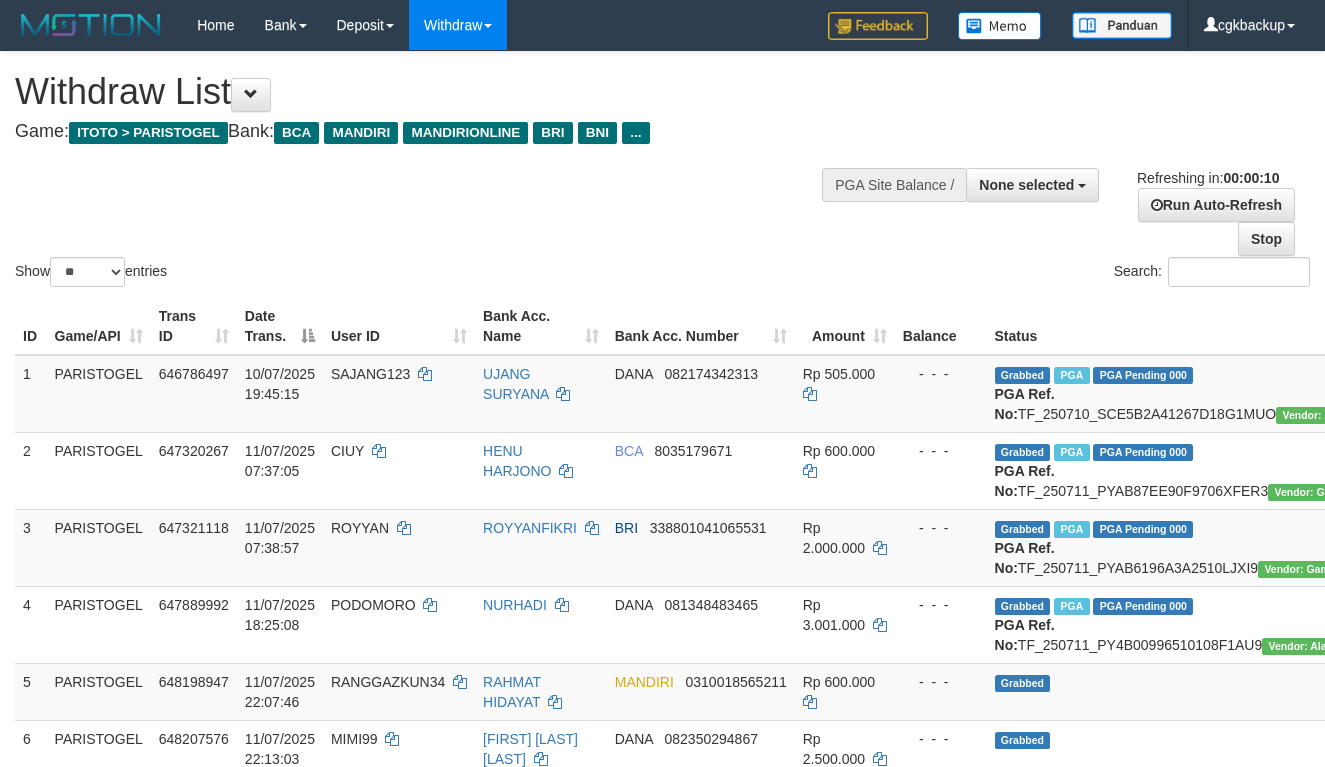 select 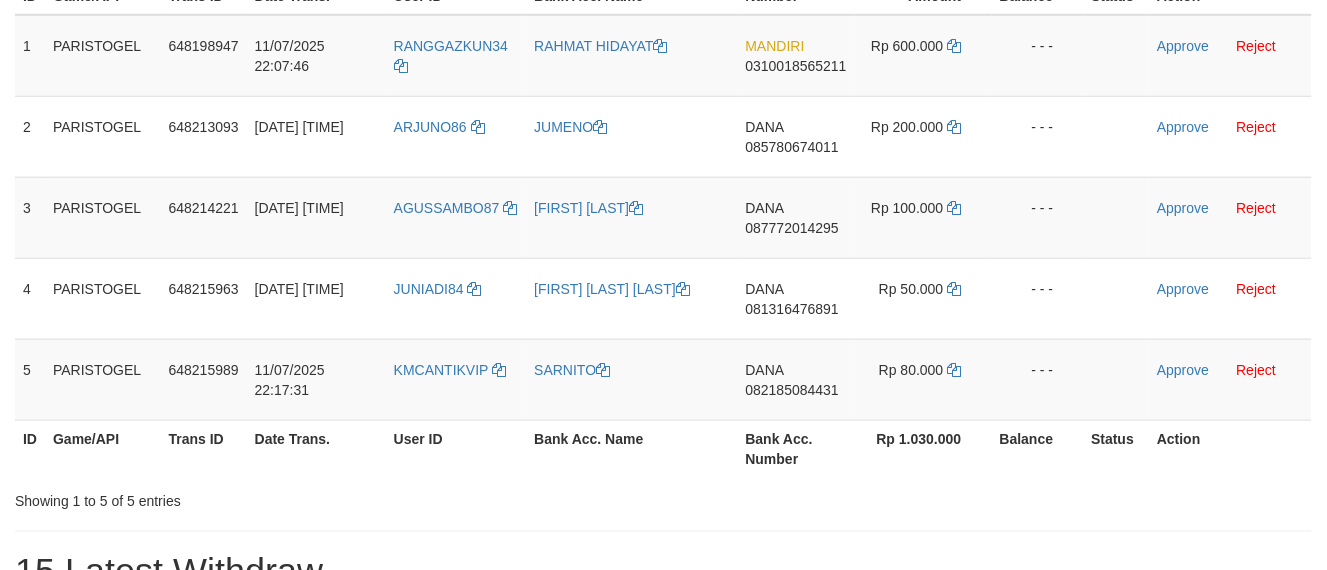 scroll, scrollTop: 333, scrollLeft: 0, axis: vertical 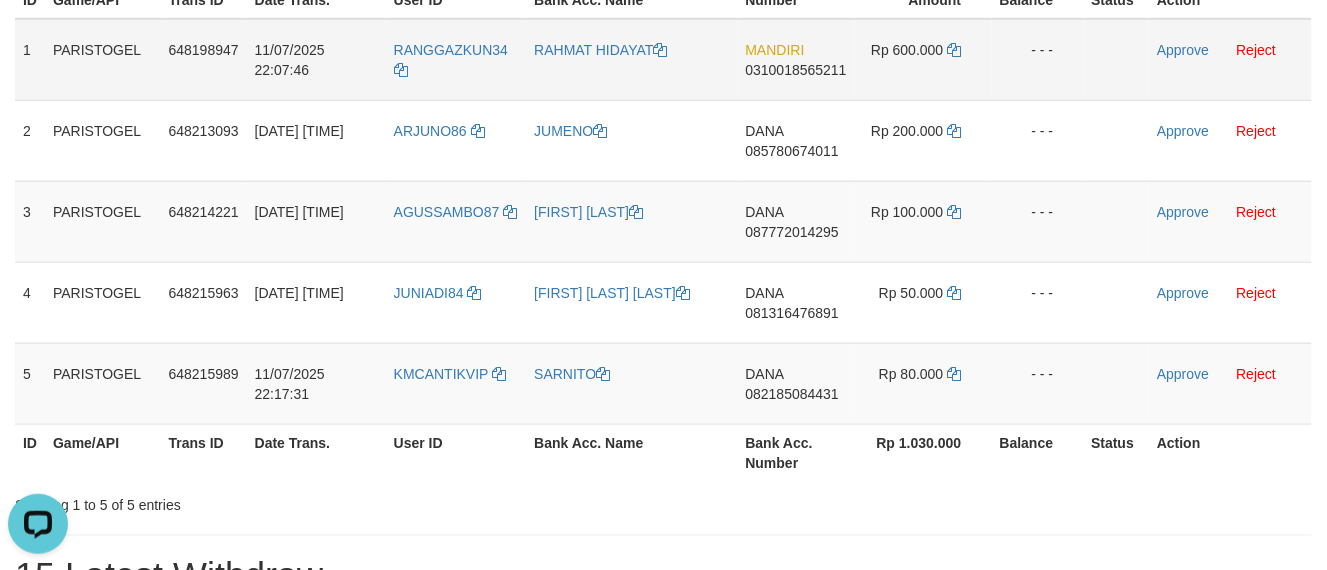 click on "MANDIRI
0310018565211" at bounding box center [796, 60] 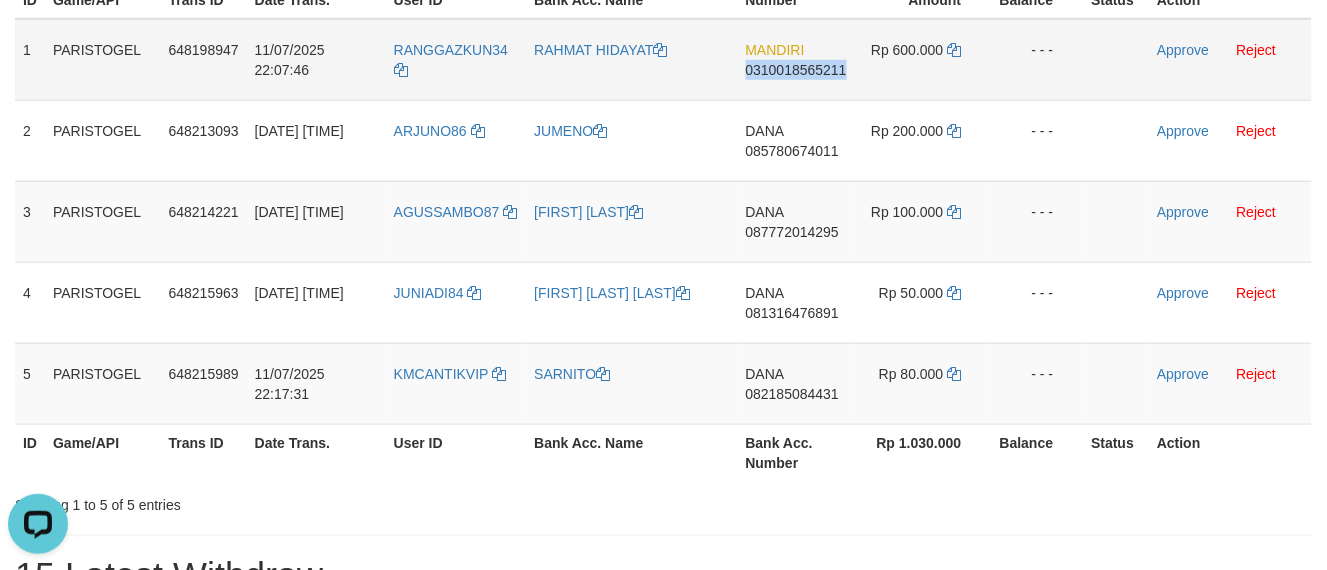 click on "MANDIRI
0310018565211" at bounding box center (796, 60) 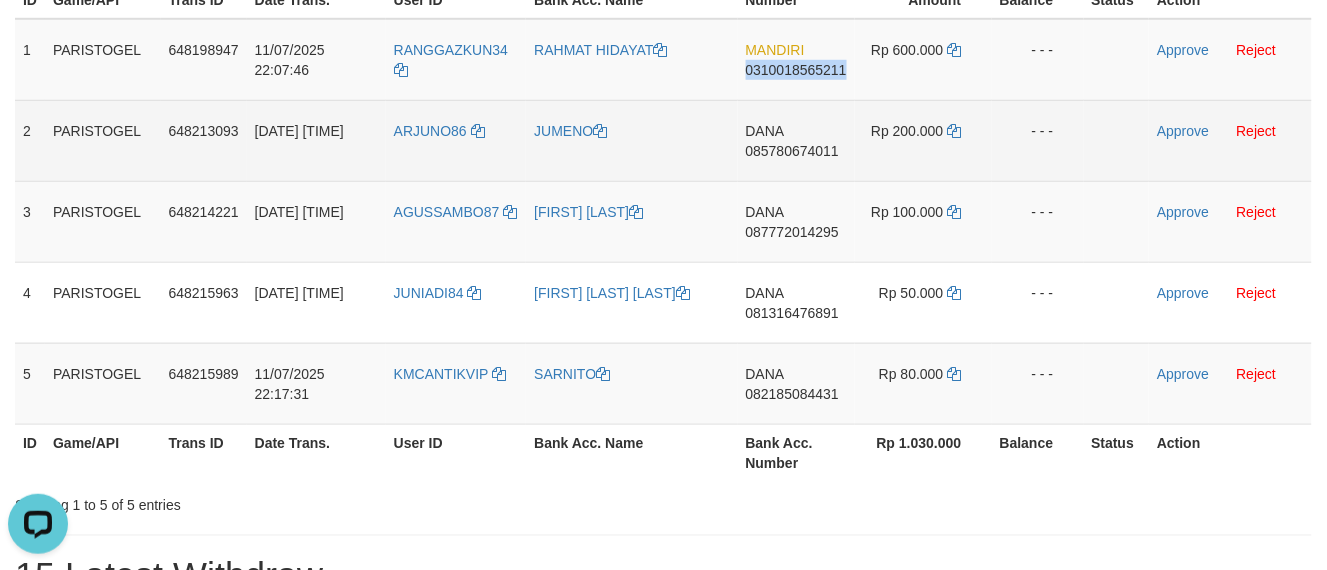 copy on "0310018565211" 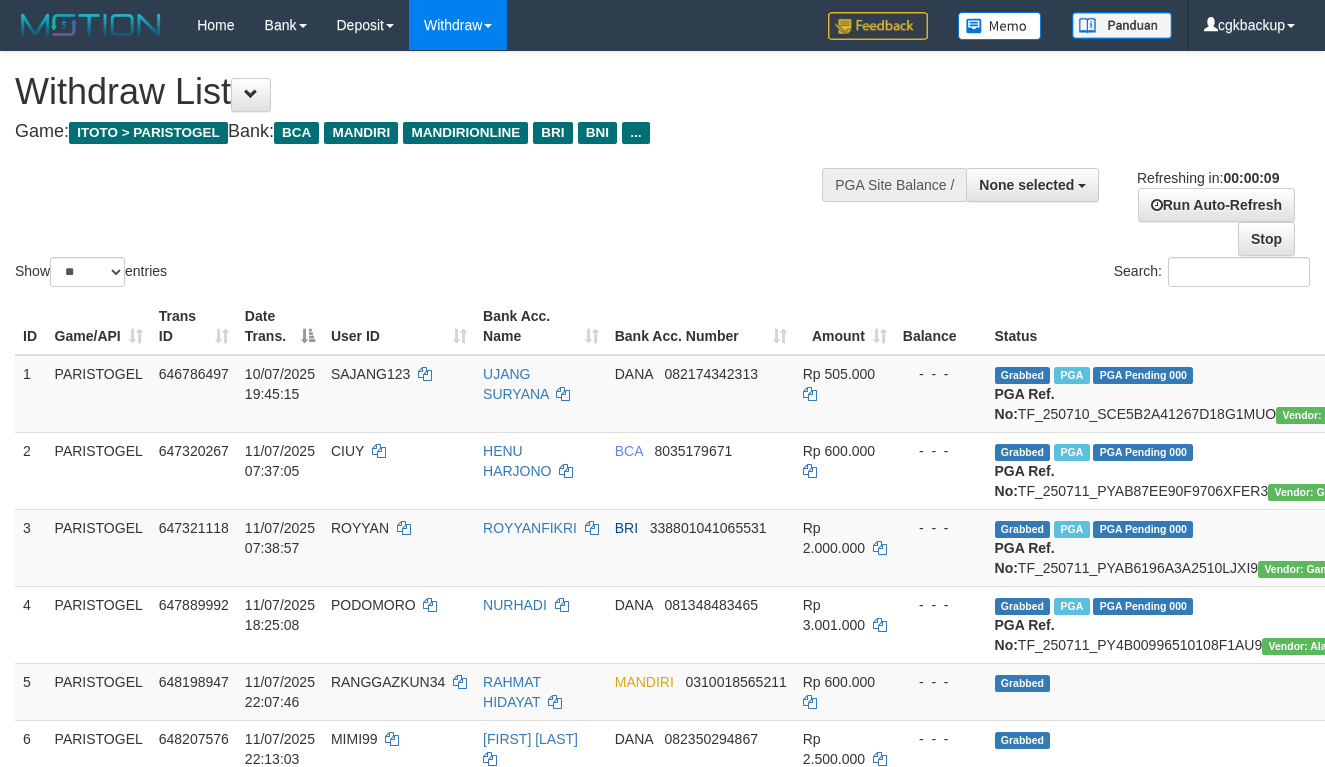 select 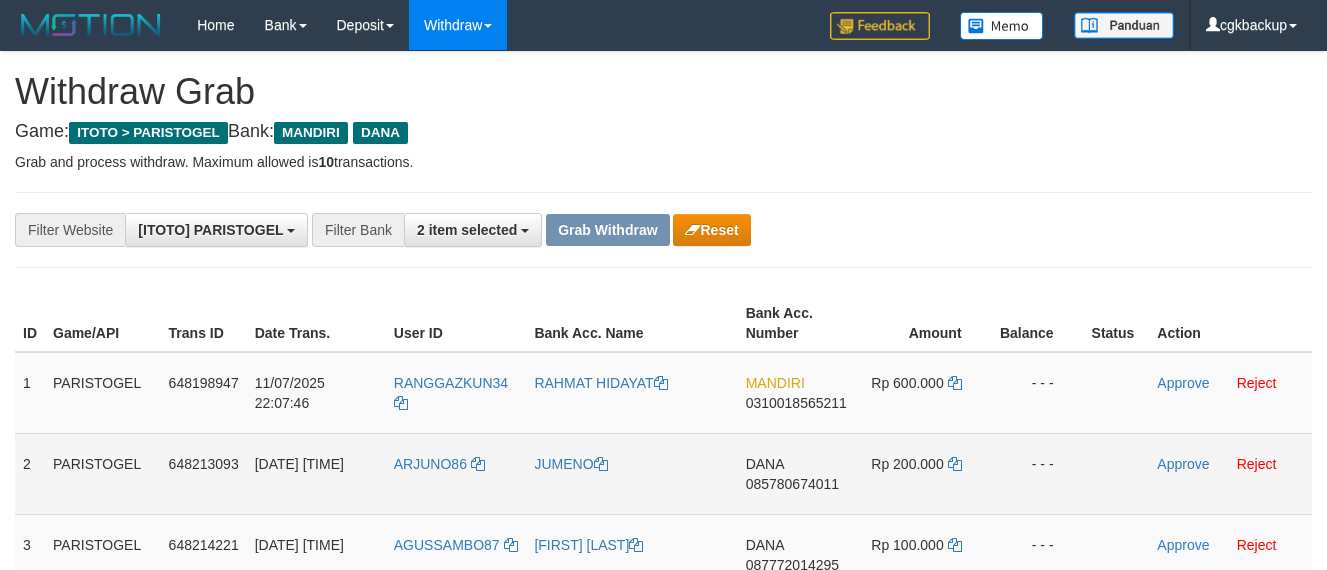 scroll, scrollTop: 337, scrollLeft: 0, axis: vertical 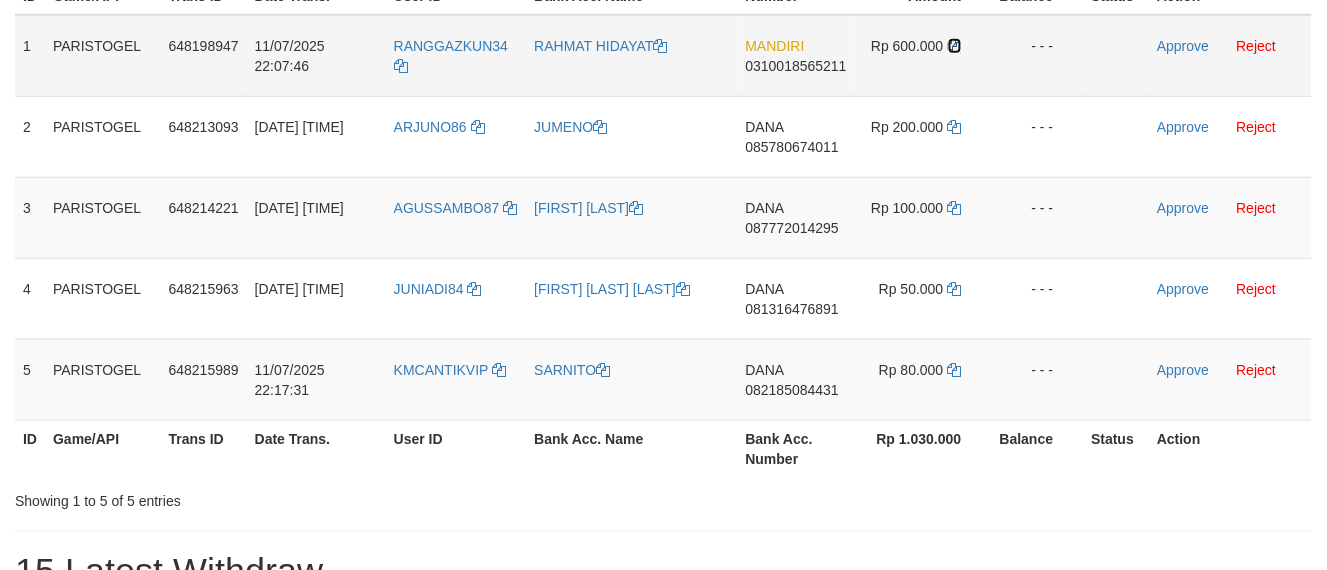 click at bounding box center [955, 46] 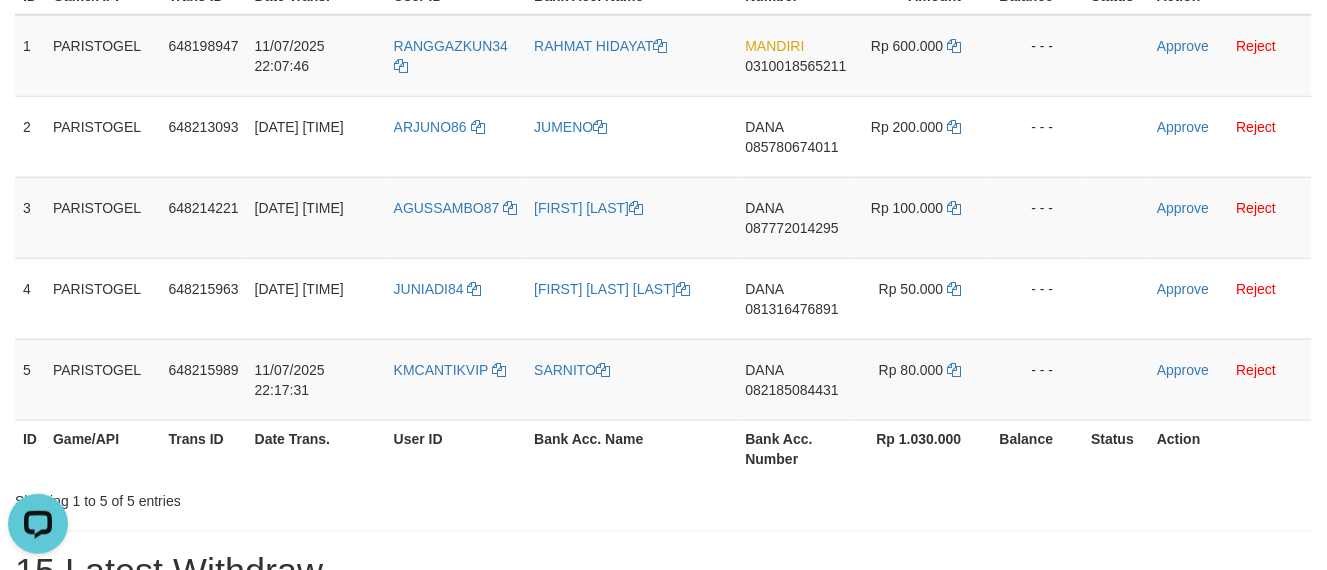 scroll, scrollTop: 0, scrollLeft: 0, axis: both 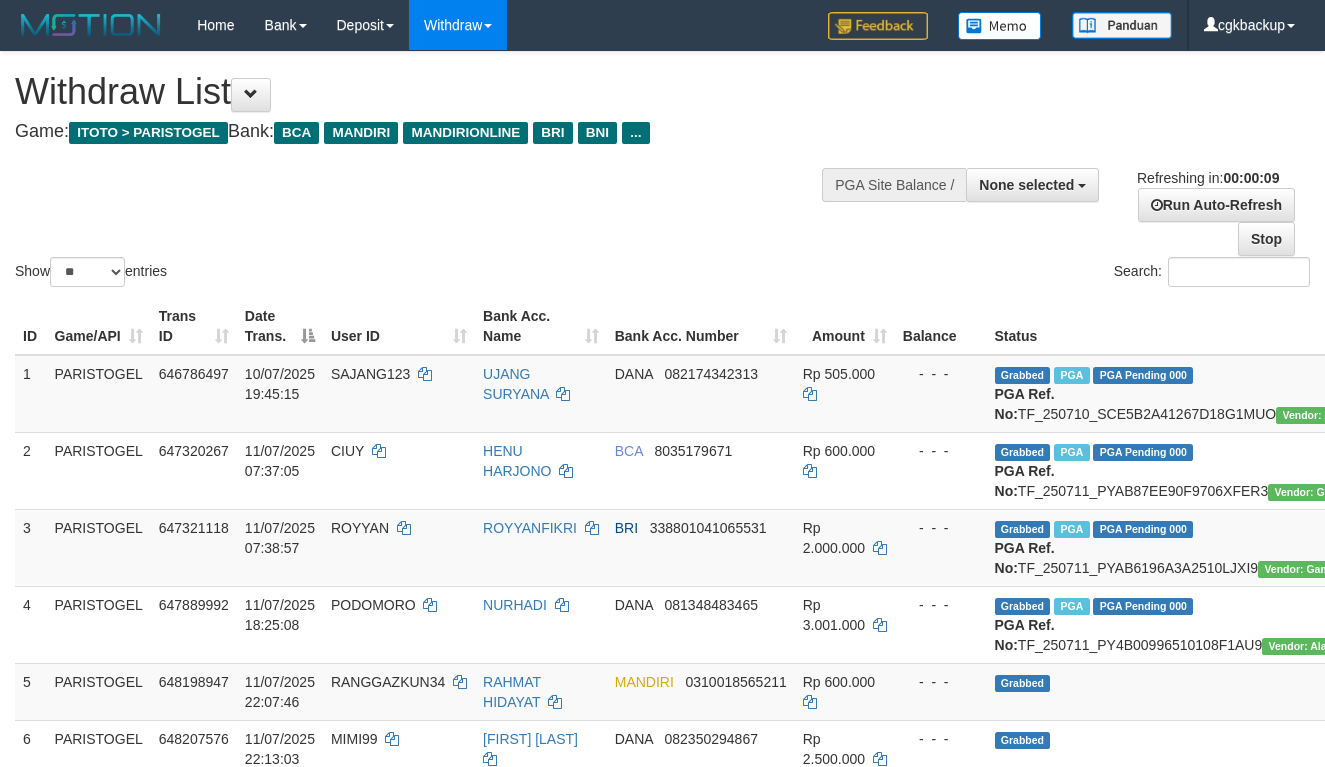 select 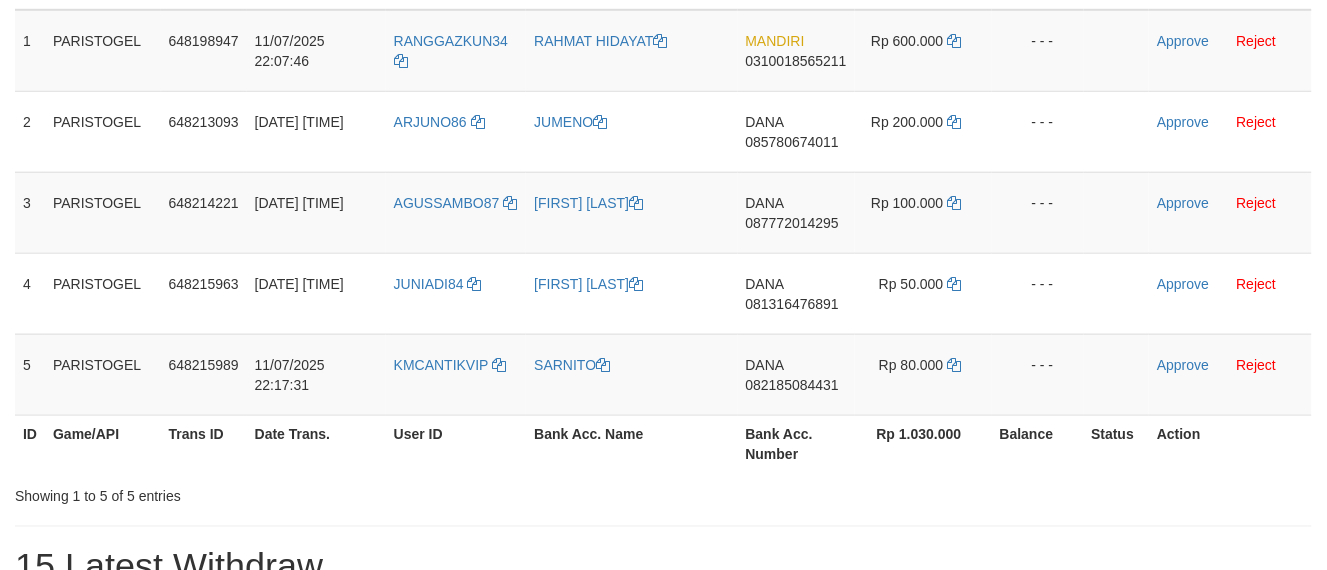 scroll, scrollTop: 337, scrollLeft: 0, axis: vertical 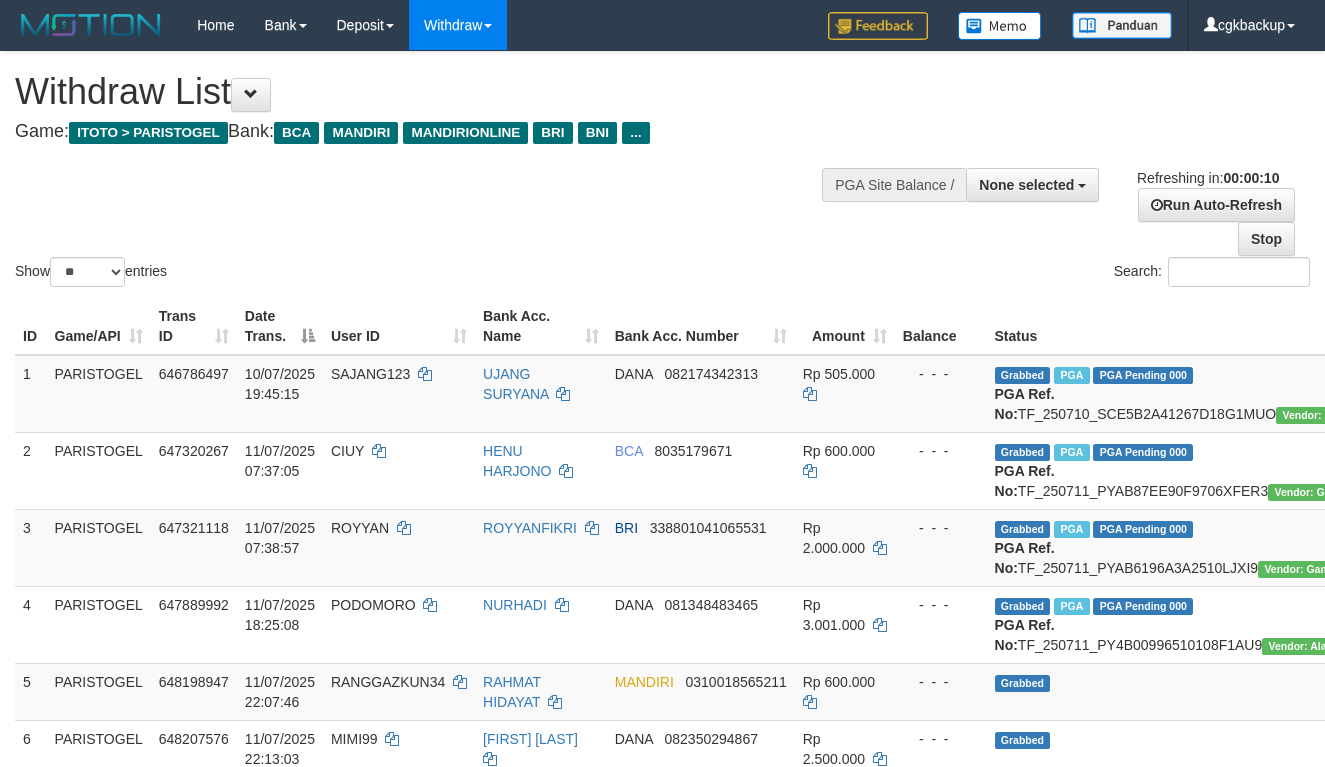 select 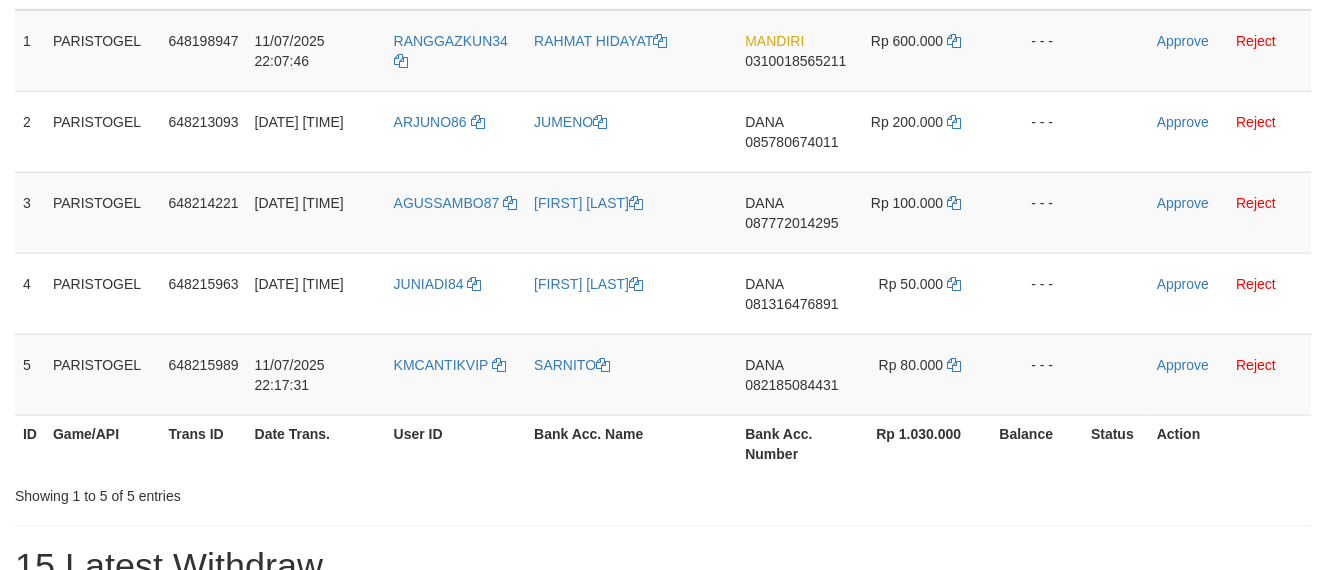 scroll, scrollTop: 337, scrollLeft: 0, axis: vertical 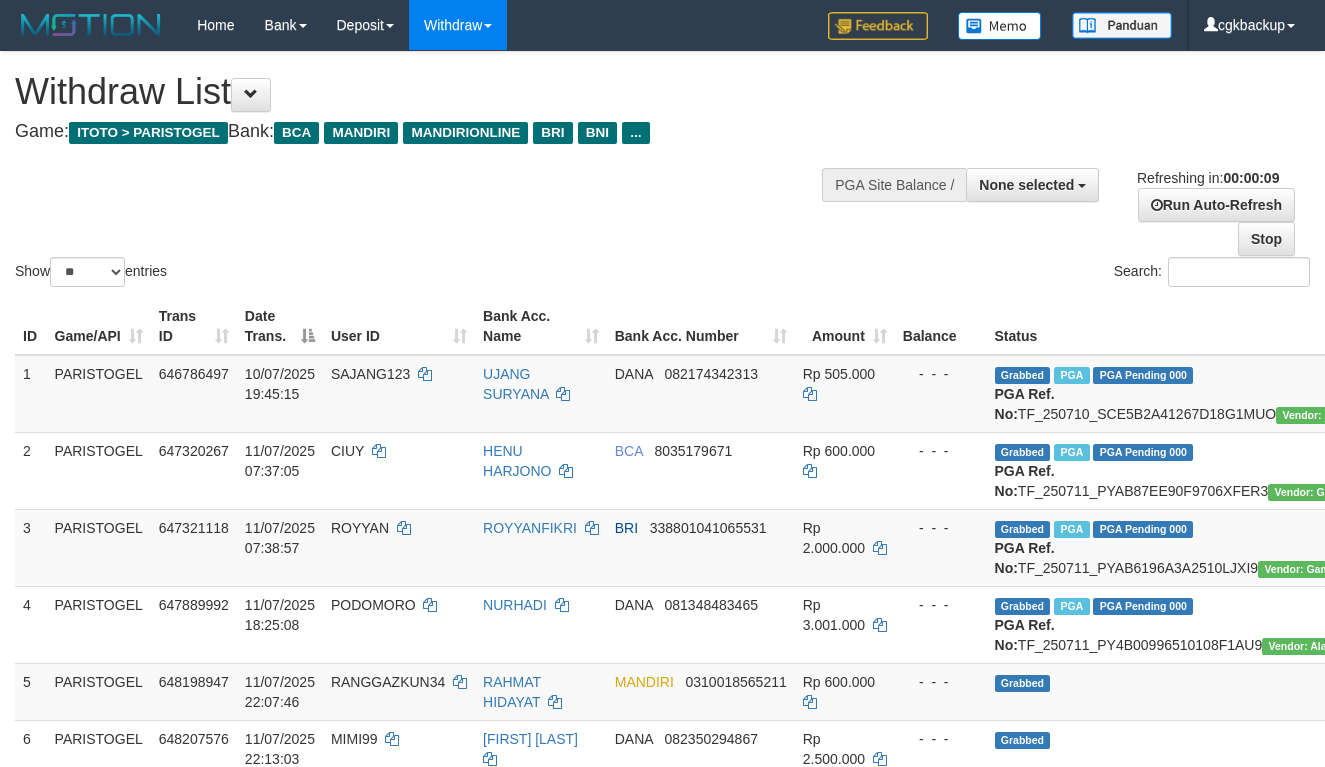 select 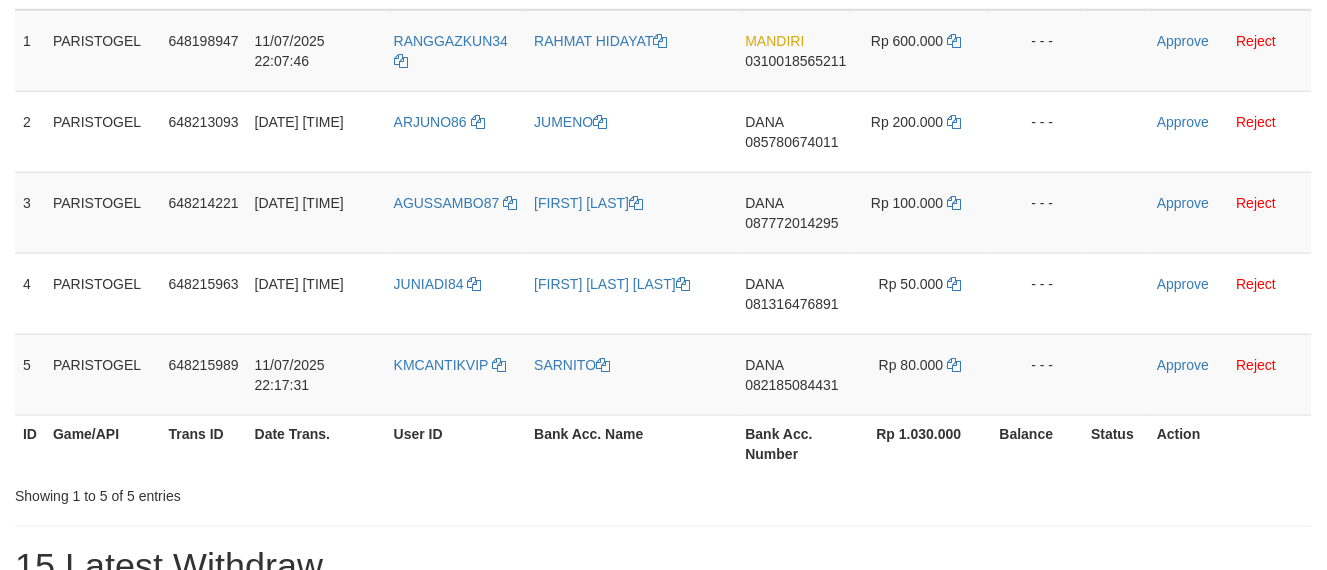 scroll, scrollTop: 337, scrollLeft: 0, axis: vertical 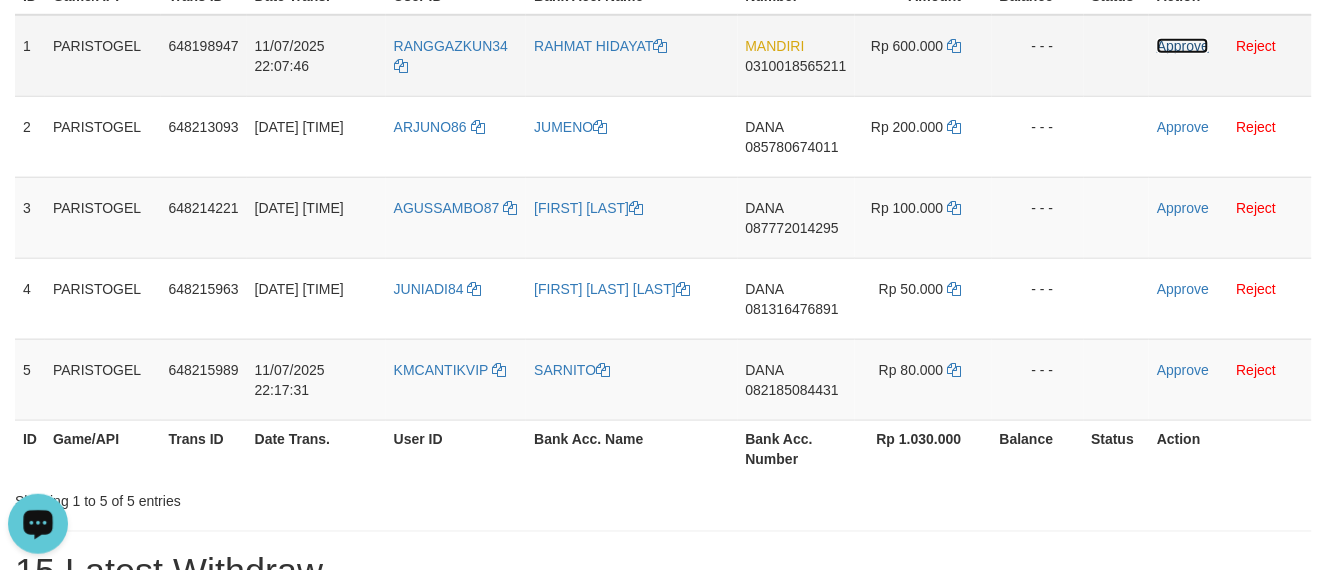 click on "Approve" at bounding box center (1183, 46) 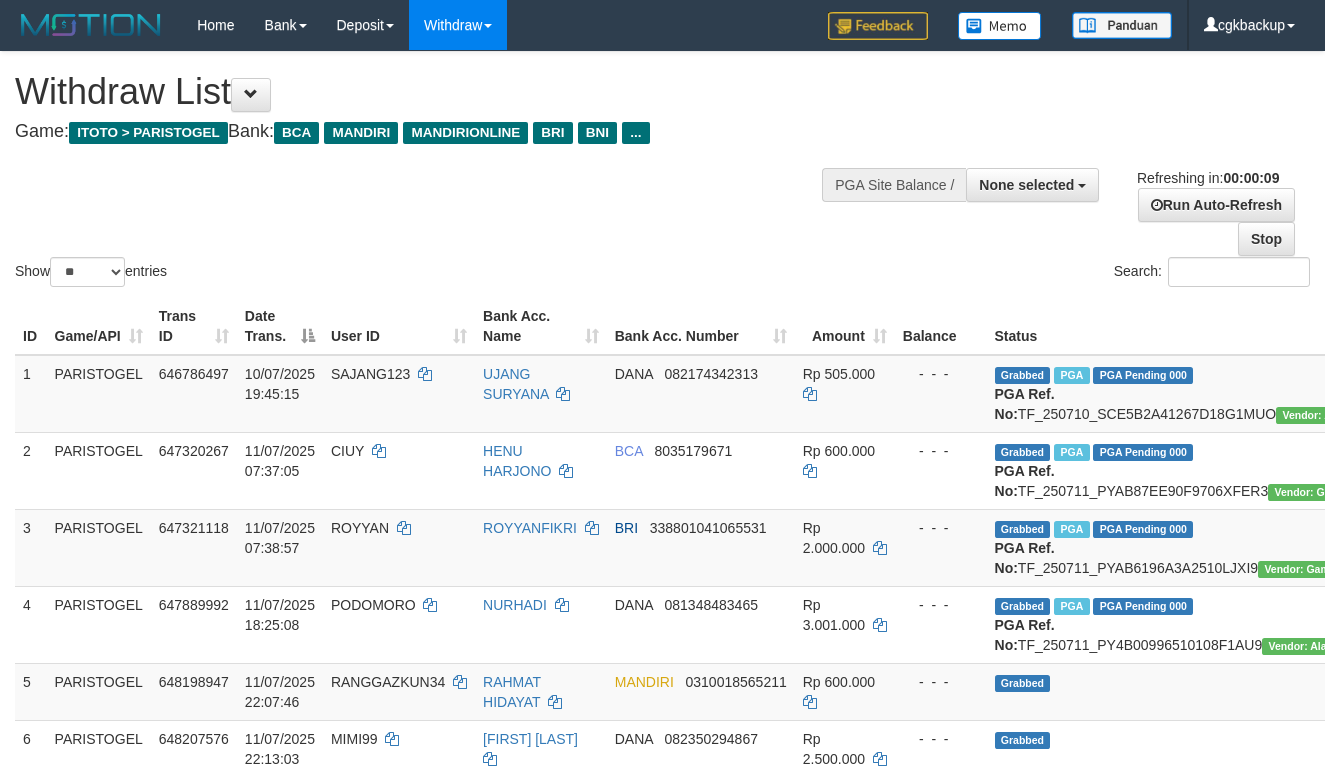 select 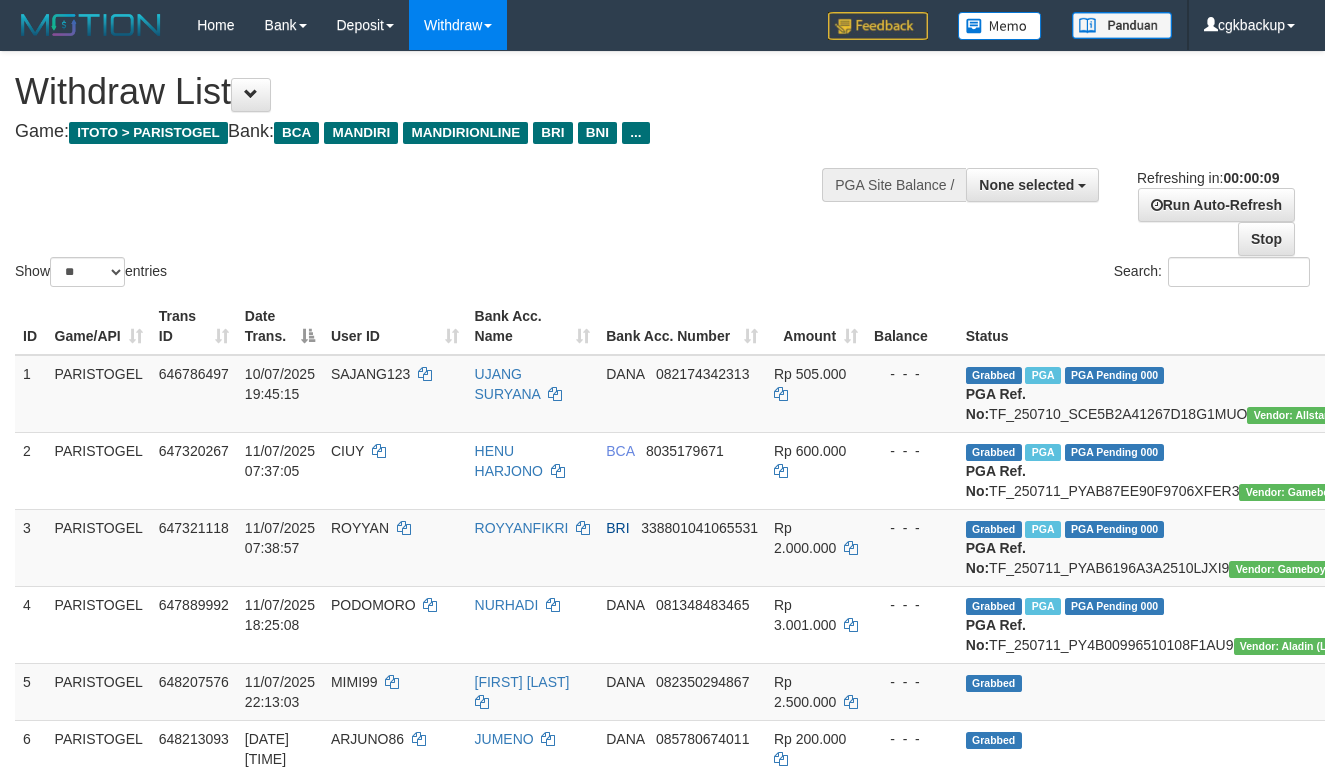 select 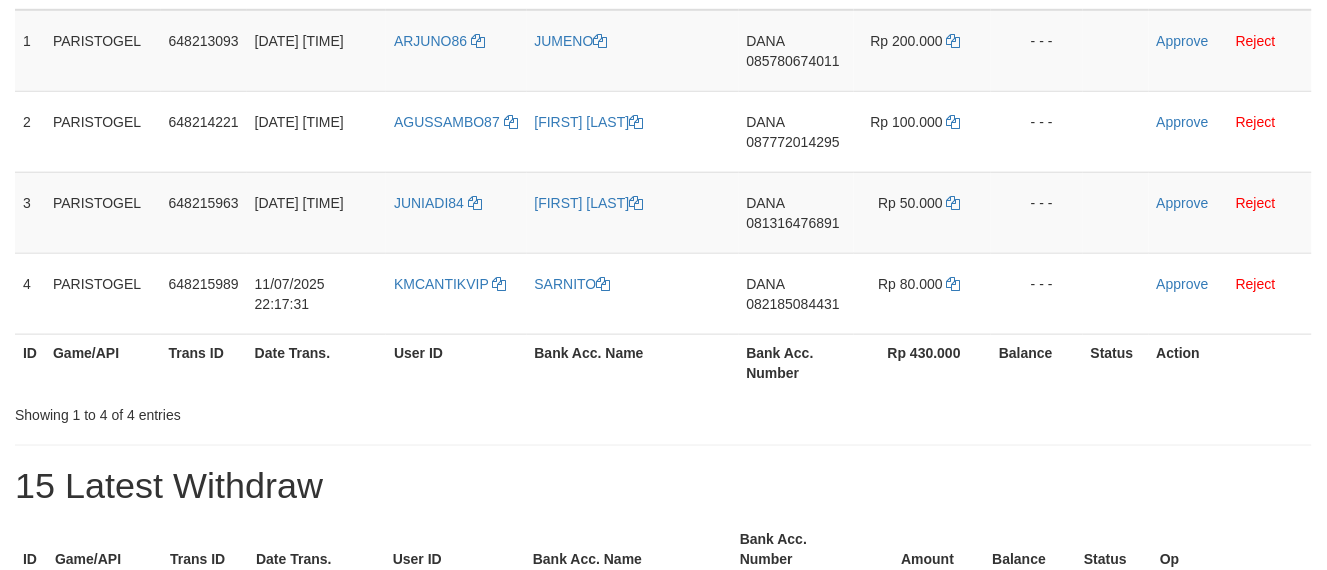 scroll, scrollTop: 337, scrollLeft: 0, axis: vertical 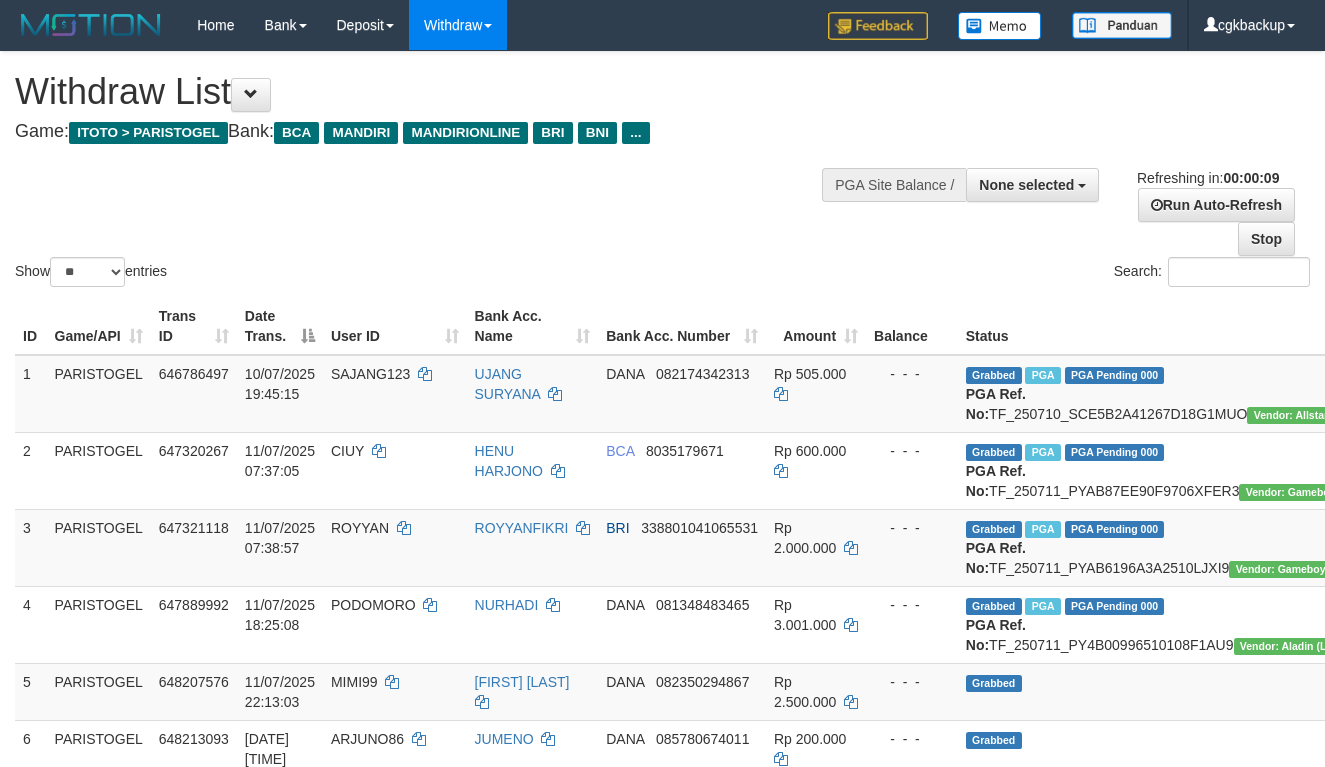 select 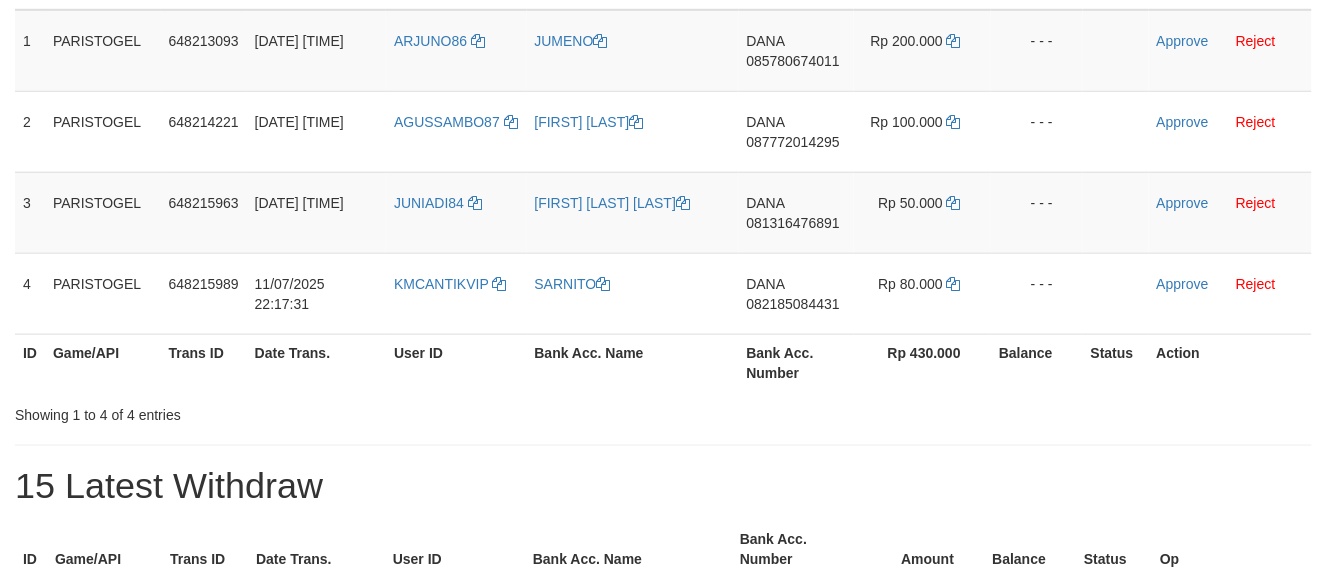 scroll, scrollTop: 337, scrollLeft: 0, axis: vertical 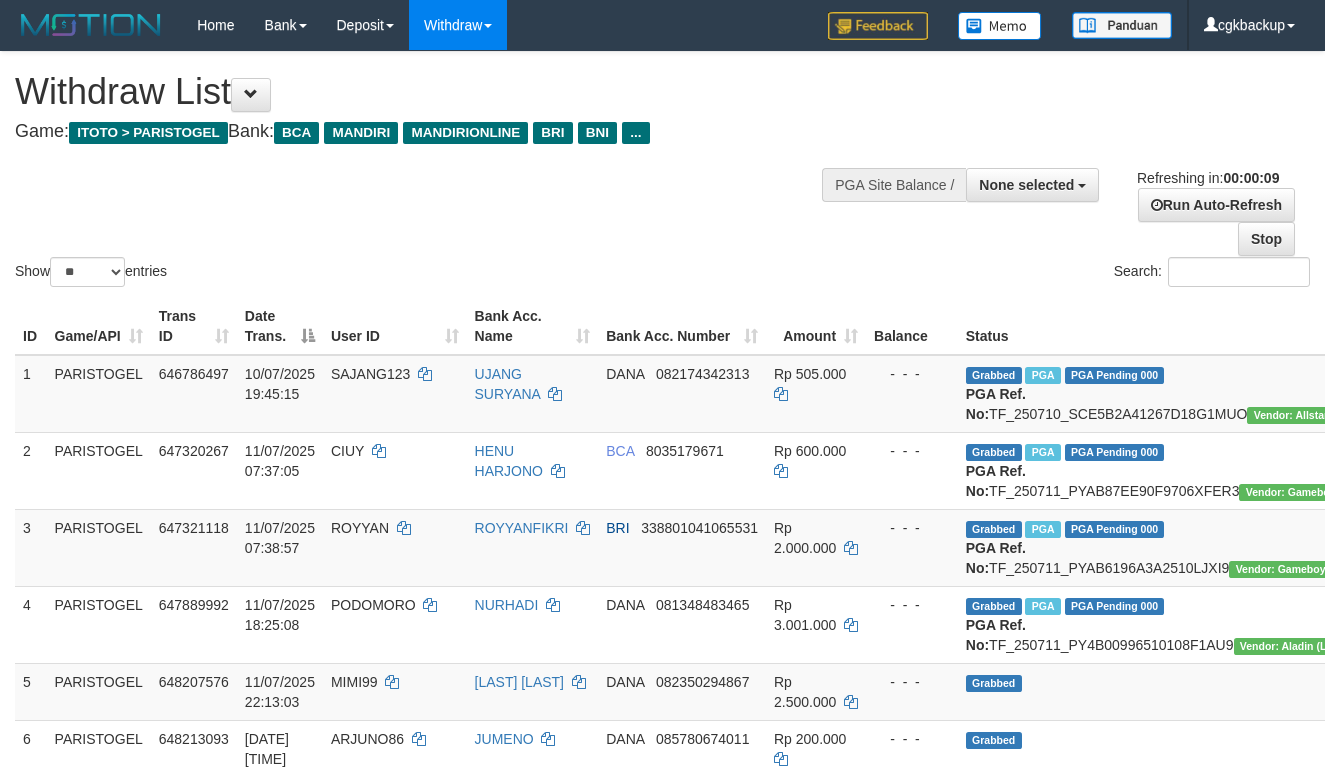 select 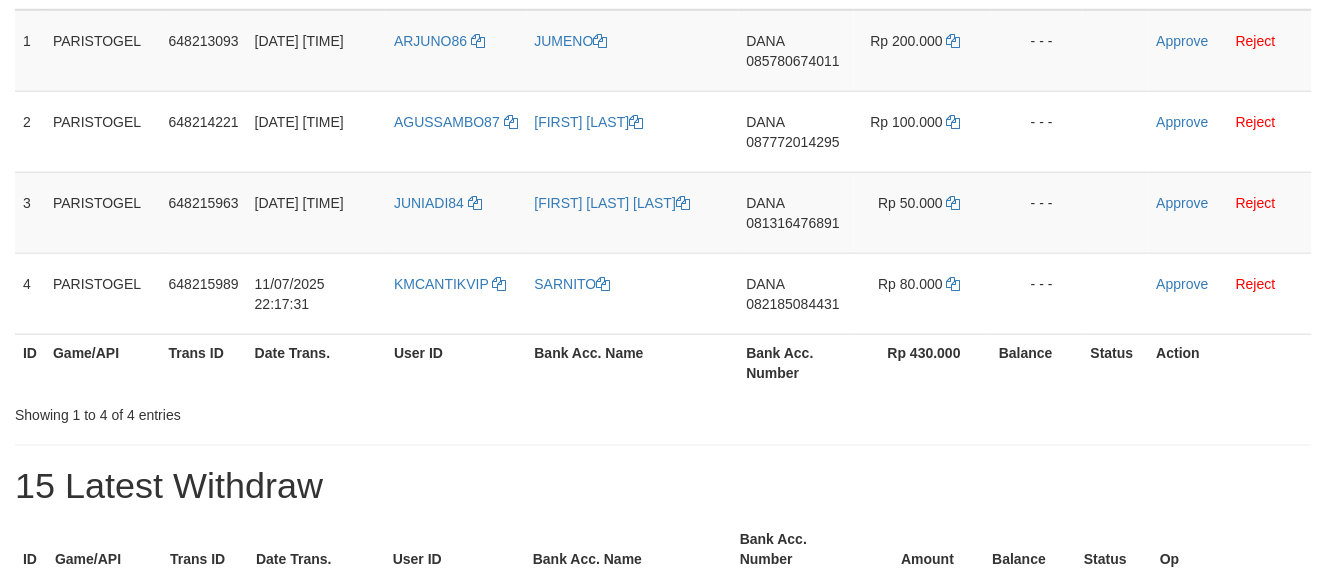scroll, scrollTop: 337, scrollLeft: 0, axis: vertical 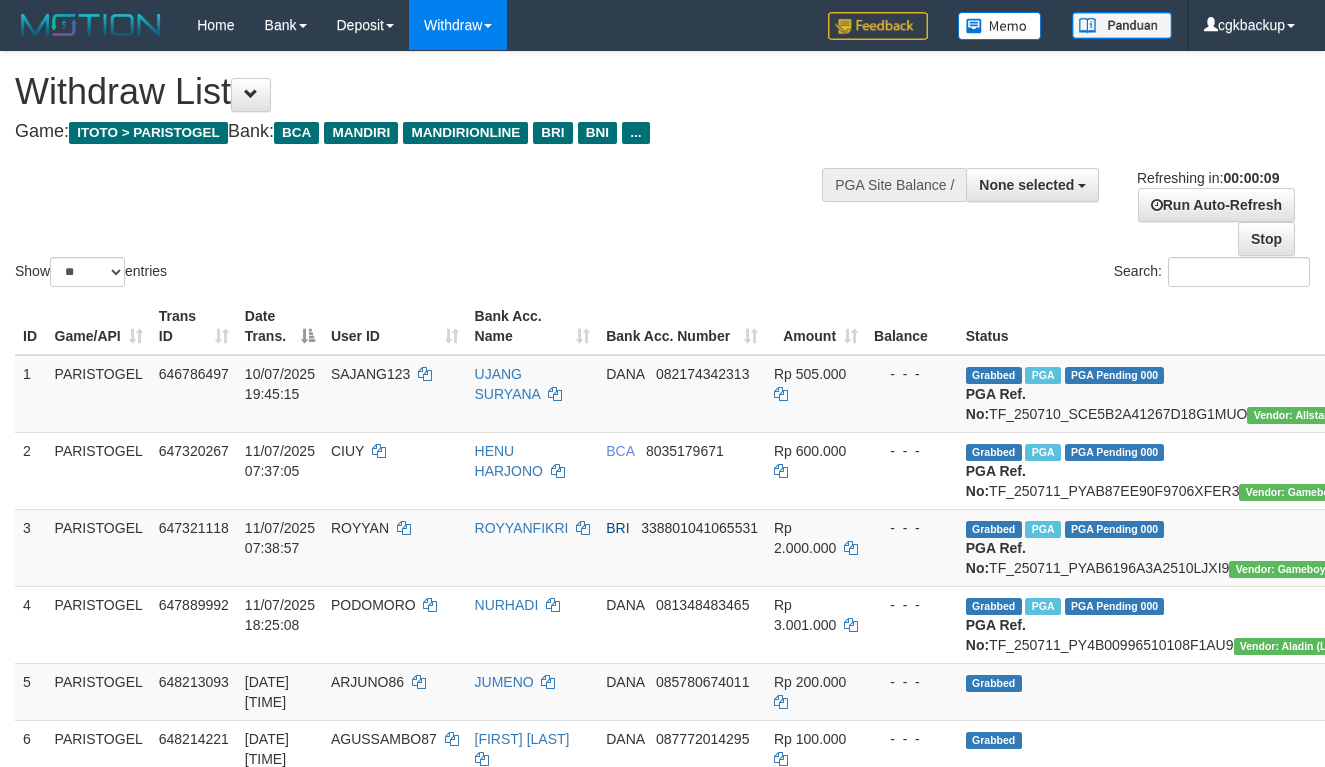 select 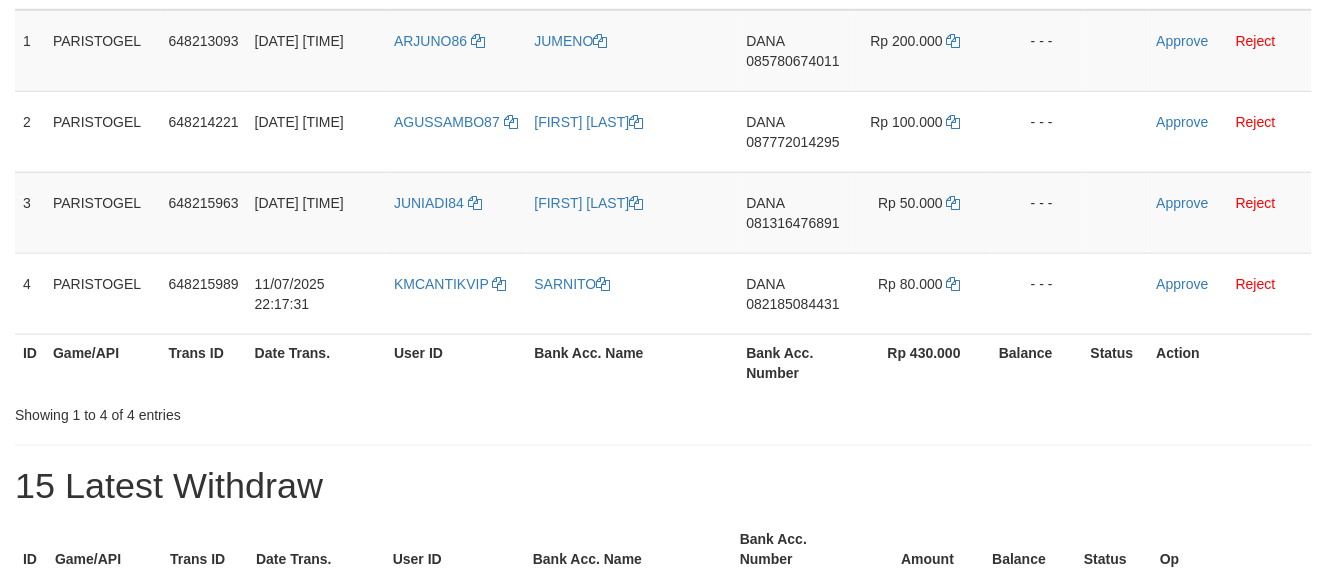 scroll, scrollTop: 337, scrollLeft: 0, axis: vertical 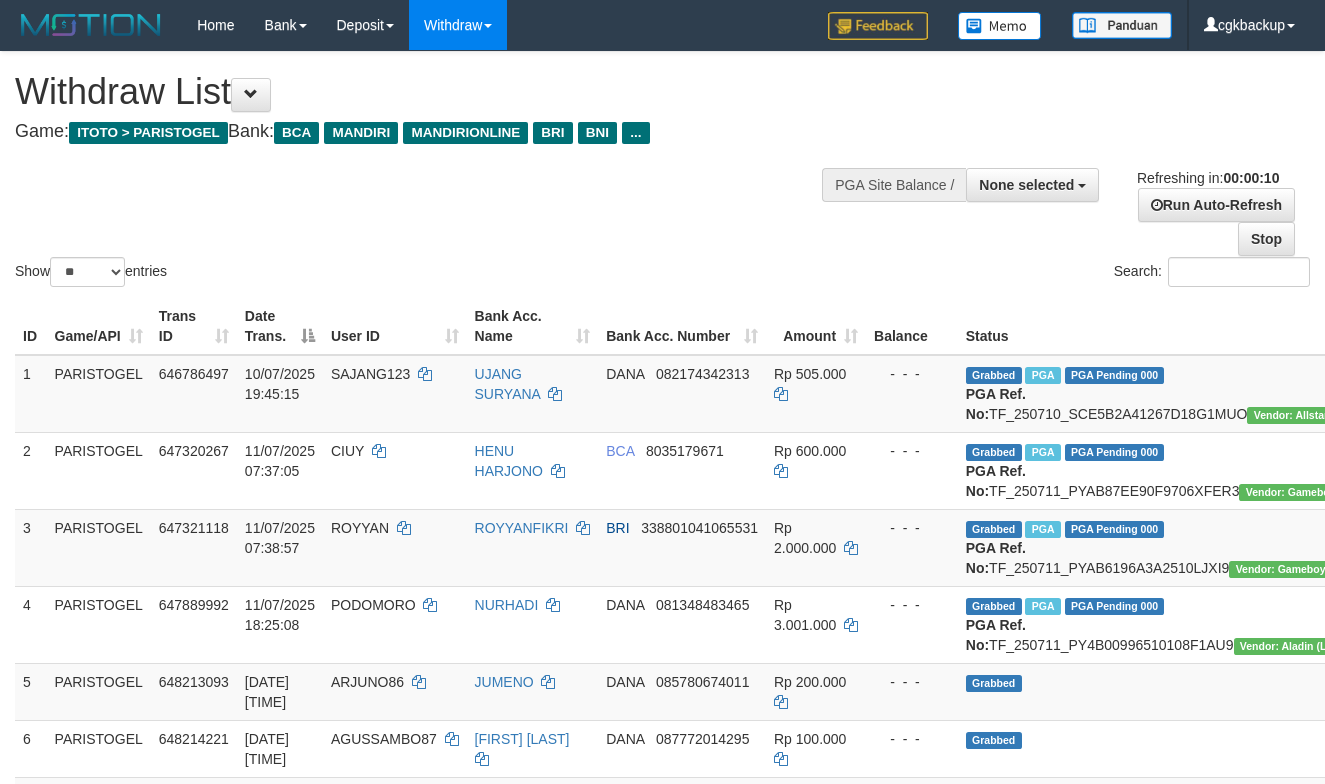 select 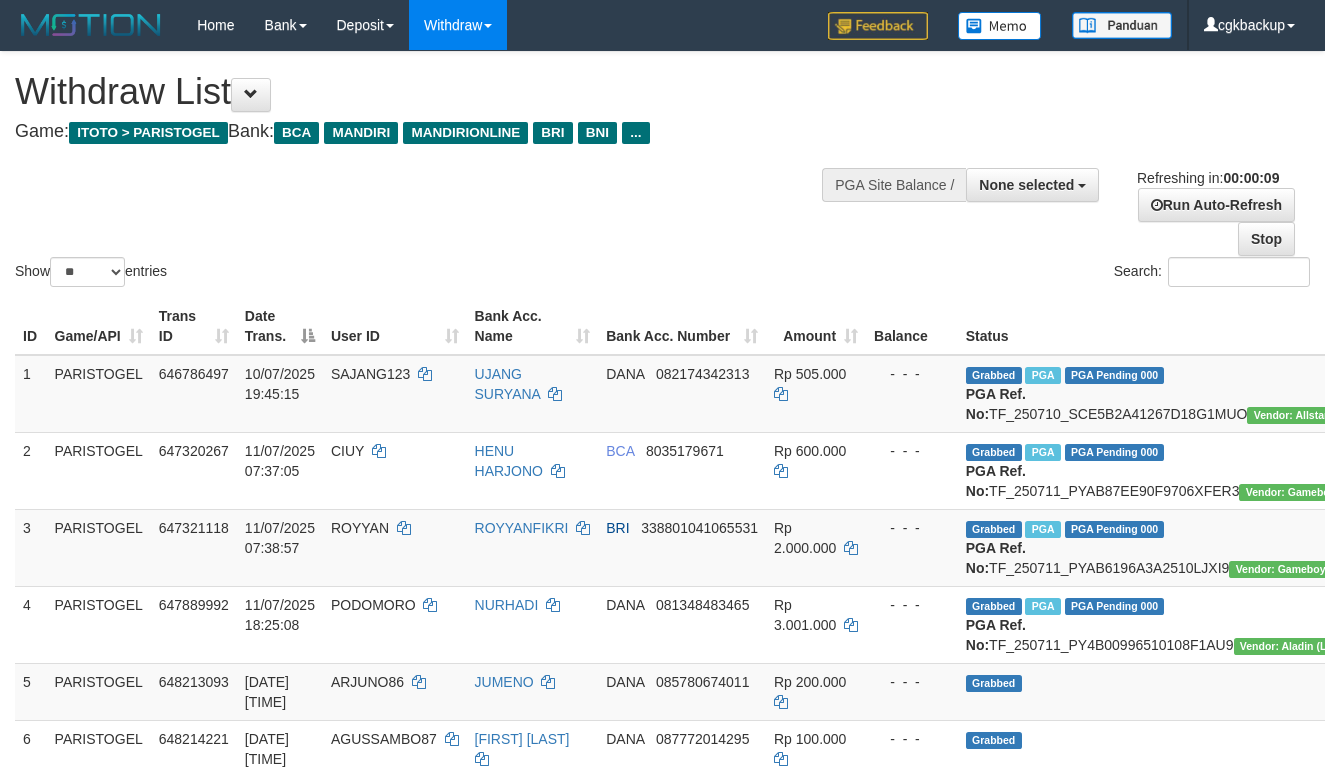 select 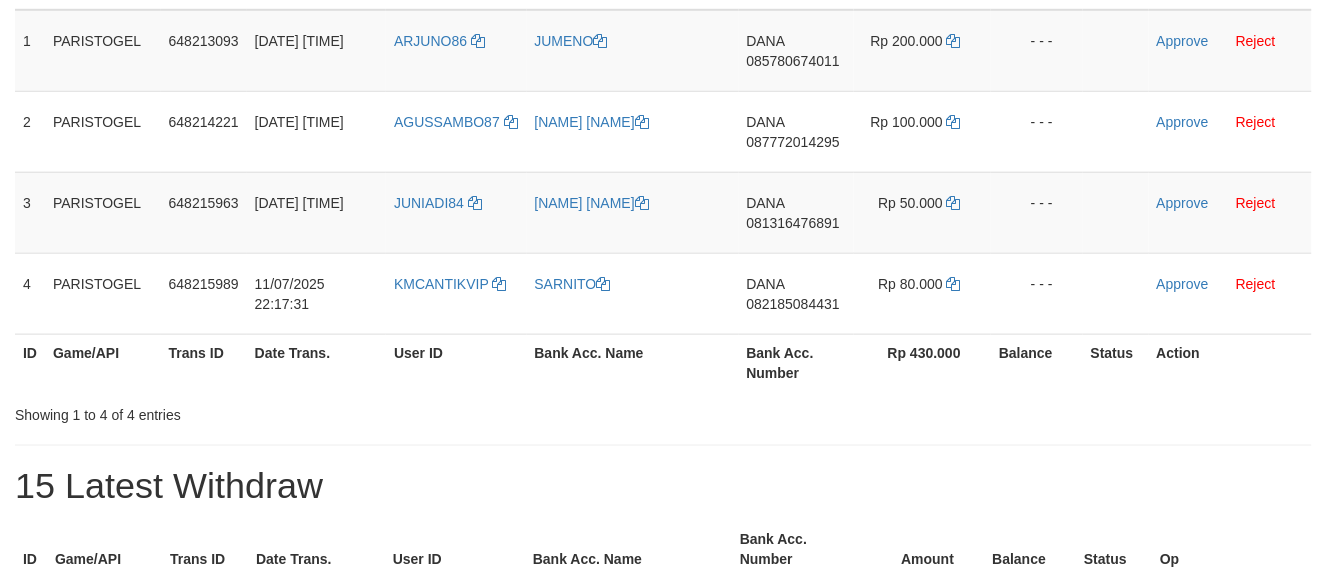 scroll, scrollTop: 337, scrollLeft: 0, axis: vertical 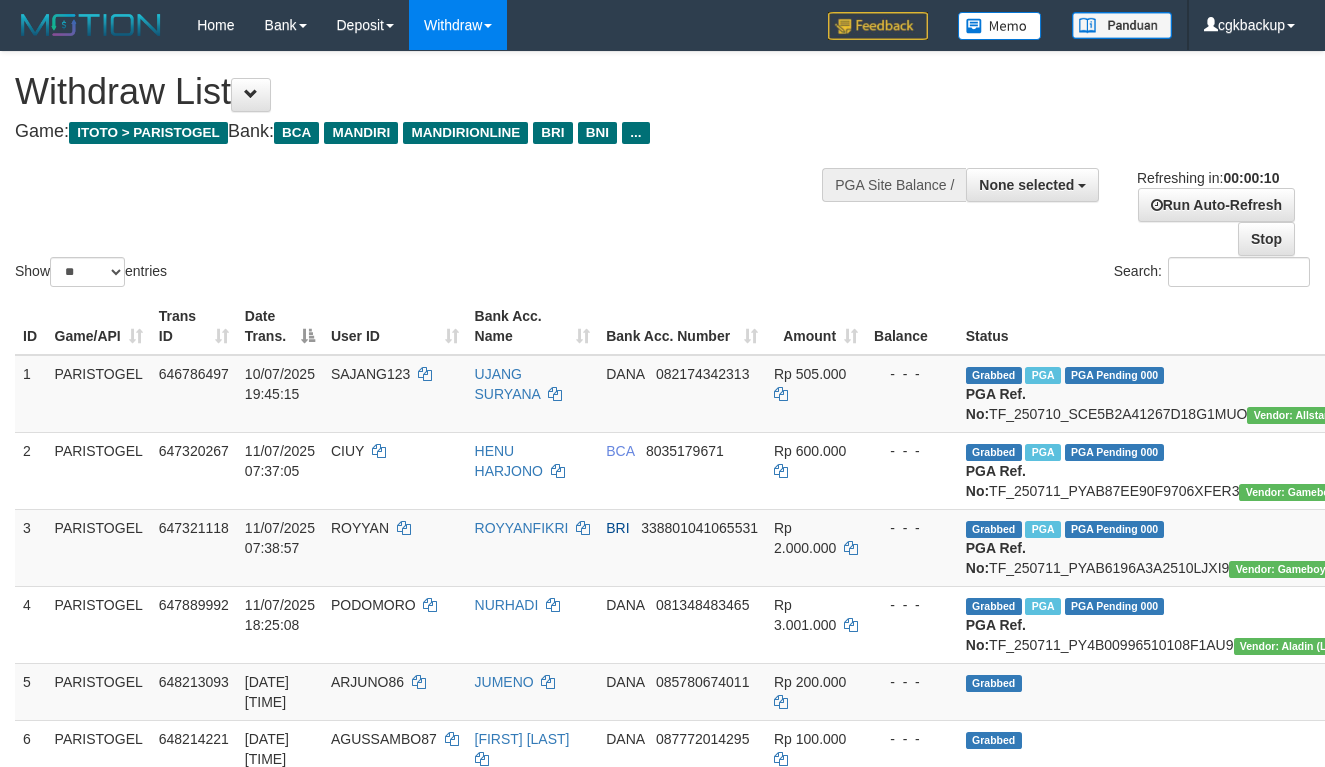 select 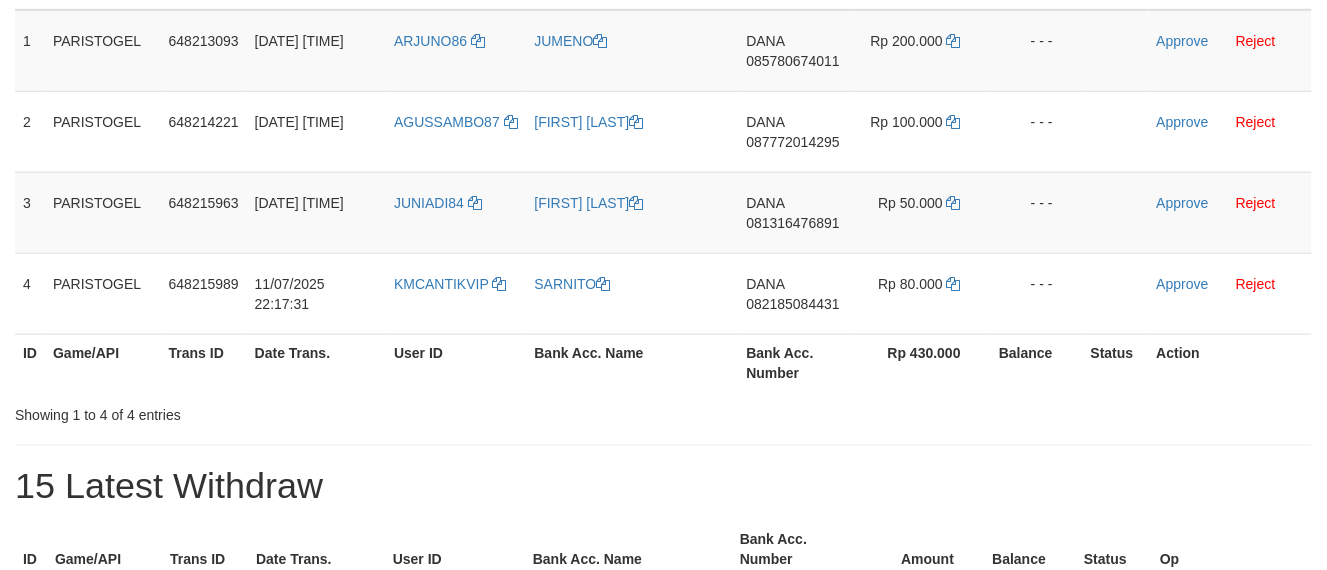 scroll, scrollTop: 337, scrollLeft: 0, axis: vertical 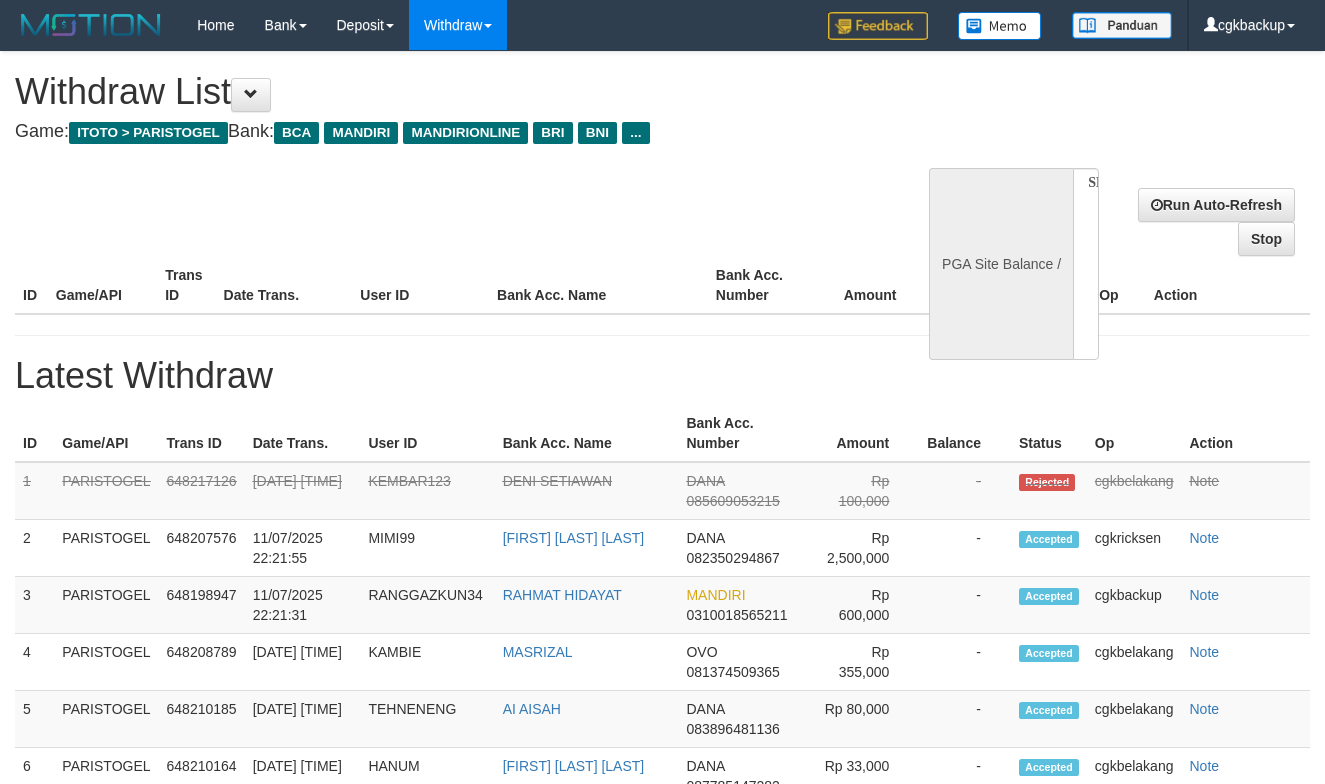 select 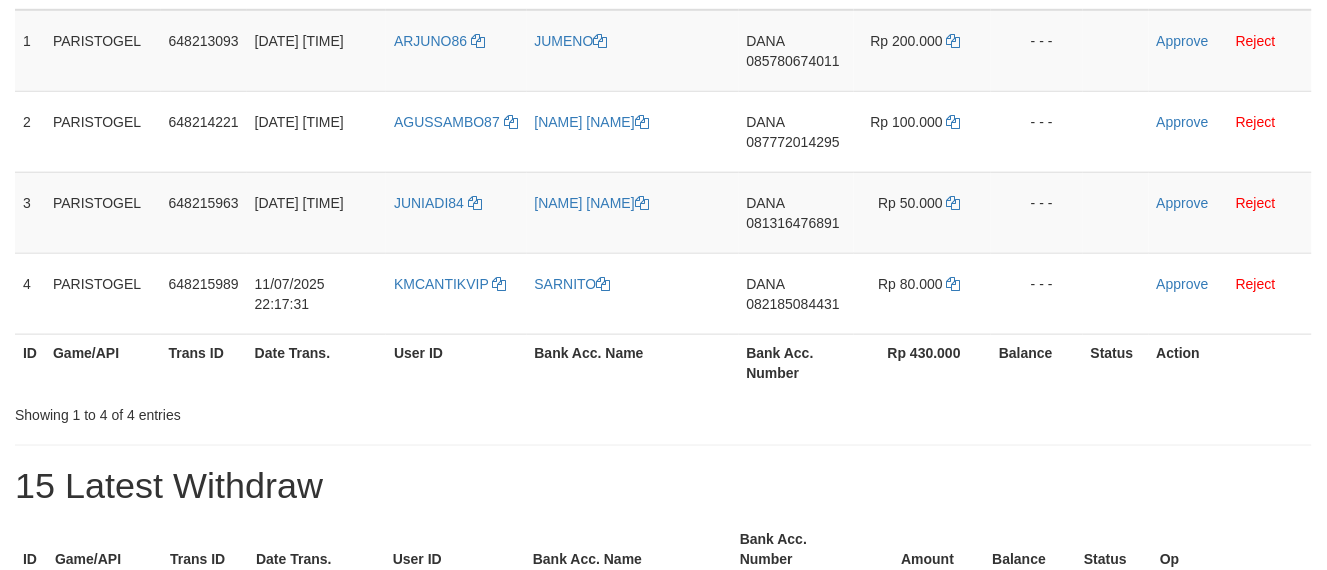scroll, scrollTop: 337, scrollLeft: 0, axis: vertical 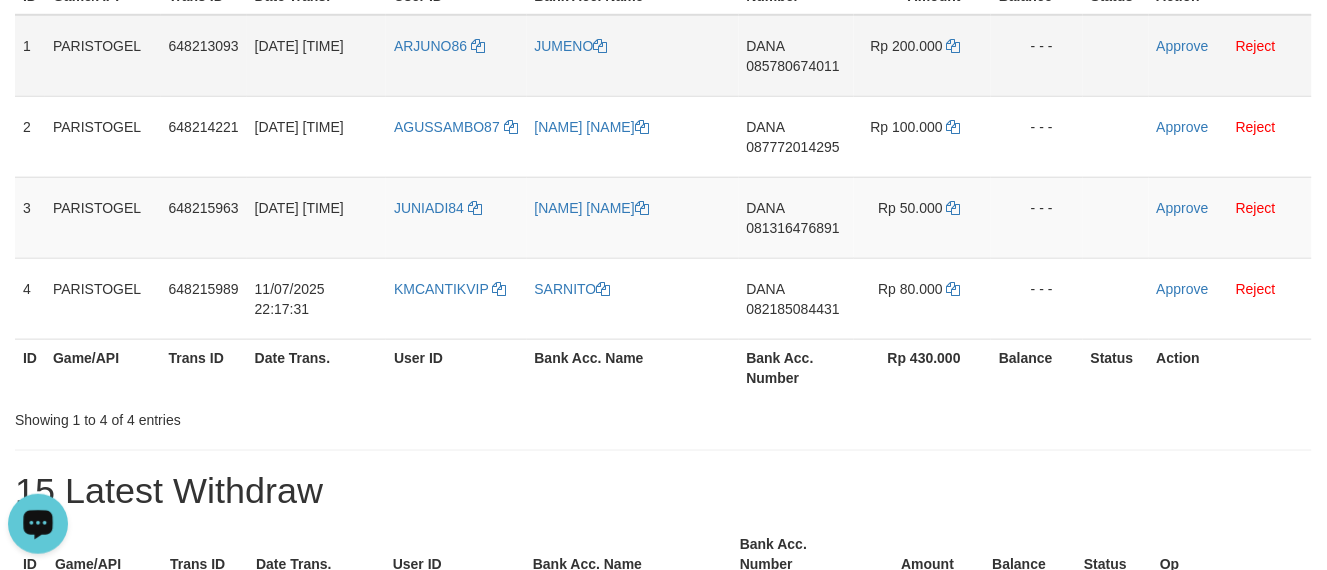 click on "ARJUNO86" at bounding box center [456, 56] 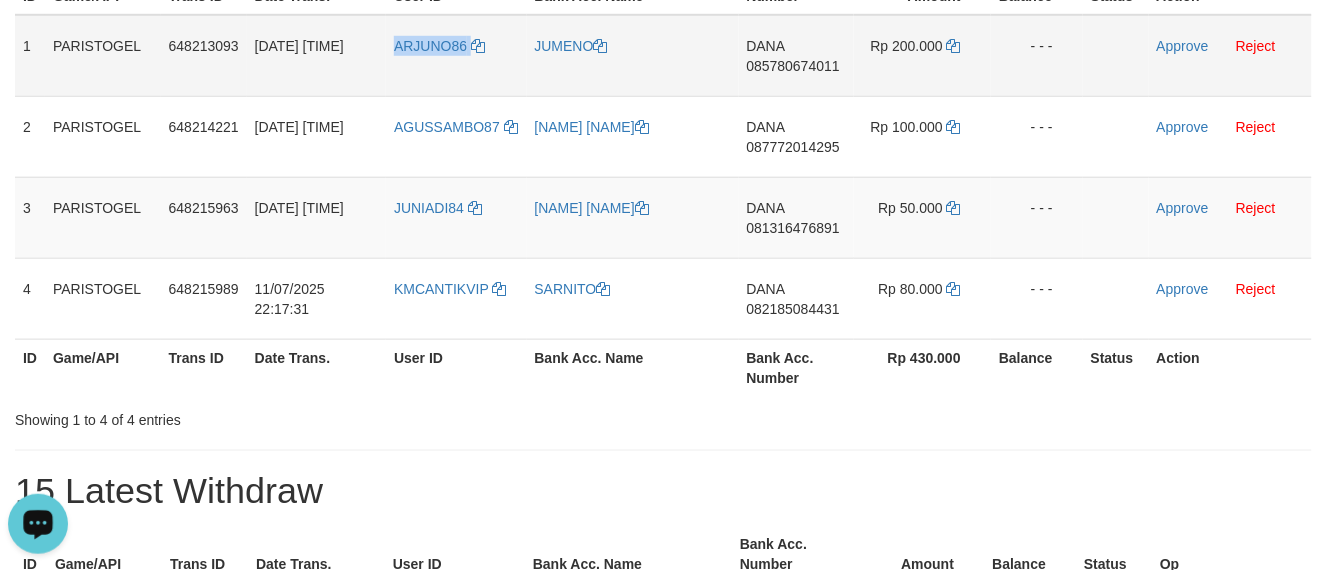 click on "ARJUNO86" at bounding box center [456, 56] 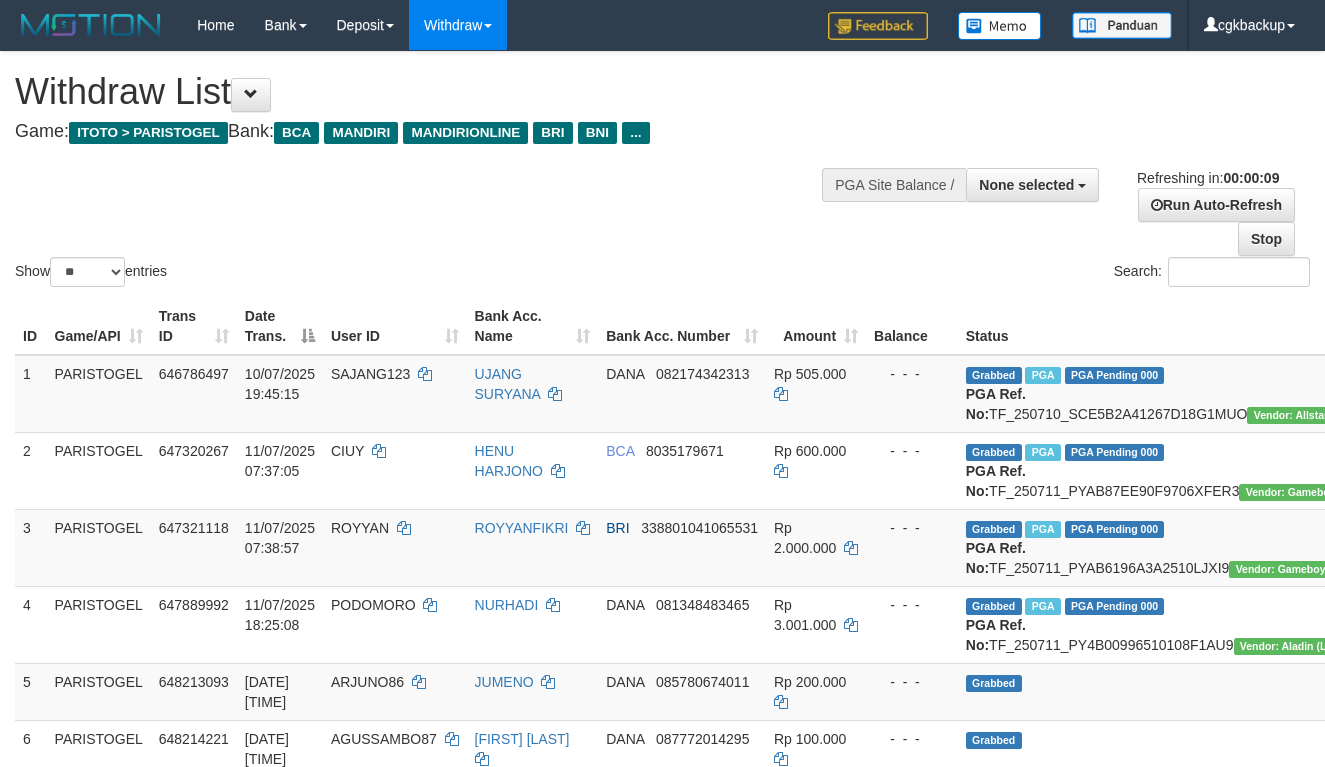 select 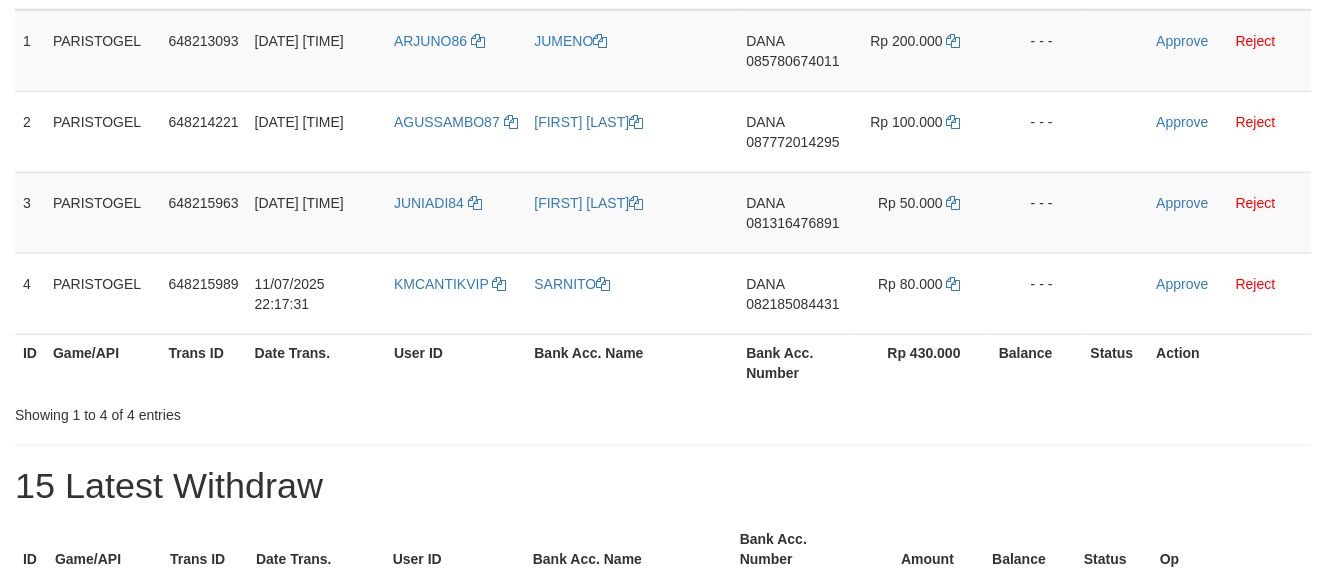 scroll, scrollTop: 337, scrollLeft: 0, axis: vertical 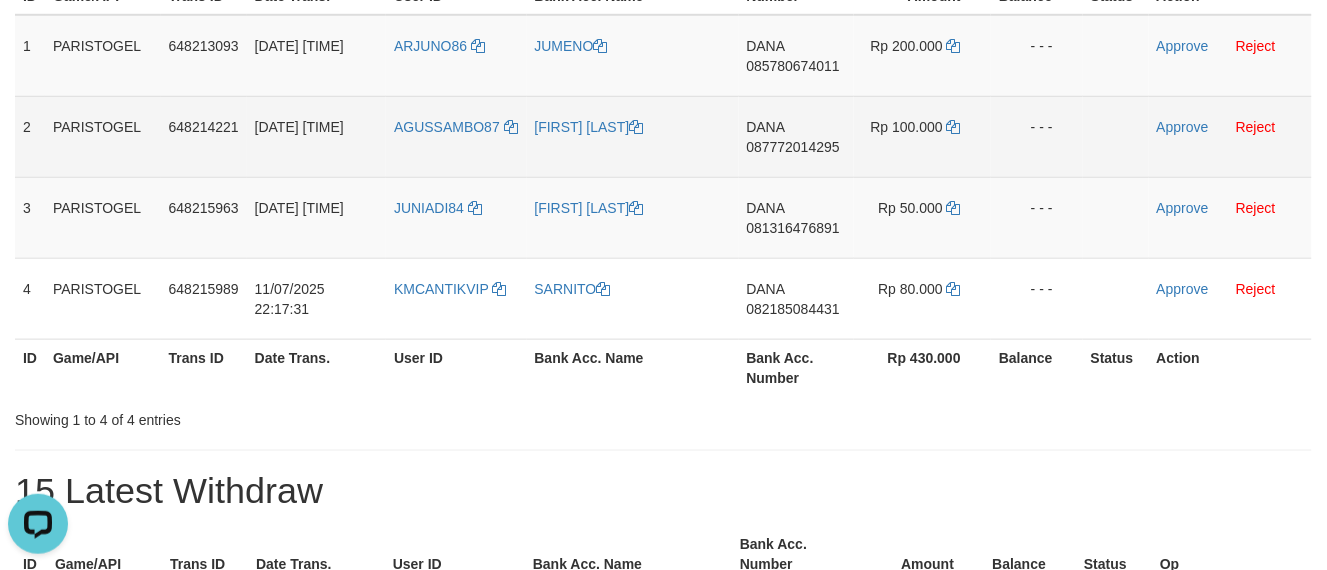 click on "AGUSSAMBO87" at bounding box center [456, 136] 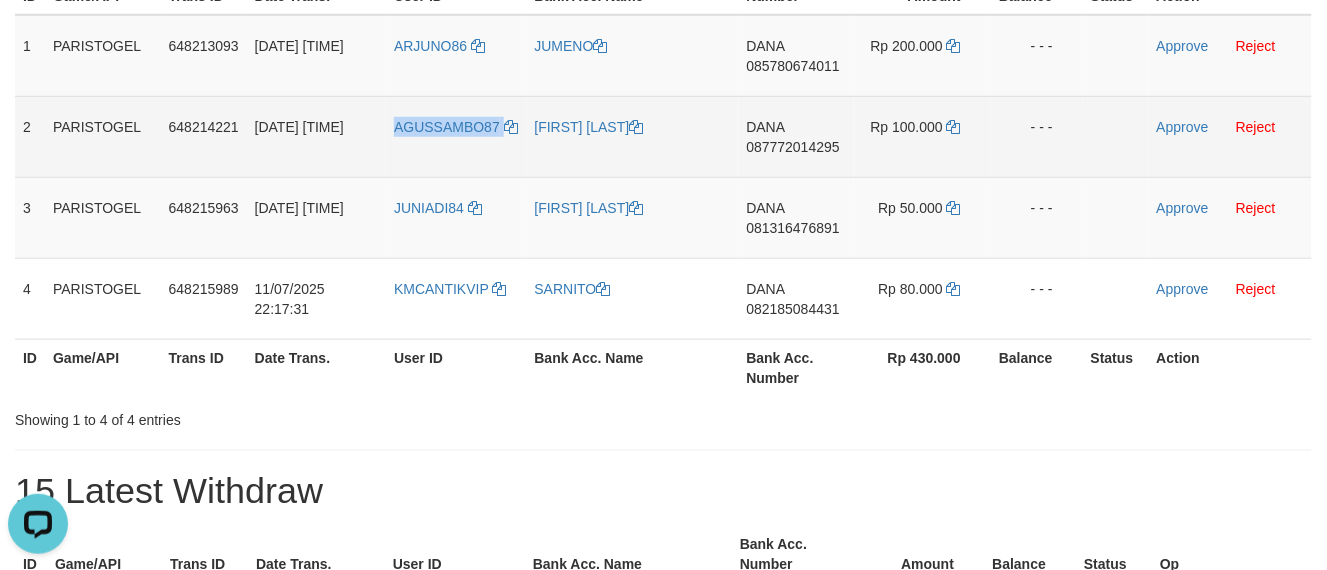 click on "AGUSSAMBO87" at bounding box center (456, 136) 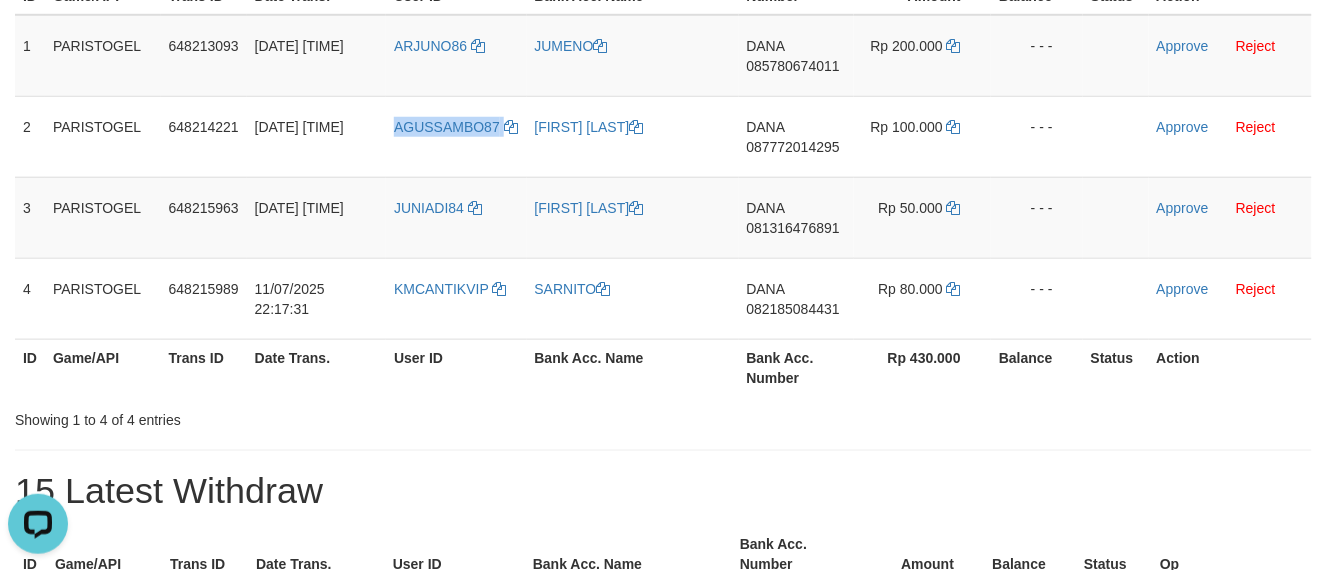 copy on "AGUSSAMBO87" 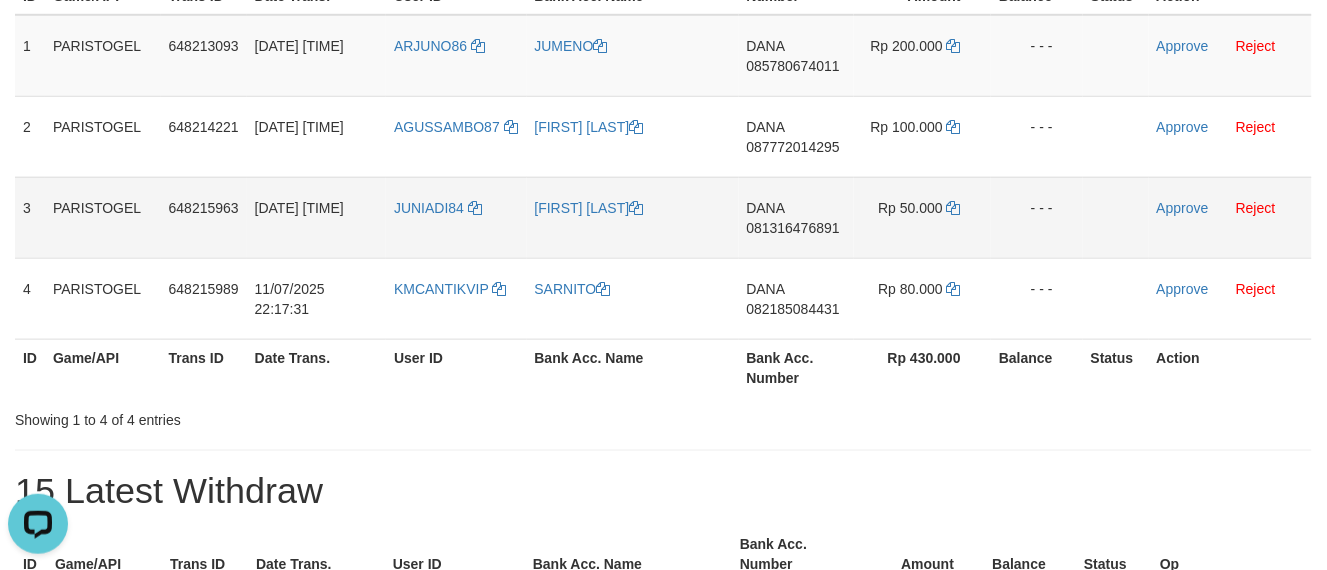 click on "JUNIADI84" at bounding box center (456, 217) 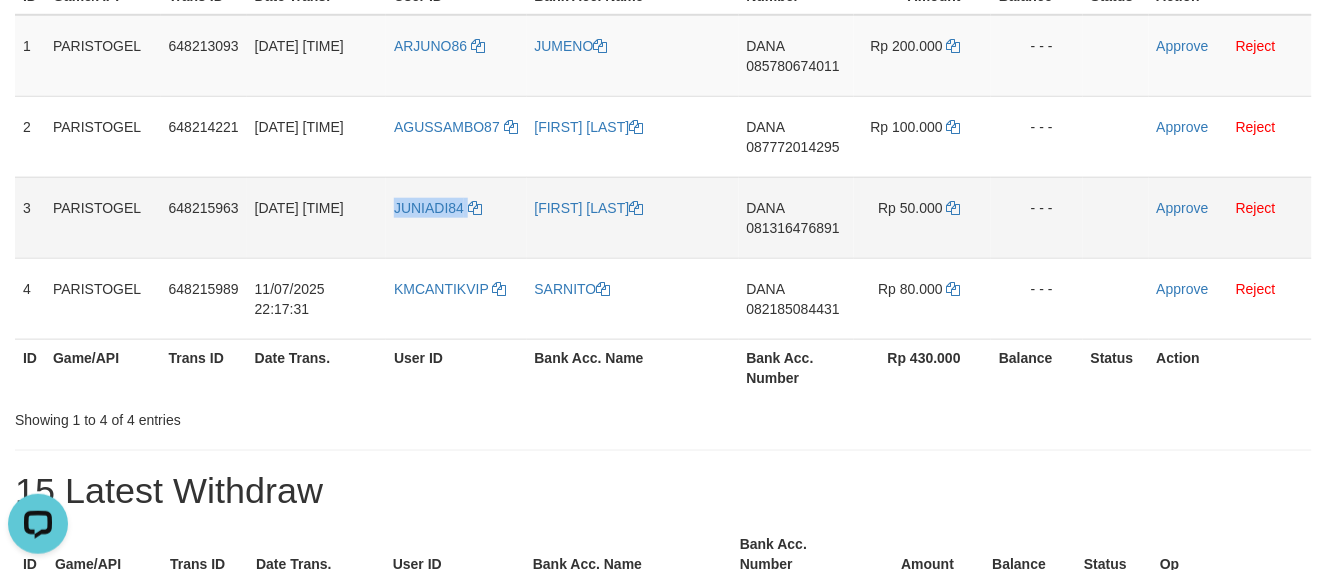 copy on "JUNIADI84" 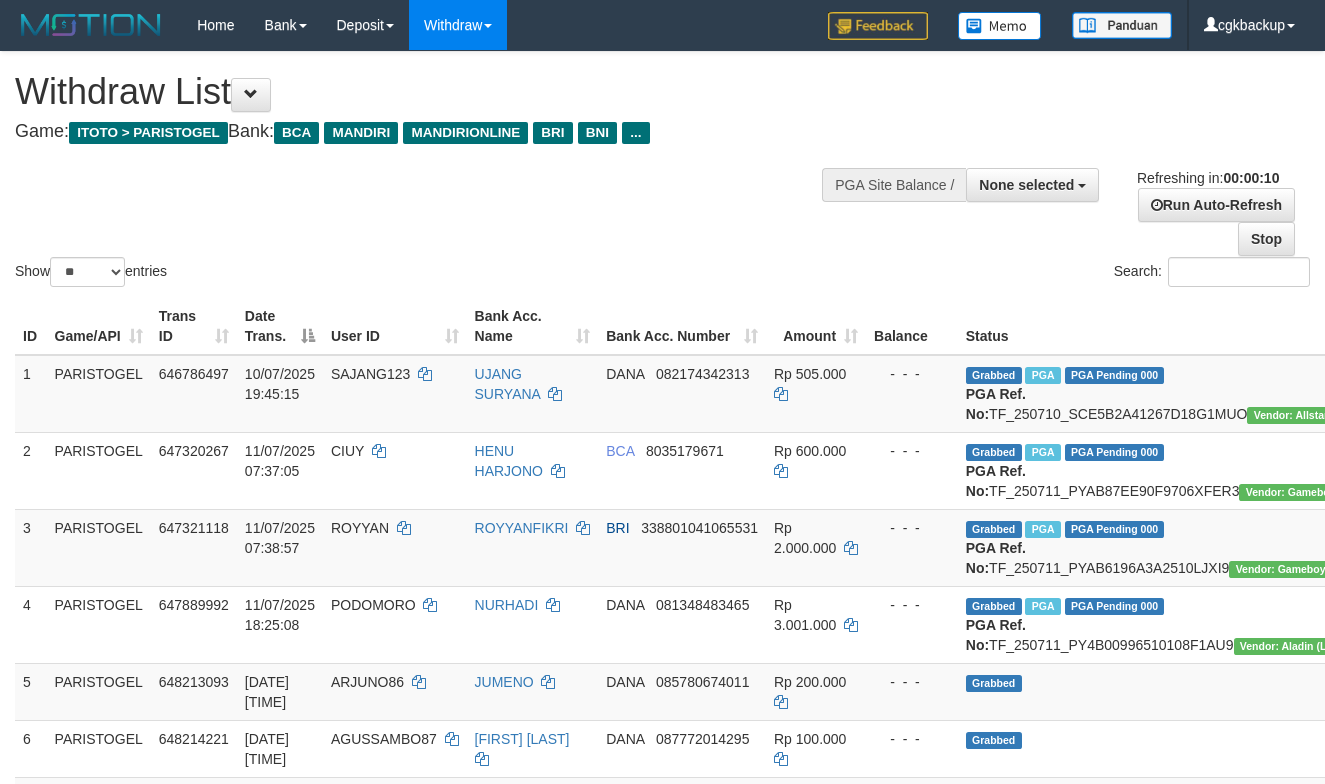 select 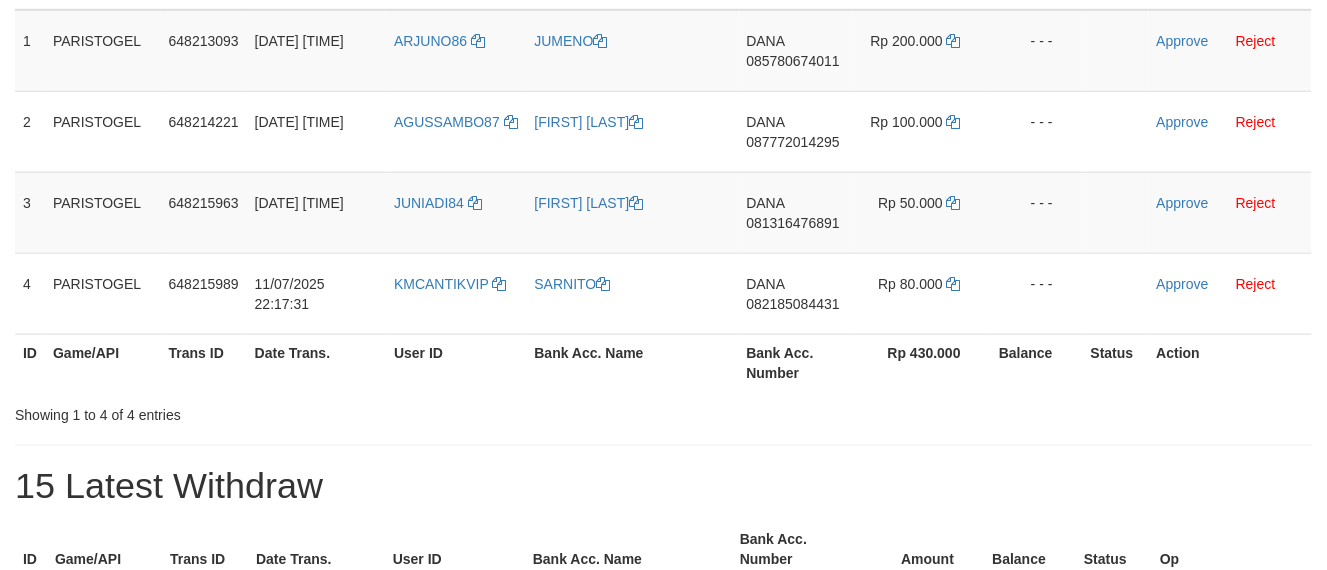 scroll, scrollTop: 337, scrollLeft: 0, axis: vertical 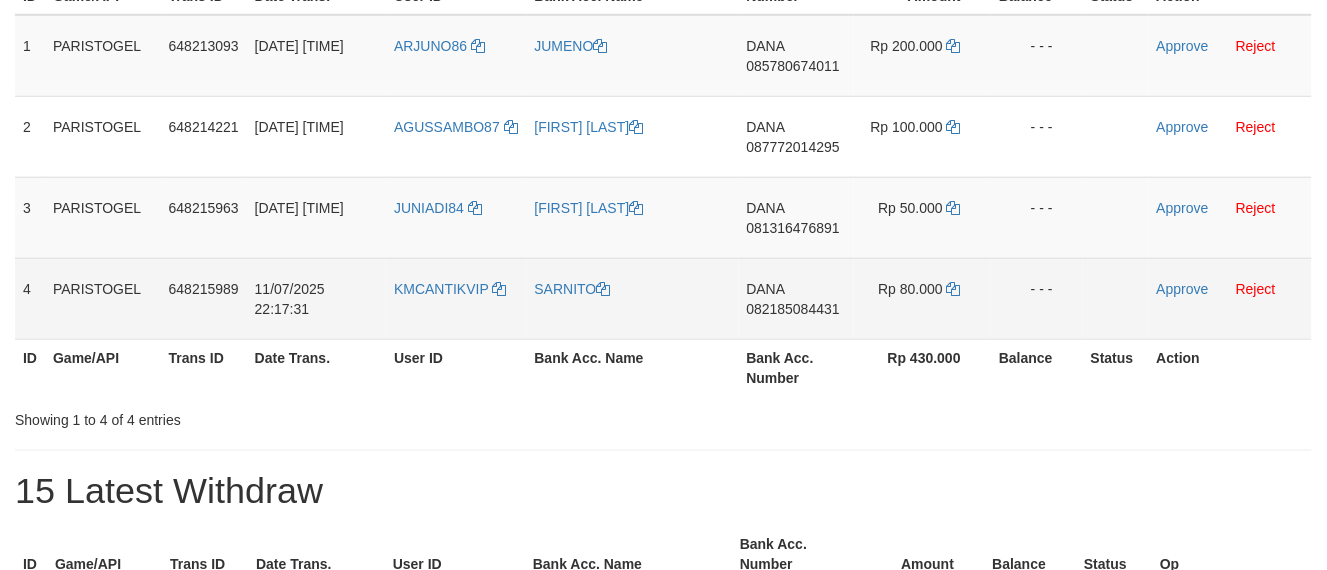 click on "KMCANTIKVIP" at bounding box center [456, 298] 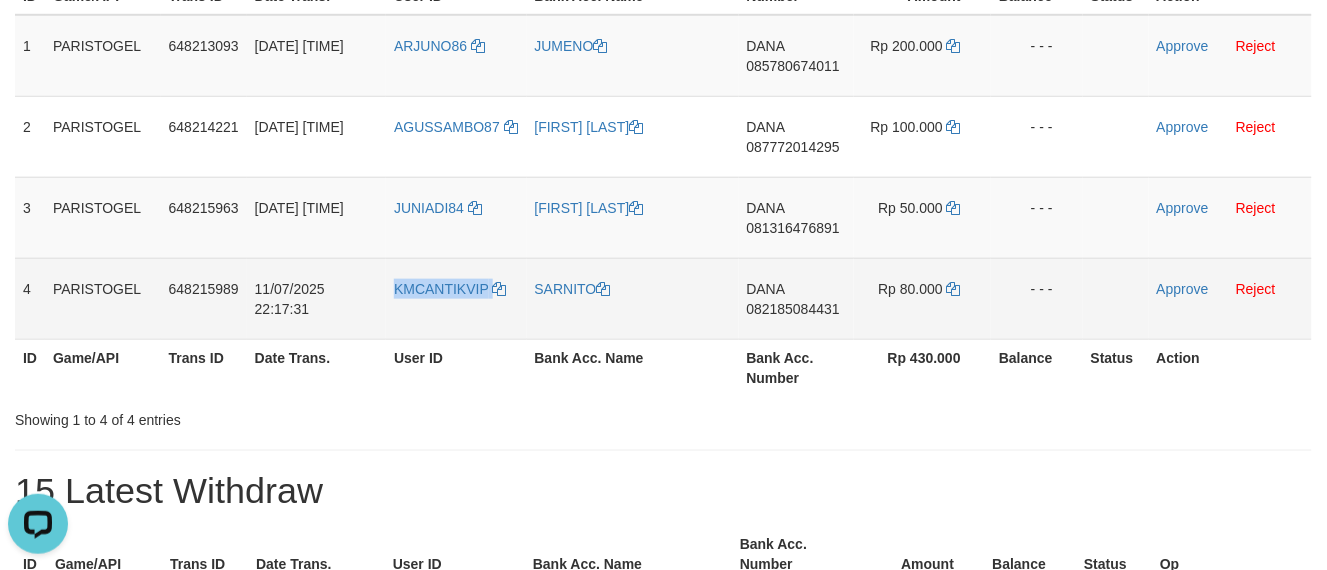 scroll, scrollTop: 0, scrollLeft: 0, axis: both 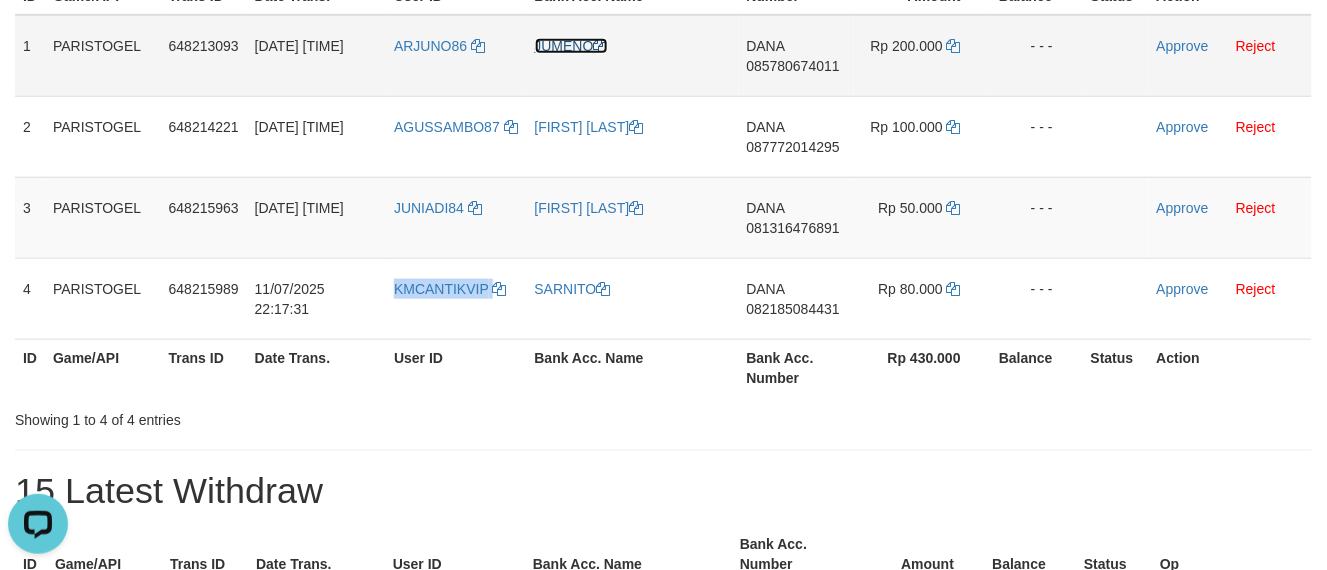 click on "JUMENO" at bounding box center (571, 46) 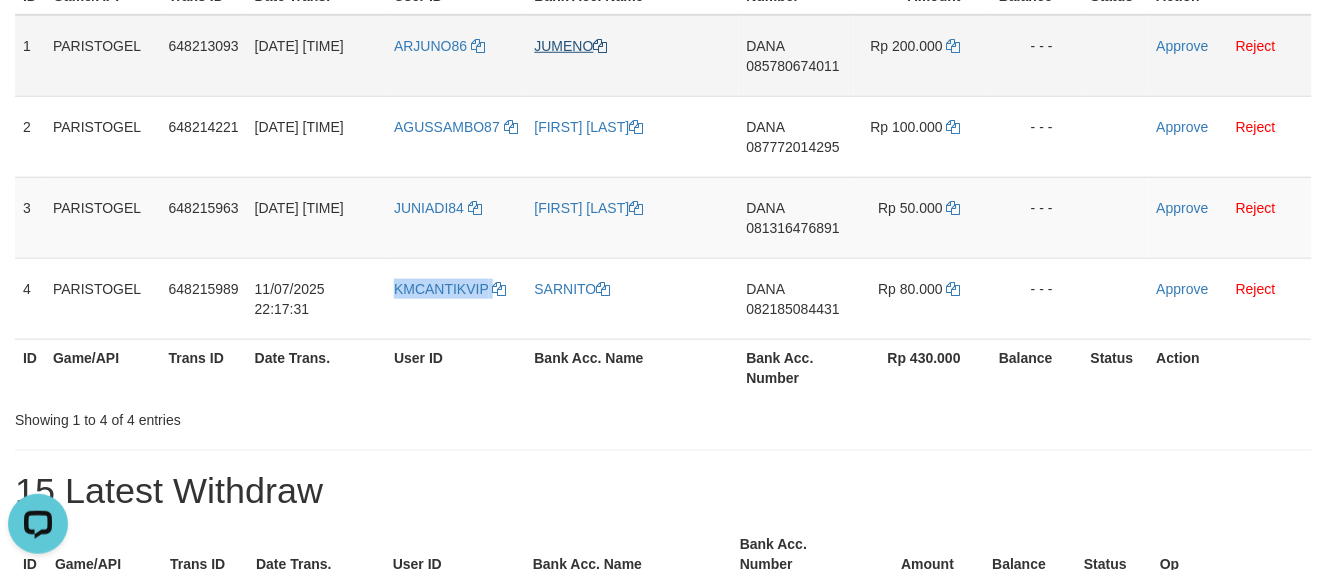 copy on "KMCANTIKVIP" 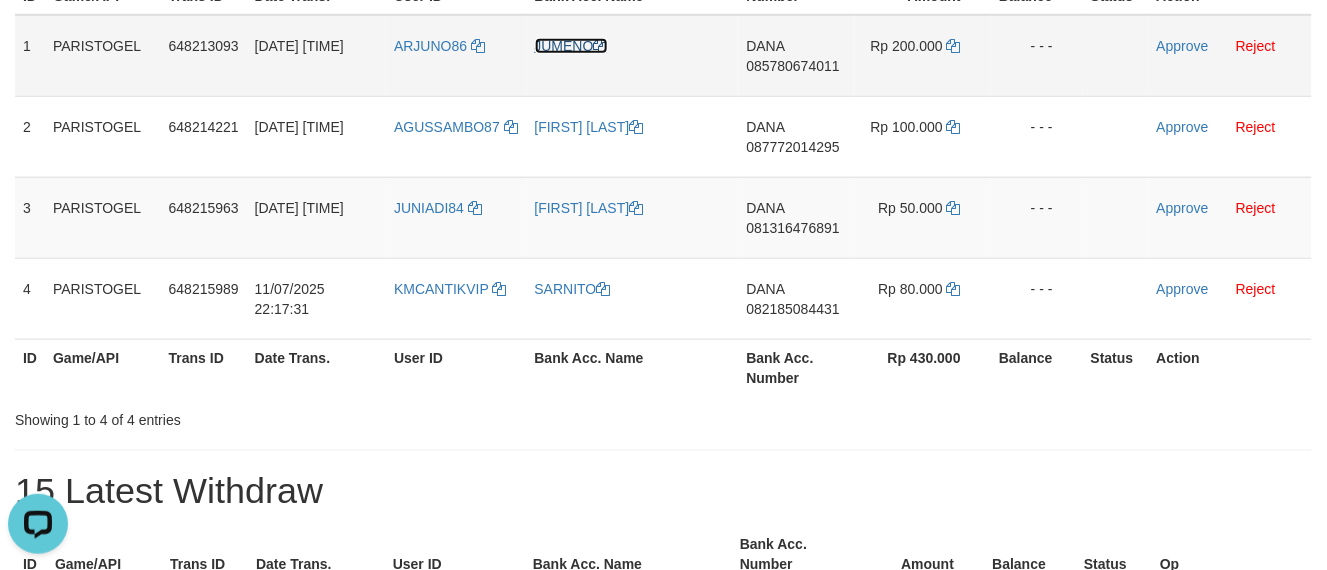drag, startPoint x: 566, startPoint y: 40, endPoint x: 171, endPoint y: 97, distance: 399.09146 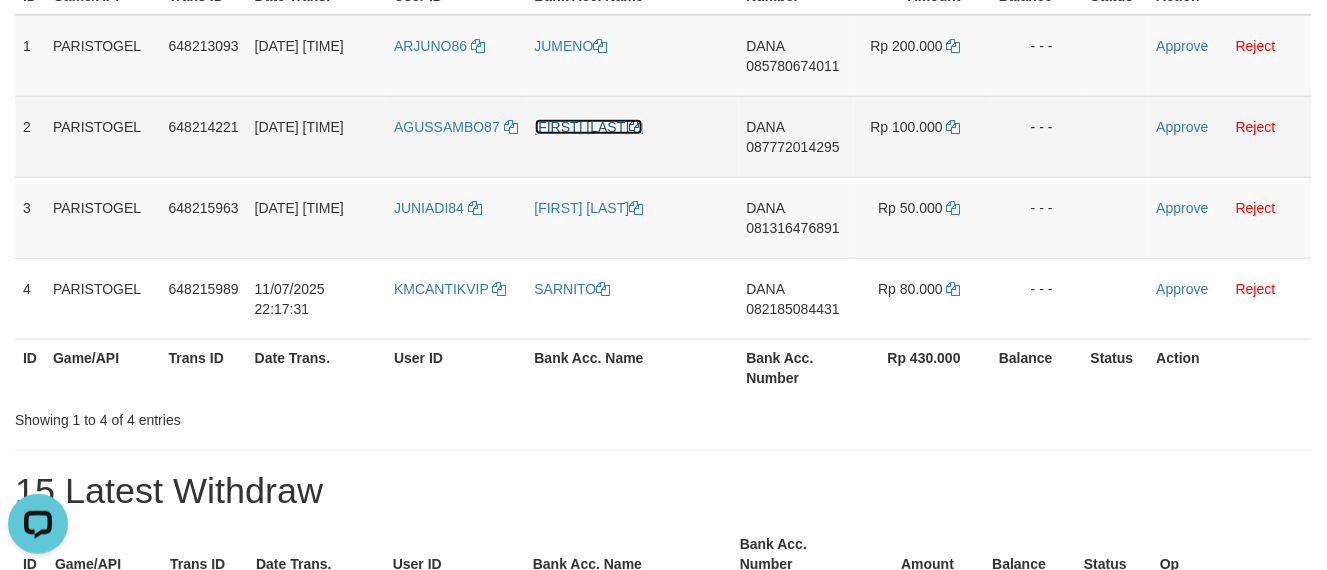click on "[FIRST] [LAST]" at bounding box center (589, 127) 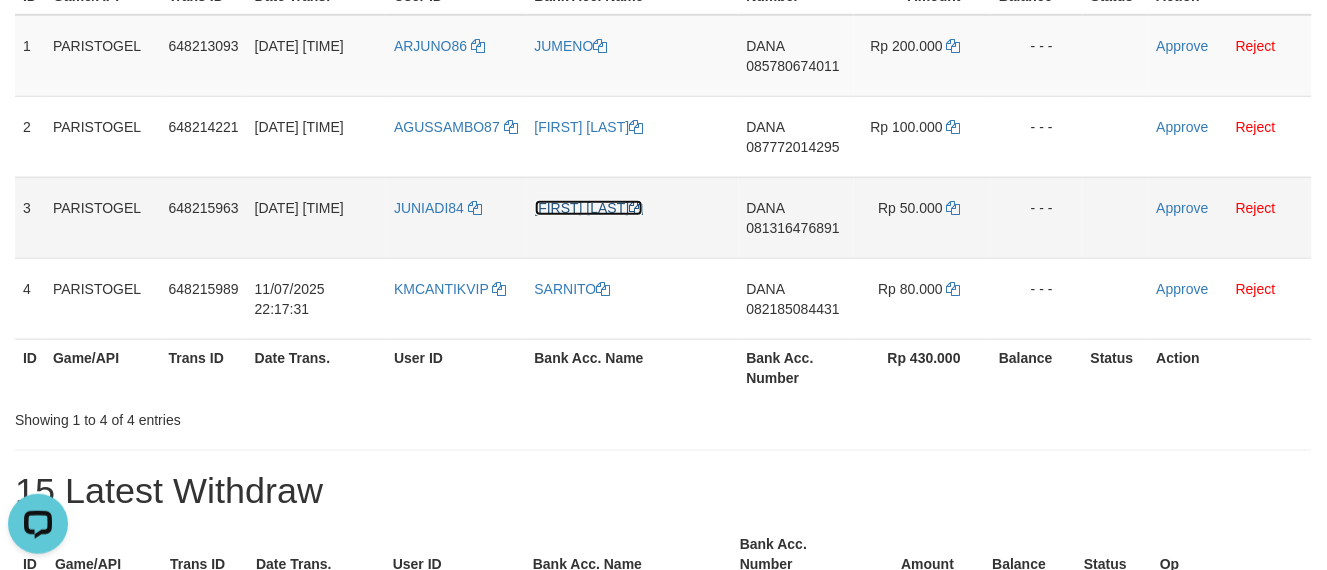 click on "[FIRST] [LAST] [LAST]" at bounding box center (589, 208) 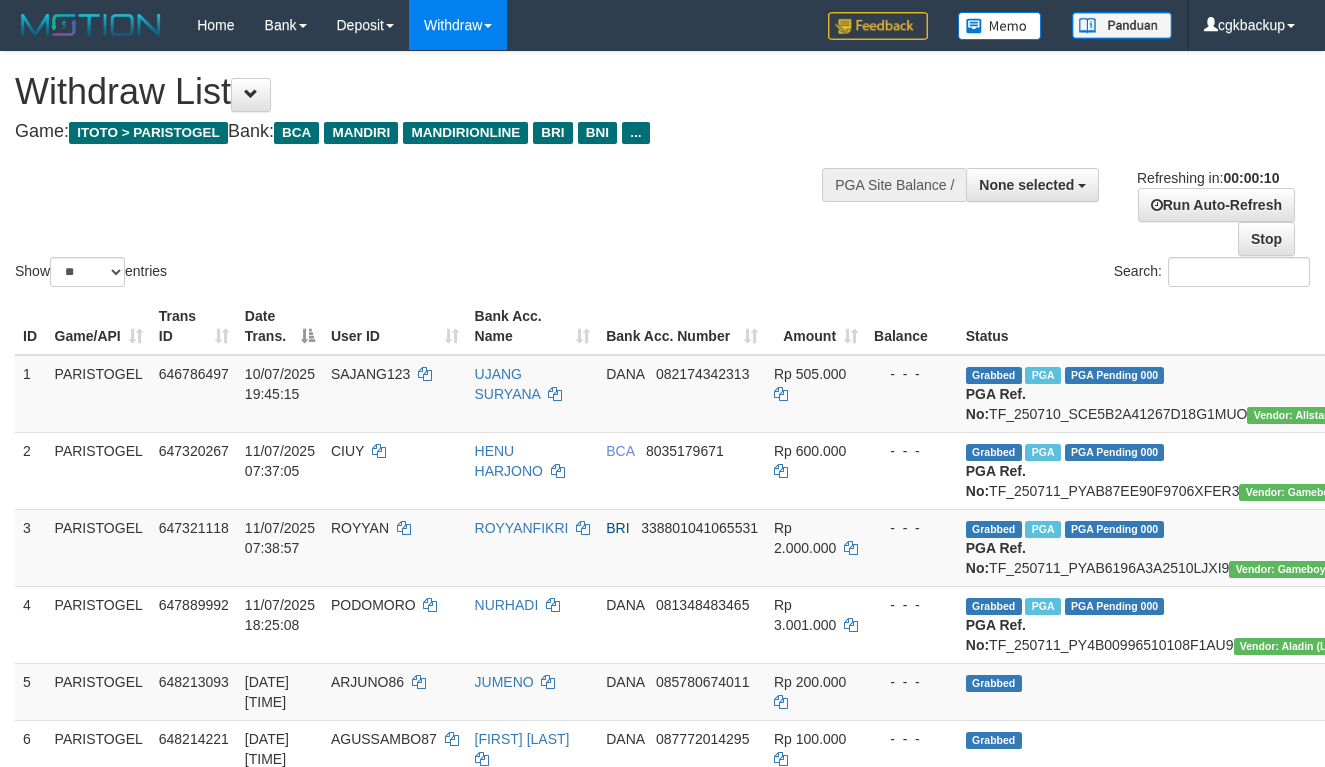 select 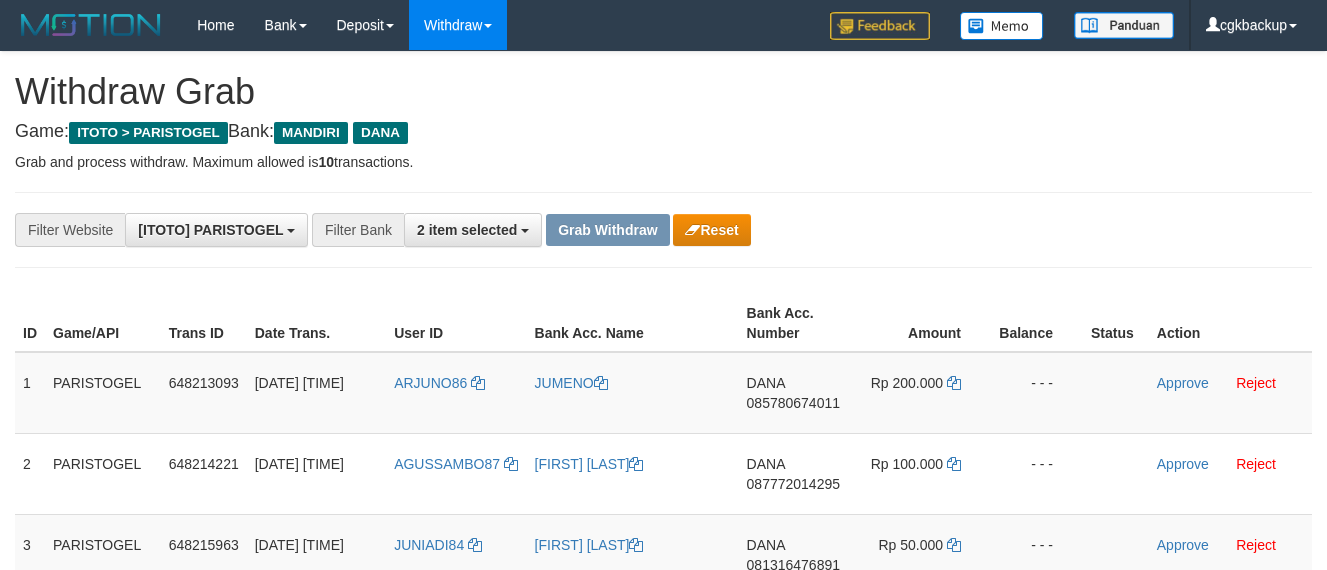 scroll, scrollTop: 342, scrollLeft: 0, axis: vertical 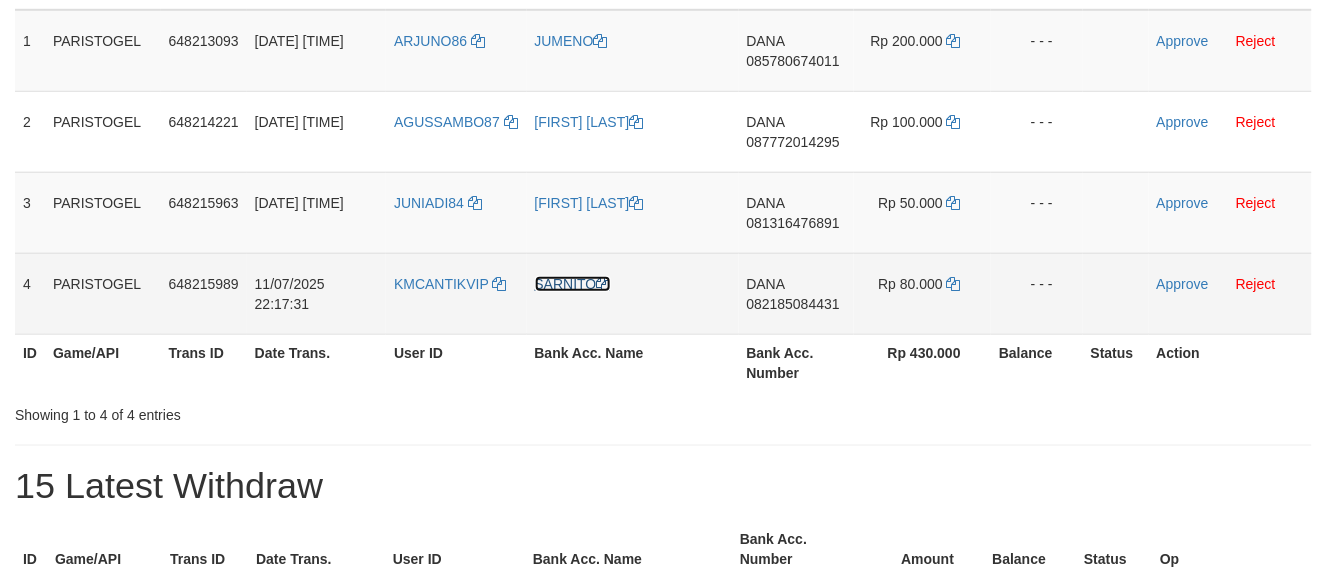 click on "SARNITO" at bounding box center [573, 284] 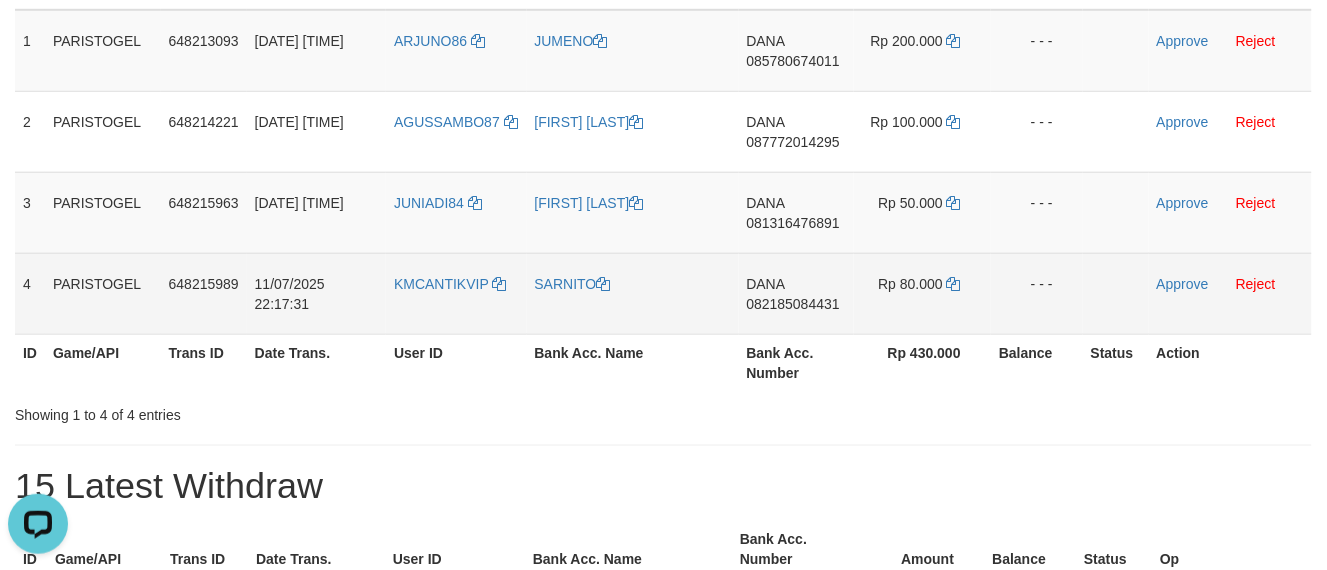 scroll, scrollTop: 0, scrollLeft: 0, axis: both 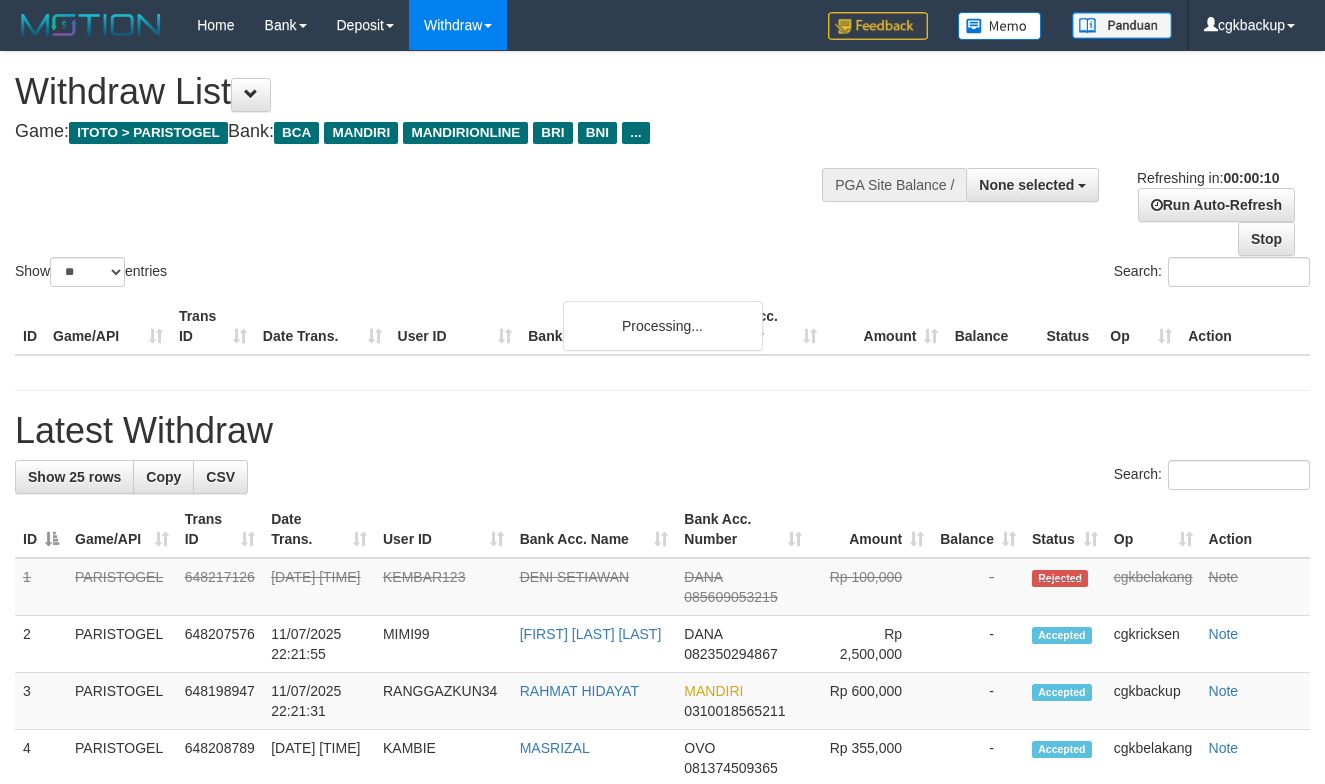 select 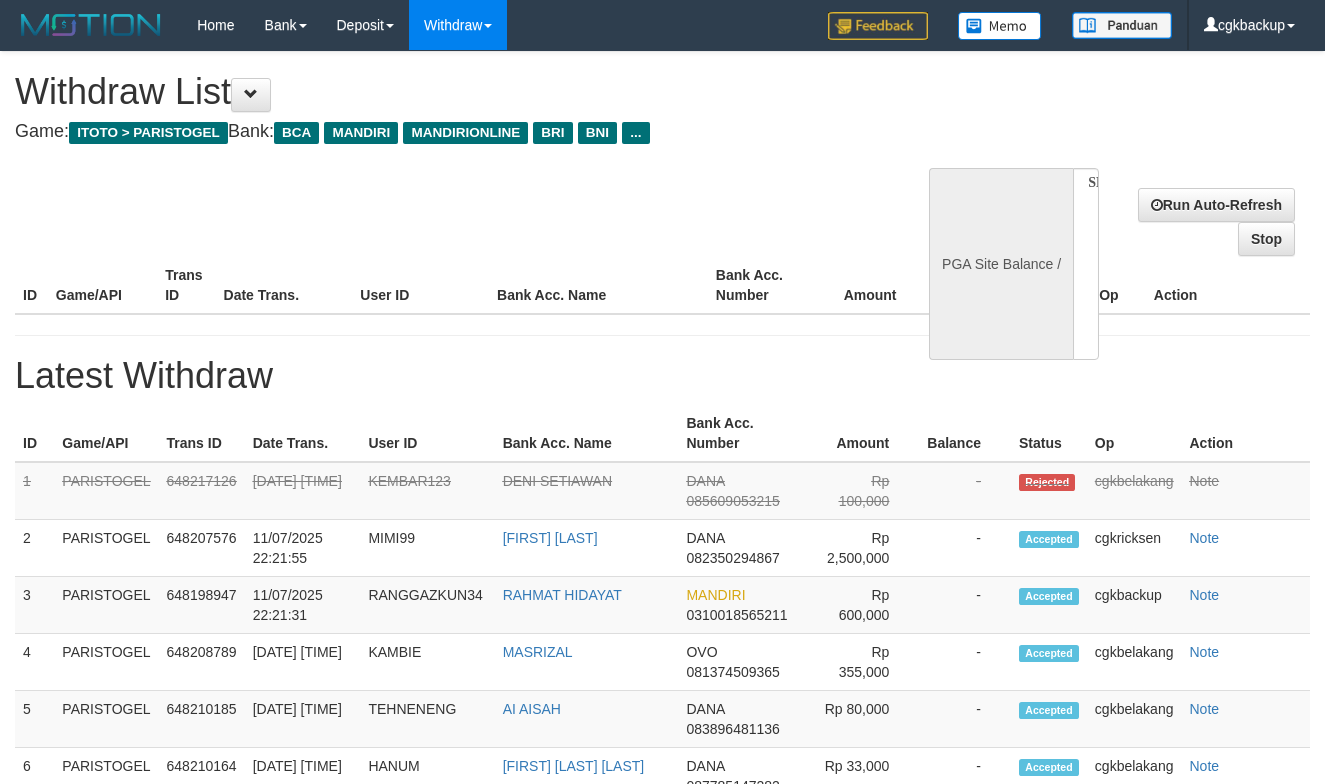 select 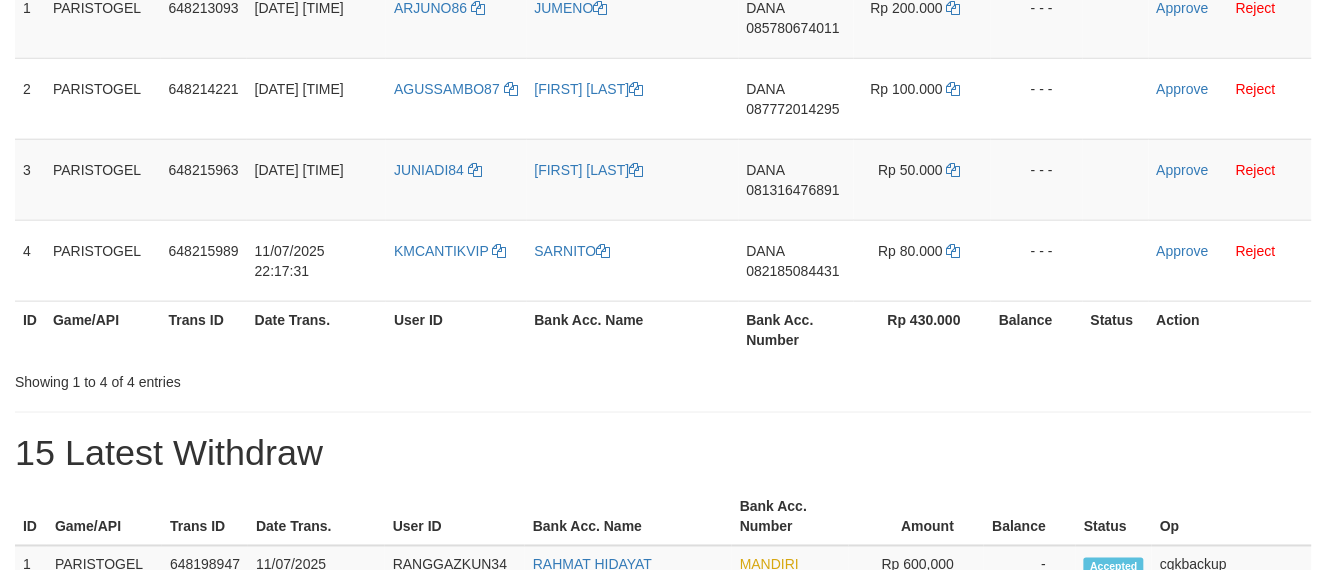 scroll, scrollTop: 342, scrollLeft: 0, axis: vertical 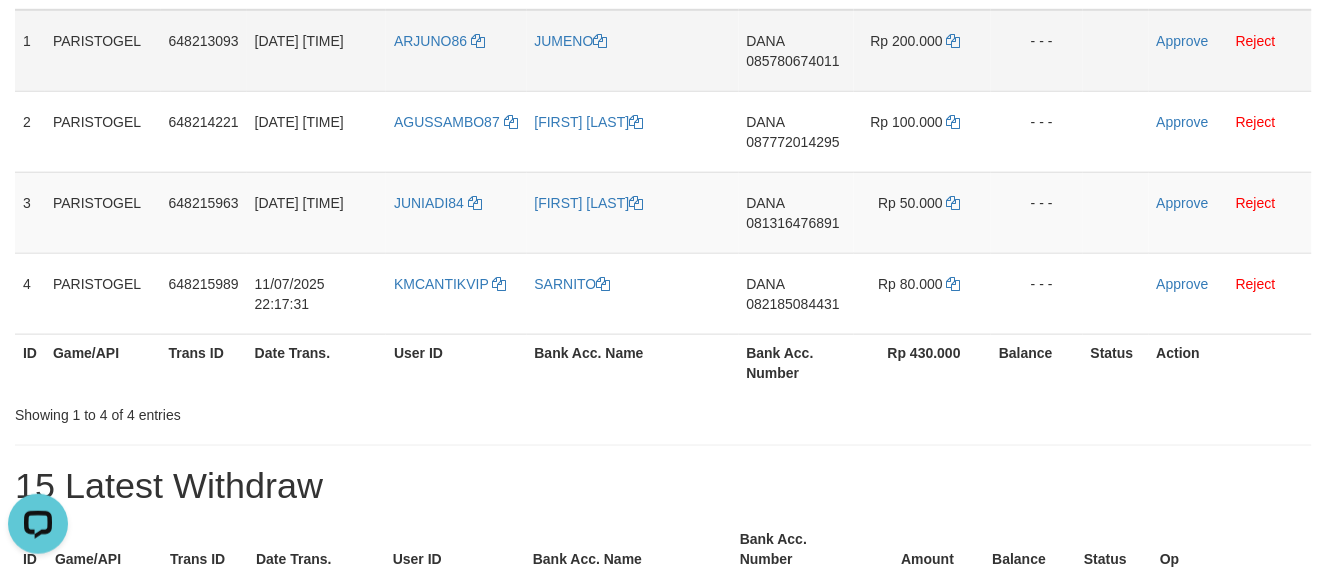 click on "DANA
085780674011" at bounding box center (797, 51) 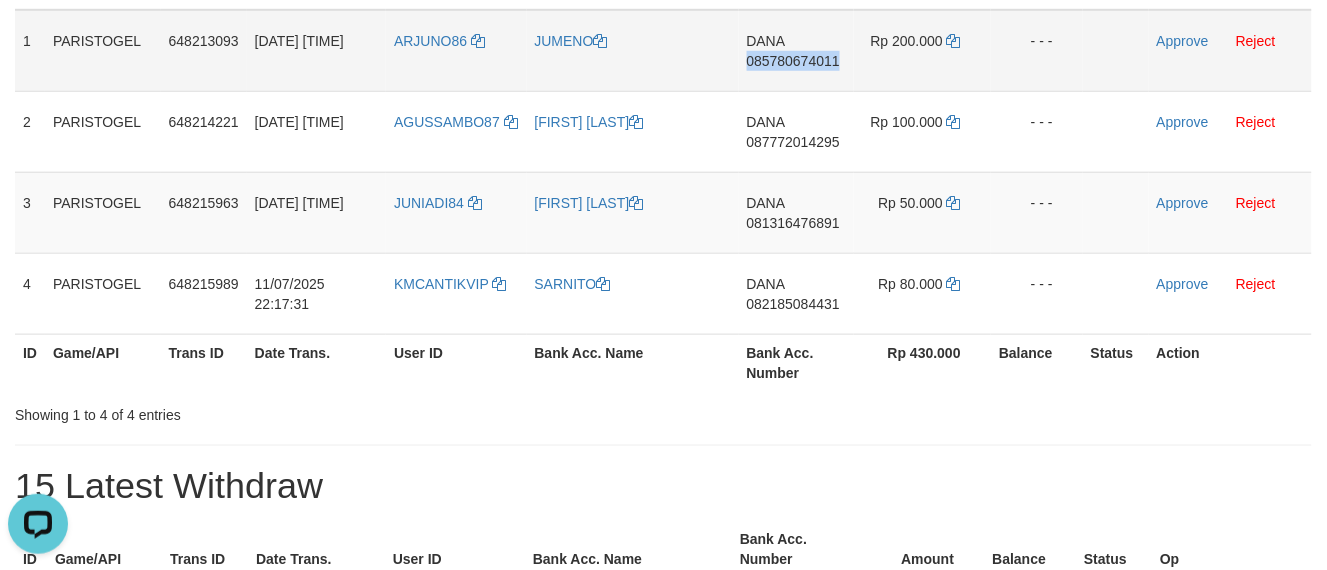 click on "DANA
085780674011" at bounding box center [797, 51] 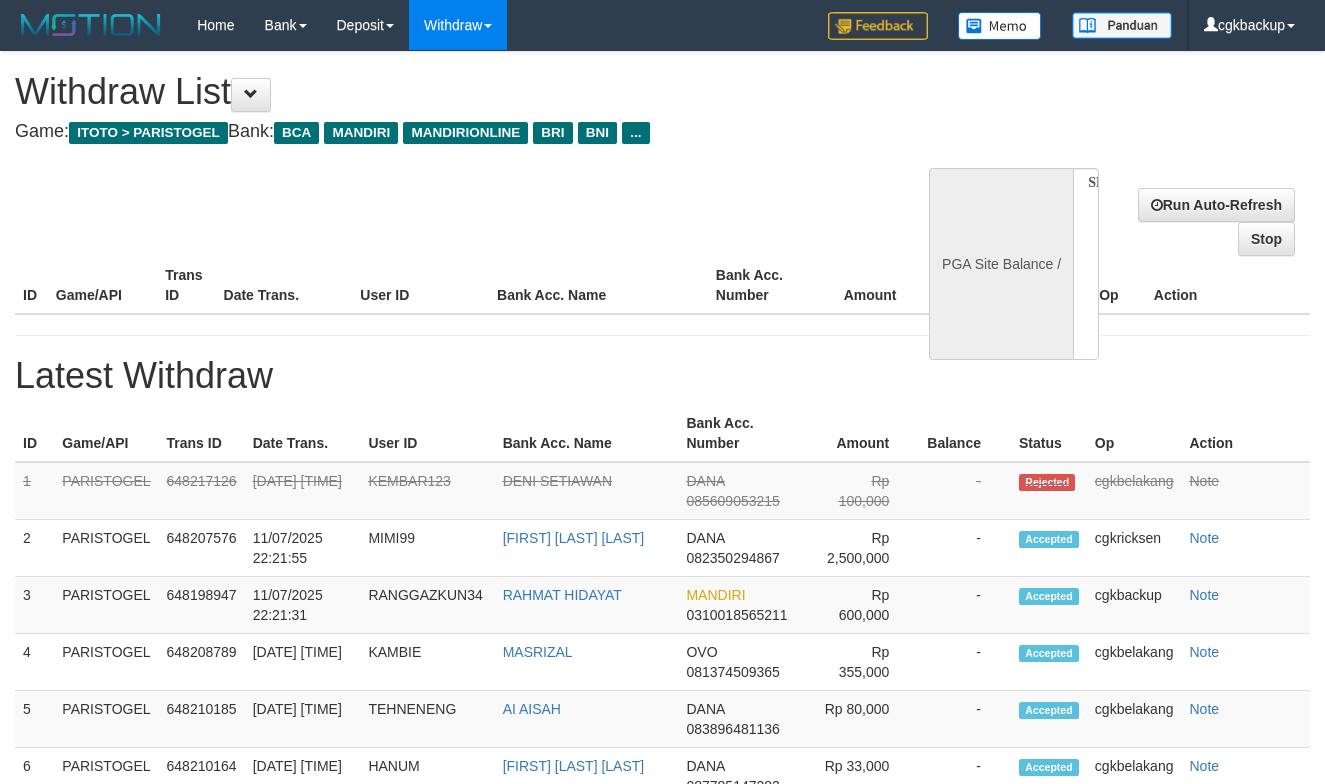 select 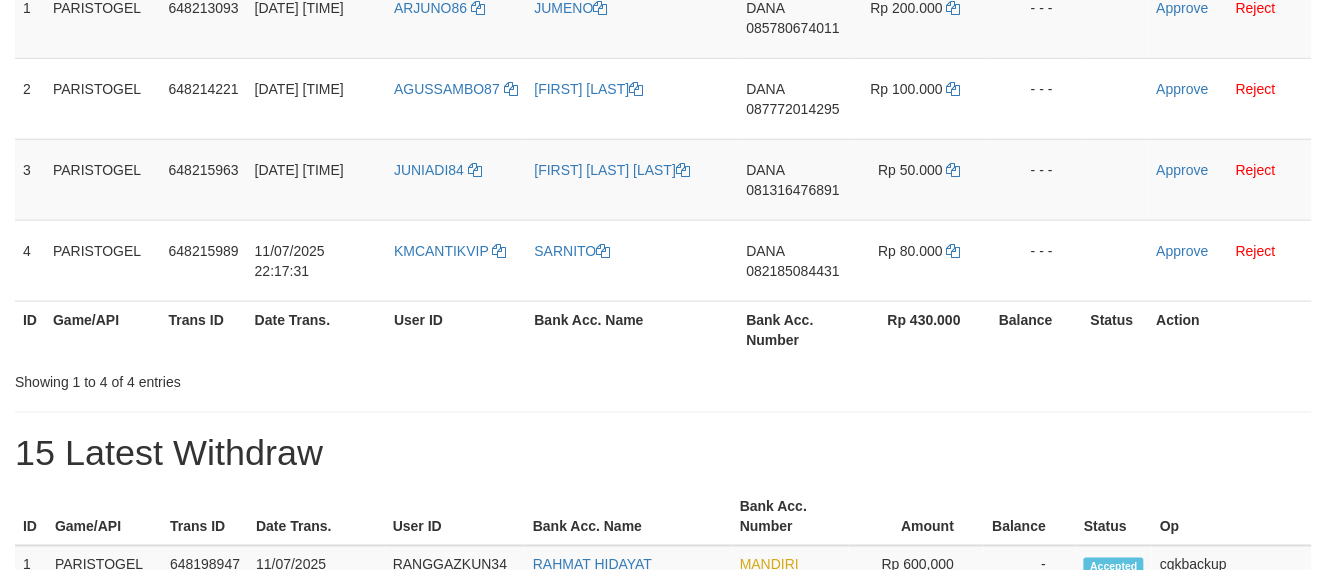 scroll, scrollTop: 342, scrollLeft: 0, axis: vertical 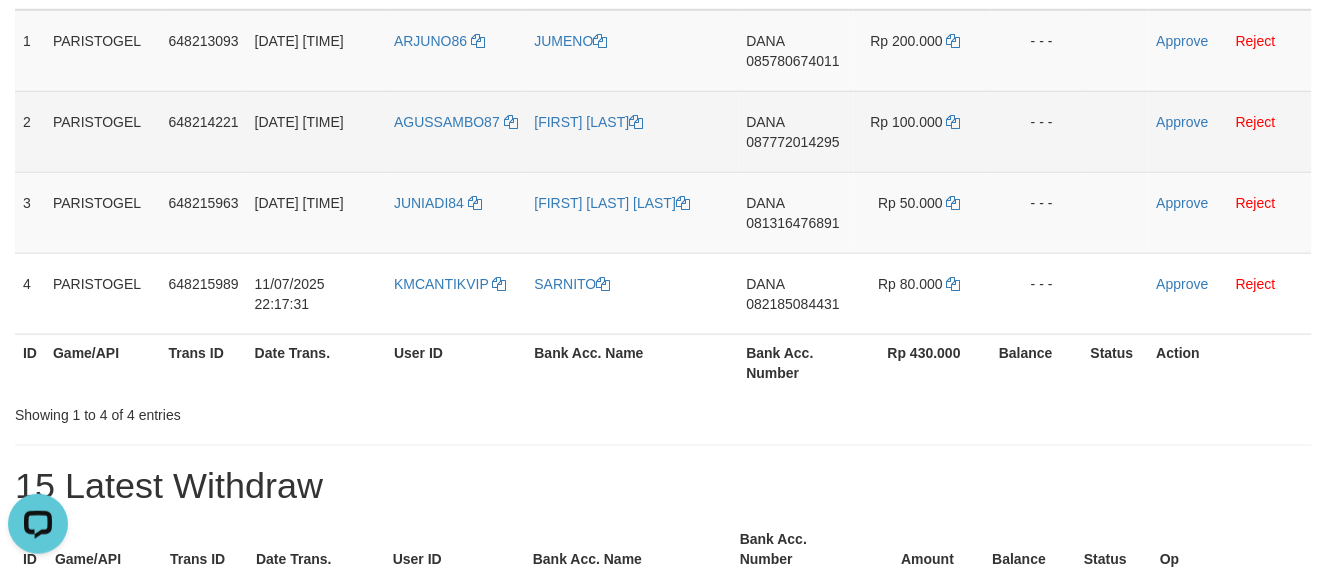 click on "DANA
087772014295" at bounding box center [797, 131] 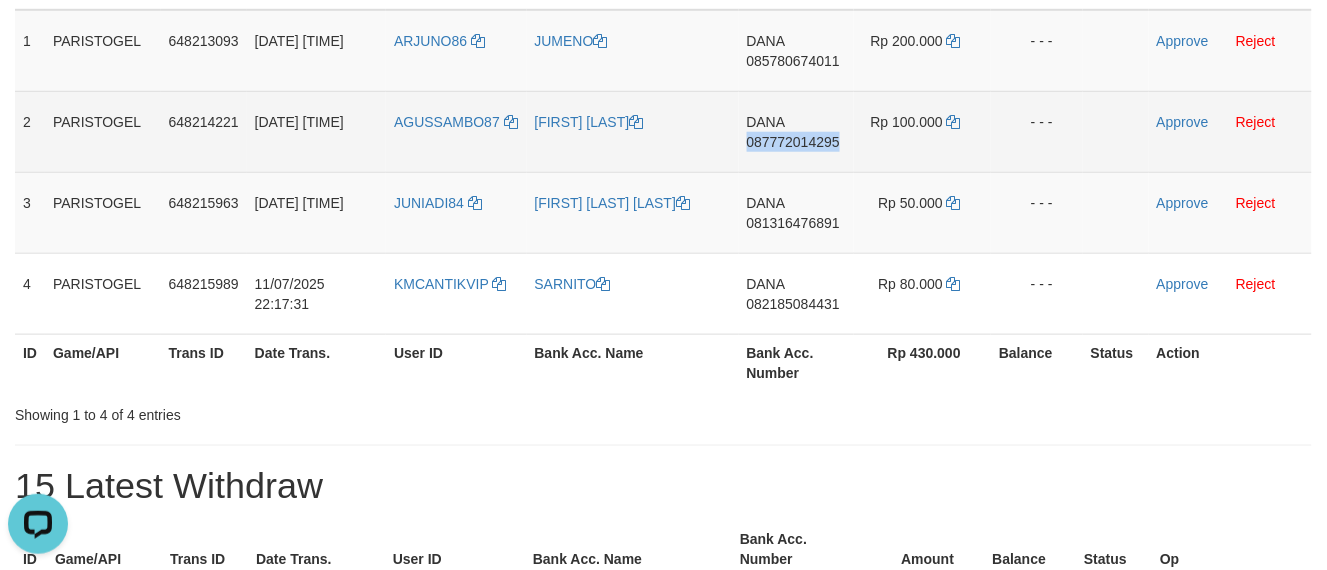 click on "DANA
087772014295" at bounding box center [797, 131] 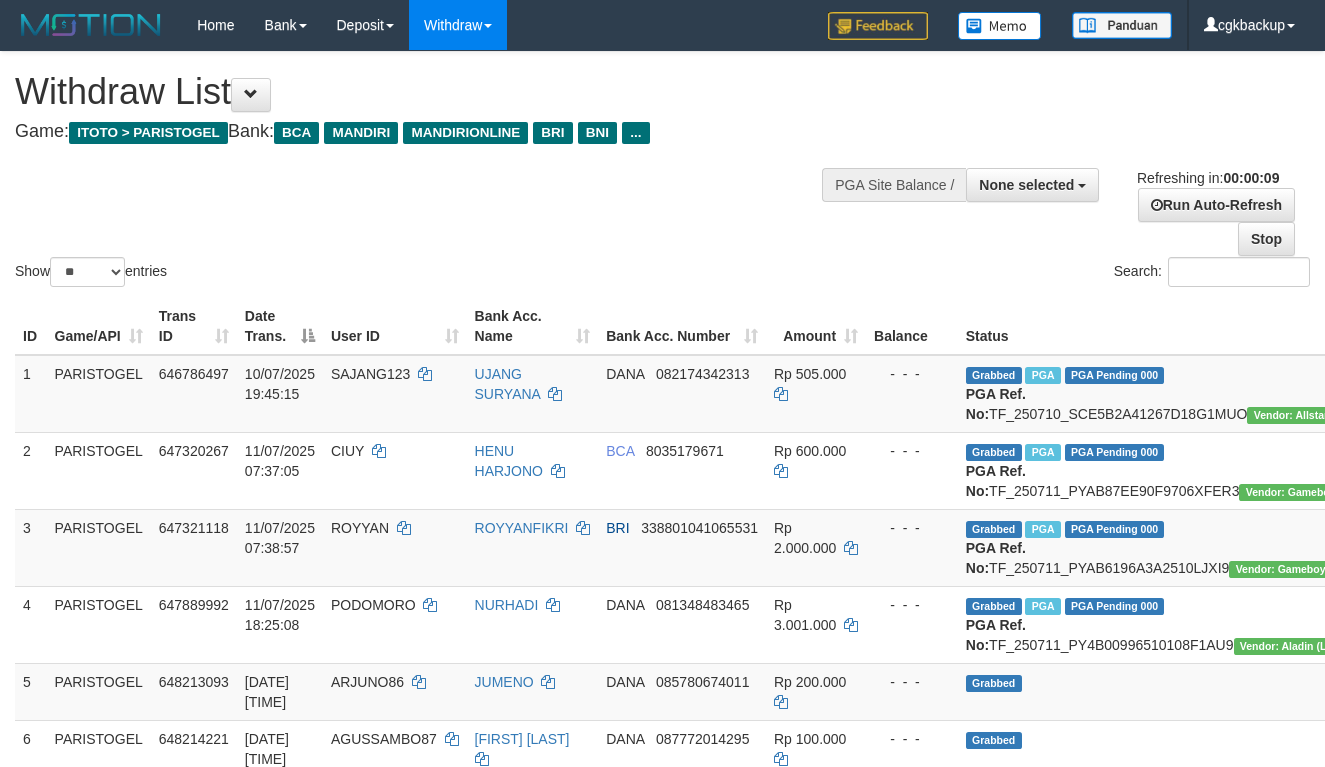 select 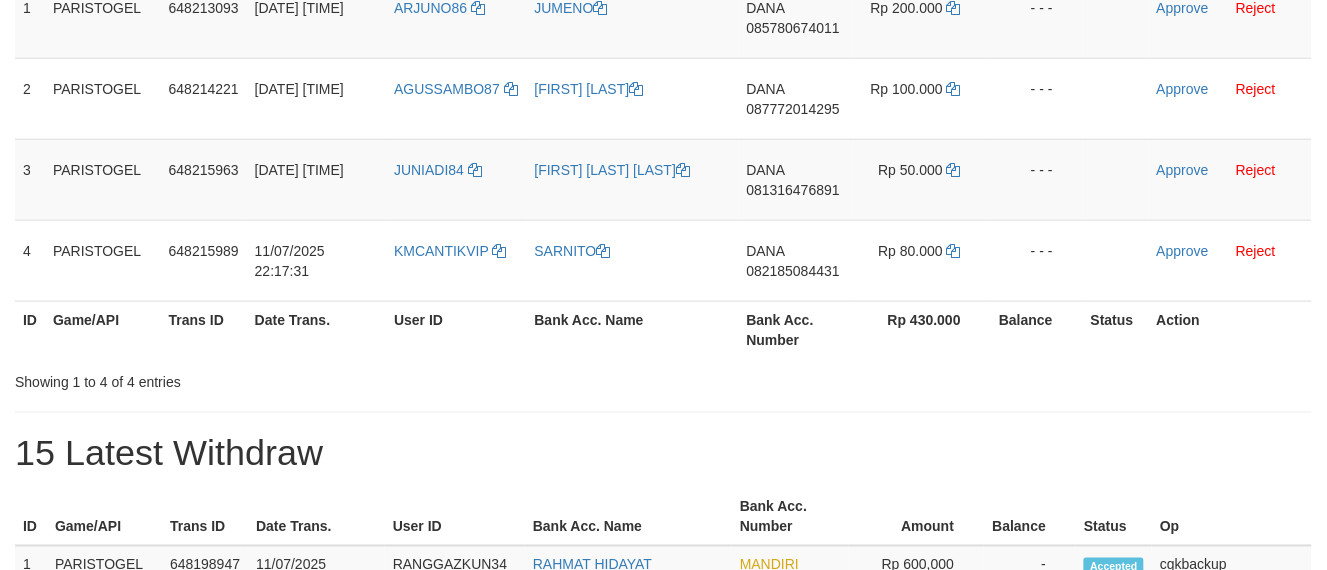 scroll, scrollTop: 342, scrollLeft: 0, axis: vertical 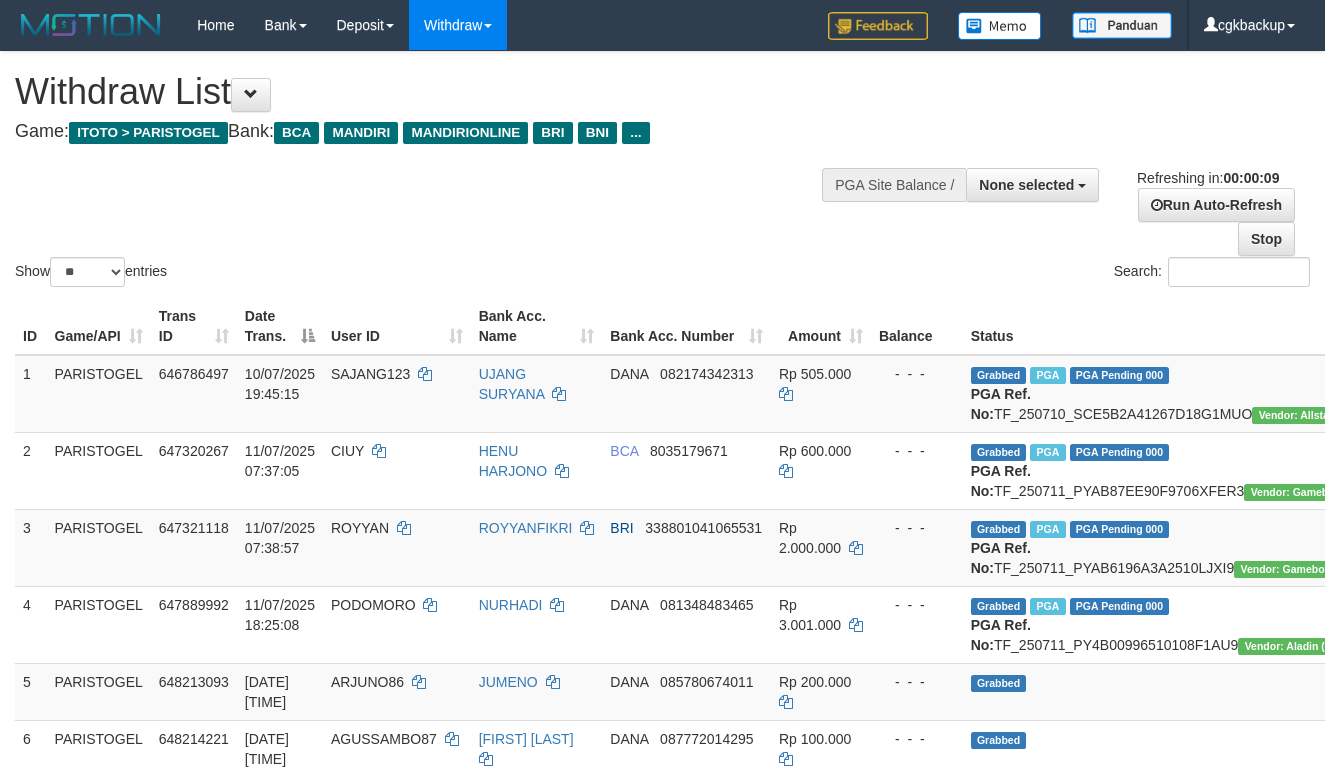 select 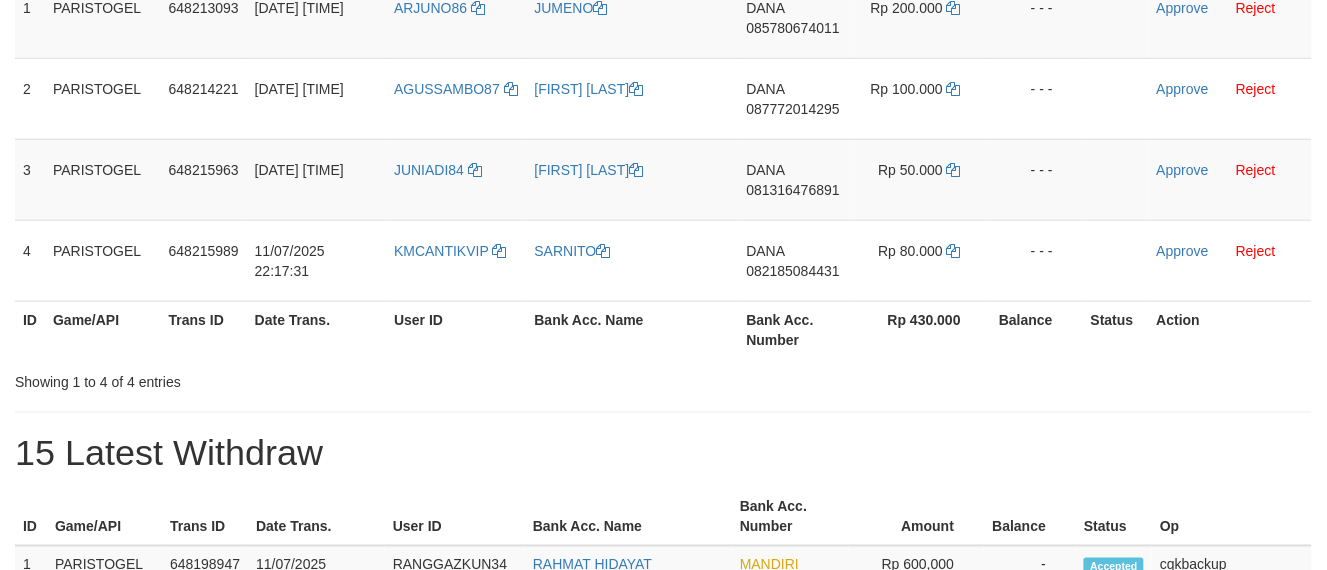 scroll, scrollTop: 342, scrollLeft: 0, axis: vertical 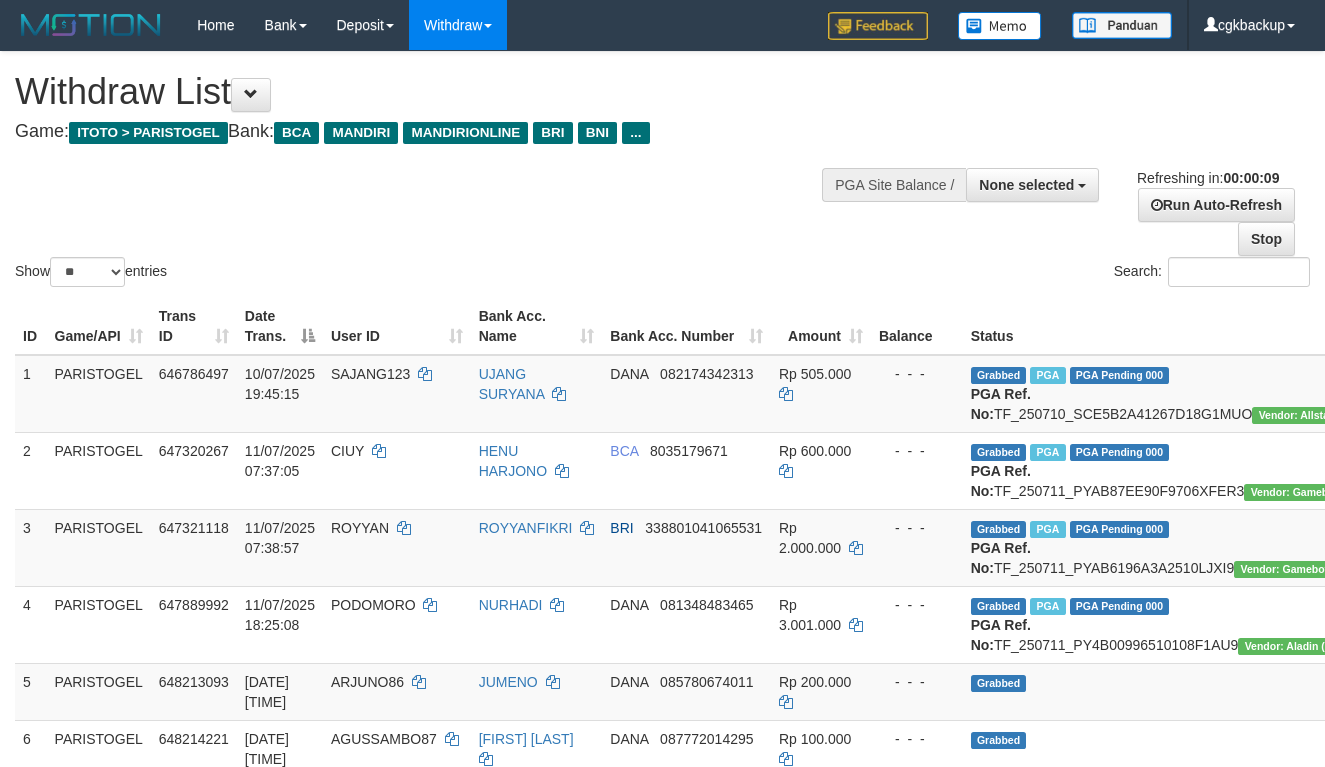 select 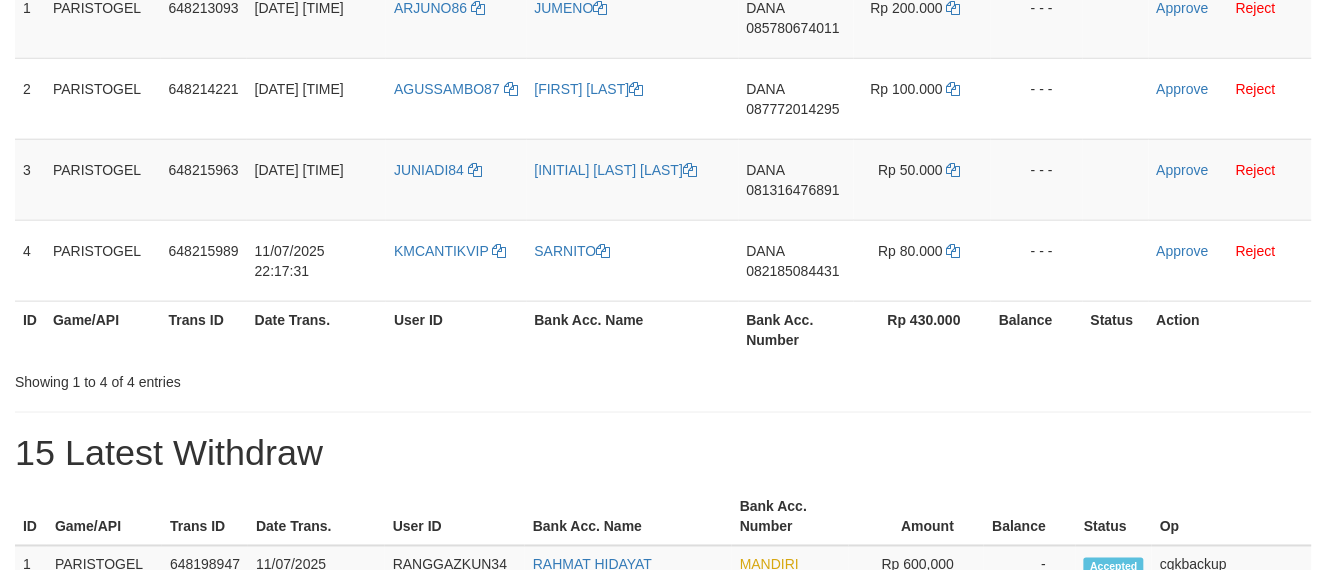 scroll, scrollTop: 342, scrollLeft: 0, axis: vertical 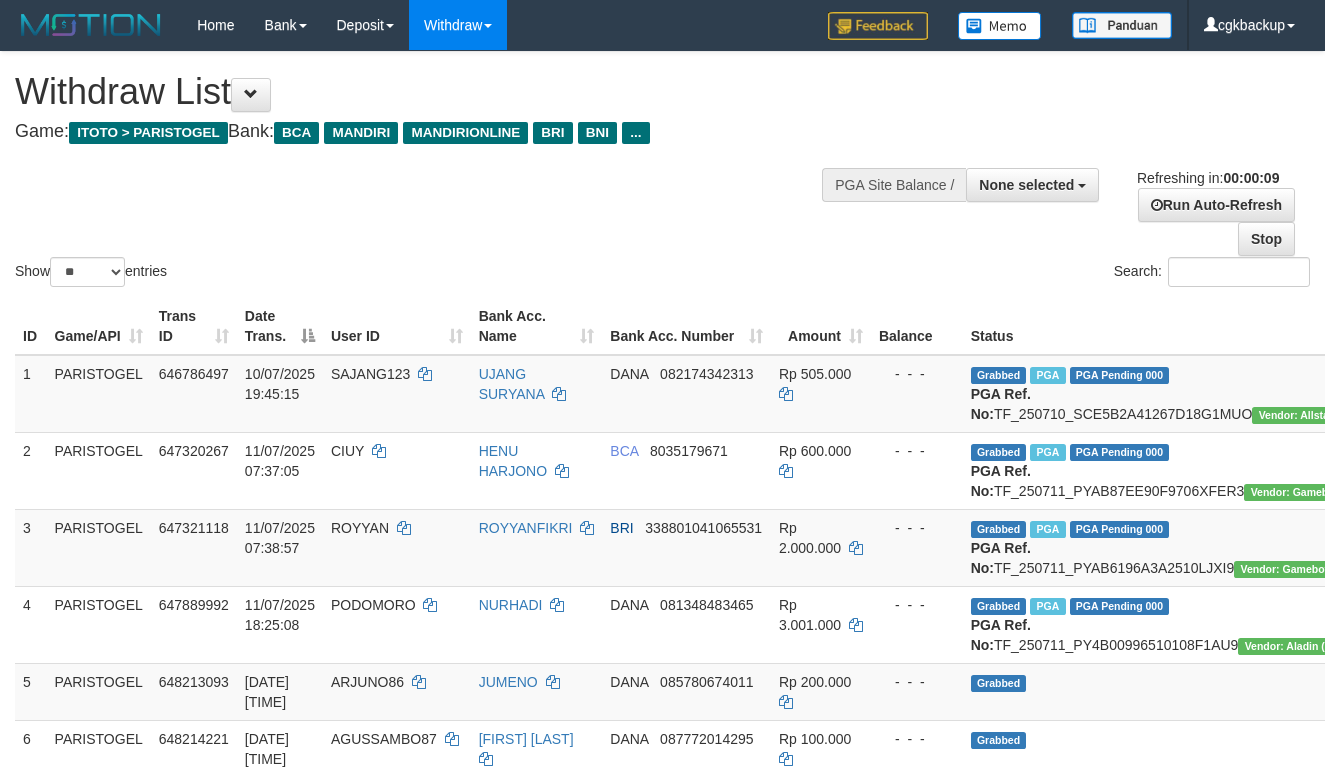 select 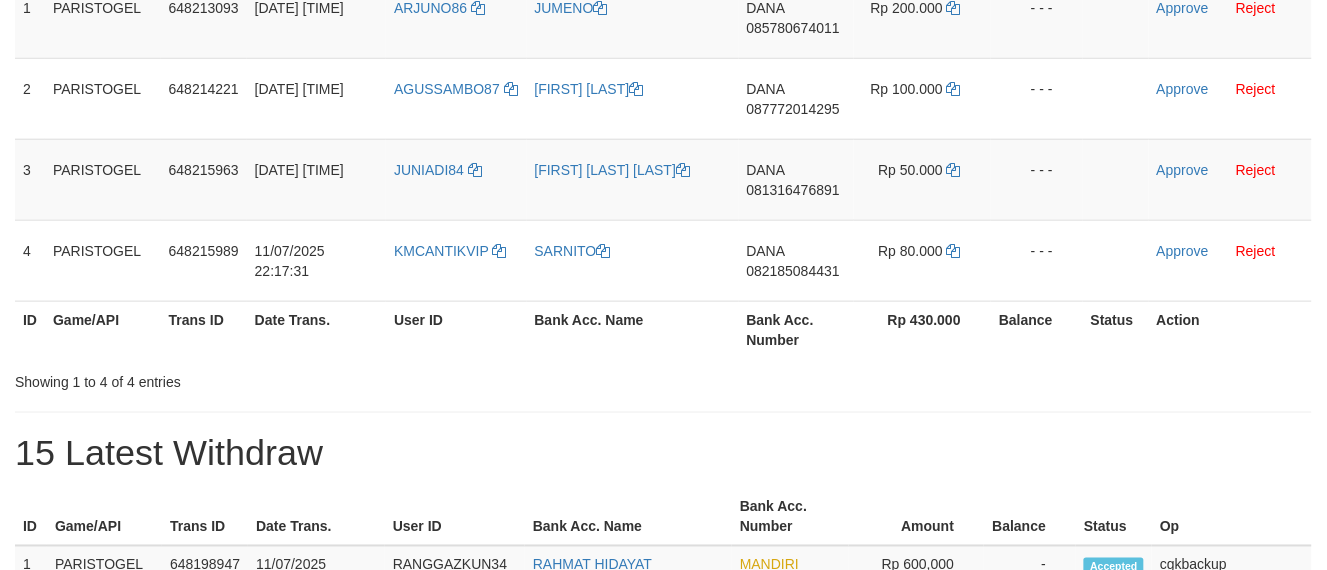 scroll, scrollTop: 342, scrollLeft: 0, axis: vertical 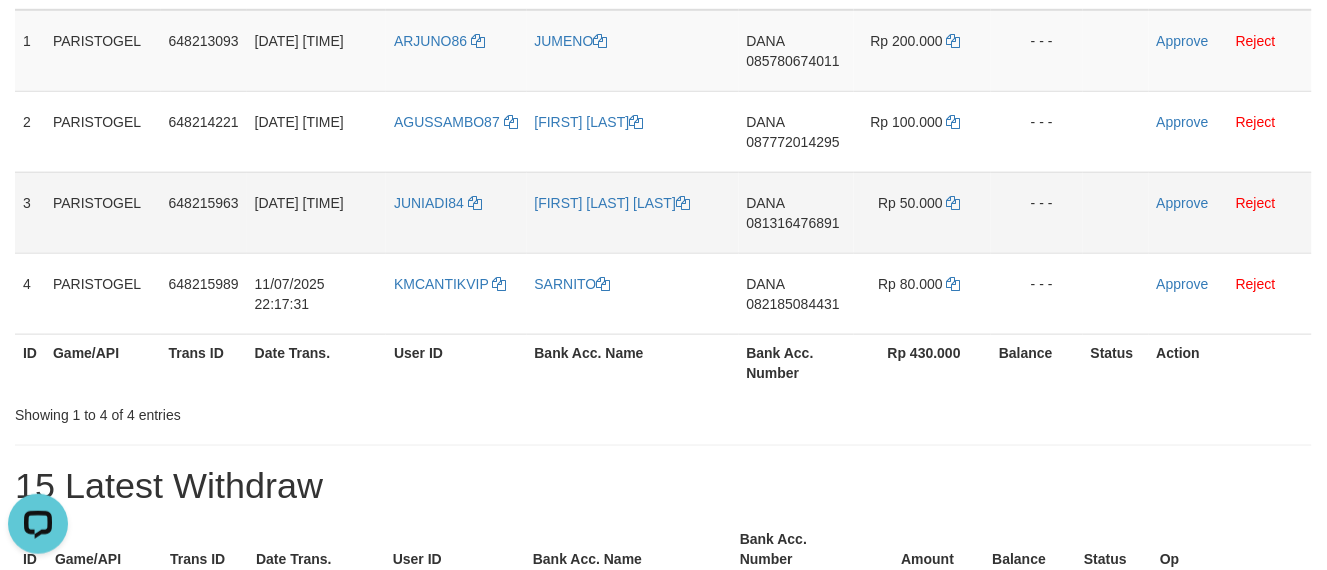 click on "DANA
081316476891" at bounding box center (797, 212) 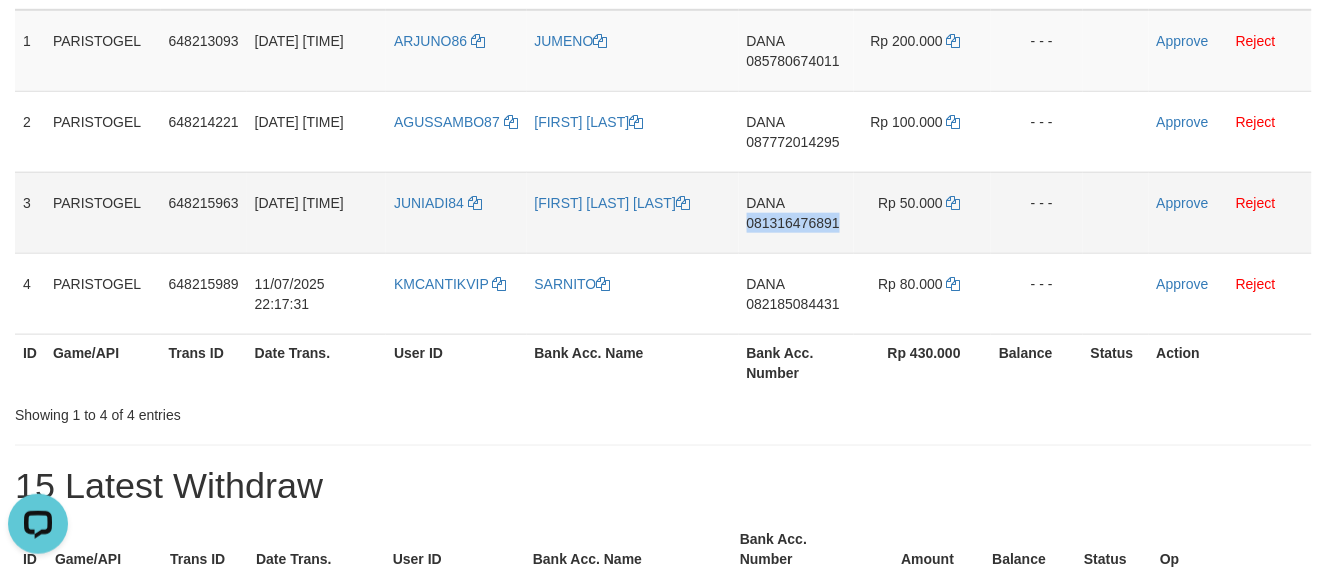 click on "DANA
081316476891" at bounding box center (797, 212) 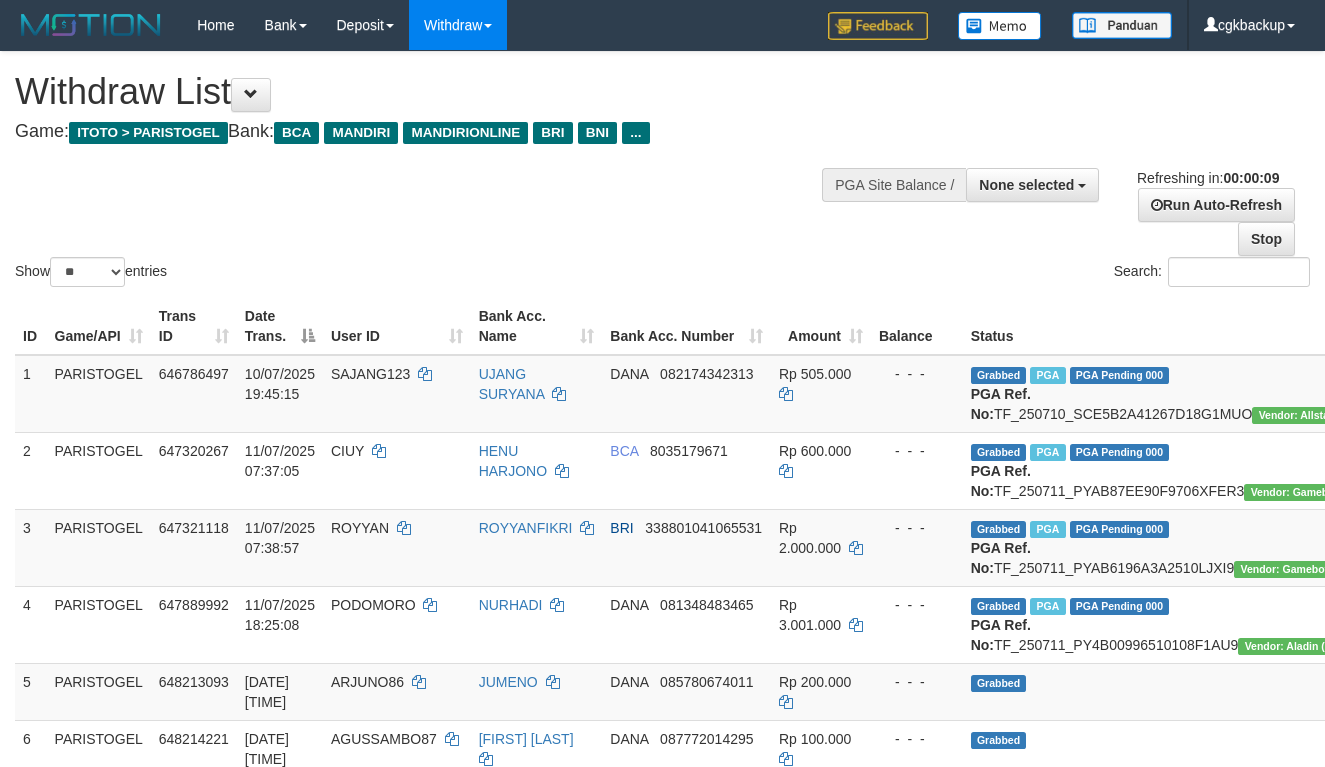 select 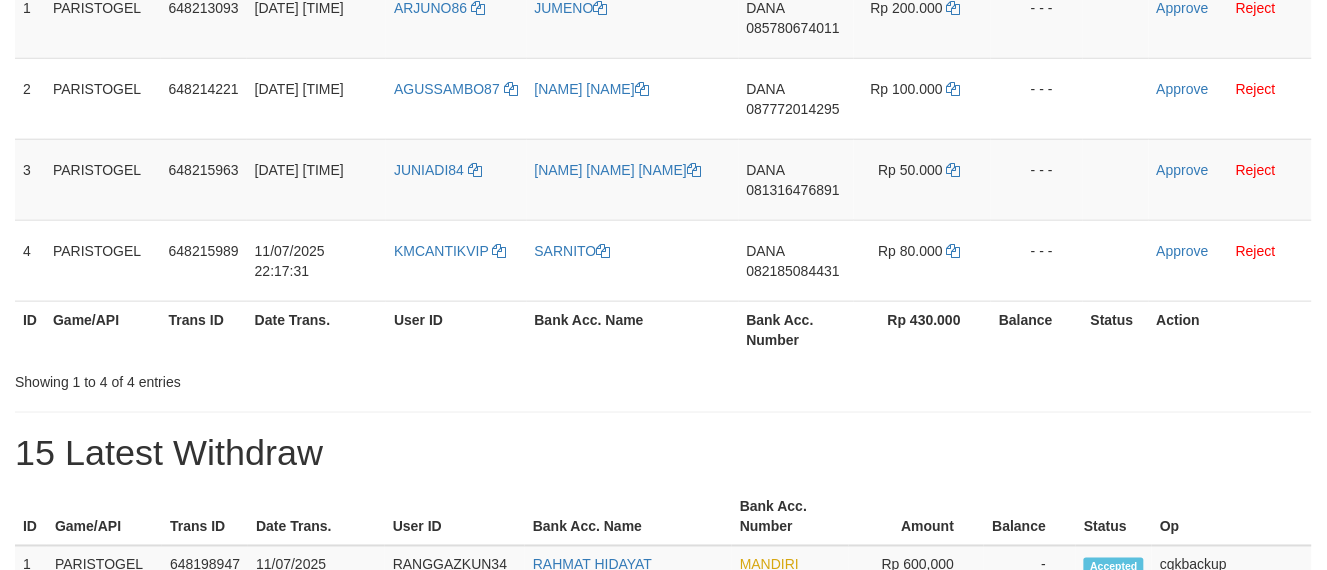 scroll, scrollTop: 342, scrollLeft: 0, axis: vertical 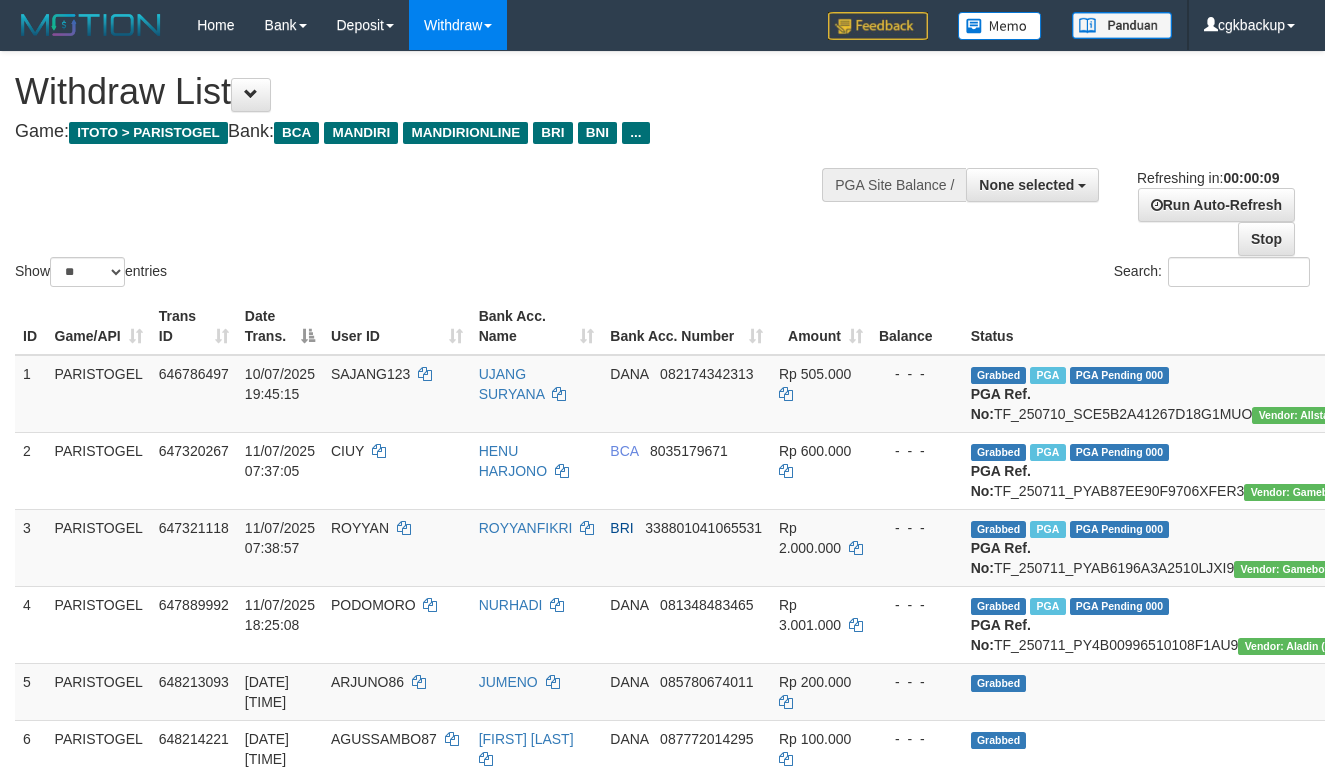 select 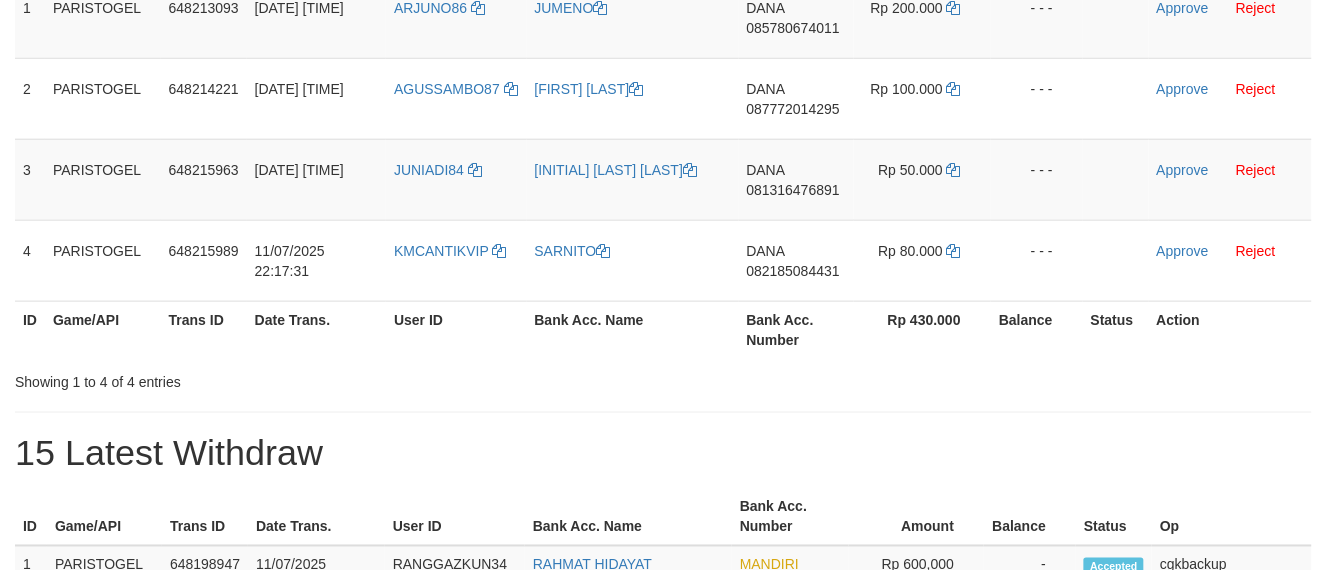 scroll, scrollTop: 342, scrollLeft: 0, axis: vertical 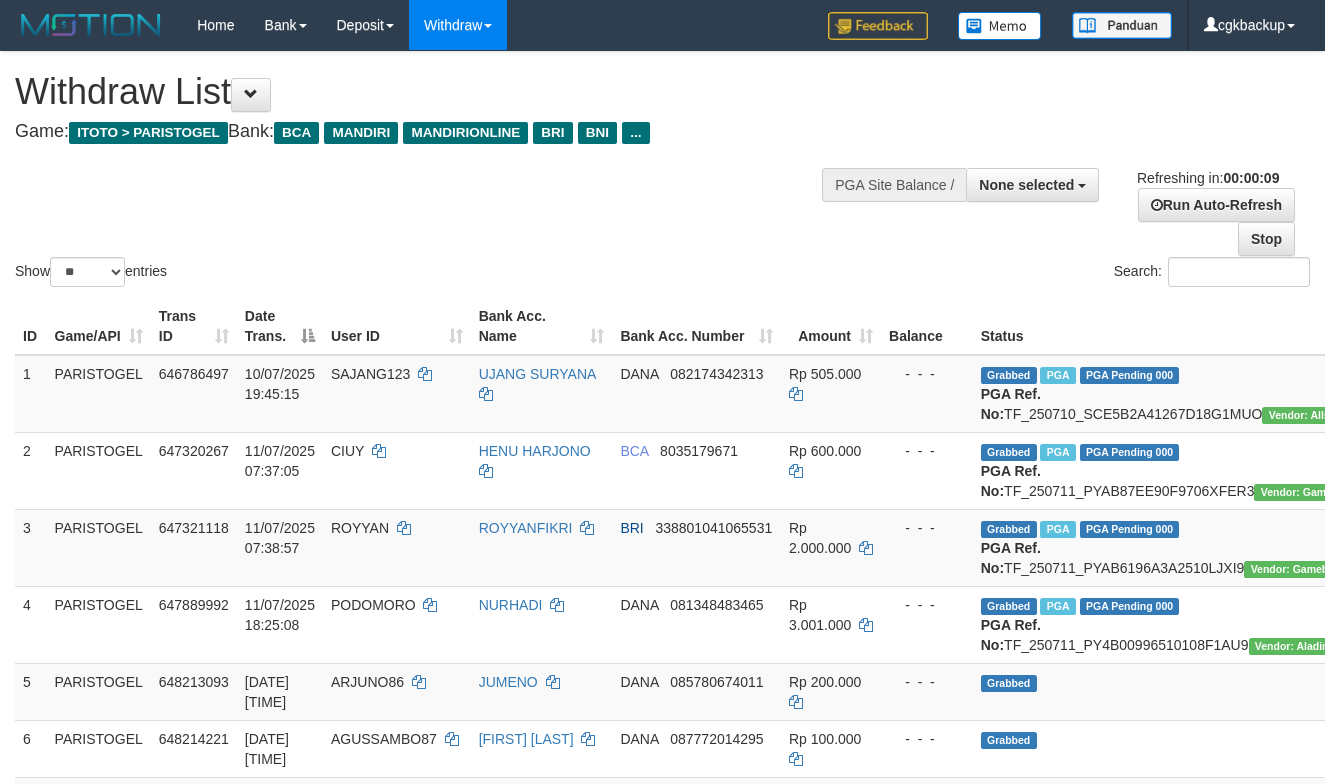 select 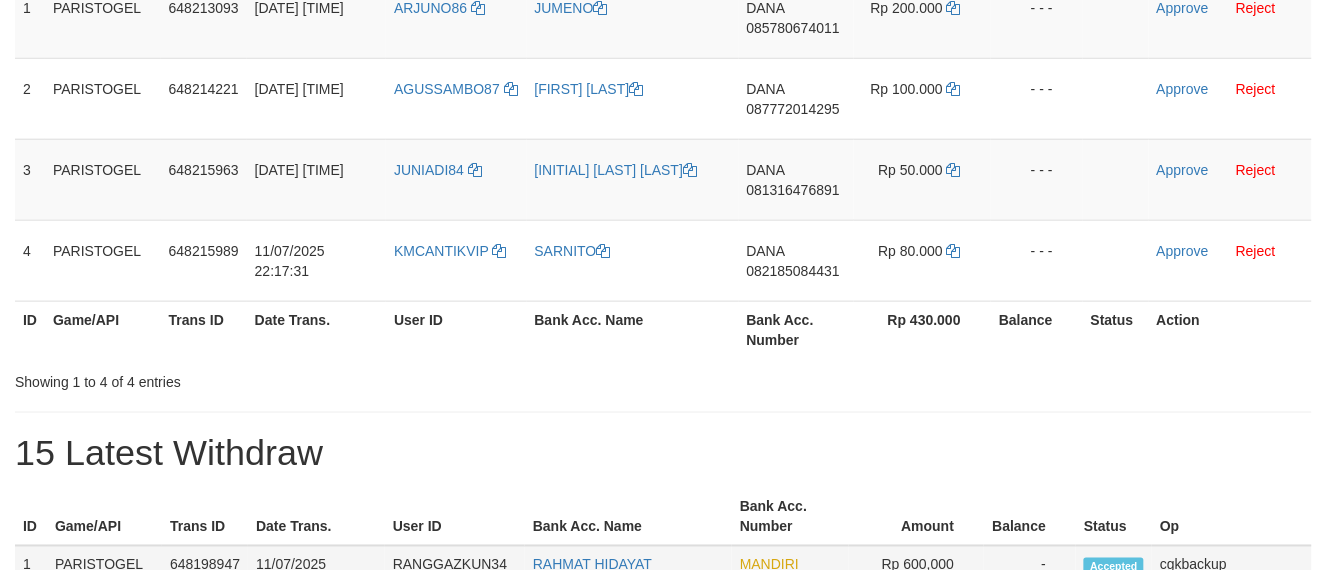 scroll, scrollTop: 342, scrollLeft: 0, axis: vertical 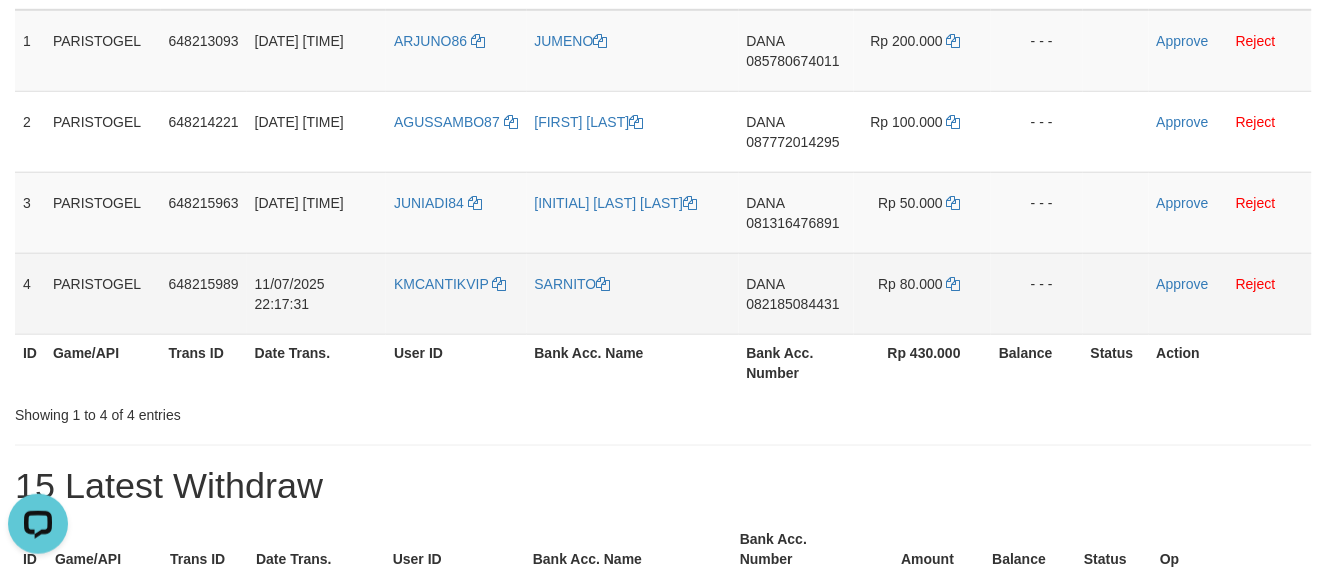 click on "DANA
082185084431" at bounding box center (797, 293) 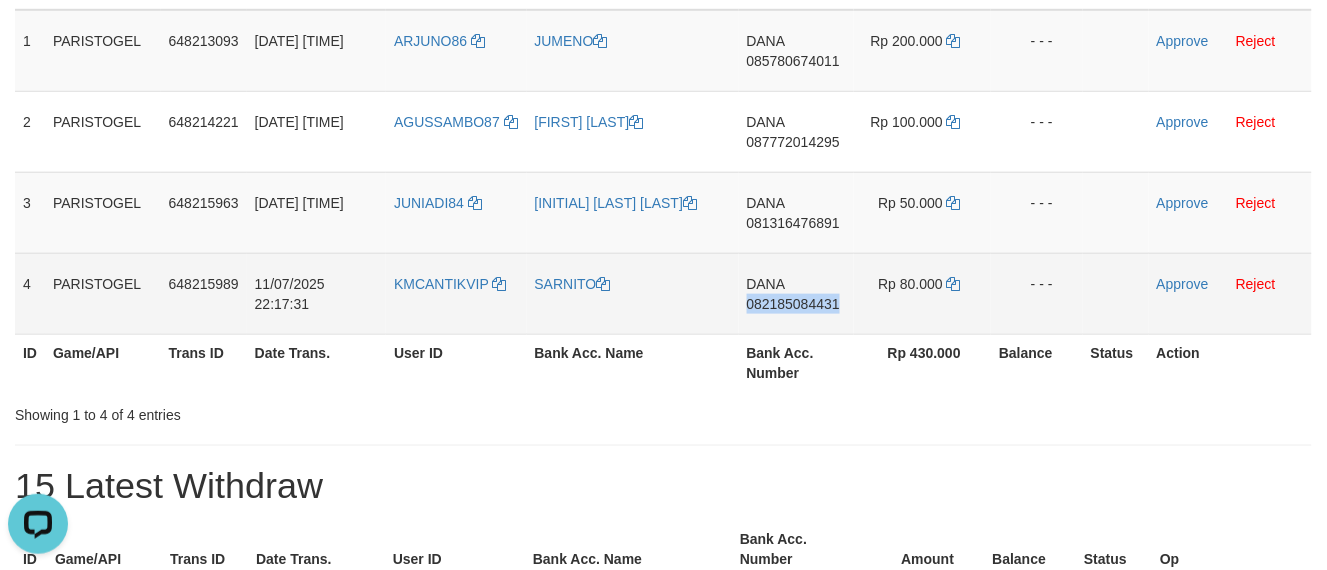 copy on "082185084431" 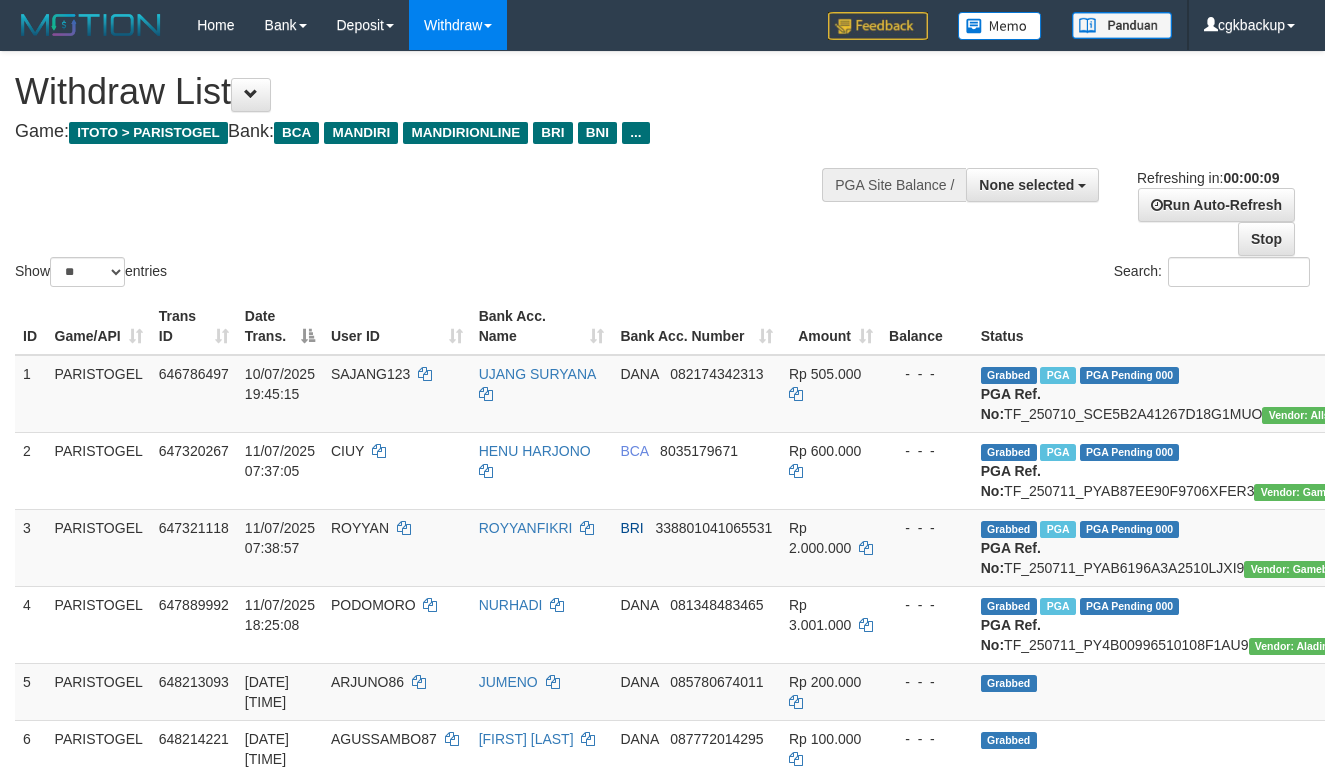 select 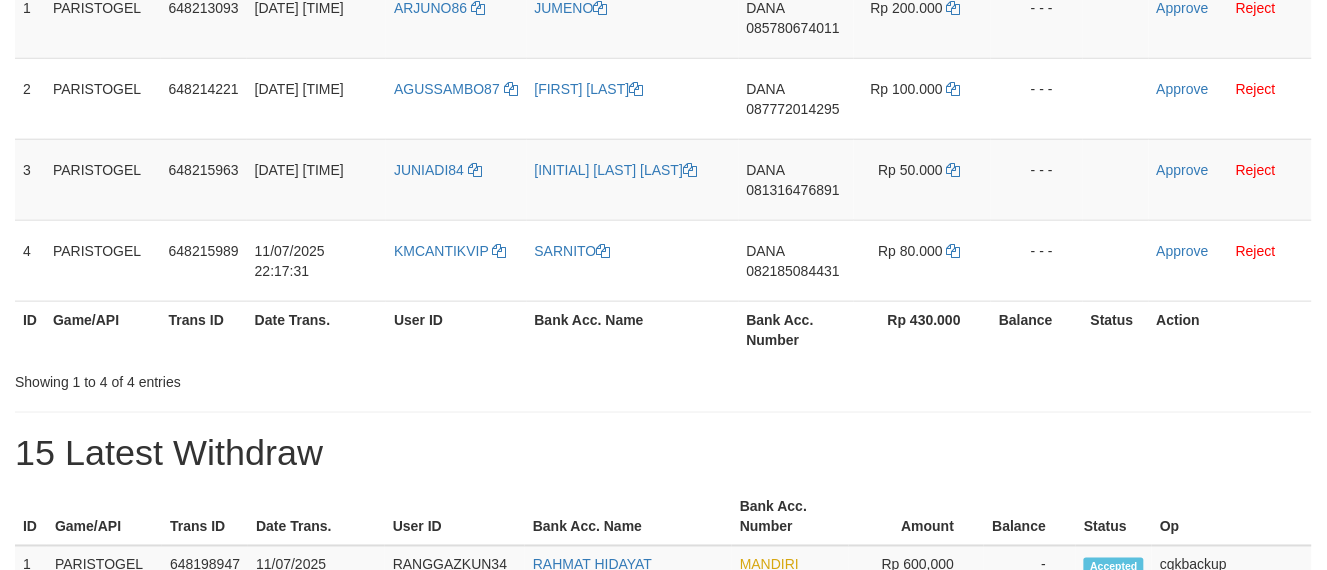 scroll, scrollTop: 342, scrollLeft: 0, axis: vertical 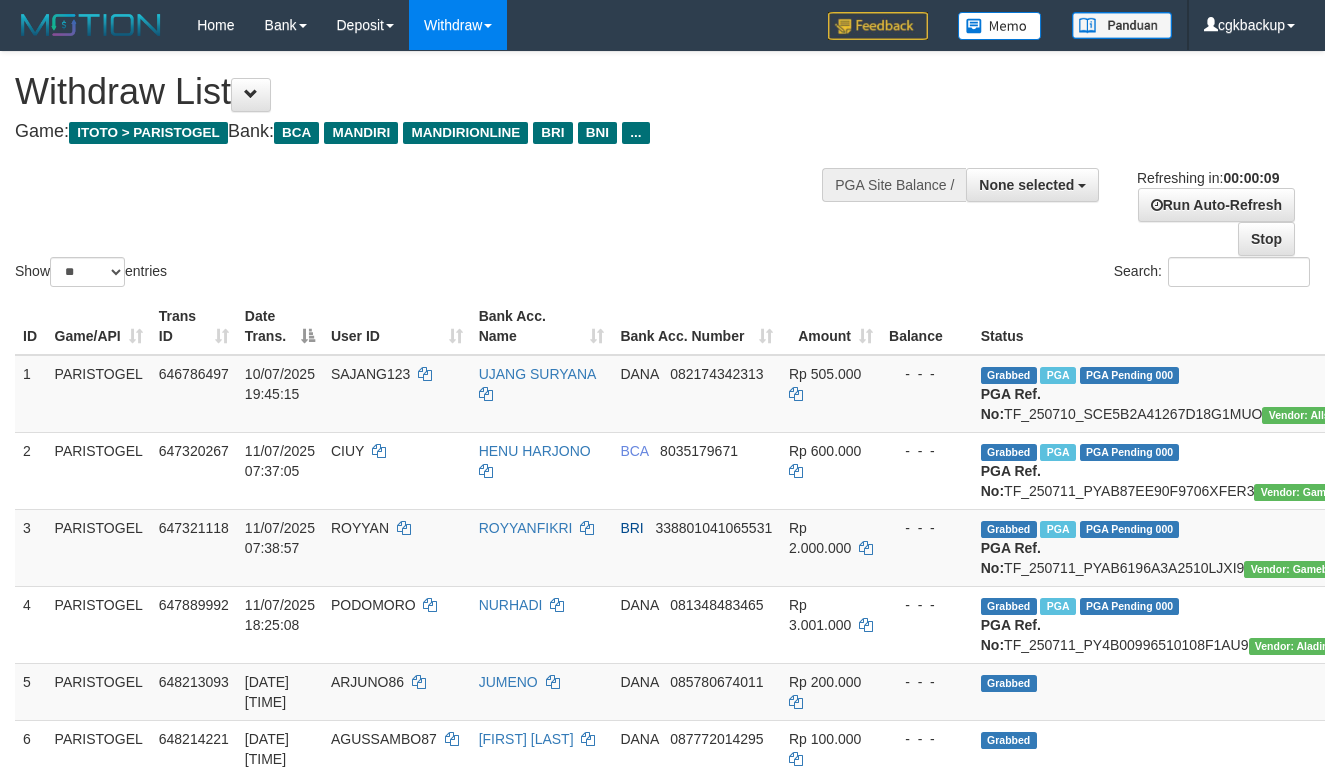 select 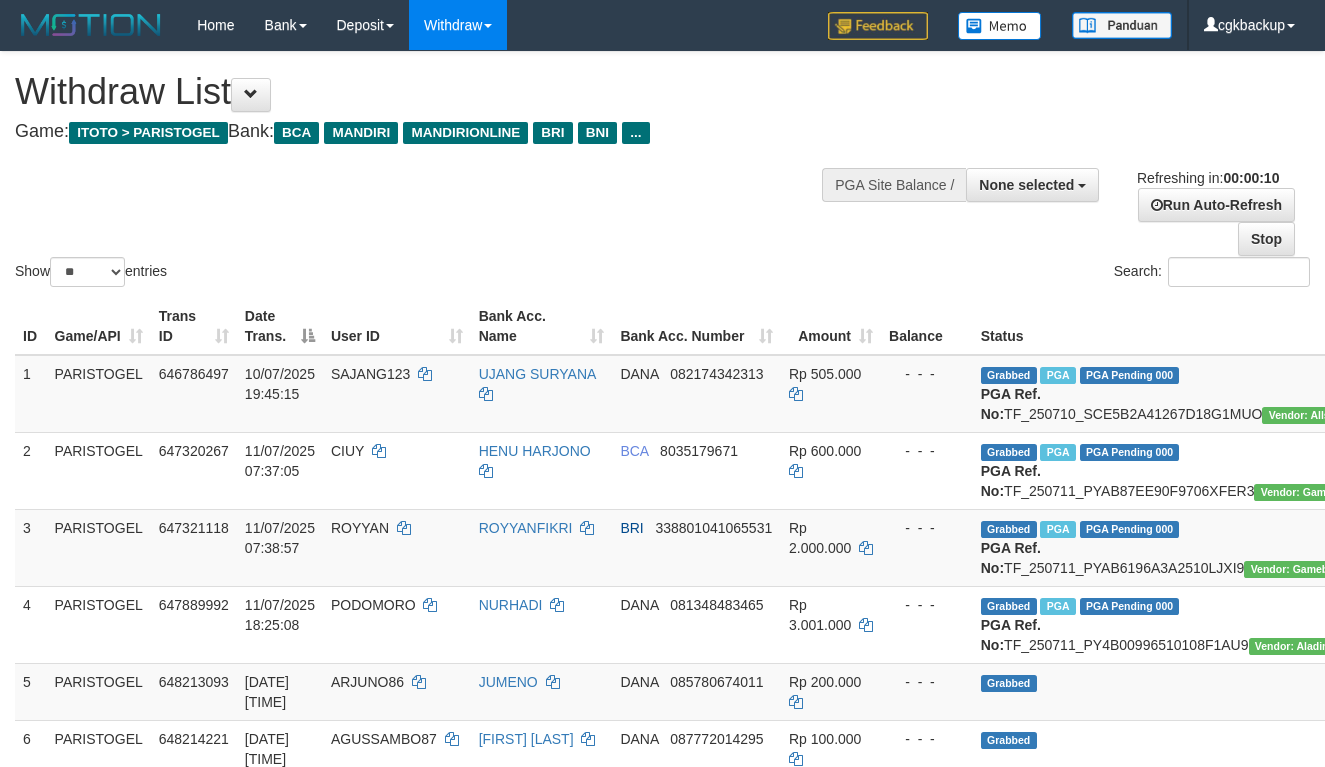 select 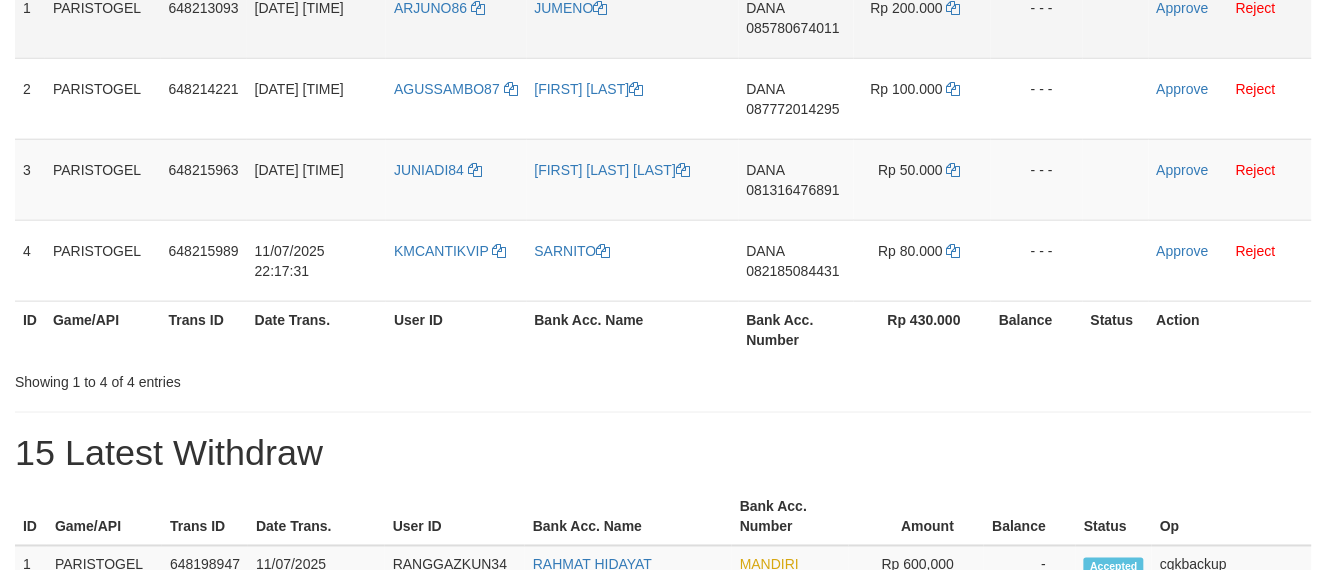 scroll, scrollTop: 342, scrollLeft: 0, axis: vertical 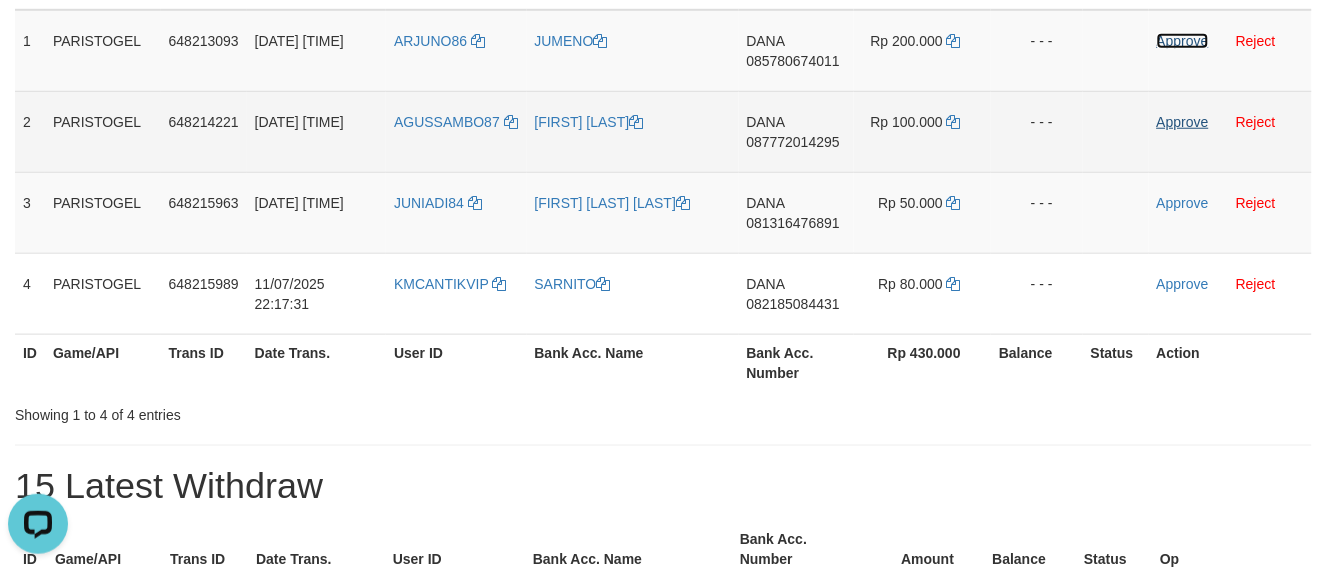 drag, startPoint x: 1187, startPoint y: 45, endPoint x: 1180, endPoint y: 120, distance: 75.32596 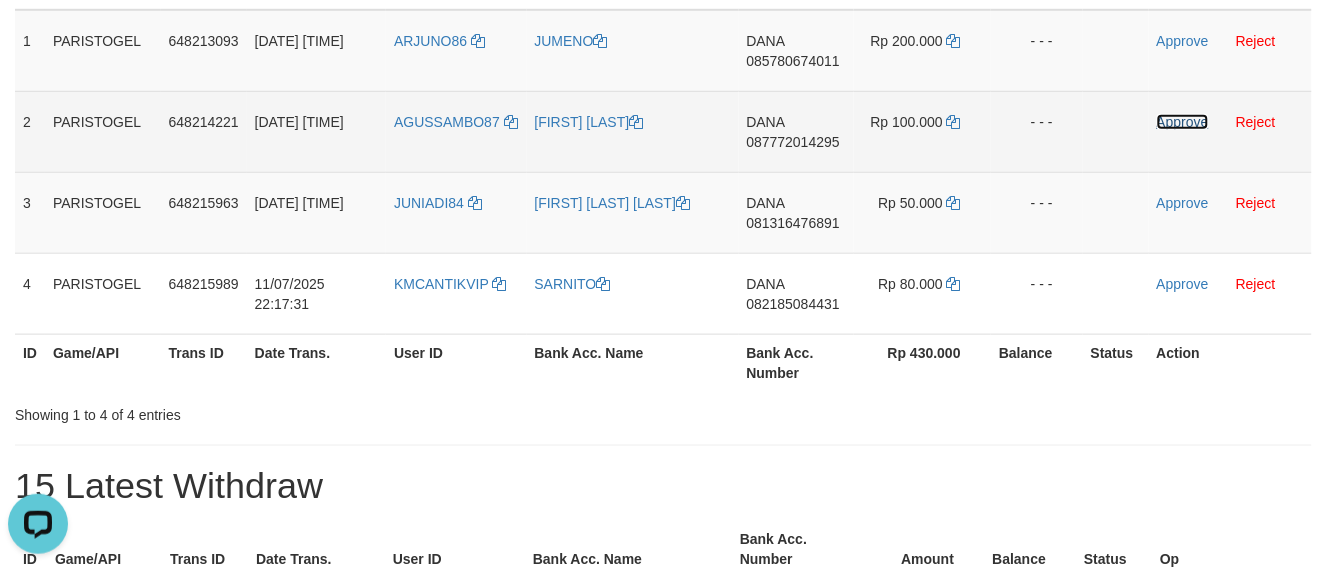 click on "Approve" at bounding box center (1183, 122) 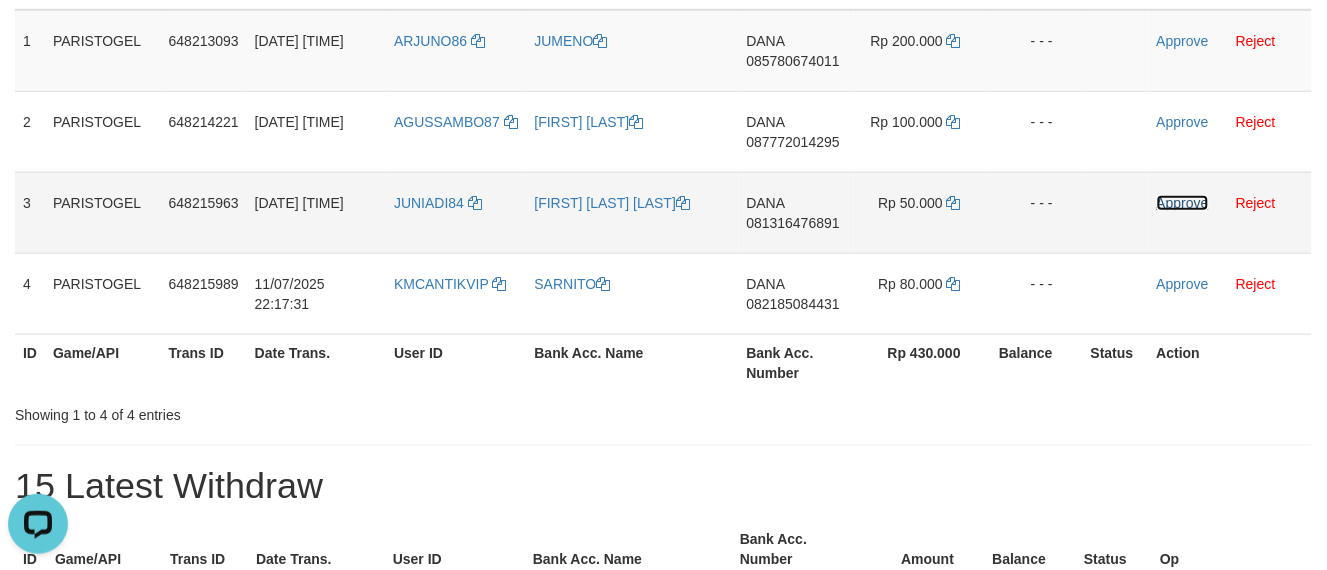 click on "Approve" at bounding box center [1183, 203] 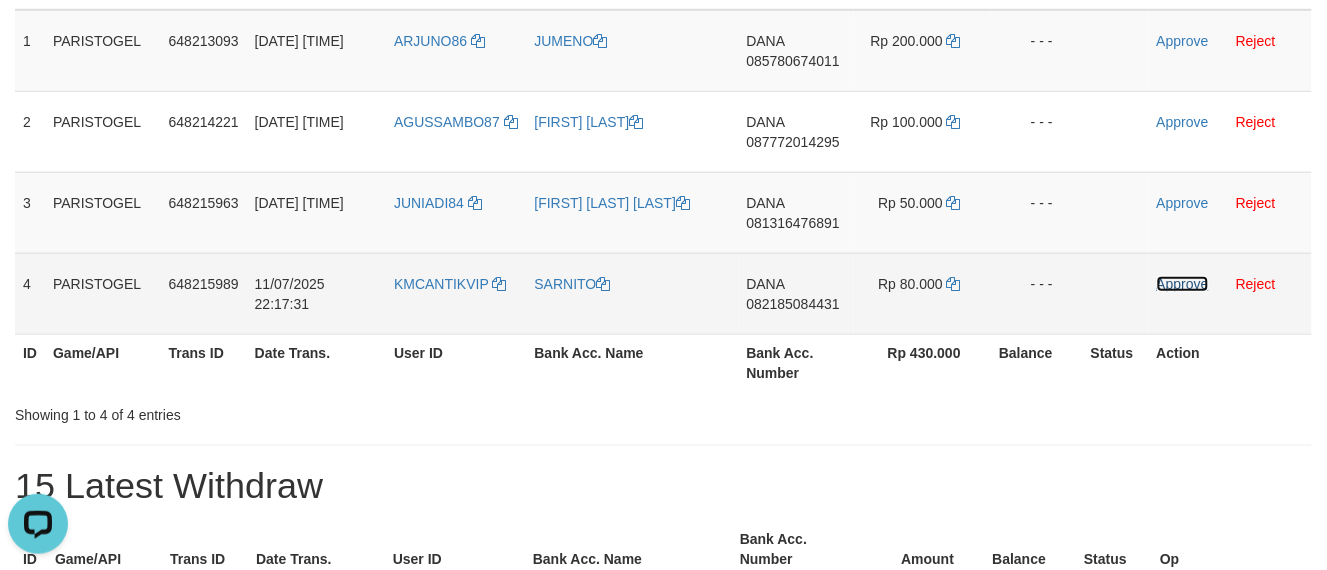 click on "Approve" at bounding box center (1183, 284) 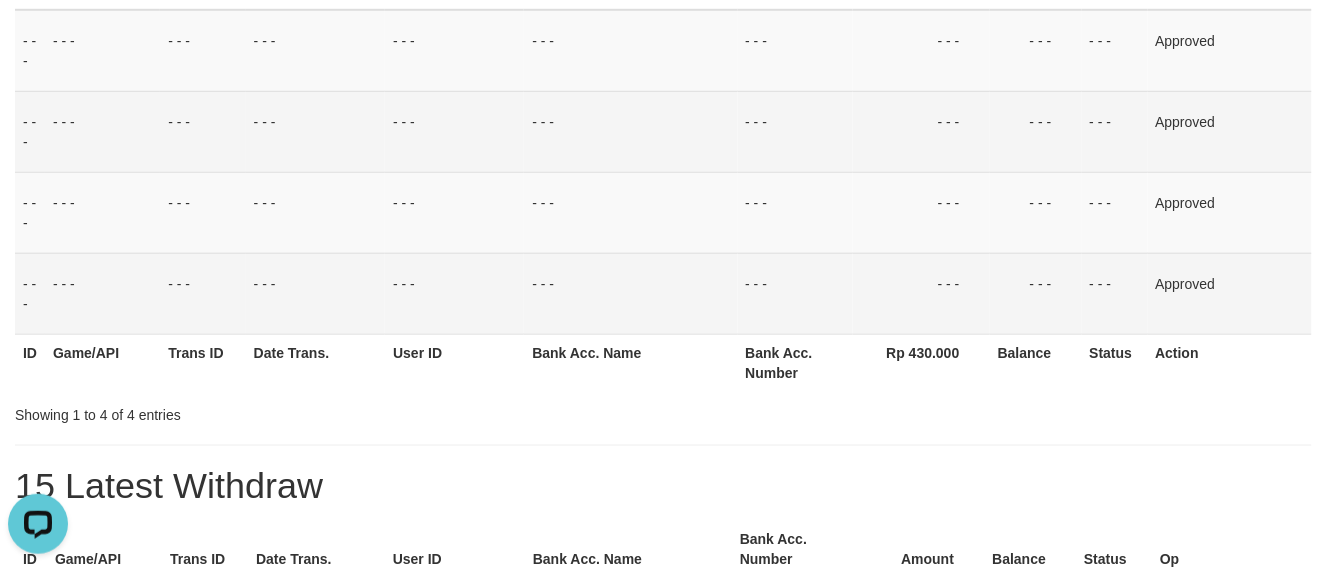 click on "- - -" at bounding box center (630, 131) 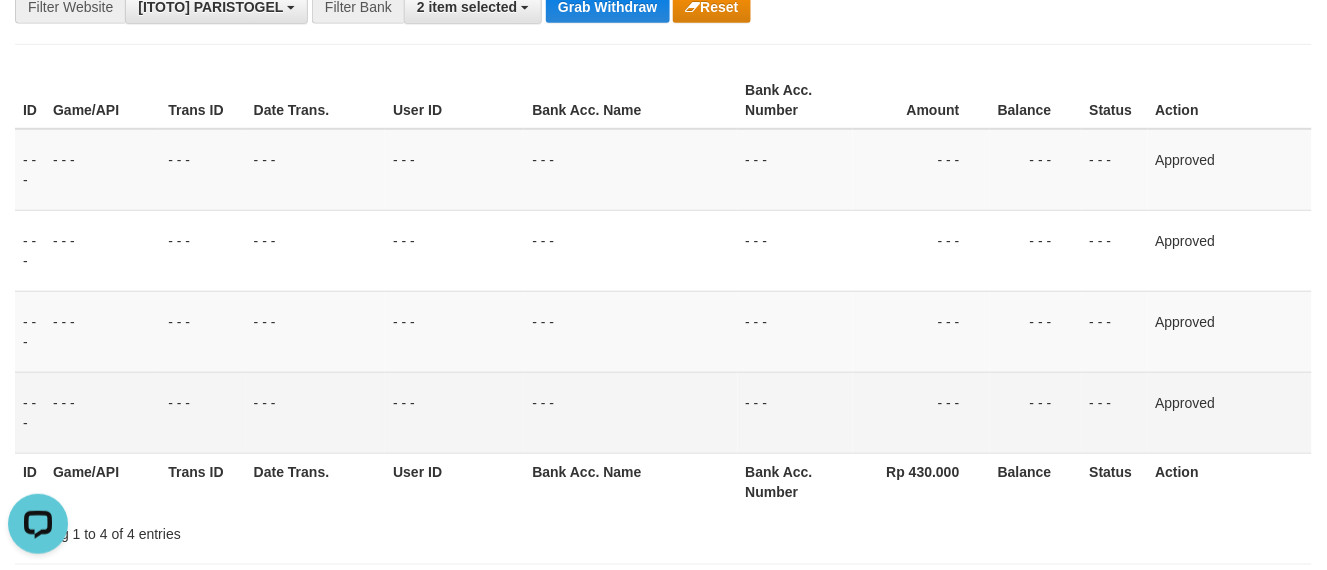 scroll, scrollTop: 120, scrollLeft: 0, axis: vertical 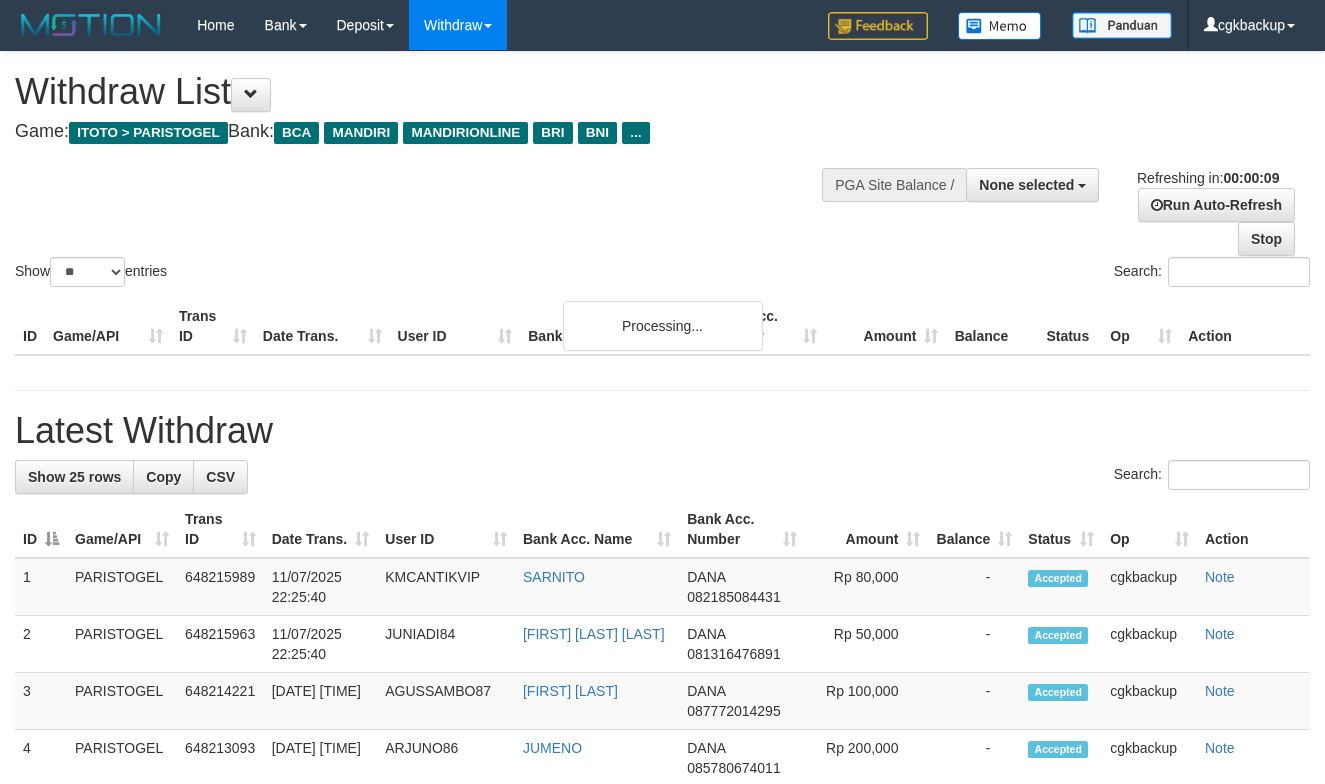 select 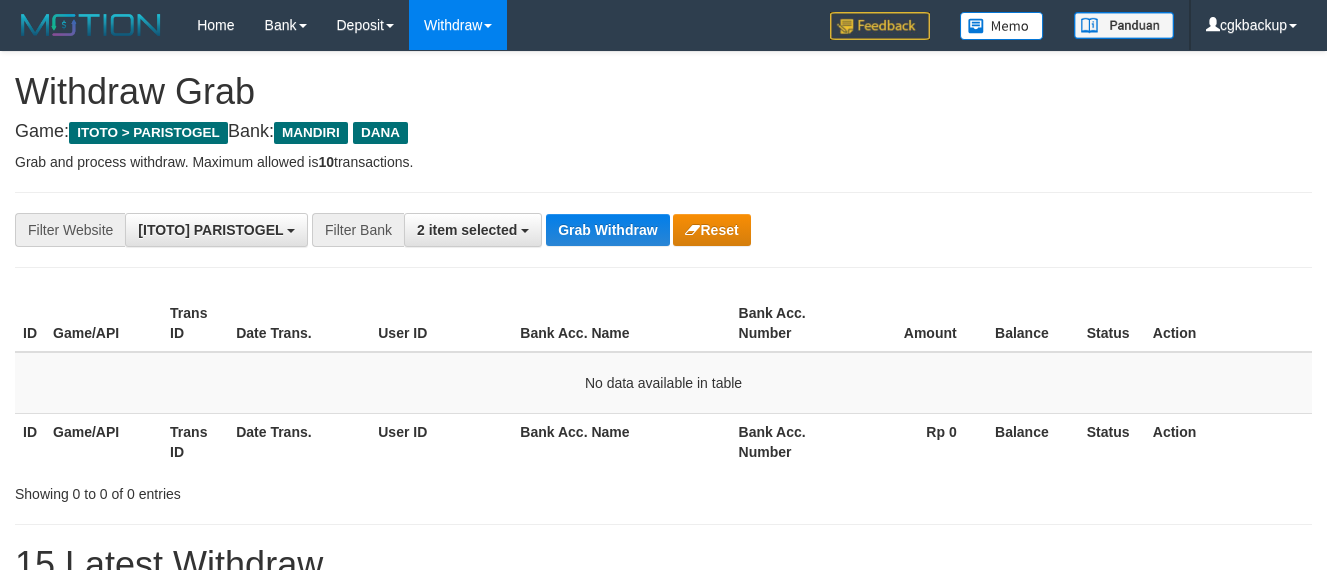 scroll, scrollTop: 0, scrollLeft: 0, axis: both 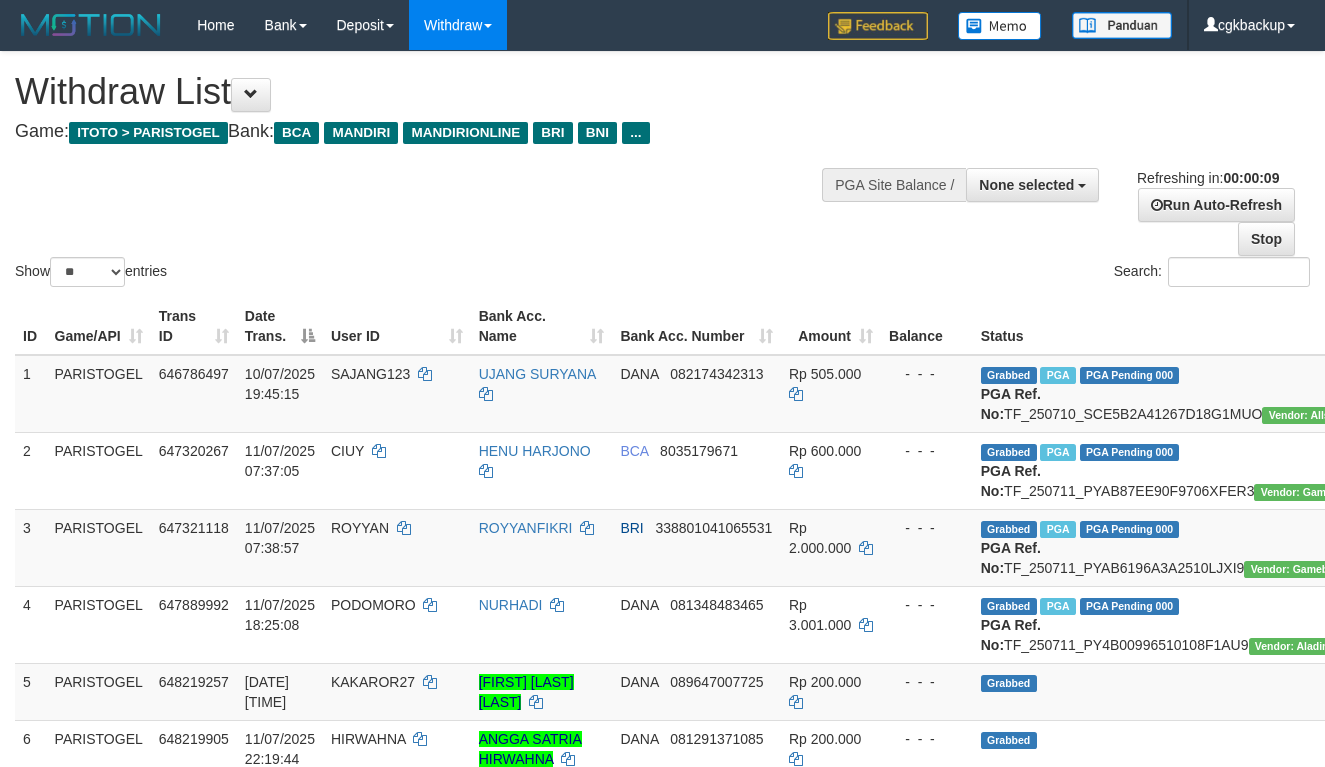 select 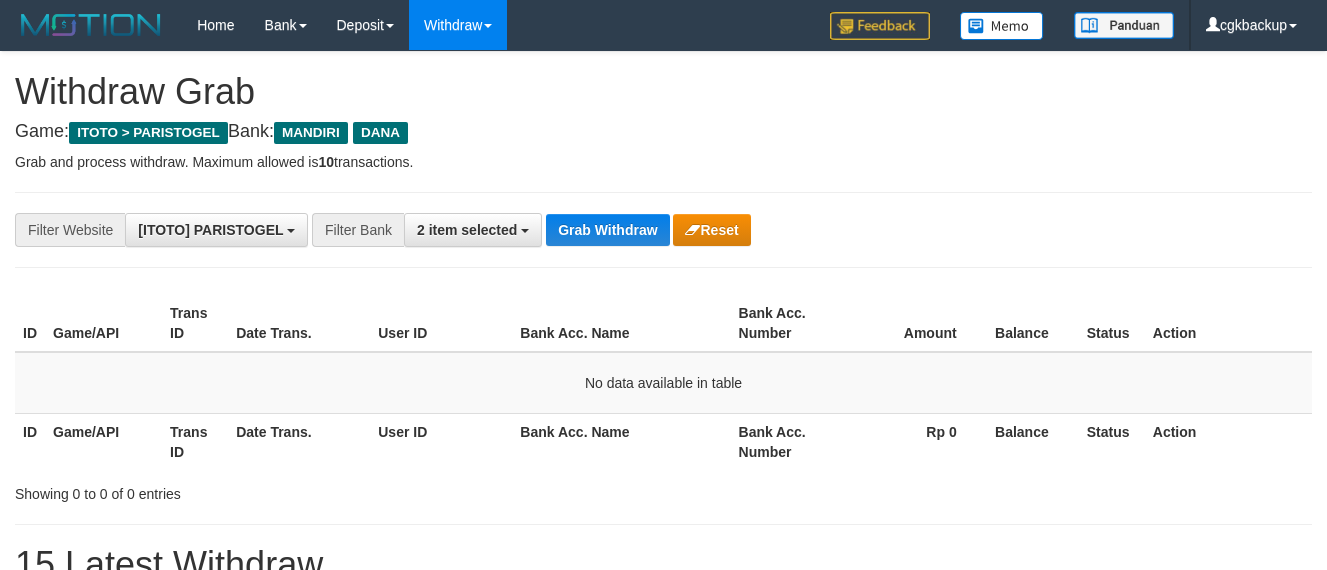 scroll, scrollTop: 0, scrollLeft: 0, axis: both 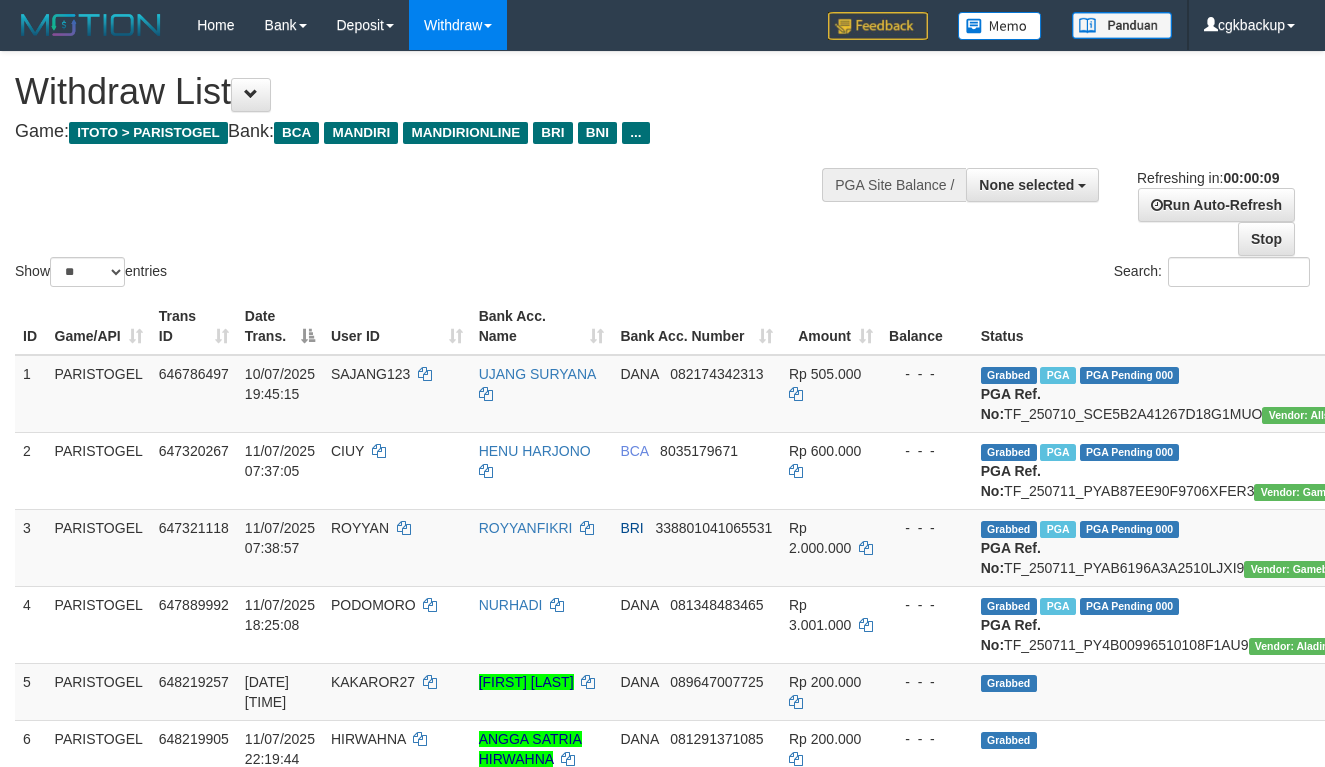 select 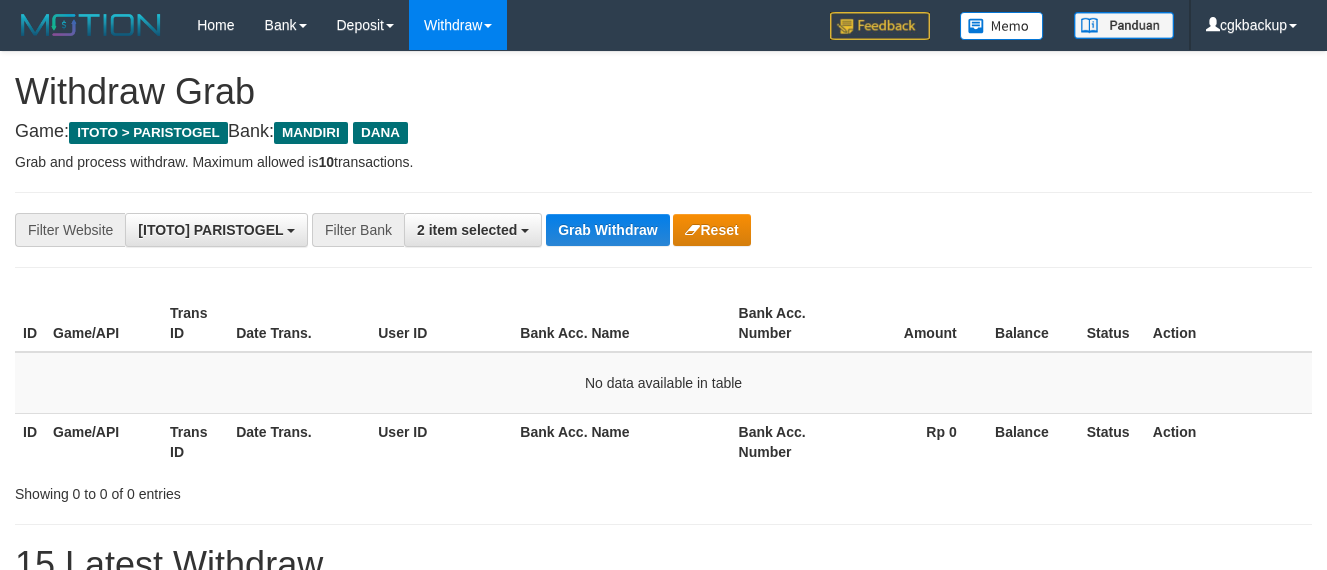 scroll, scrollTop: 0, scrollLeft: 0, axis: both 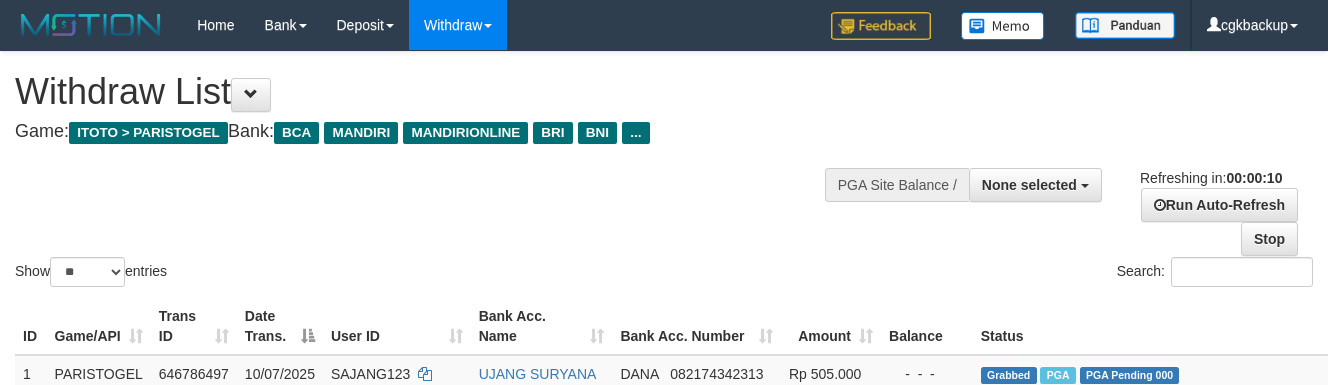 select 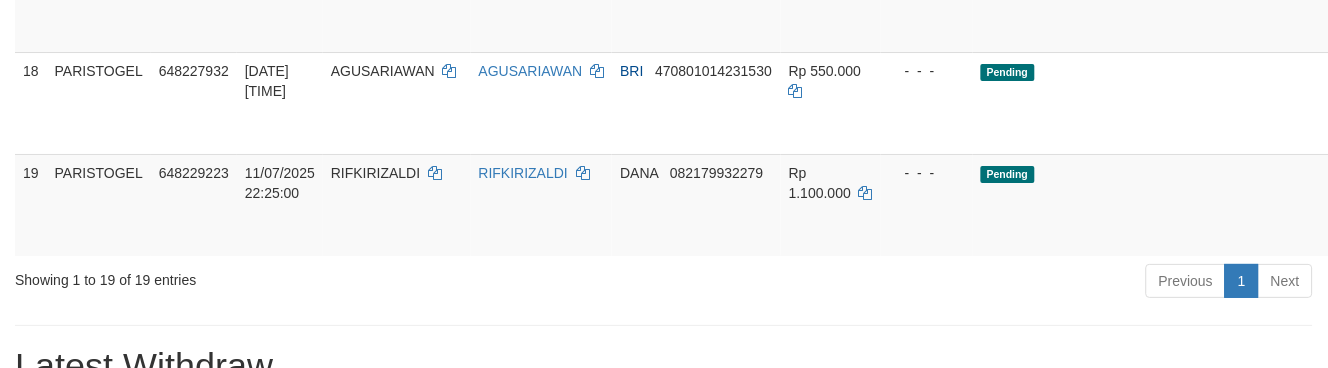 scroll, scrollTop: 1555, scrollLeft: 0, axis: vertical 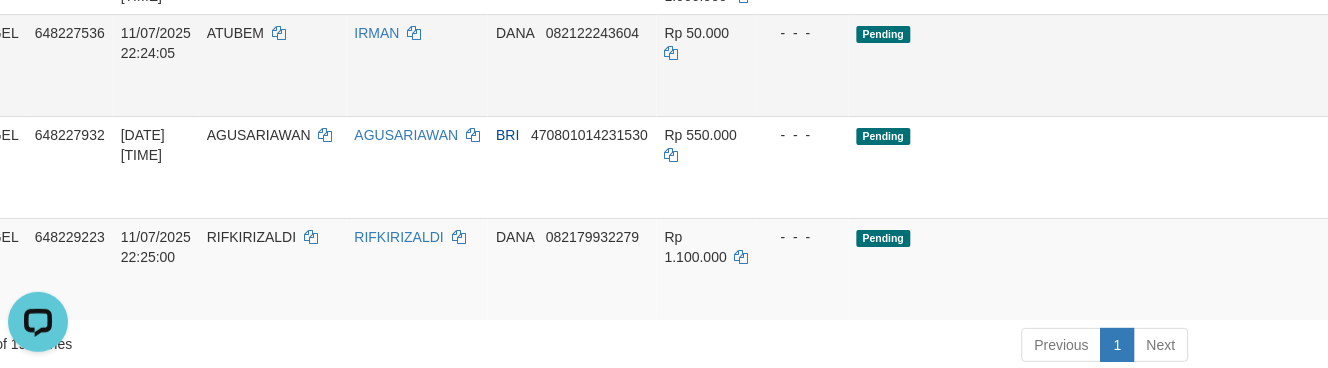 click on "Allow Grab   ·    Reject Send PGA     ·    Note" at bounding box center [1386, 65] 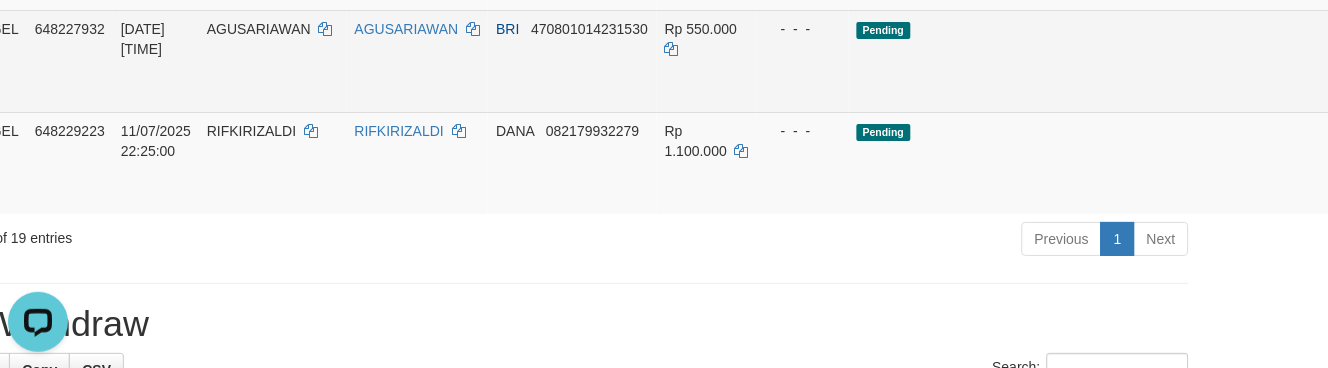 scroll, scrollTop: 1444, scrollLeft: 124, axis: both 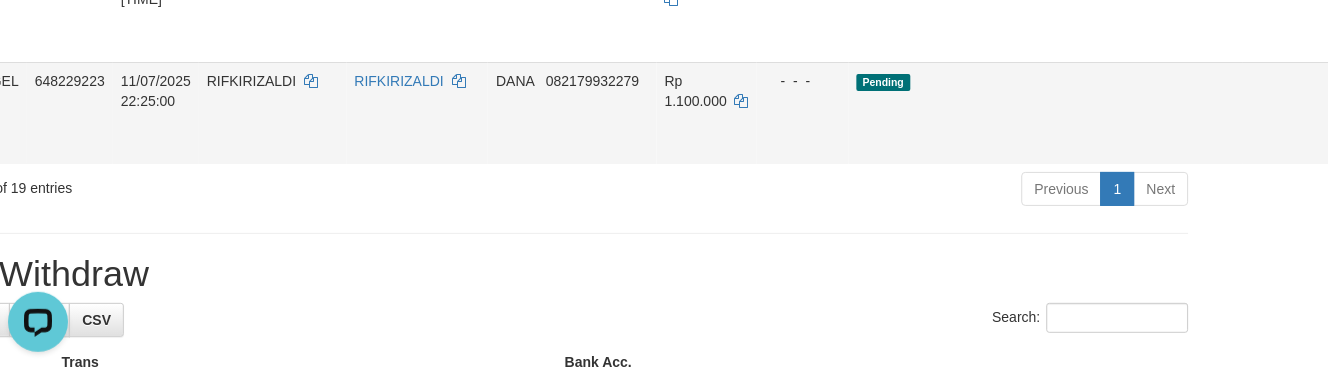 click on "Allow Grab" at bounding box center [1361, 91] 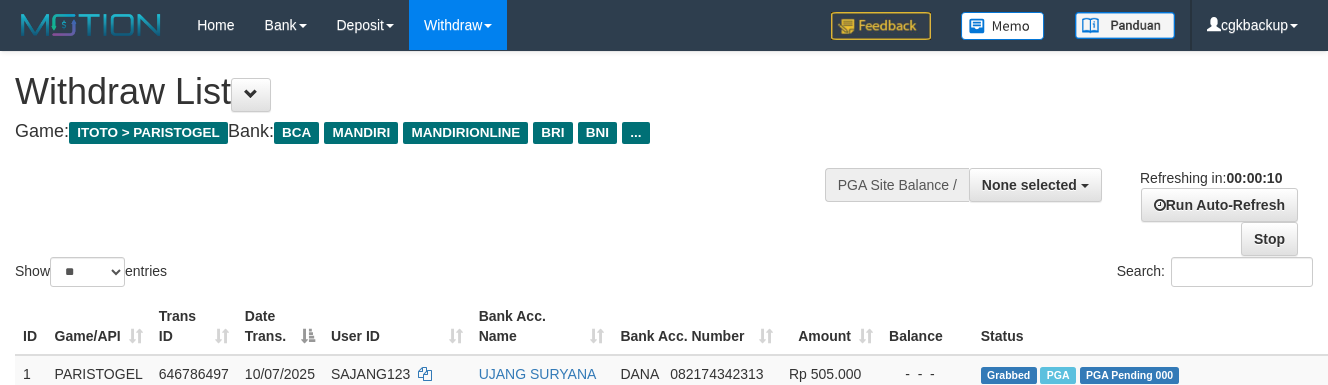 select 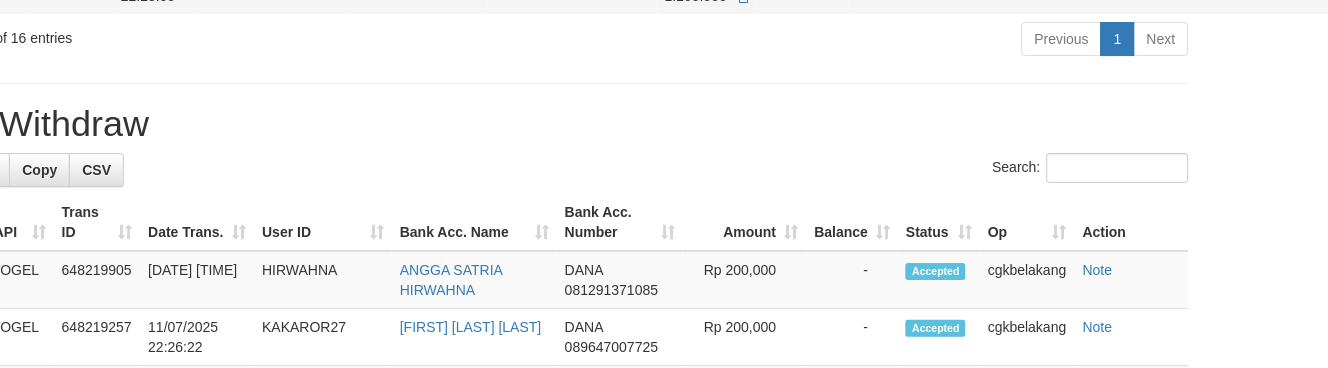 scroll, scrollTop: 1212, scrollLeft: 124, axis: both 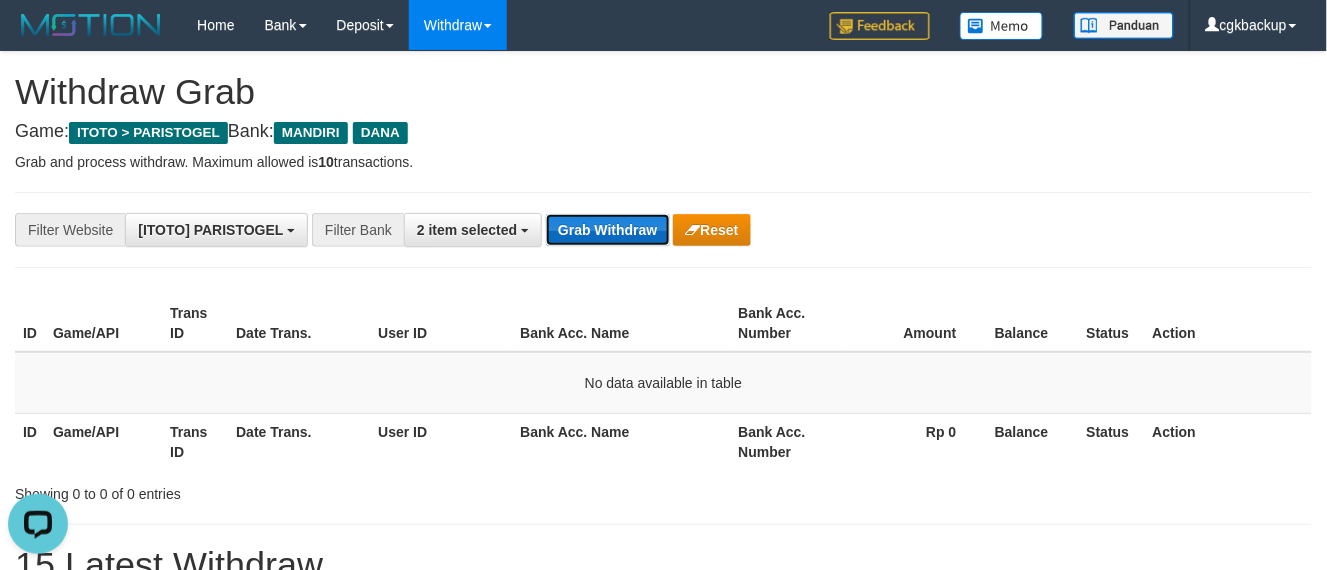 click on "Grab Withdraw" at bounding box center [607, 230] 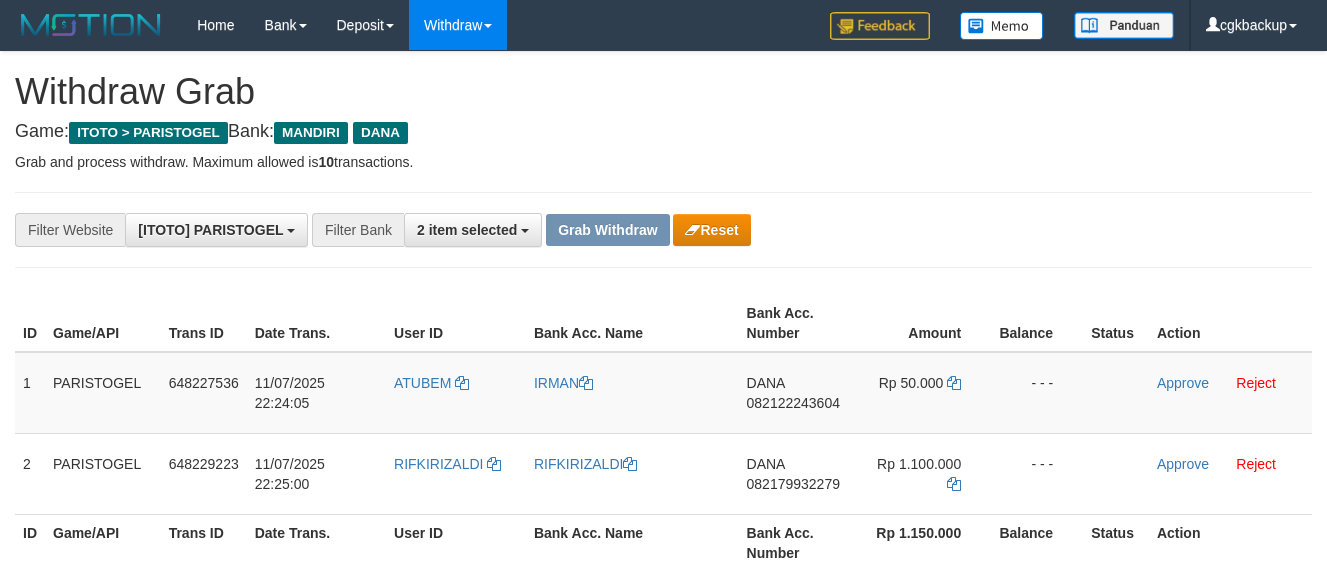 scroll, scrollTop: 0, scrollLeft: 0, axis: both 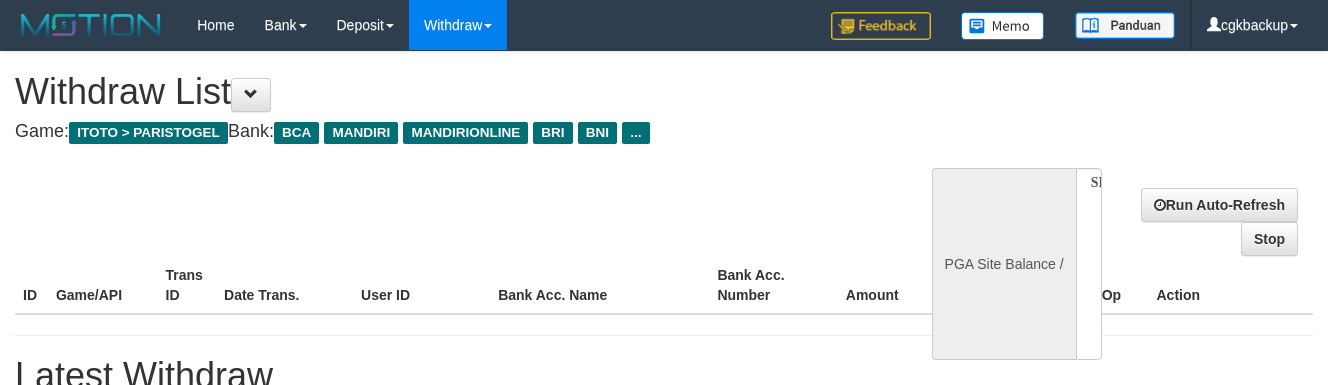 select 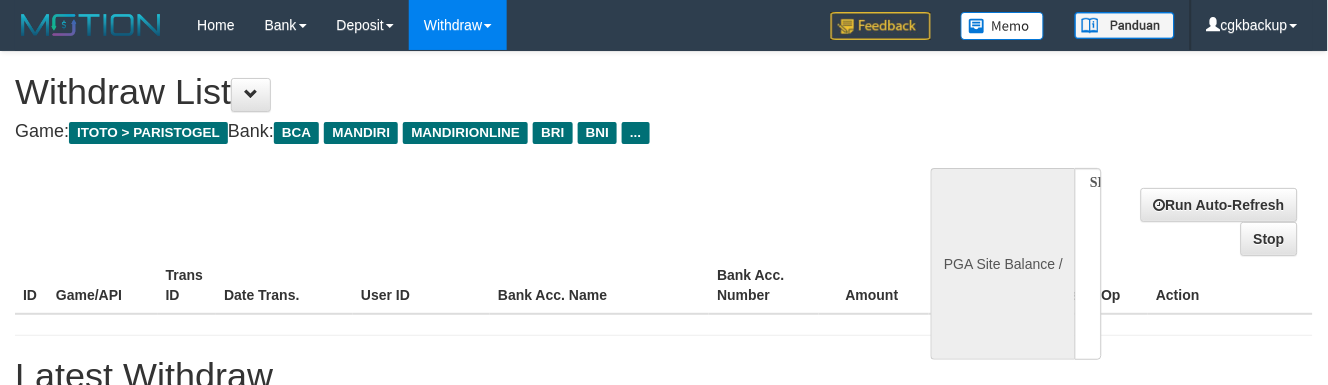 select on "**" 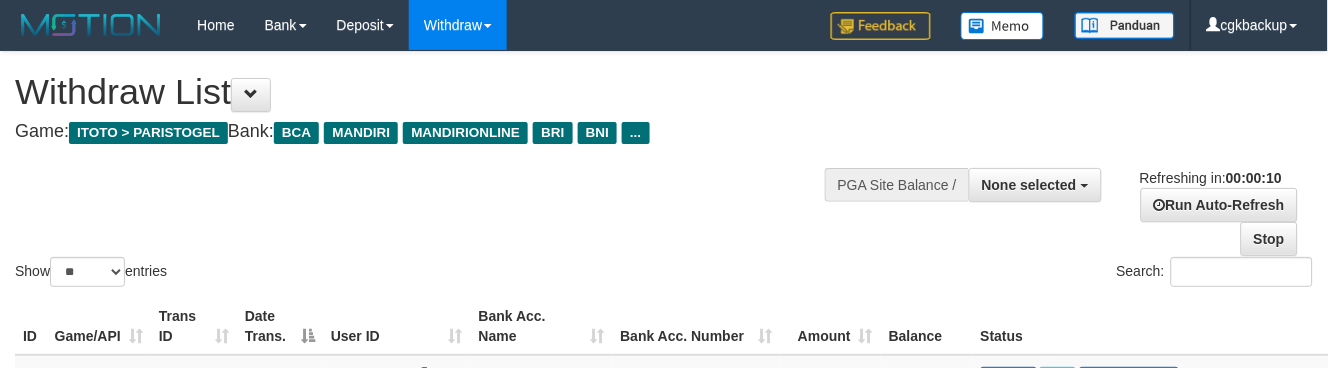 scroll, scrollTop: 712, scrollLeft: 112, axis: both 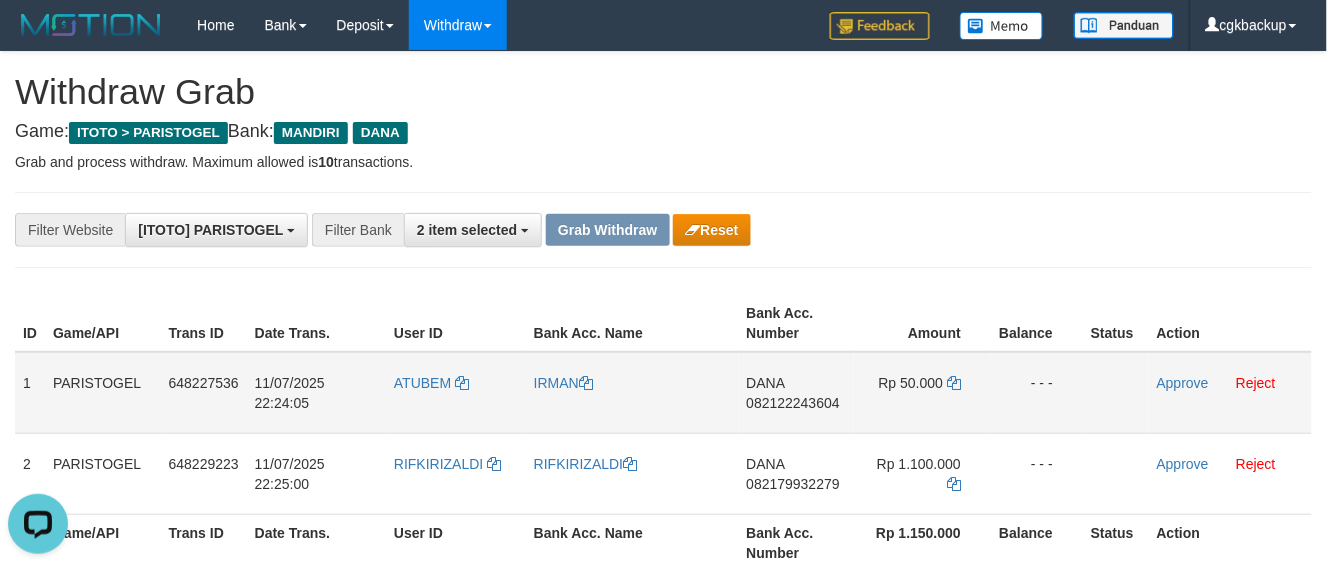 click on "ATUBEM" at bounding box center [456, 393] 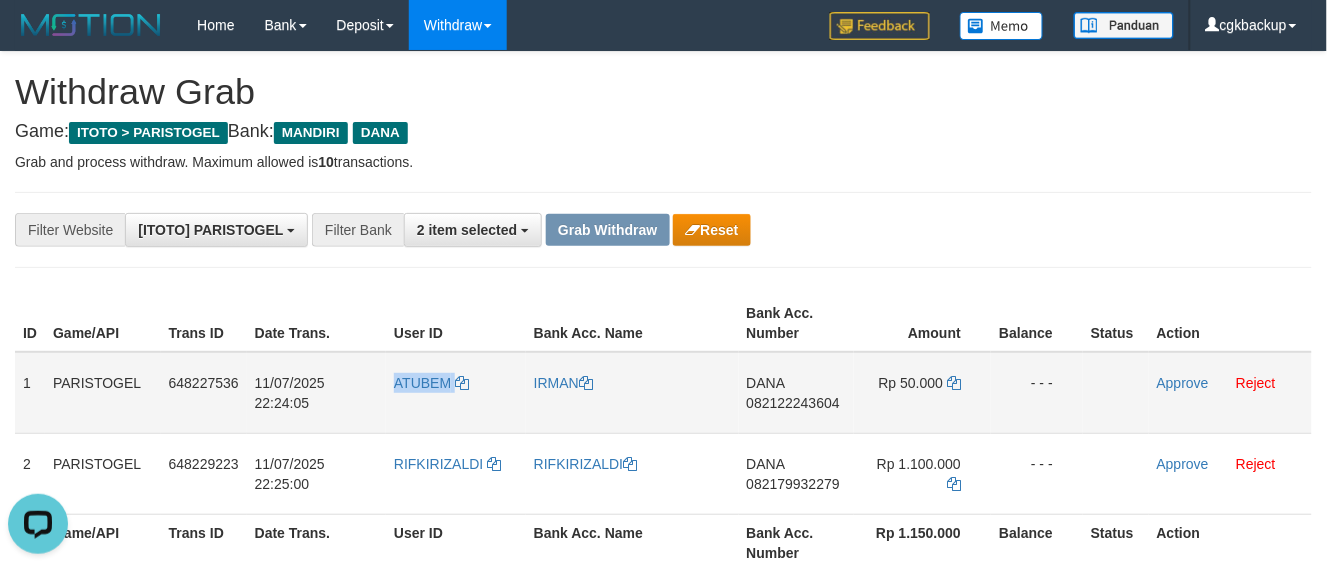copy on "ATUBEM" 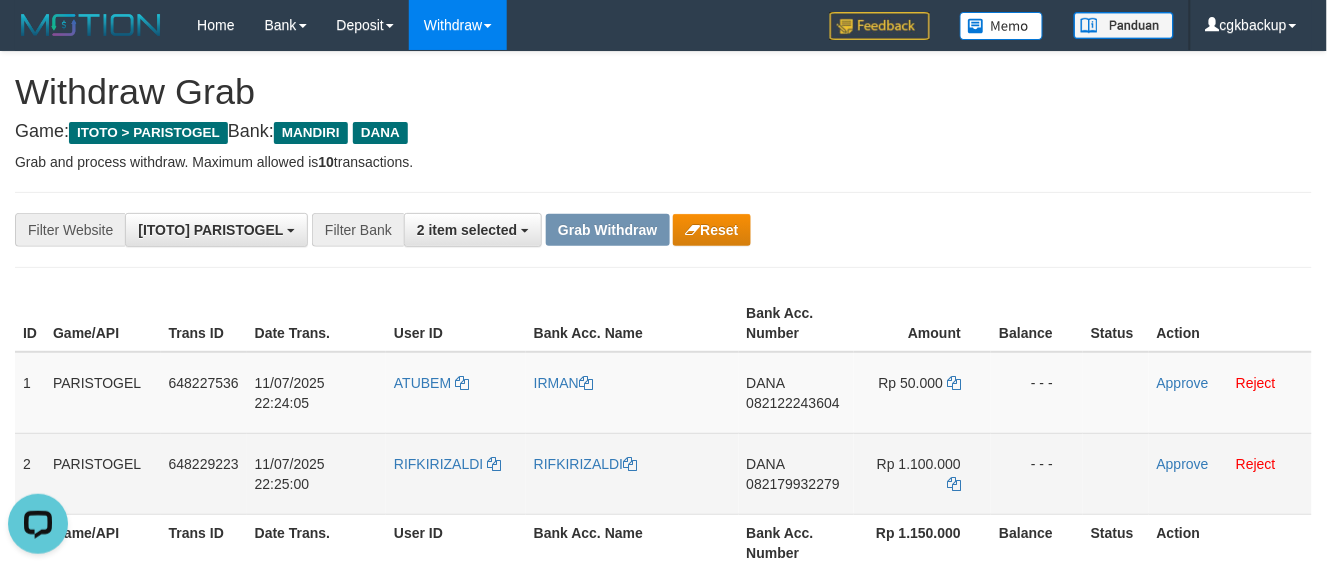 click on "RIFKIRIZALDI" at bounding box center [456, 473] 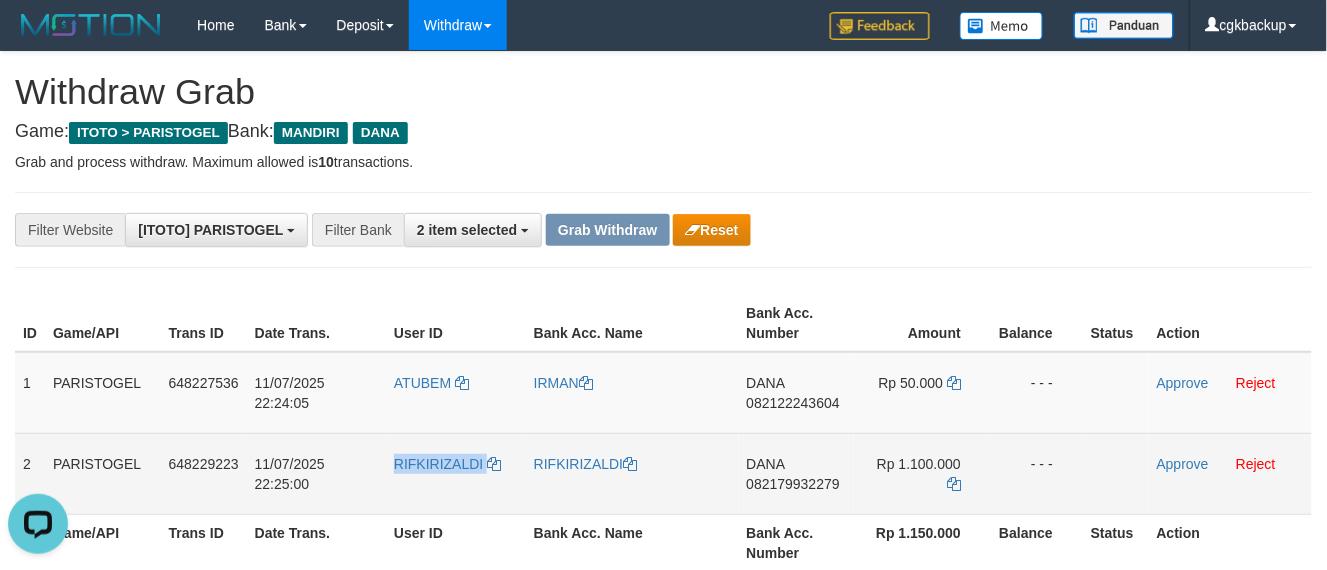 copy on "RIFKIRIZALDI" 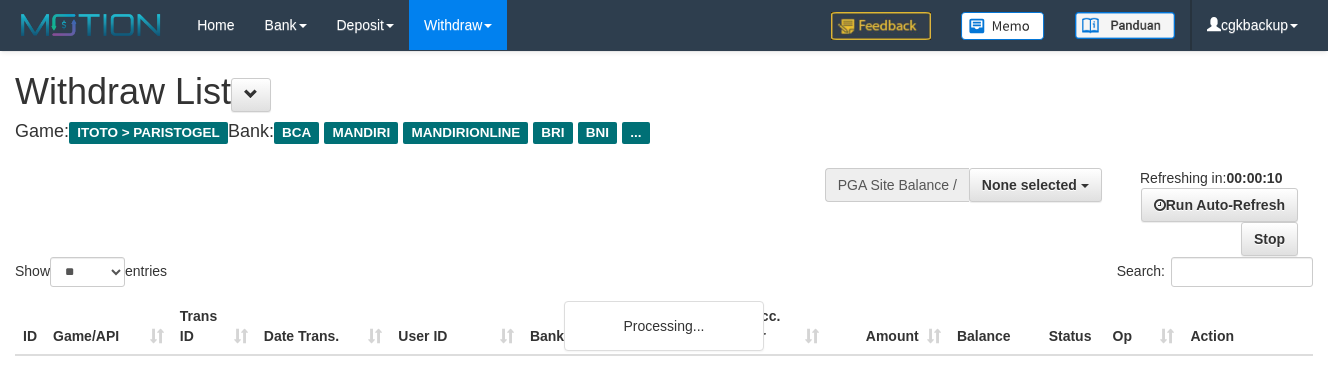 select 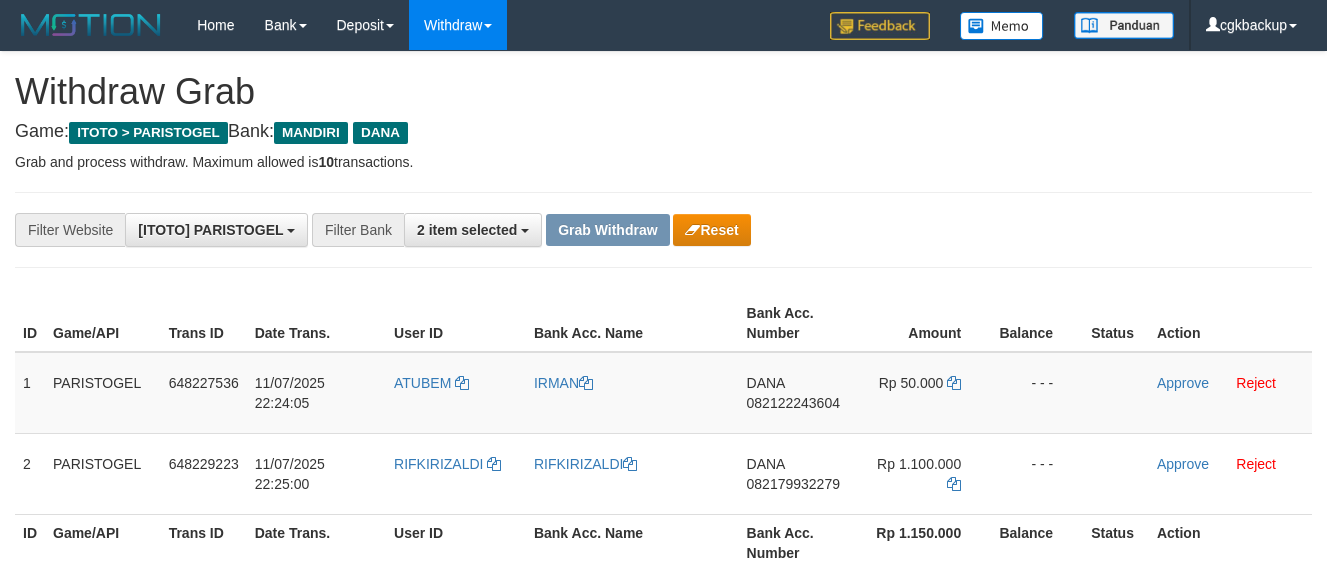 scroll, scrollTop: 0, scrollLeft: 0, axis: both 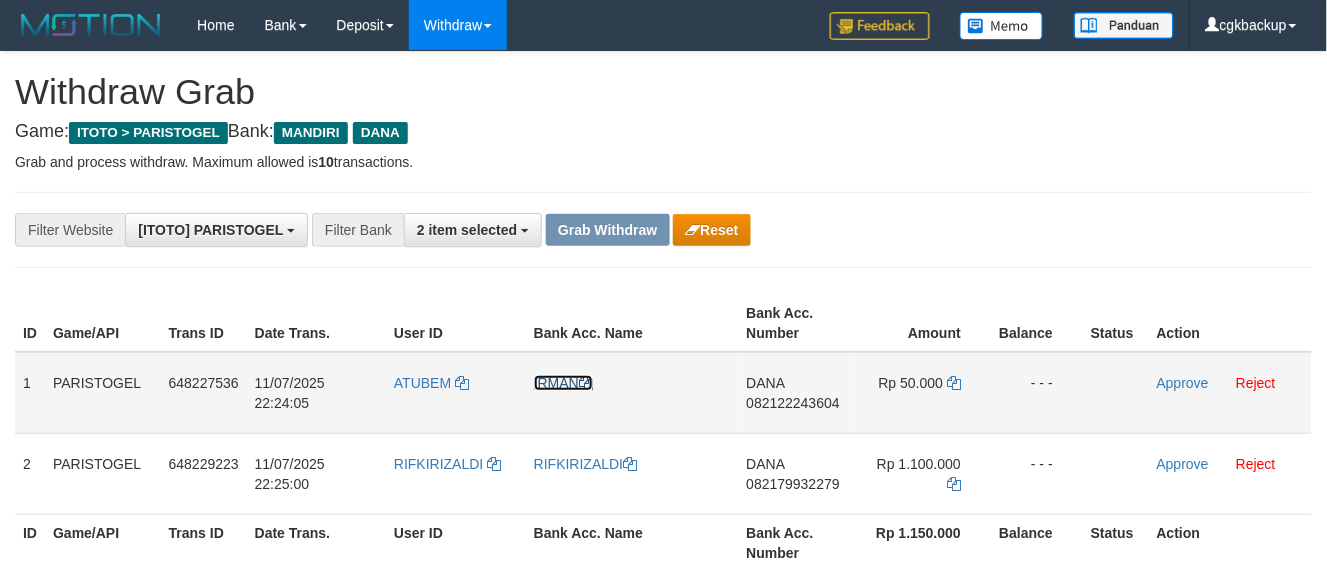 click on "IRMAN" at bounding box center (563, 383) 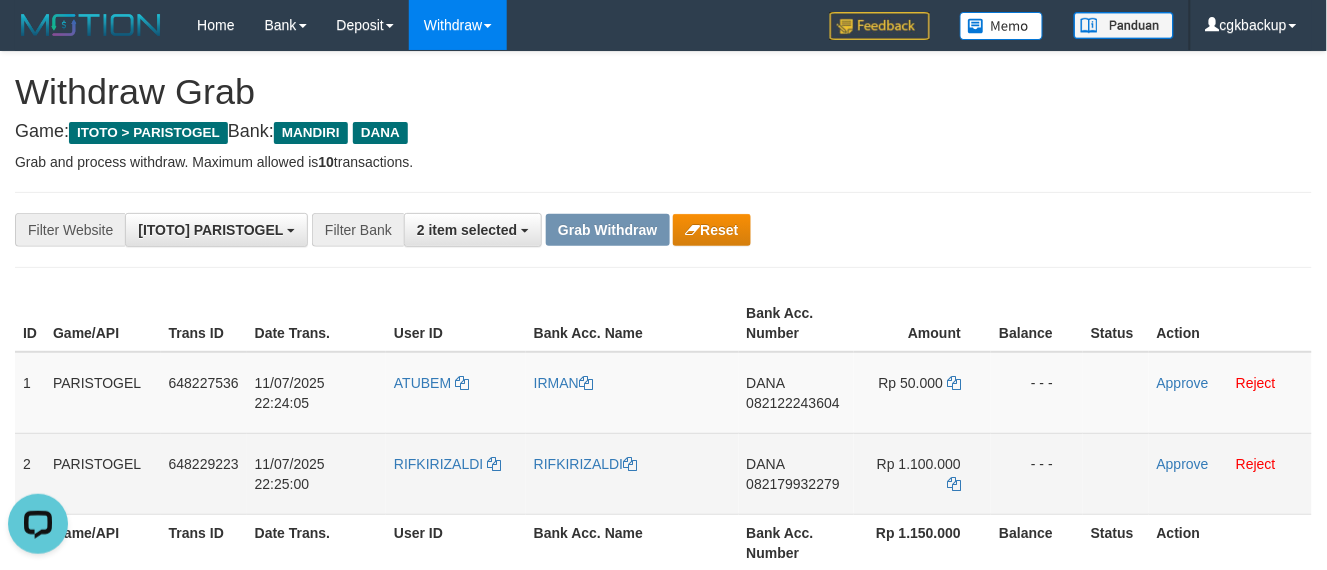 scroll, scrollTop: 0, scrollLeft: 0, axis: both 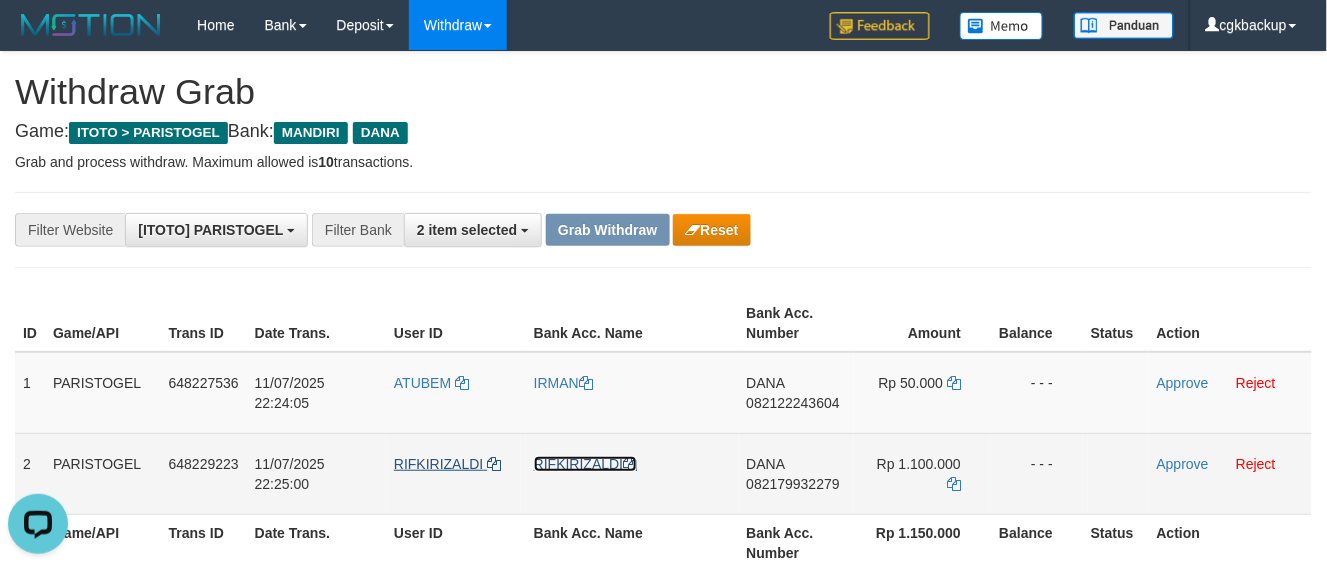 click on "RIFKIRIZALDI" at bounding box center [585, 464] 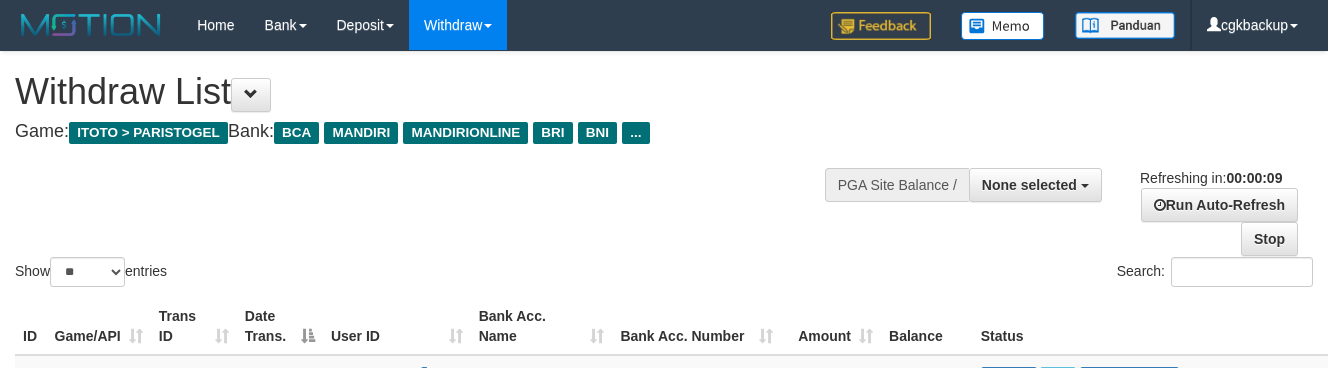 select 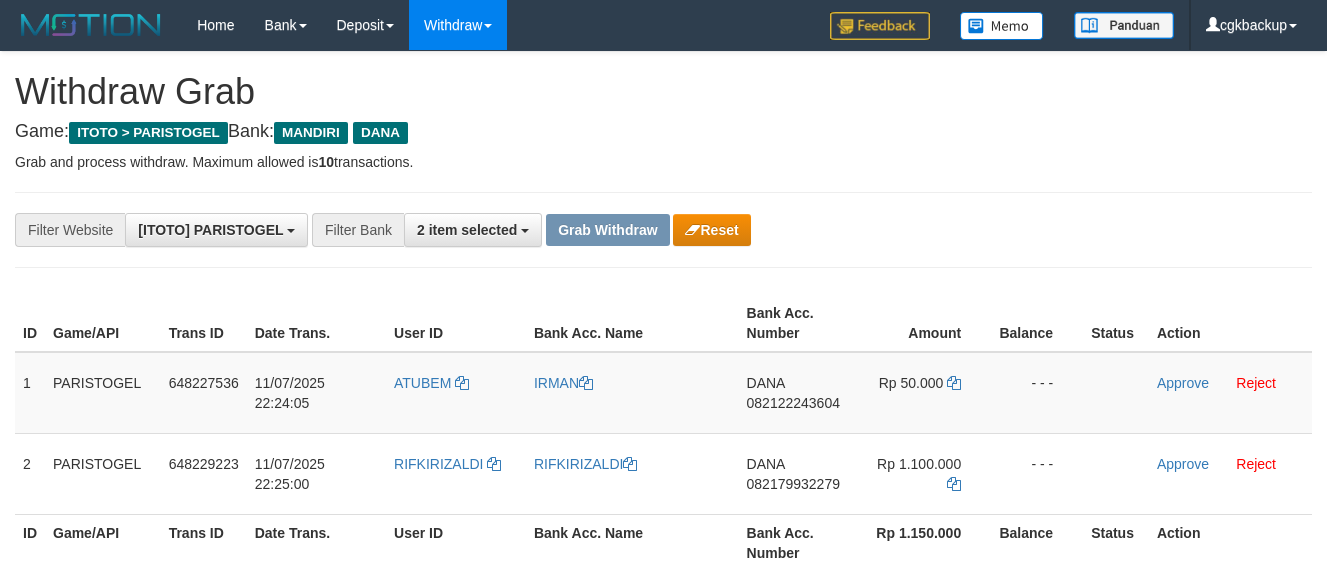 scroll, scrollTop: 0, scrollLeft: 0, axis: both 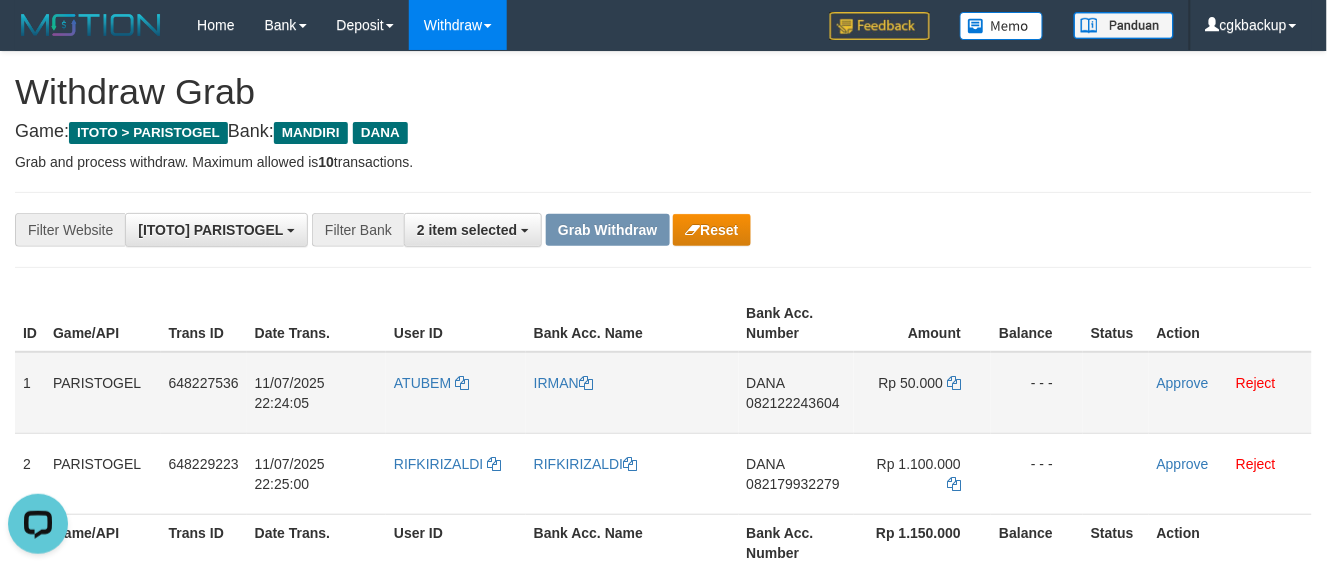 click on "DANA
082122243604" at bounding box center (797, 393) 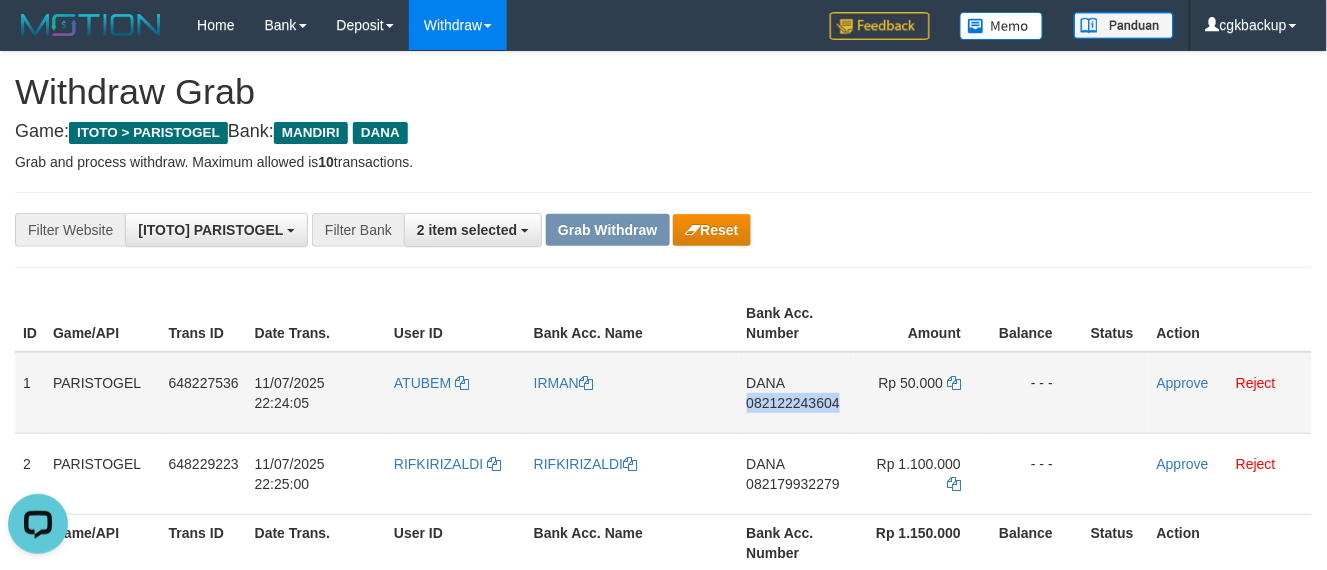 click on "DANA
082122243604" at bounding box center (797, 393) 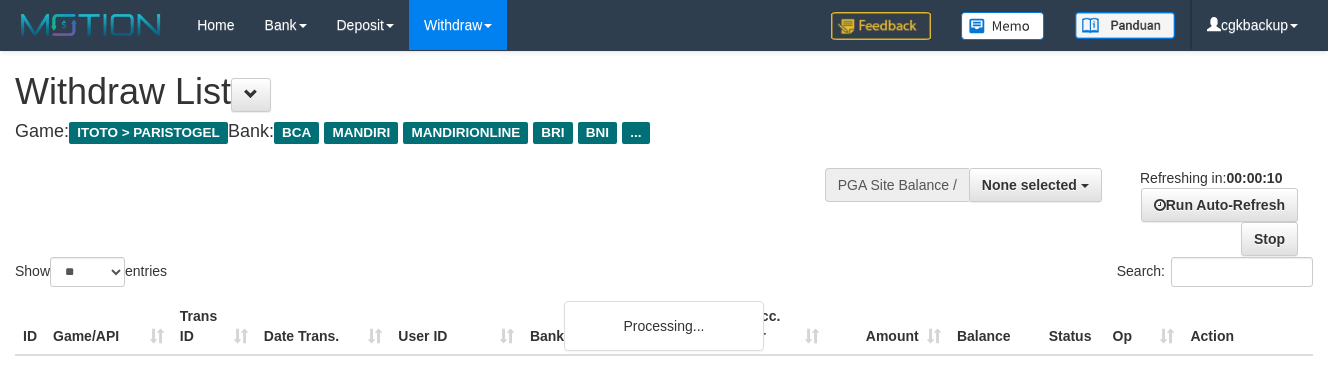 select 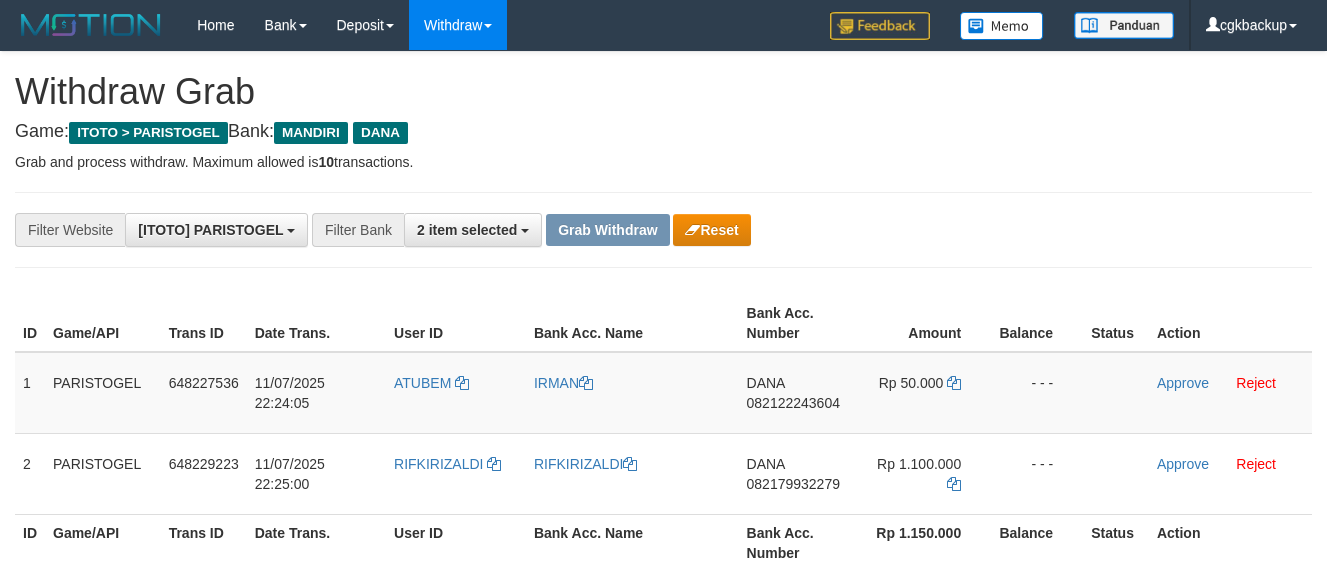 scroll, scrollTop: 0, scrollLeft: 0, axis: both 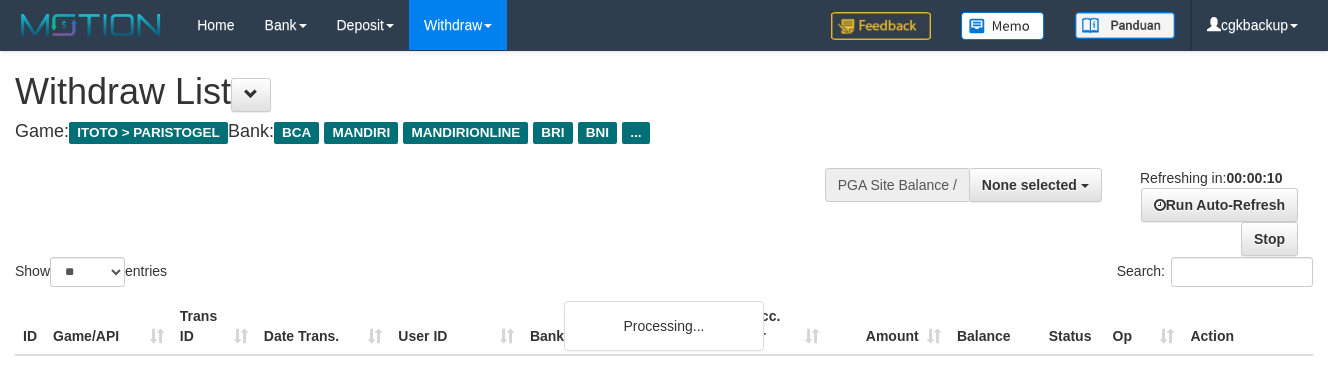 select 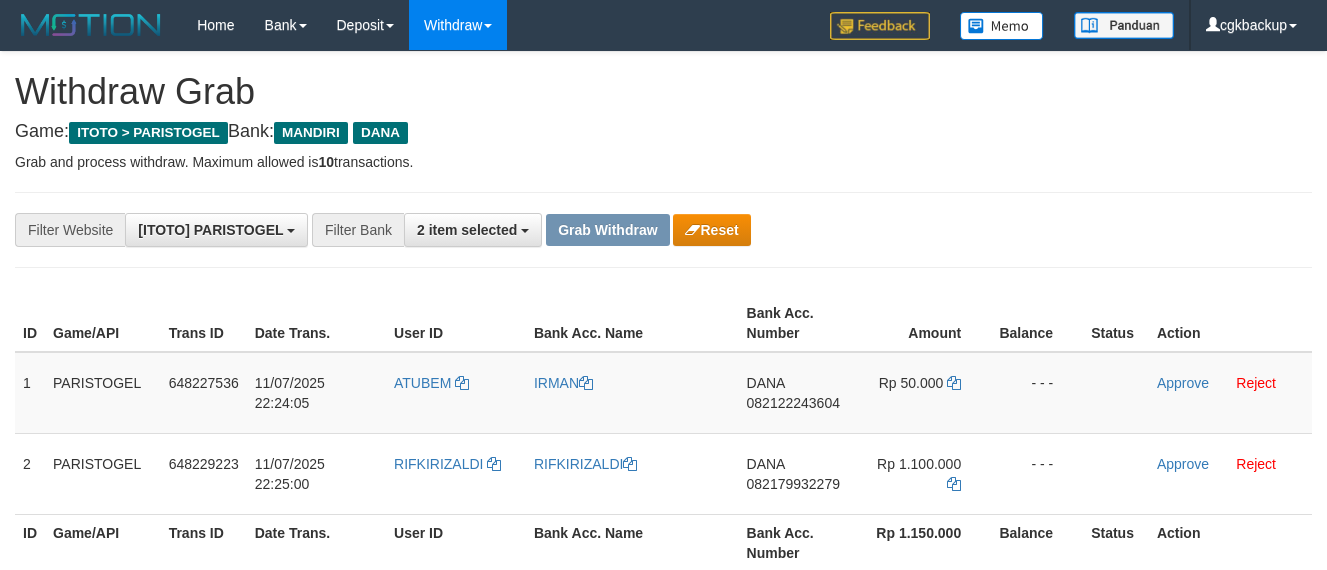 scroll, scrollTop: 0, scrollLeft: 0, axis: both 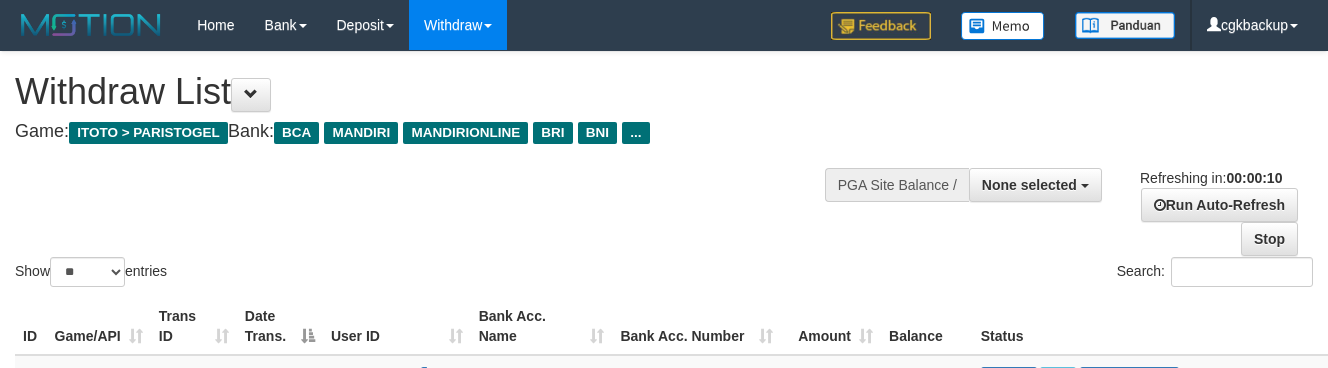 select 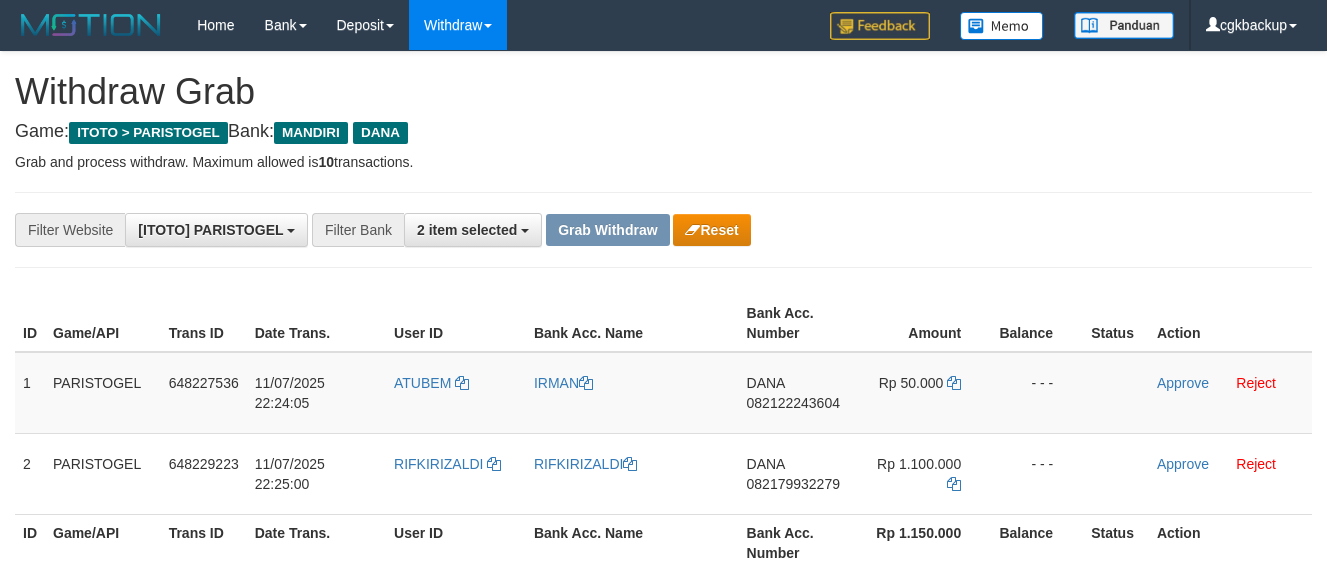 scroll, scrollTop: 0, scrollLeft: 0, axis: both 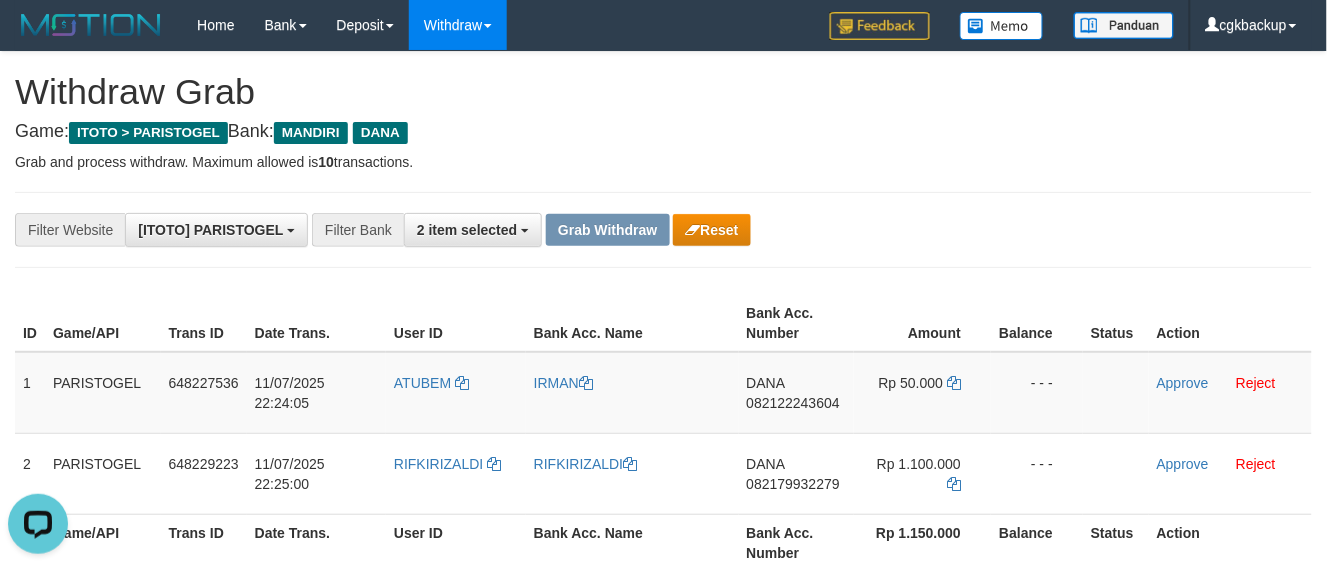 click on "**********" at bounding box center (553, 230) 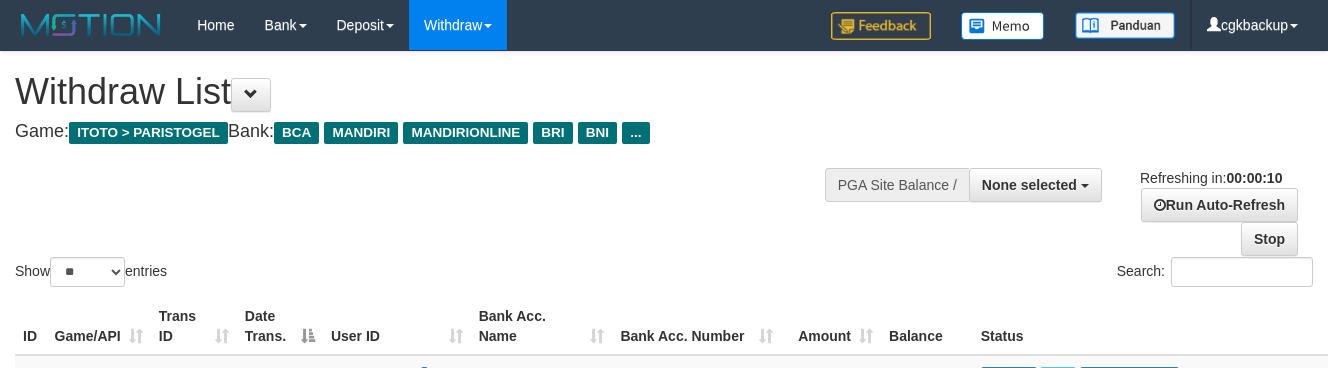 select 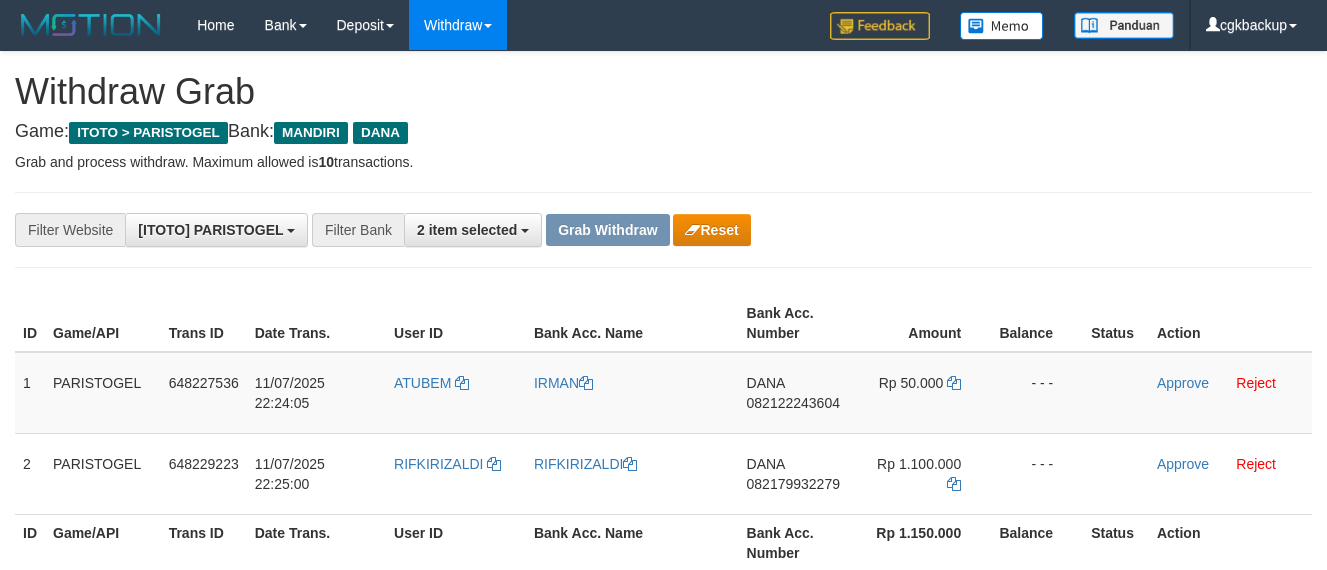 scroll, scrollTop: 0, scrollLeft: 0, axis: both 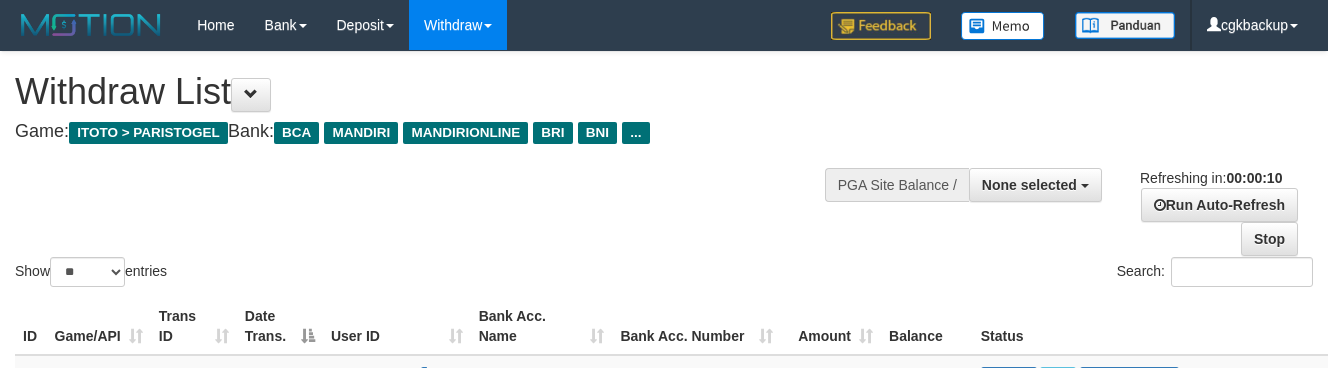 select 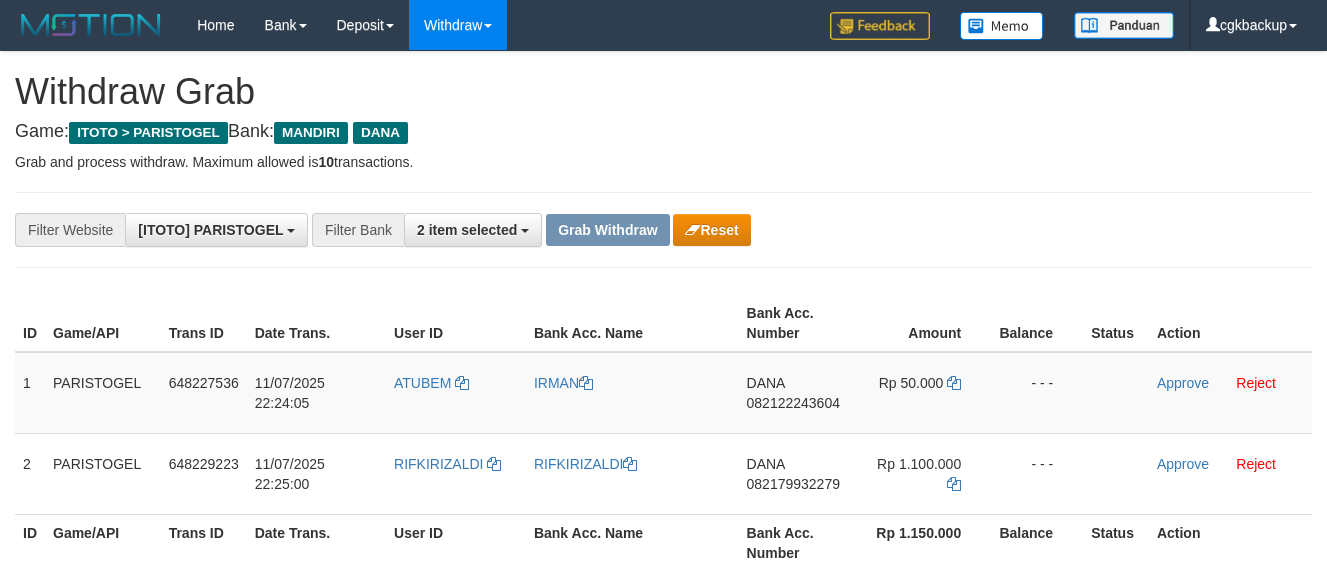 scroll, scrollTop: 0, scrollLeft: 0, axis: both 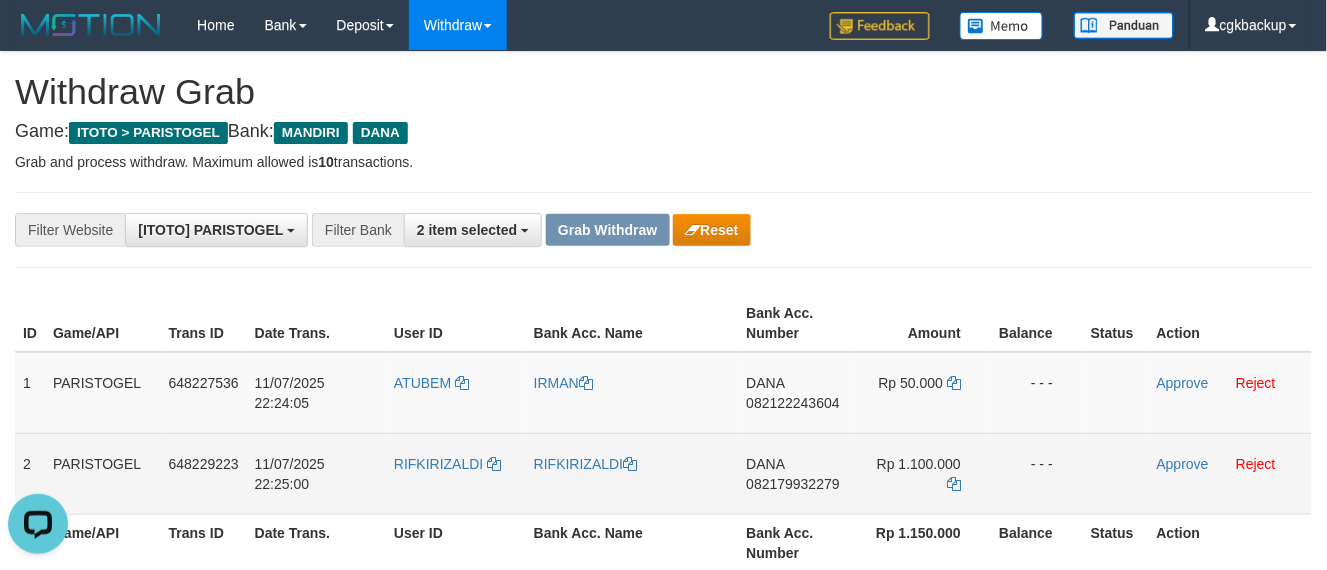 click on "DANA
082179932279" at bounding box center [797, 473] 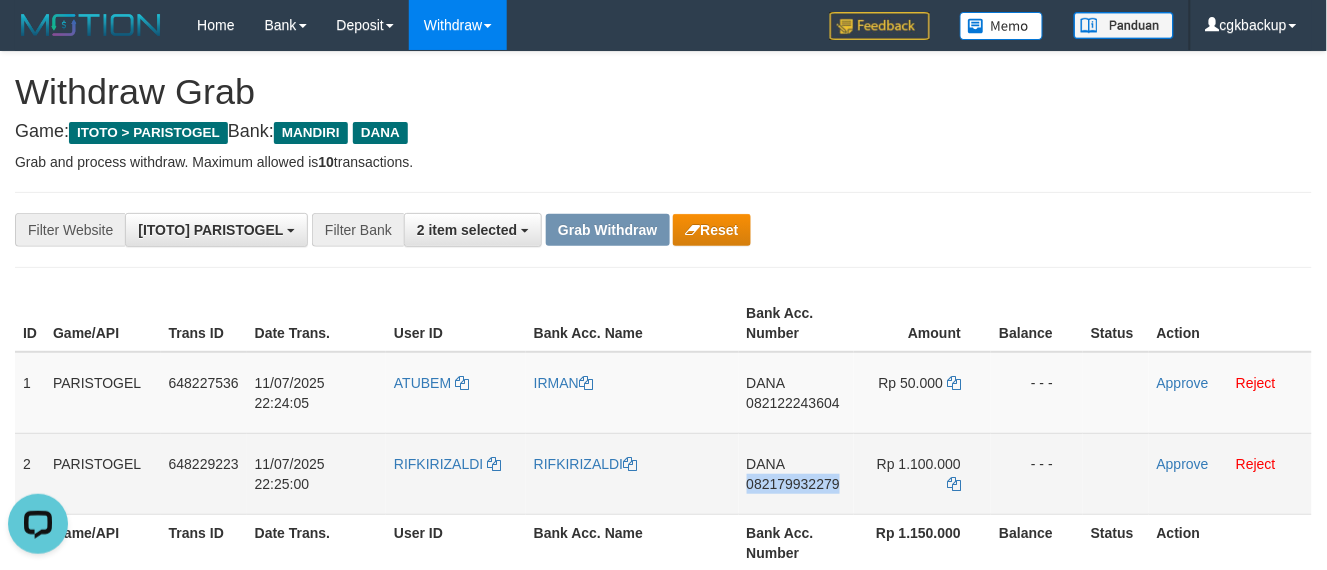 click on "DANA
082179932279" at bounding box center [797, 473] 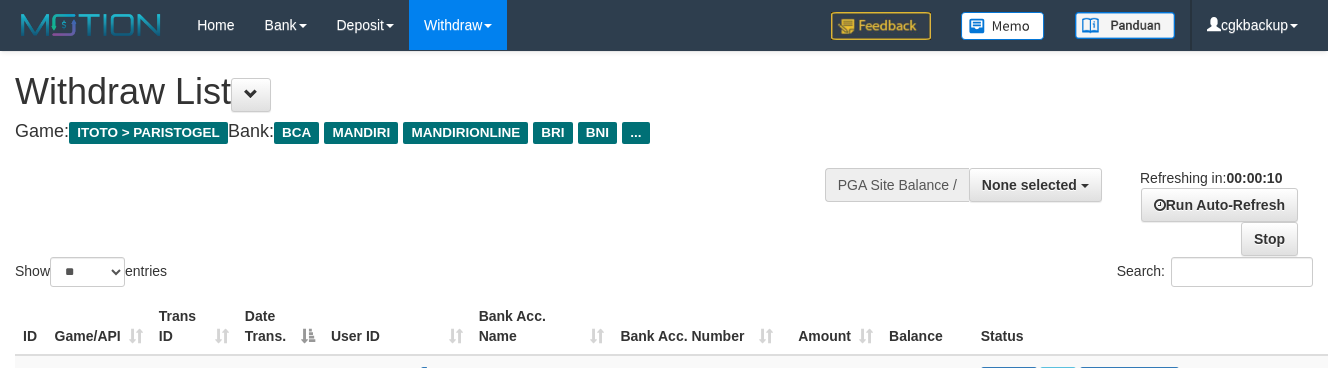 select 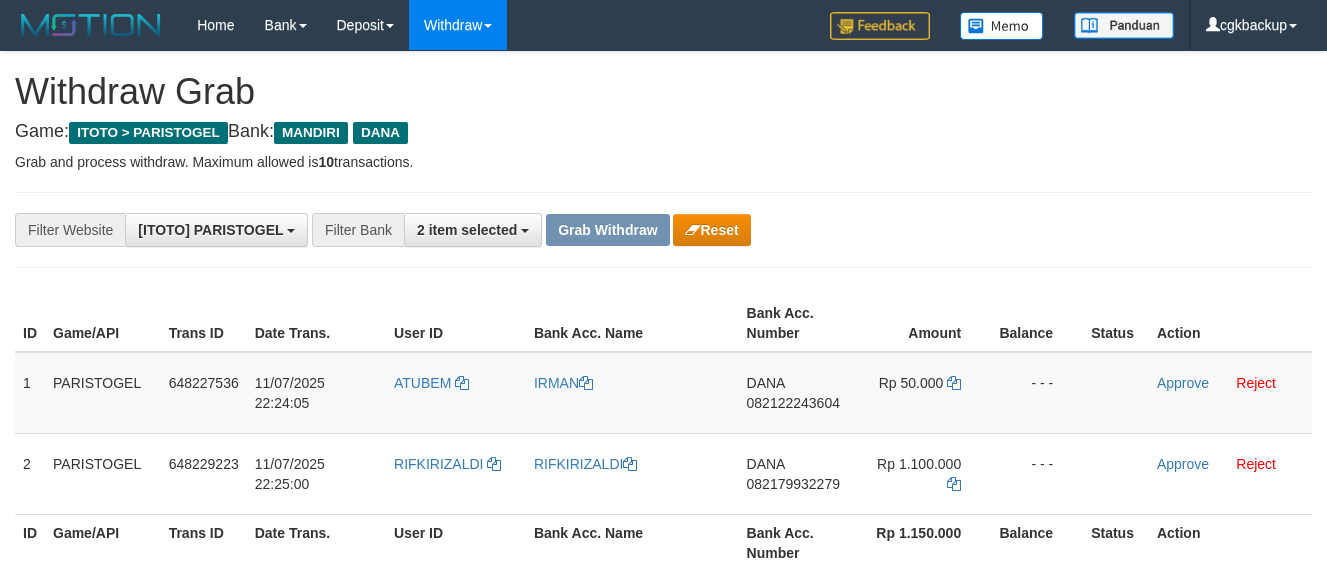 scroll, scrollTop: 0, scrollLeft: 0, axis: both 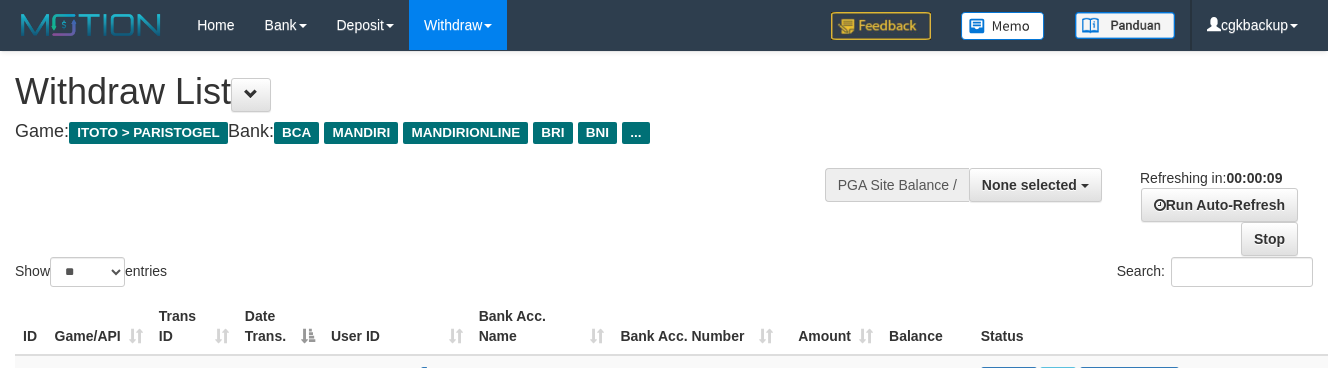 select 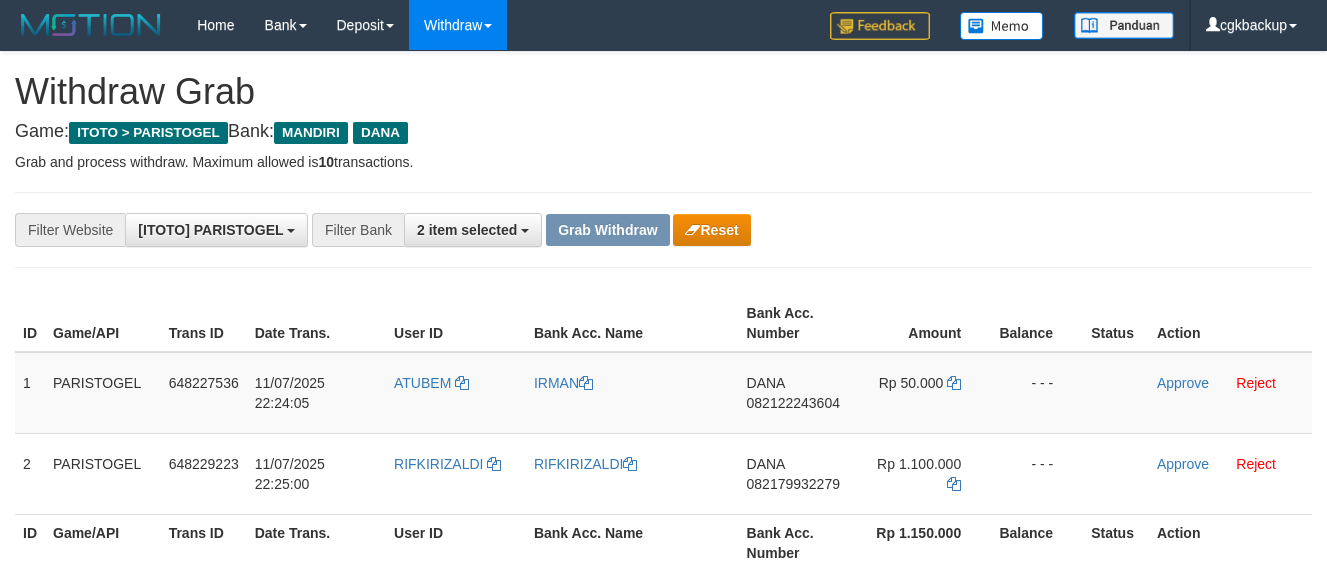 scroll, scrollTop: 0, scrollLeft: 0, axis: both 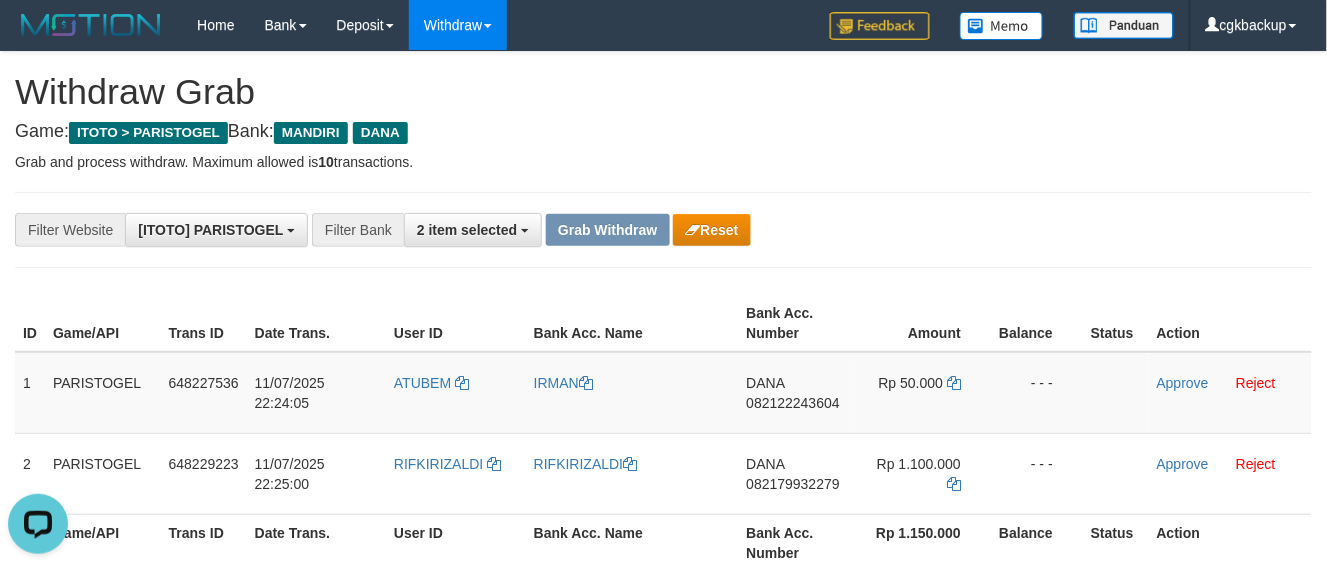 click at bounding box center (663, 192) 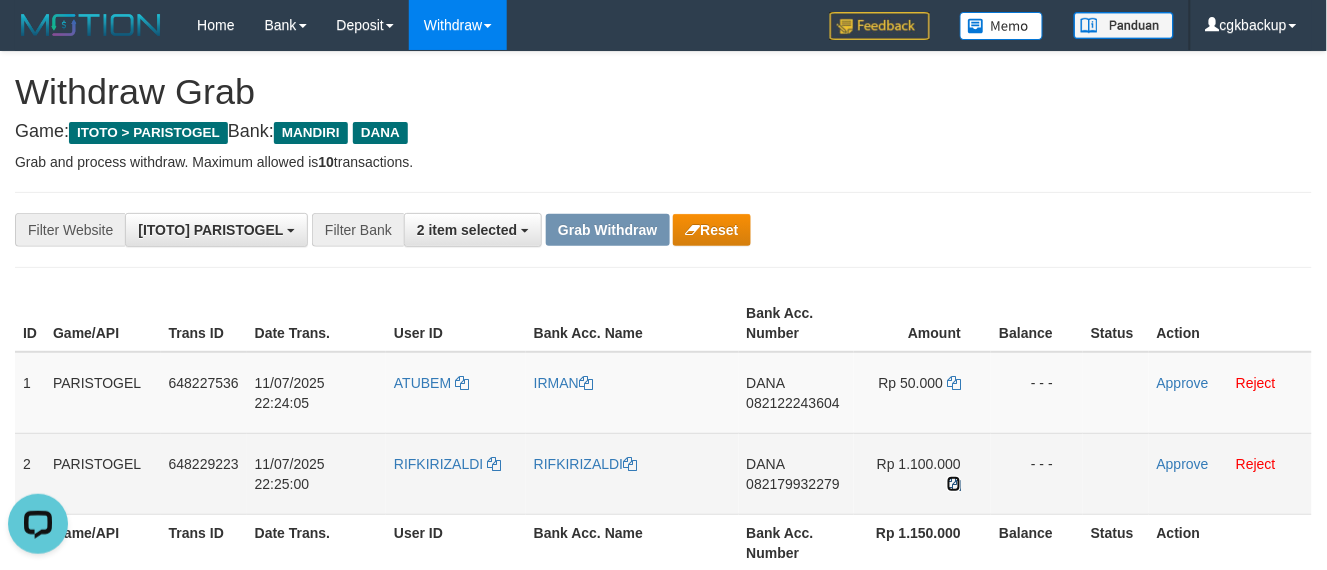 click at bounding box center (954, 484) 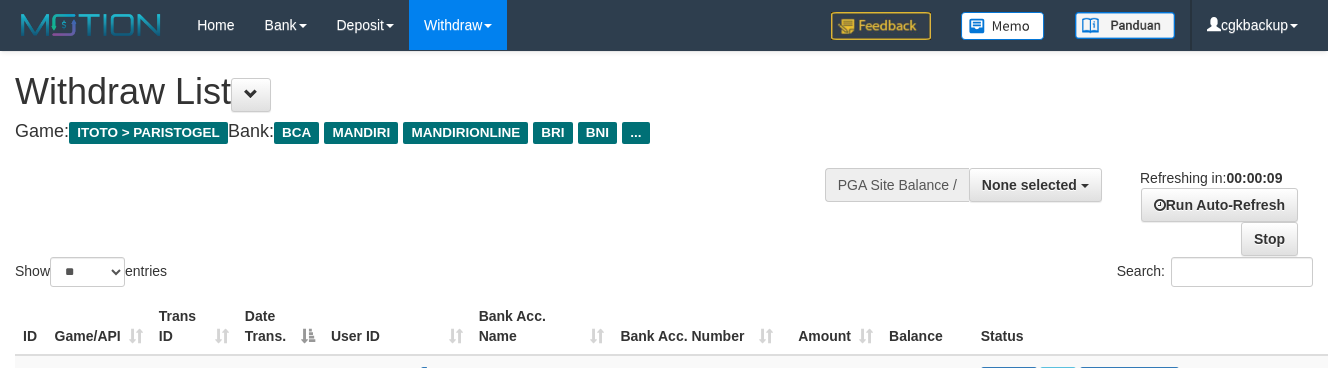 select 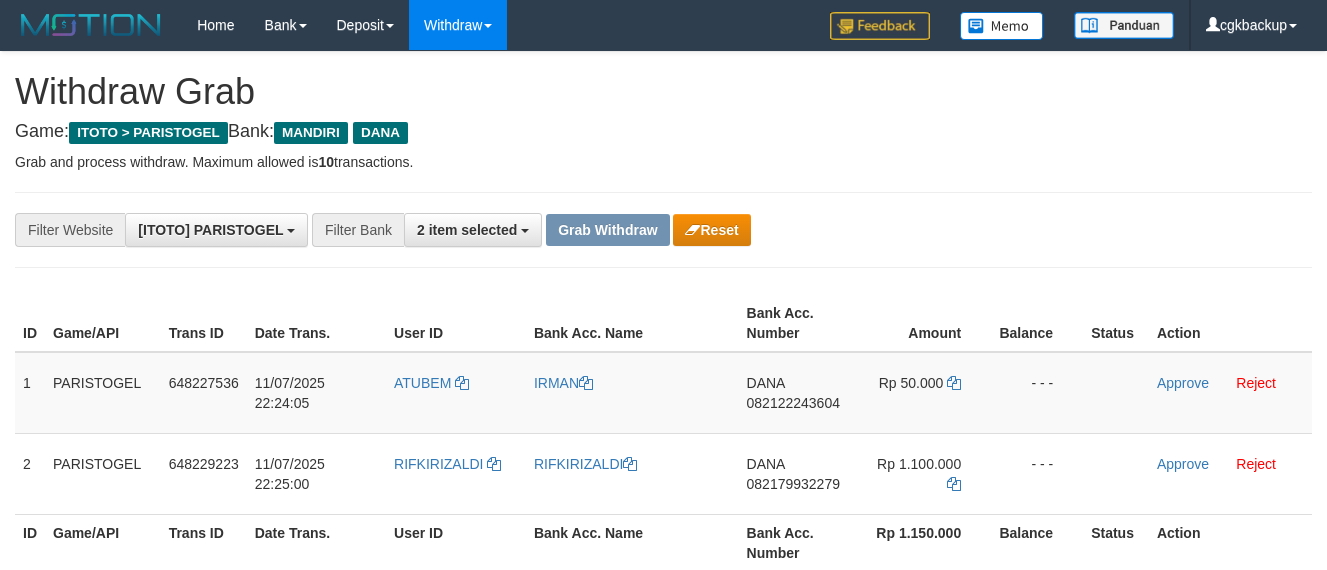 scroll, scrollTop: 0, scrollLeft: 0, axis: both 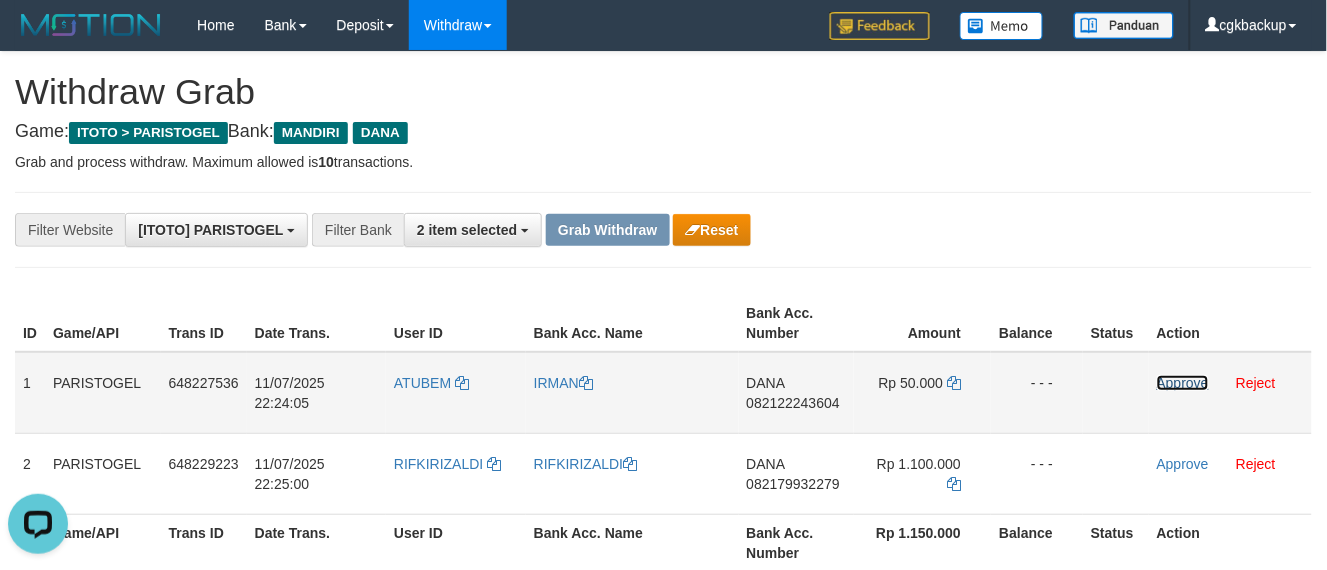 click on "Approve" at bounding box center (1183, 383) 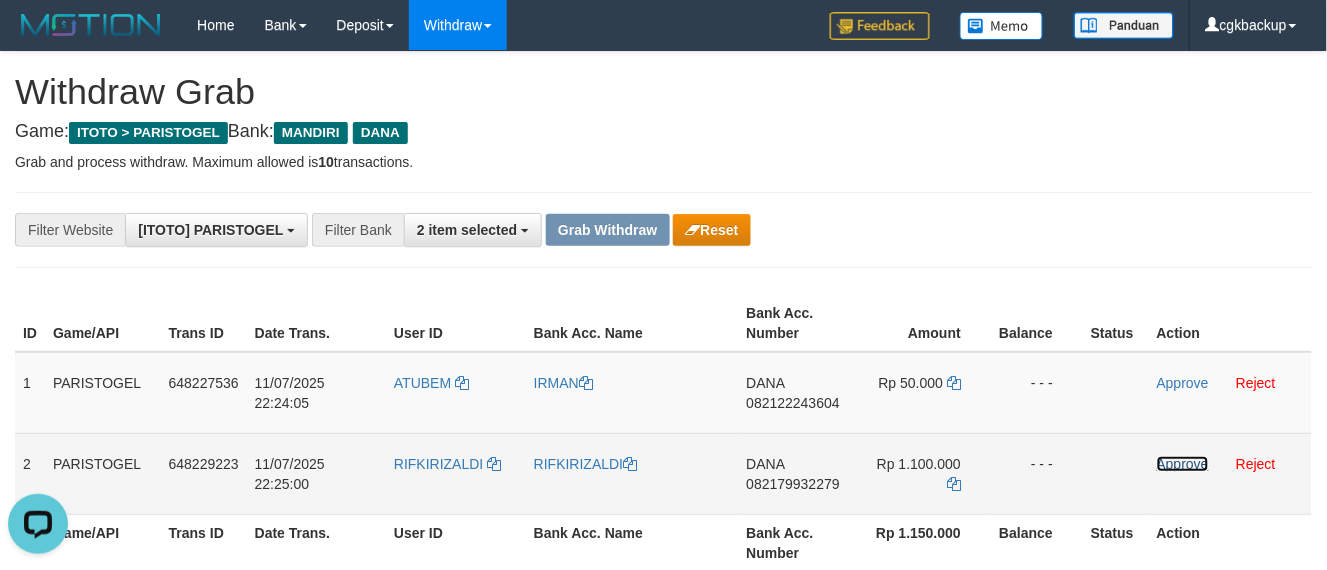 click on "Approve" at bounding box center (1183, 464) 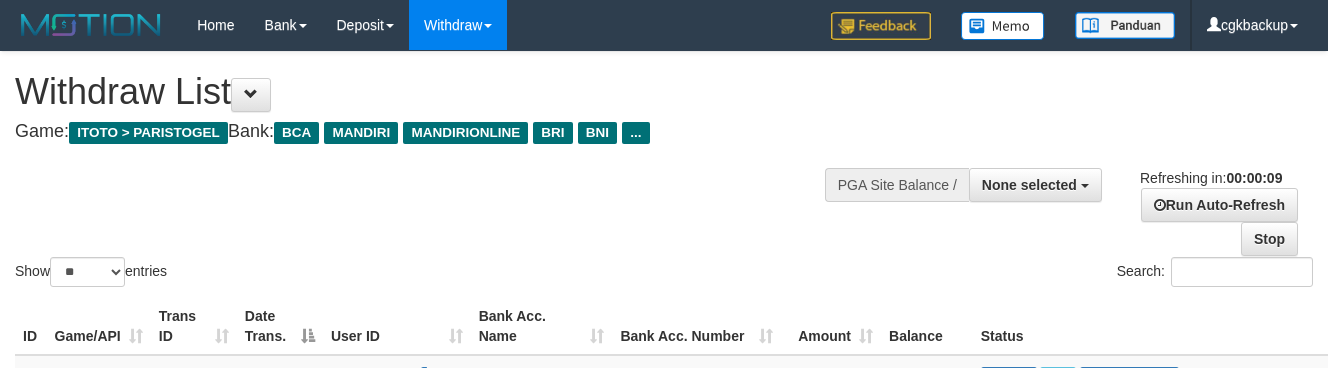 select 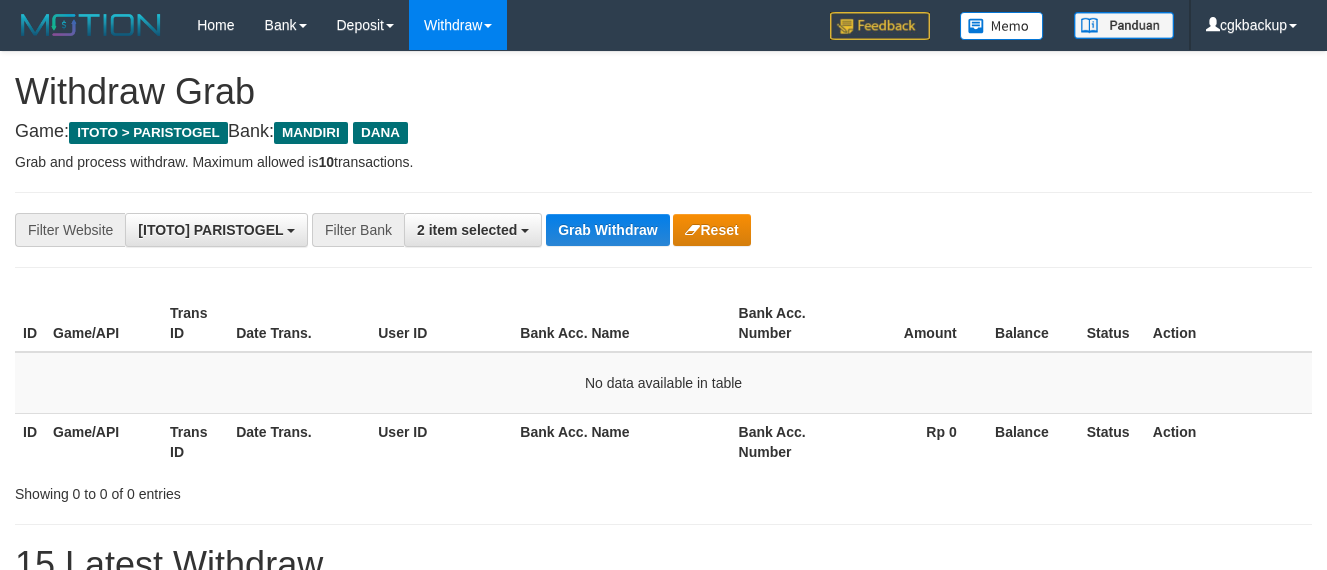 scroll, scrollTop: 0, scrollLeft: 0, axis: both 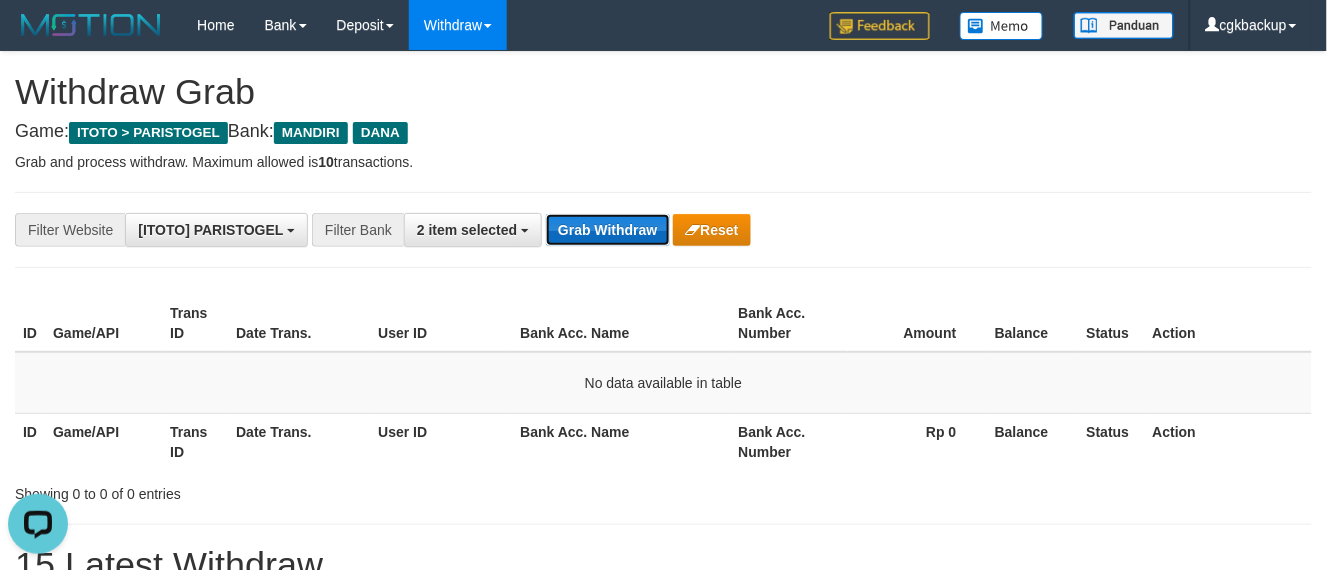 click on "Grab Withdraw" at bounding box center [607, 230] 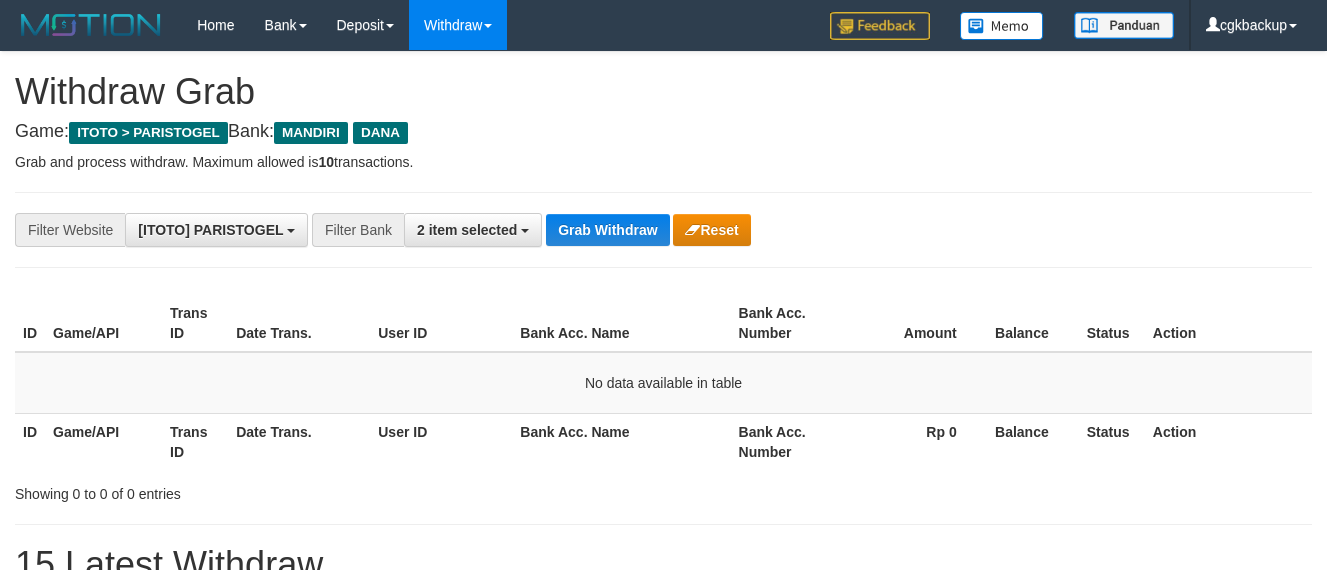 scroll, scrollTop: 0, scrollLeft: 0, axis: both 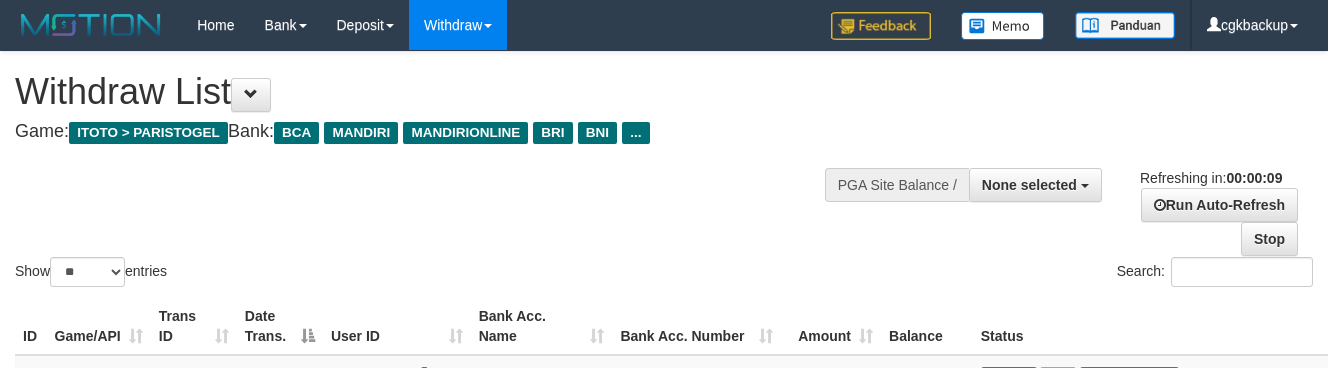 select 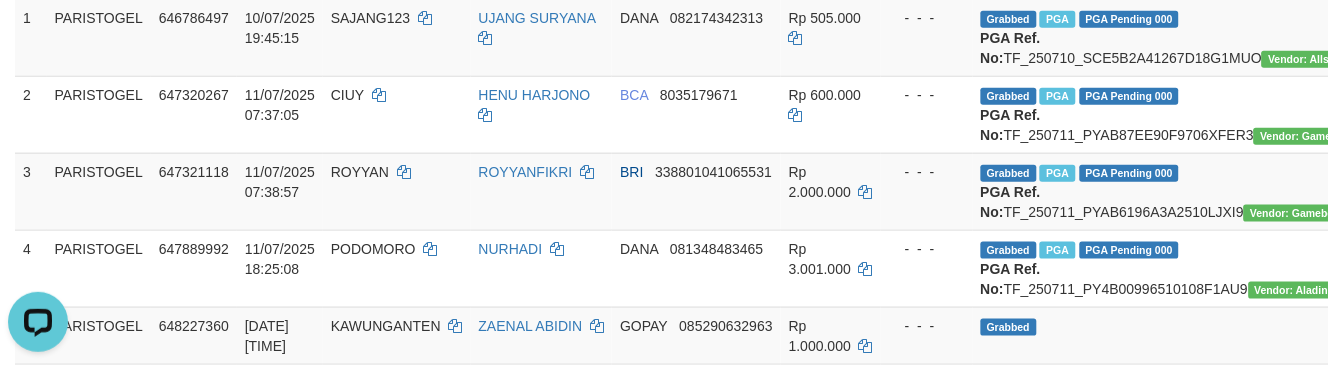 scroll, scrollTop: 356, scrollLeft: 0, axis: vertical 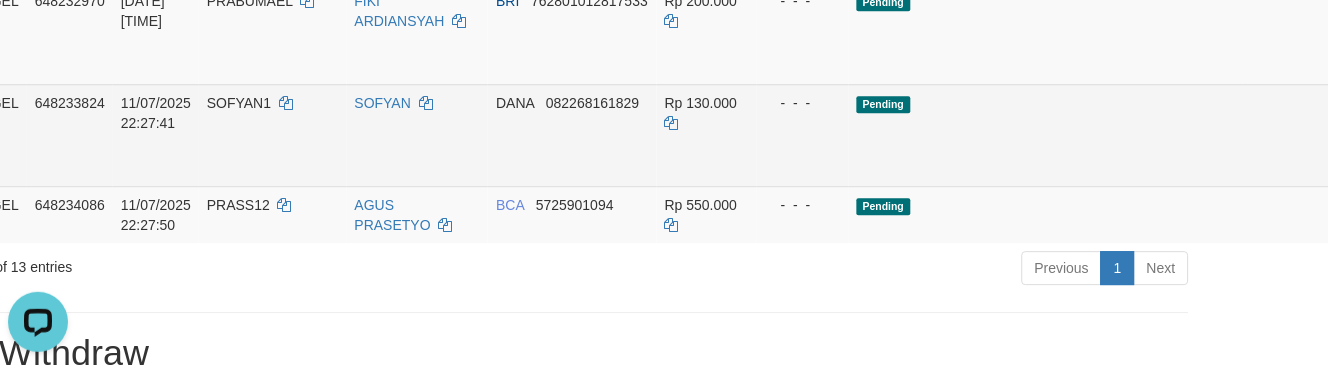 click on "Allow Grab" at bounding box center (1361, 113) 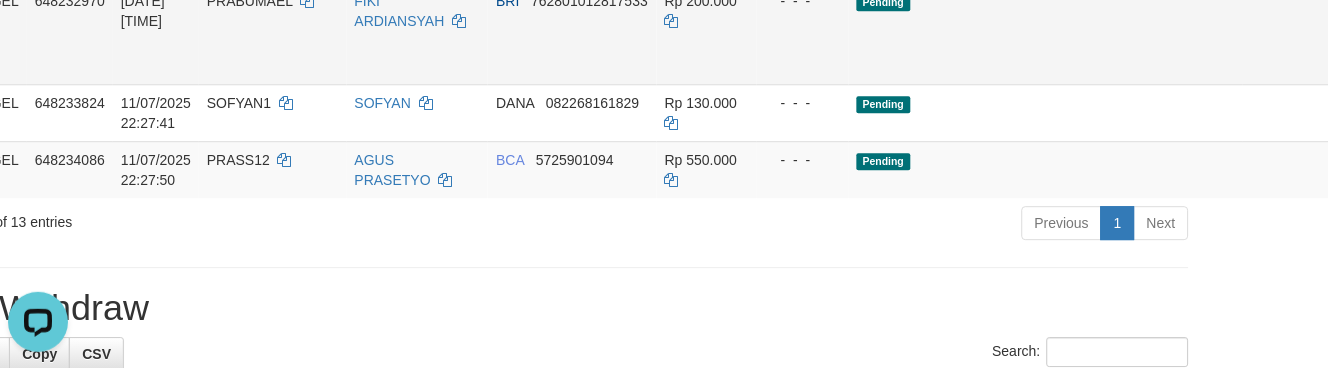 click on "Allow Grab" at bounding box center (1361, 11) 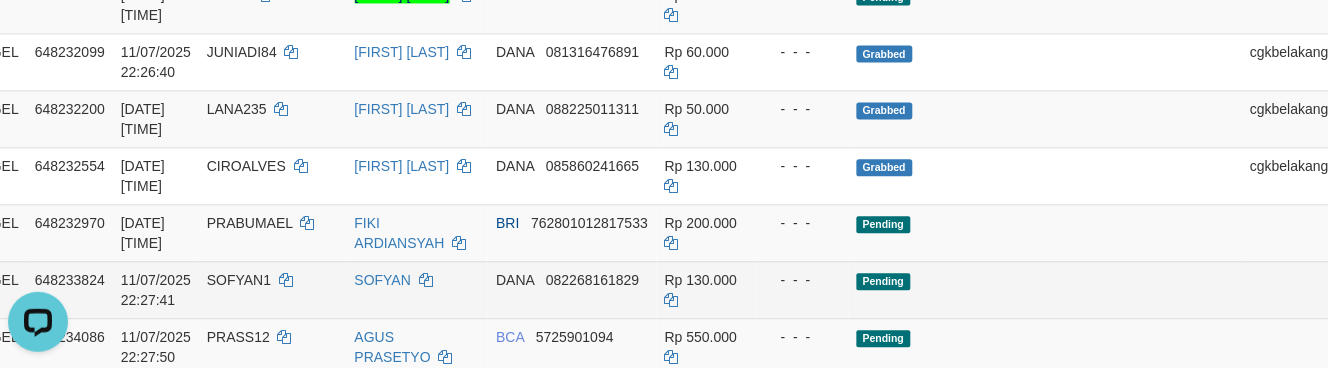 scroll, scrollTop: 690, scrollLeft: 124, axis: both 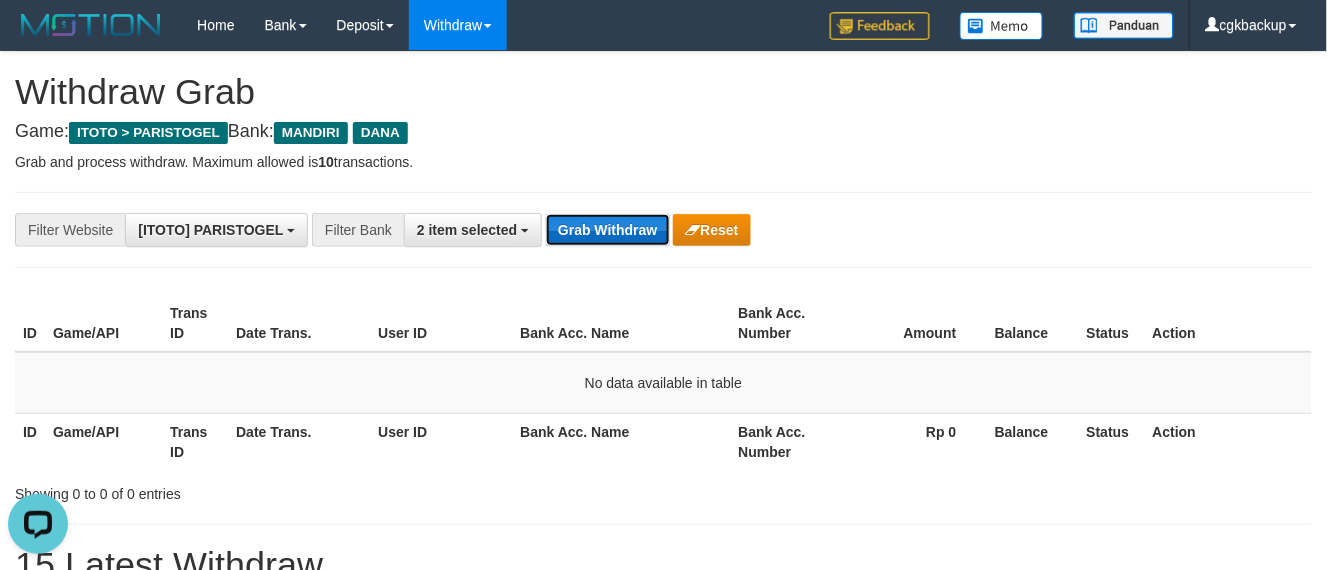 click on "Grab Withdraw" at bounding box center (607, 230) 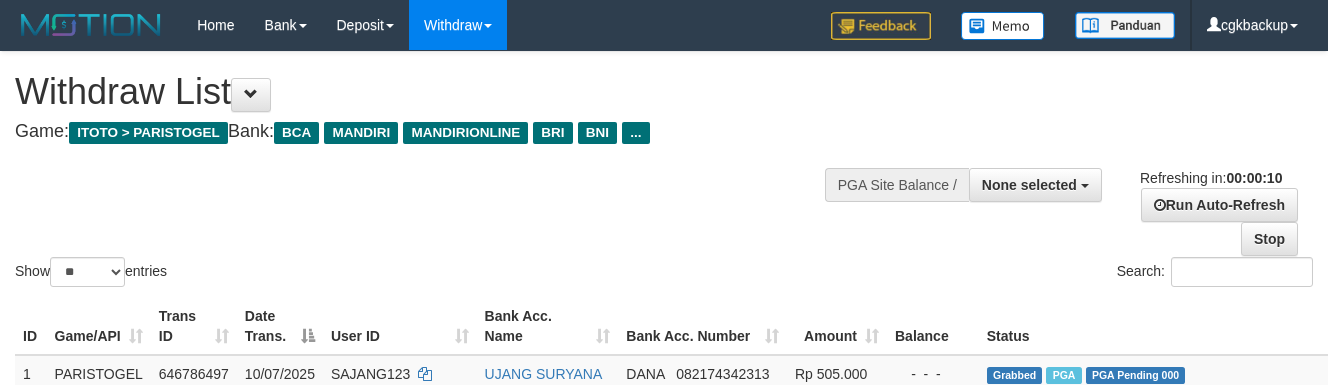 select 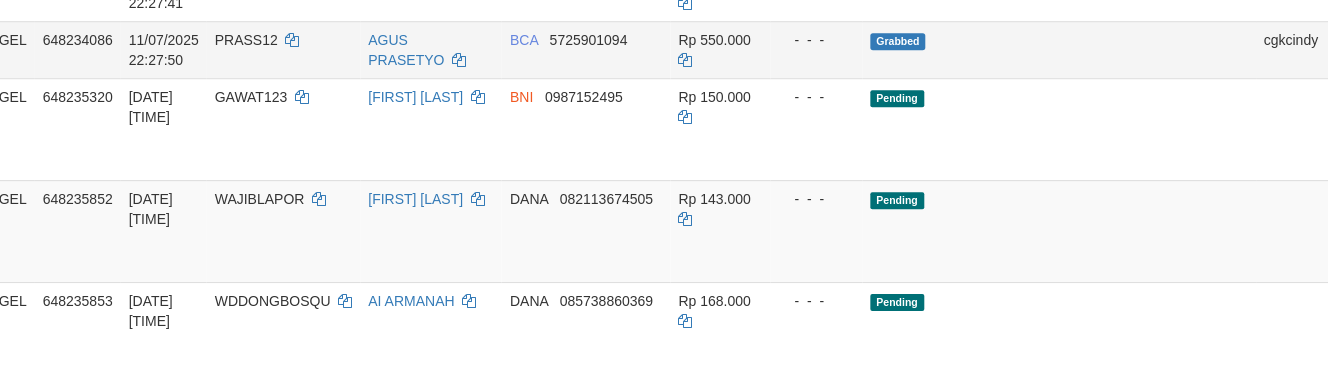 scroll, scrollTop: 1234, scrollLeft: 116, axis: both 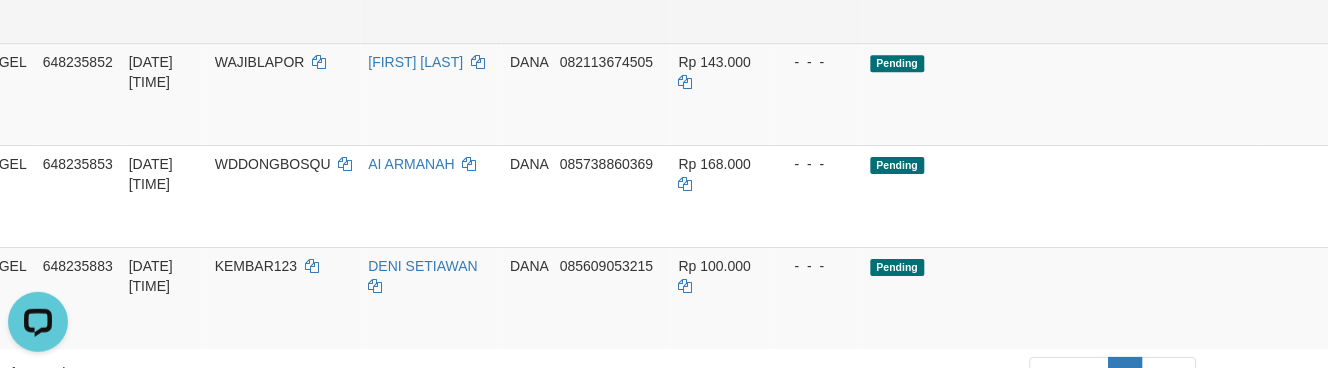 click on "Allow Grab" at bounding box center [1375, -30] 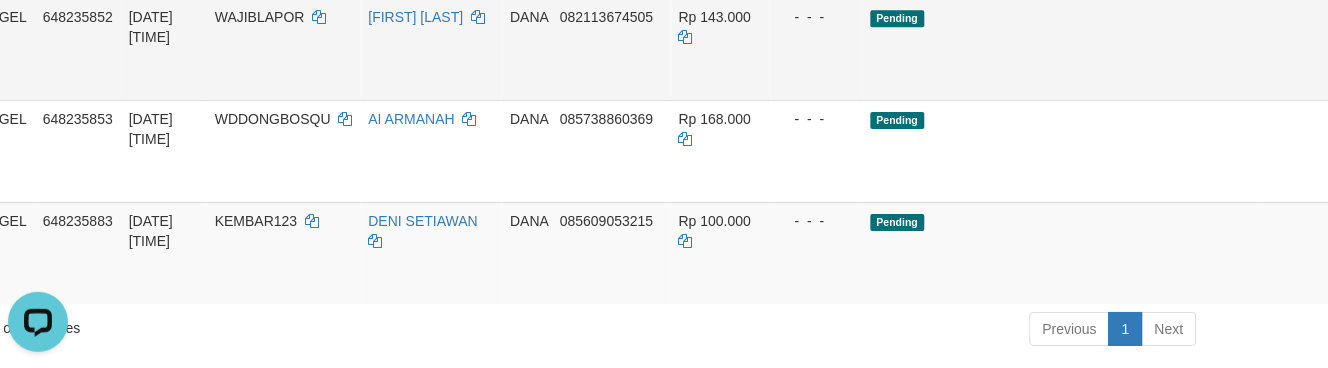 click on "Allow Grab" at bounding box center (1375, 27) 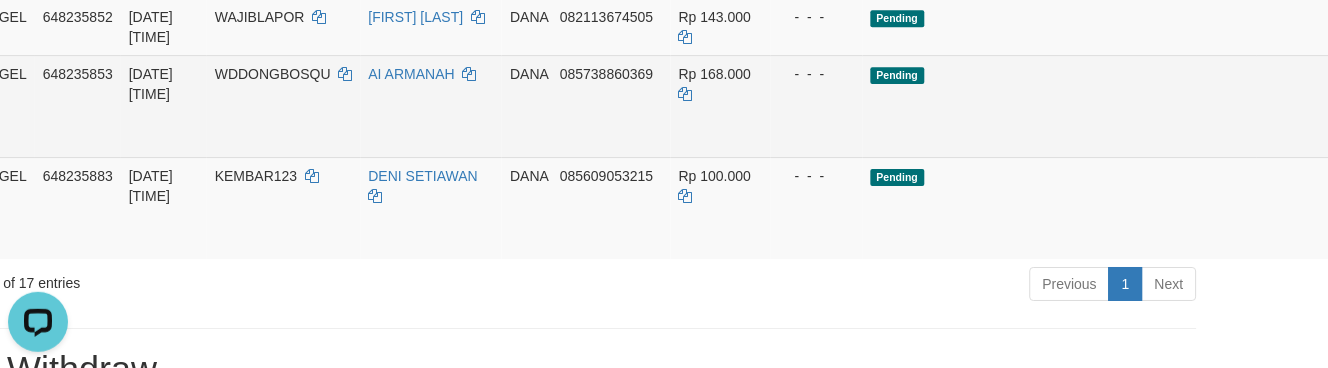 click on "Allow Grab   ·    Reject Send PGA     ·    Note" at bounding box center [1400, 106] 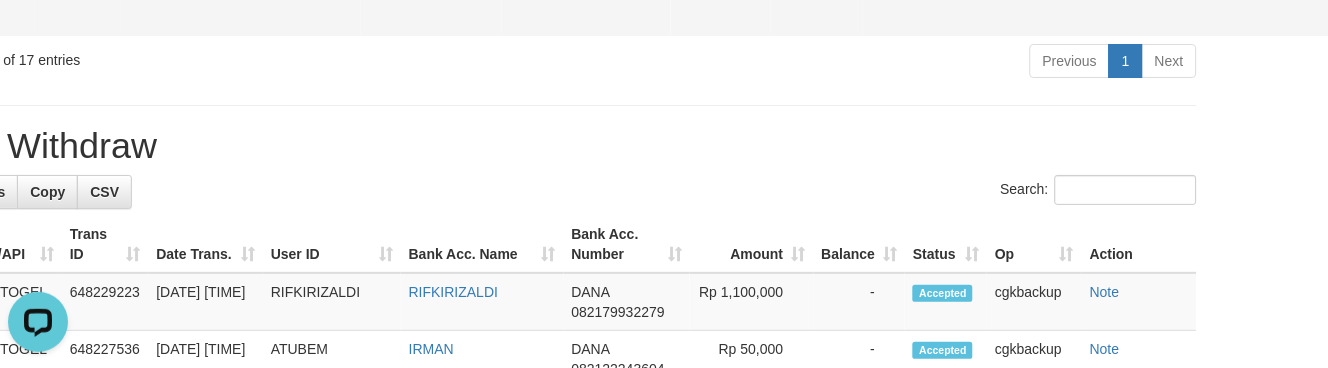 scroll, scrollTop: 1335, scrollLeft: 116, axis: both 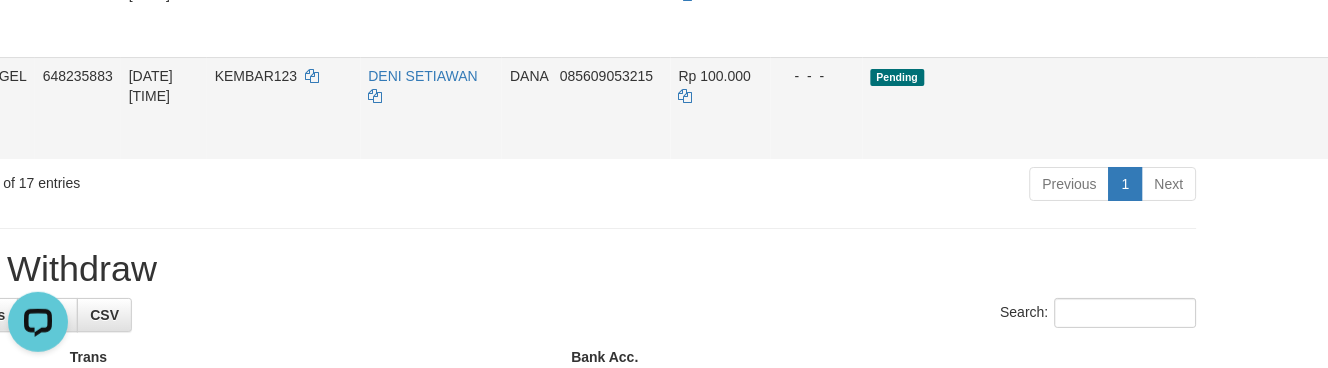 click on "Allow Grab" at bounding box center (1375, 86) 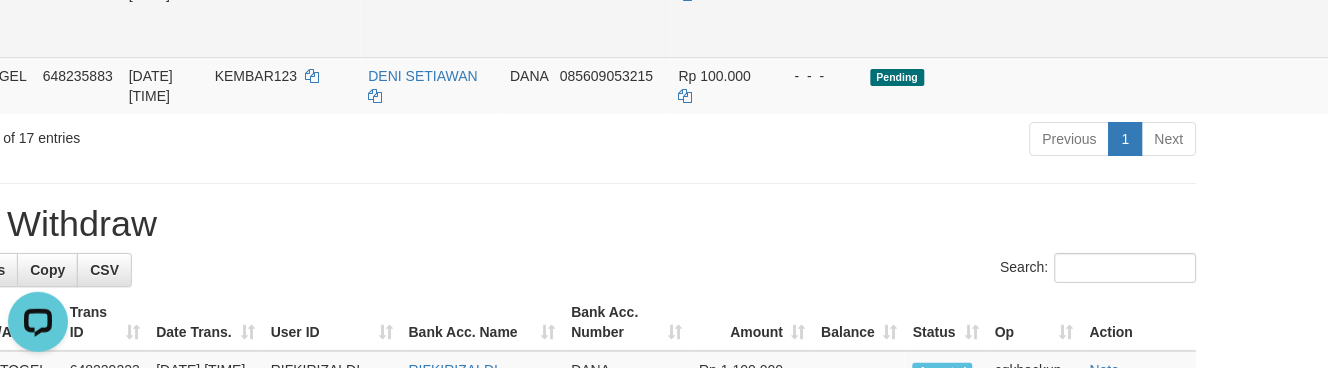 click on "Allow Grab" at bounding box center [1375, -16] 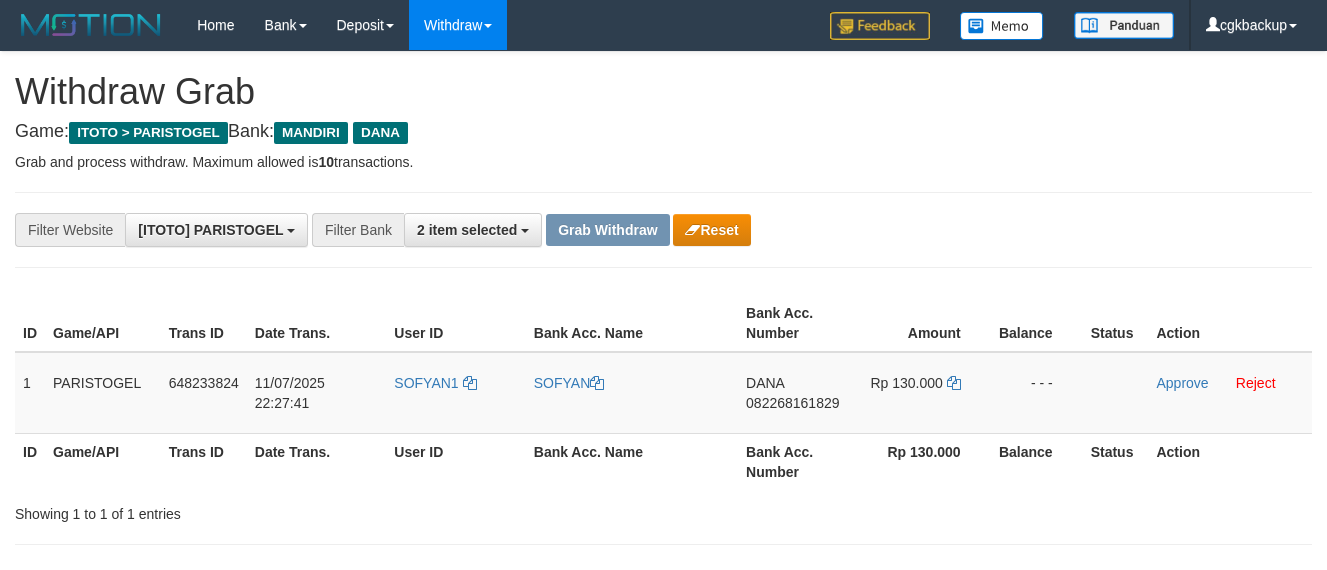 scroll, scrollTop: 0, scrollLeft: 0, axis: both 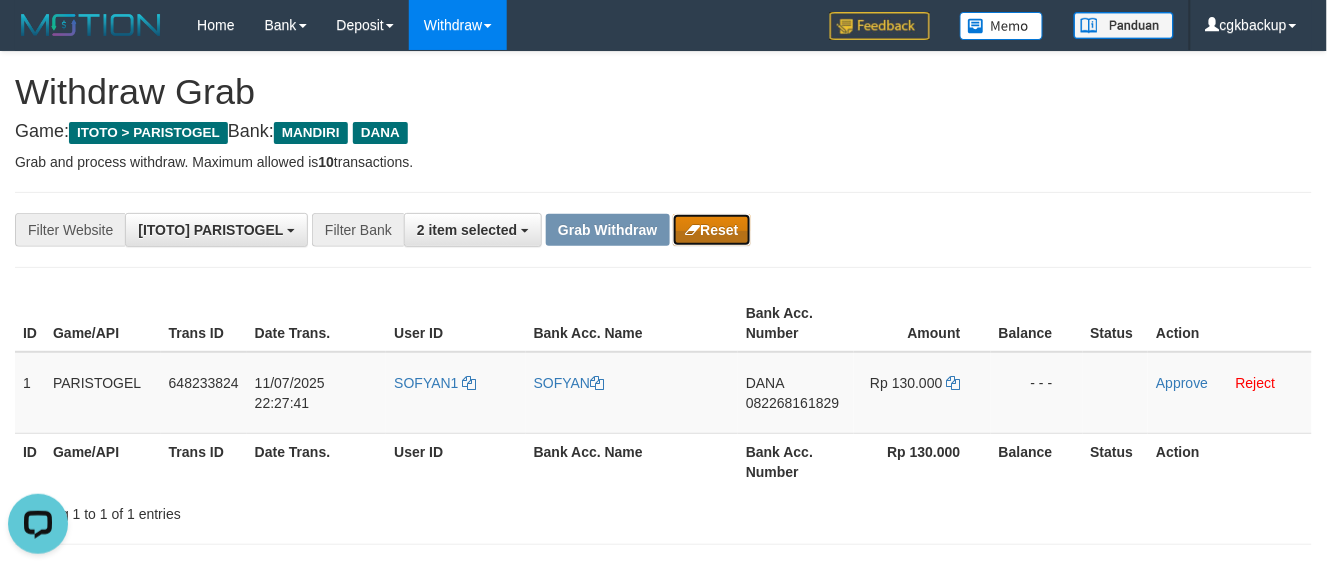 click on "Reset" at bounding box center (711, 230) 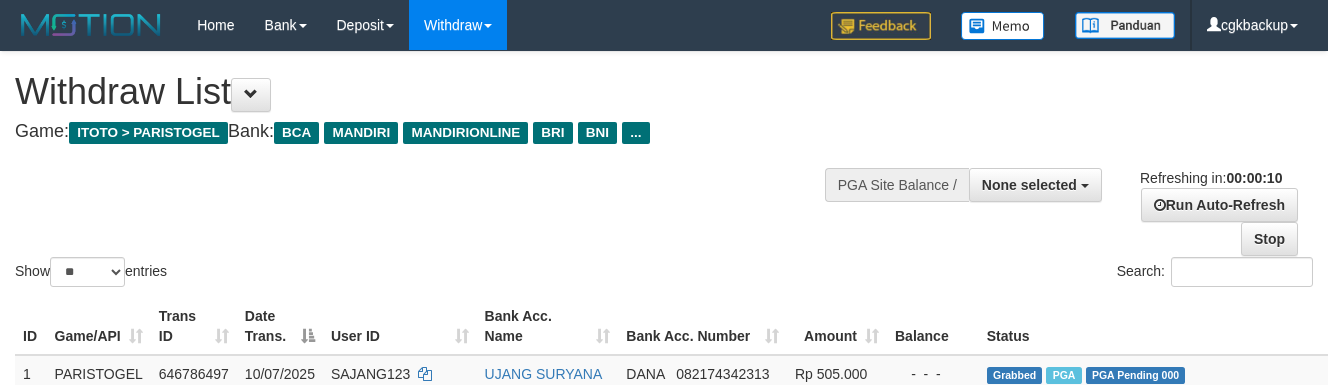 select 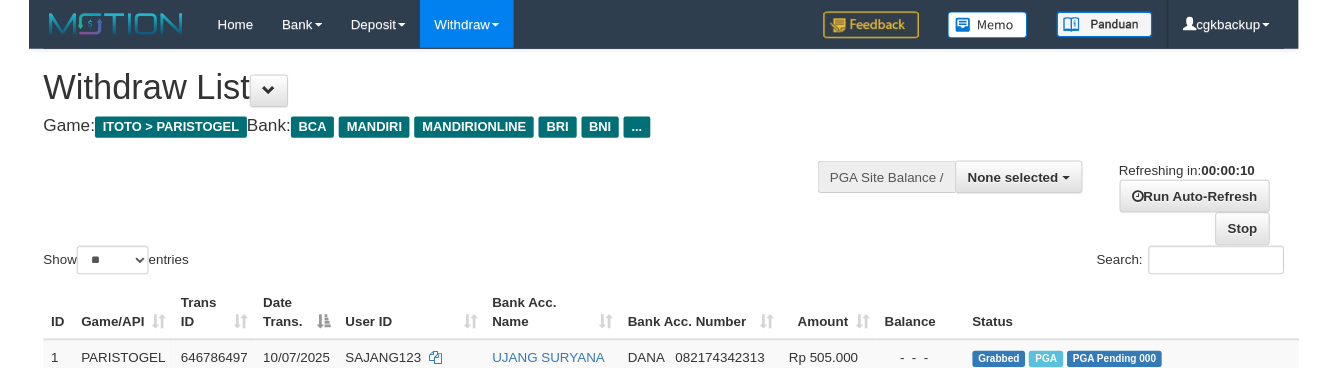 scroll, scrollTop: 0, scrollLeft: 0, axis: both 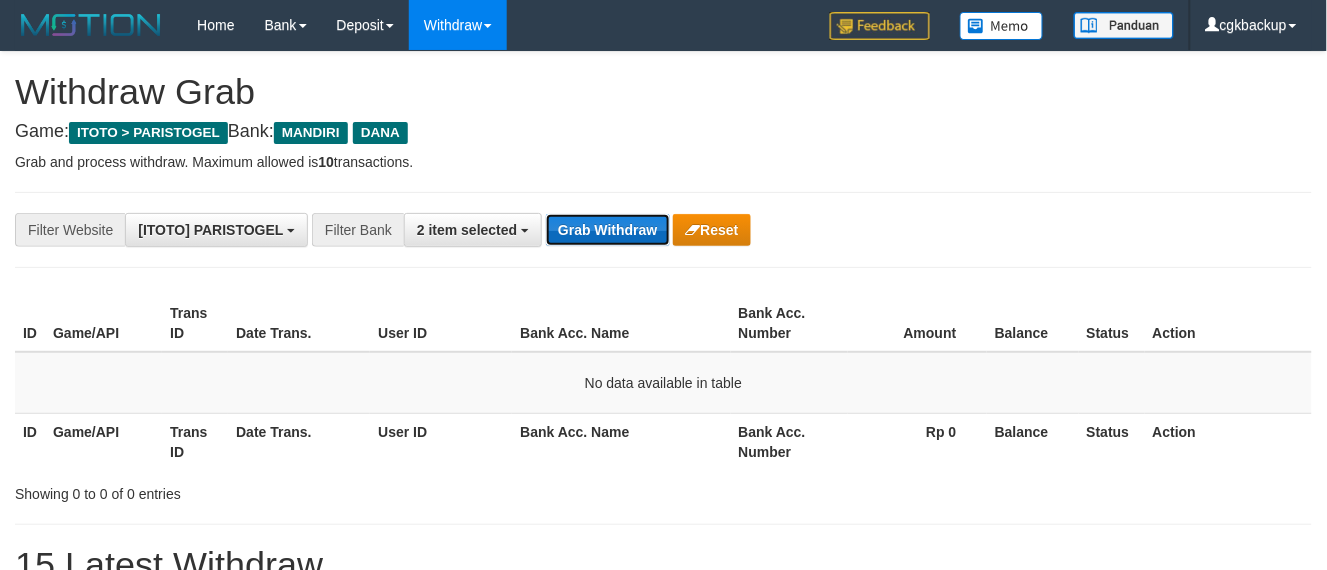 click on "Grab Withdraw" at bounding box center (607, 230) 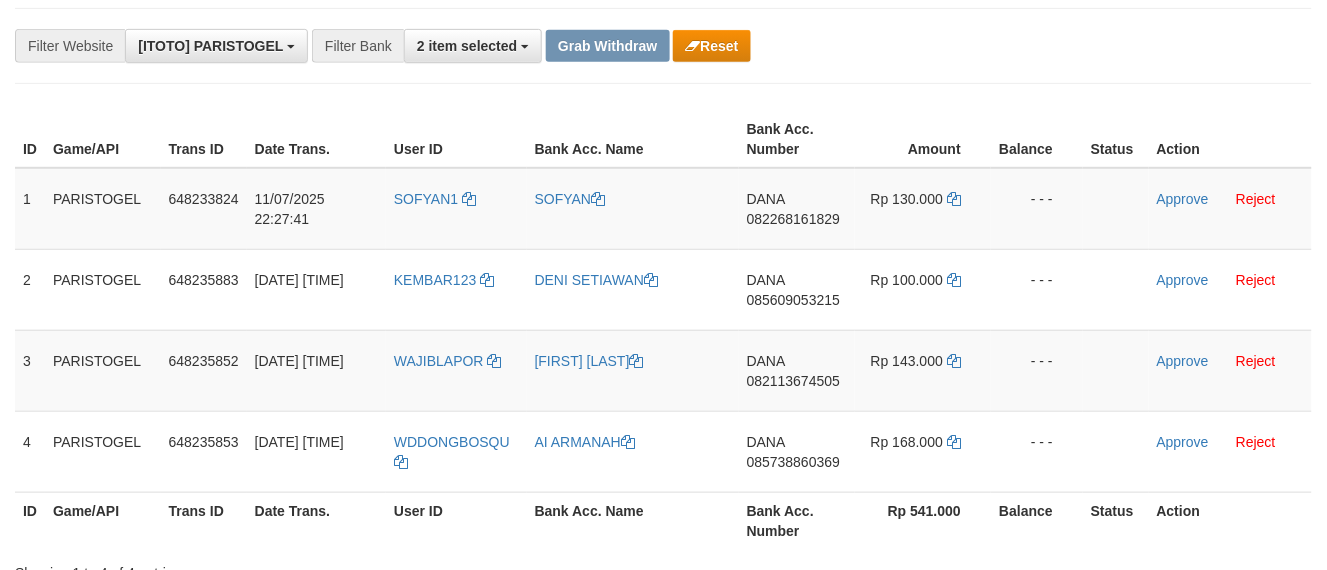 scroll, scrollTop: 222, scrollLeft: 0, axis: vertical 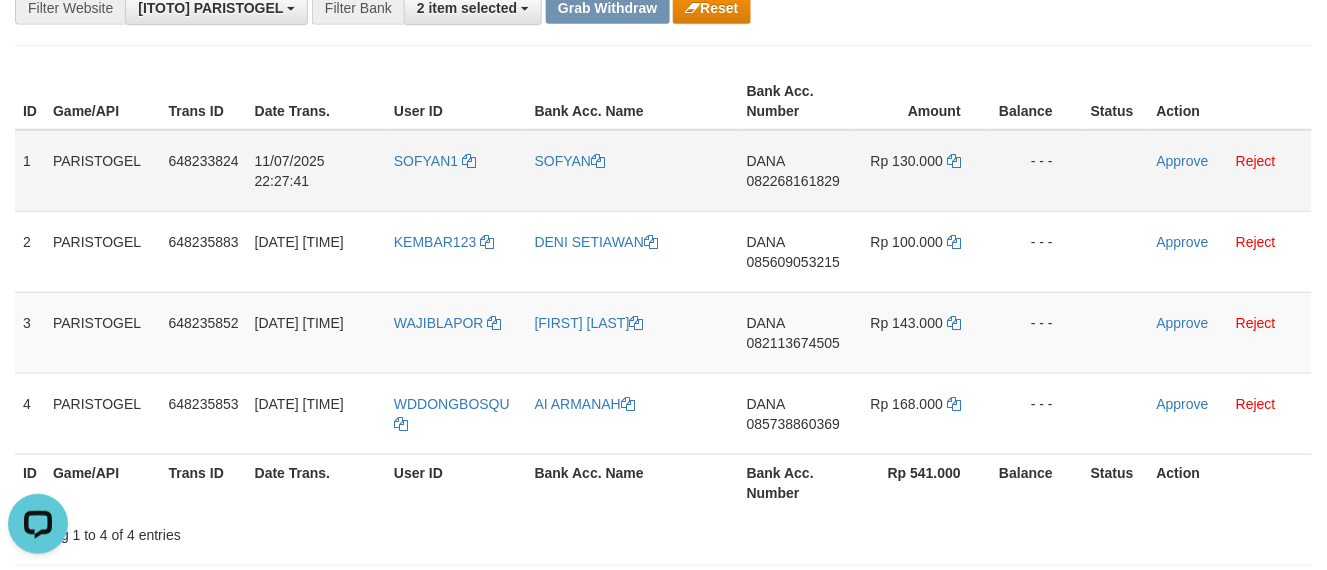 click on "SOFYAN1" at bounding box center [456, 171] 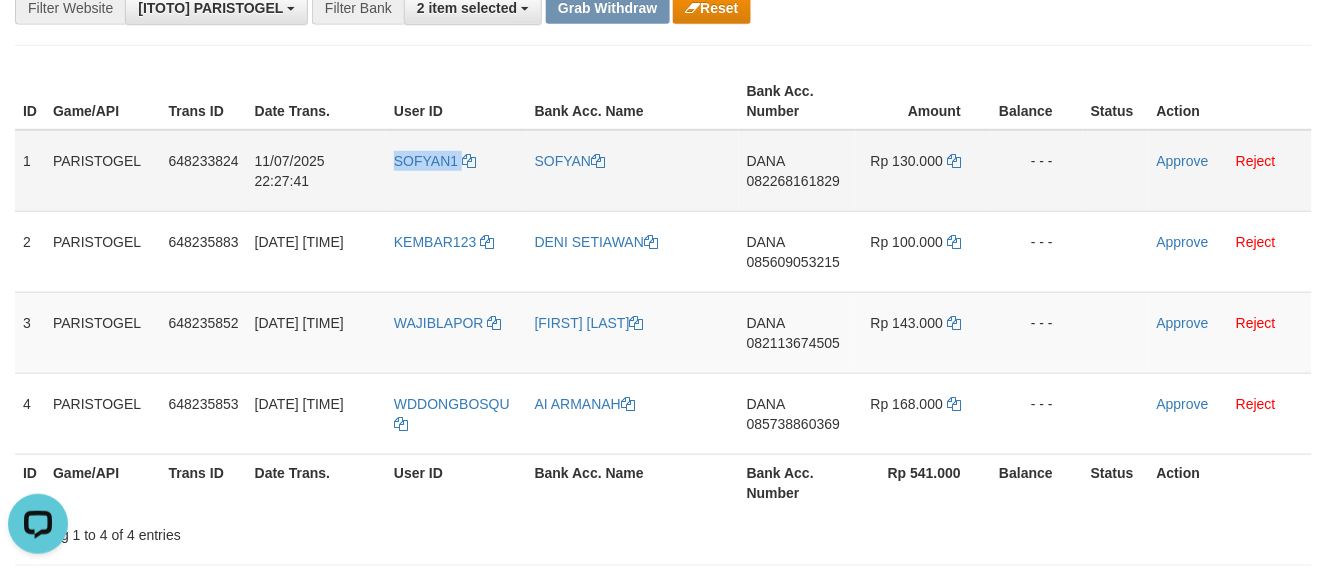 click on "SOFYAN1" at bounding box center (456, 171) 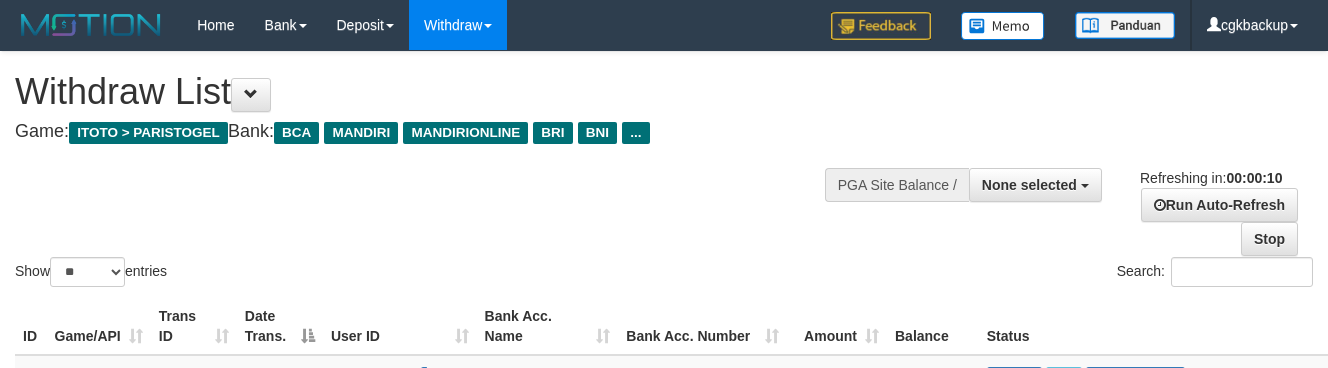 select 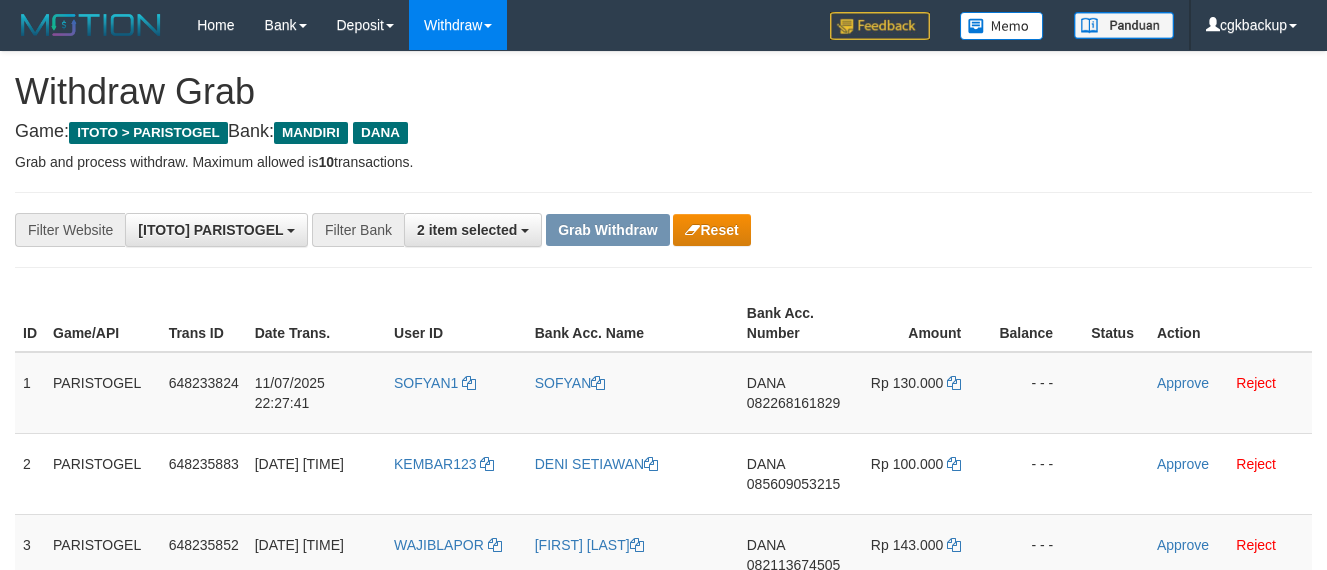 scroll, scrollTop: 134, scrollLeft: 0, axis: vertical 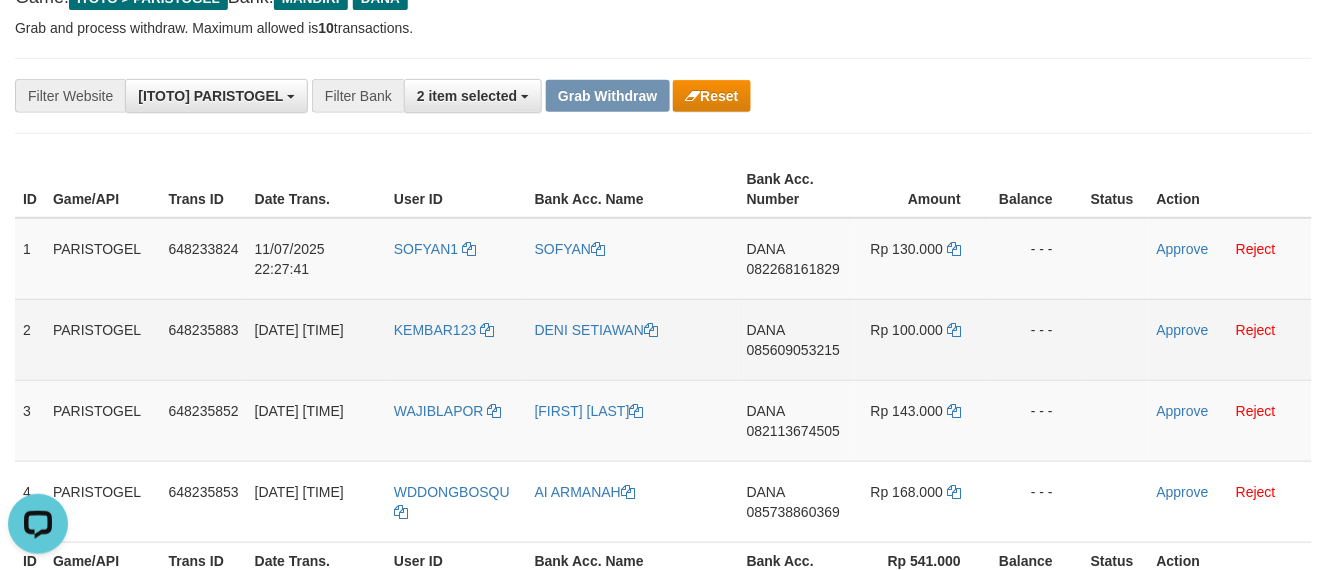 click on "KEMBAR123" at bounding box center (456, 339) 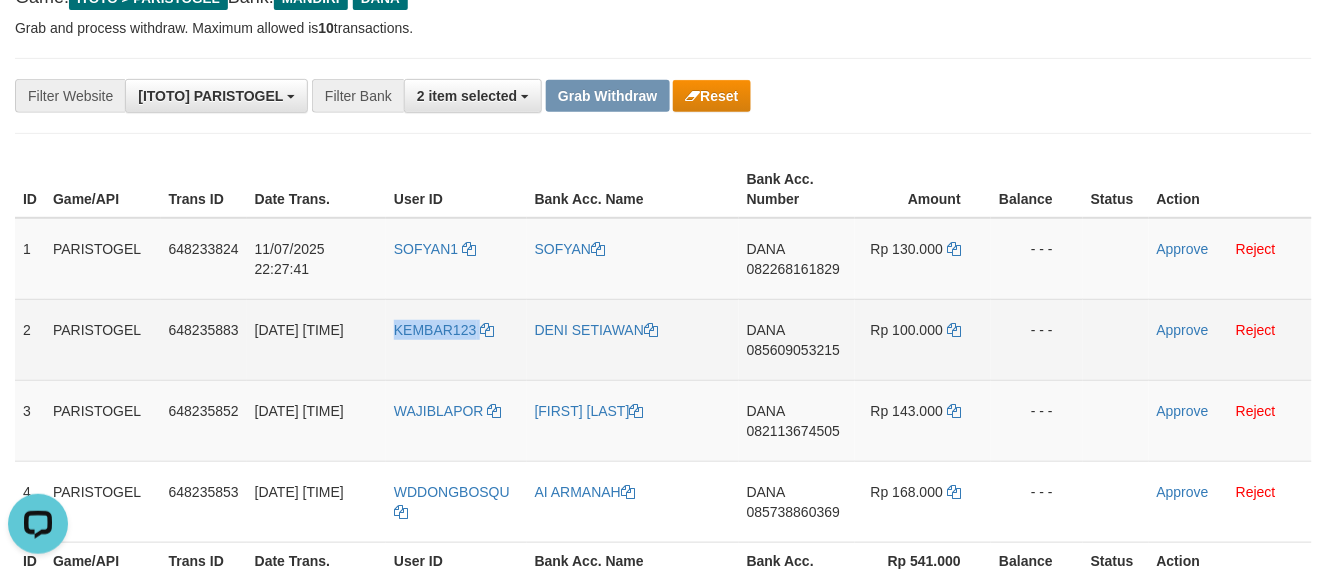 copy on "KEMBAR123" 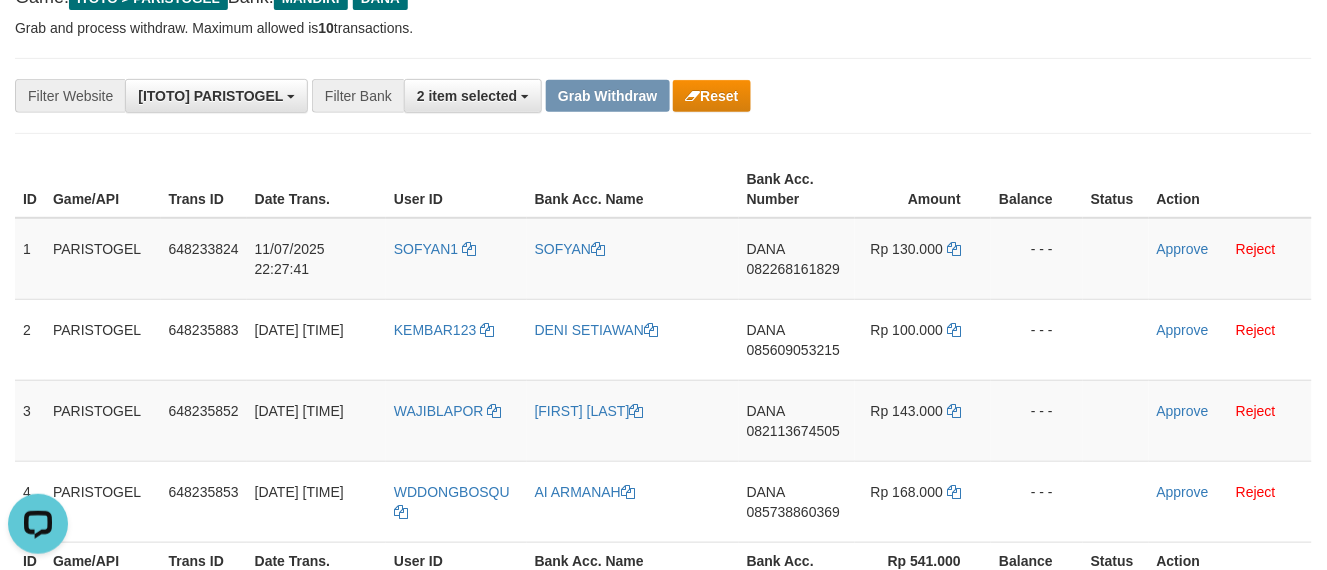 click on "**********" at bounding box center [663, 96] 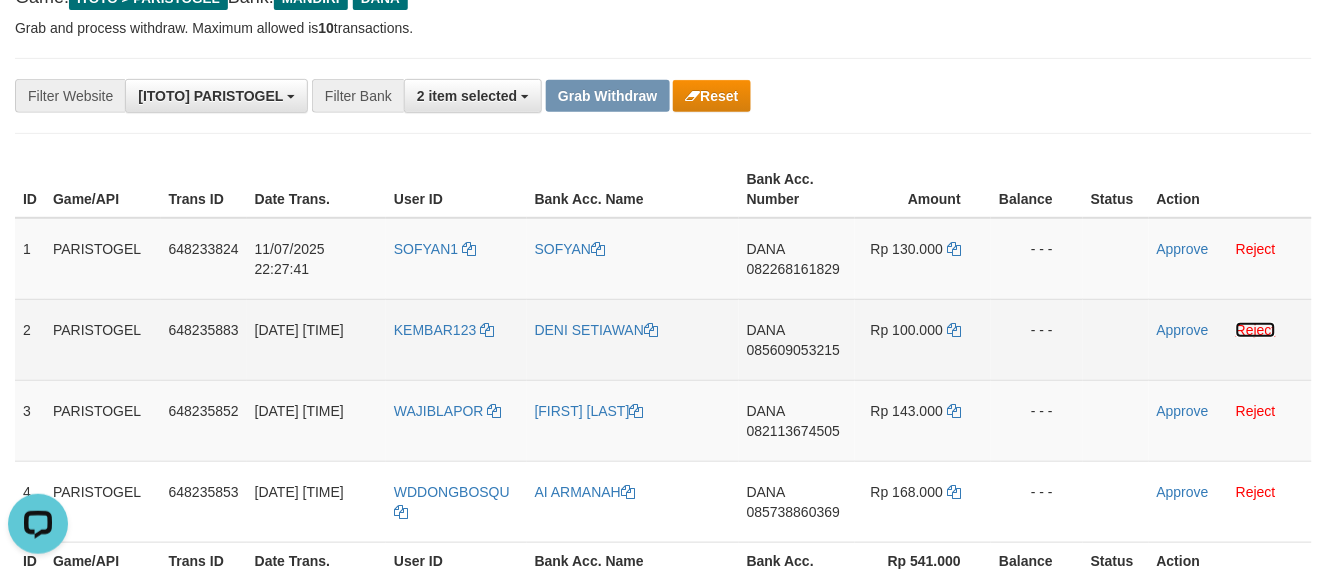 click on "Reject" at bounding box center (1256, 330) 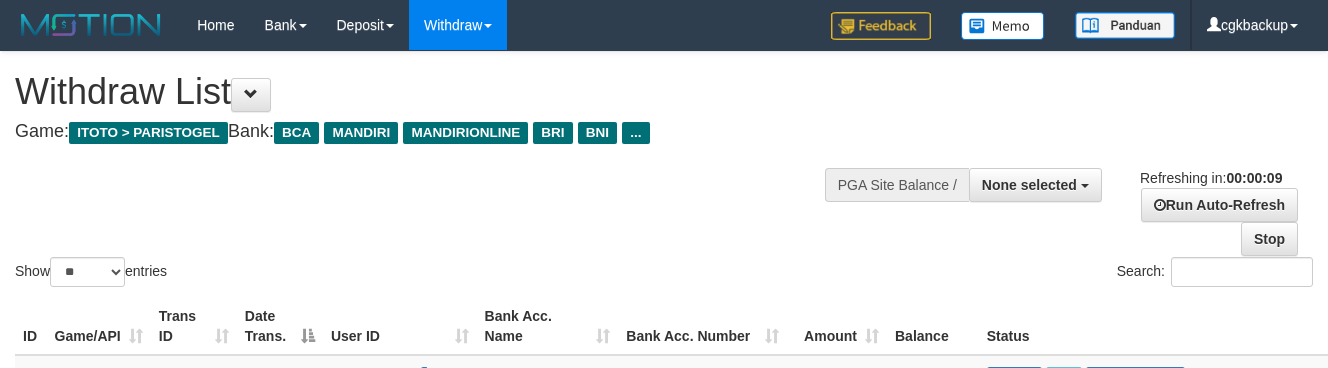select 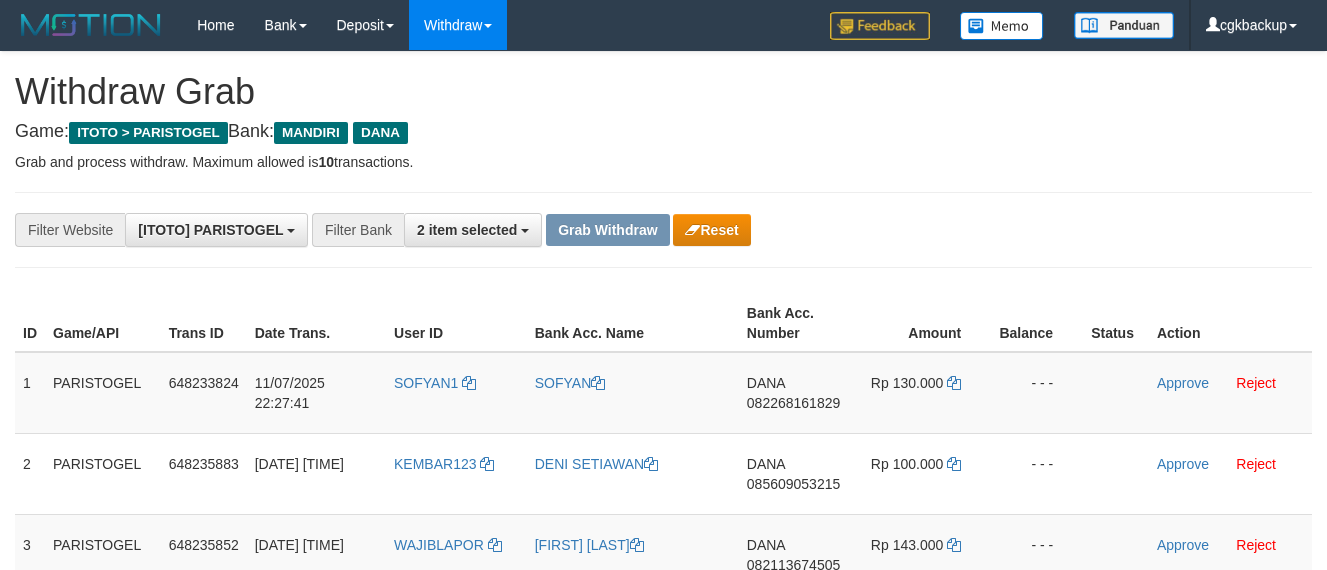 scroll, scrollTop: 135, scrollLeft: 0, axis: vertical 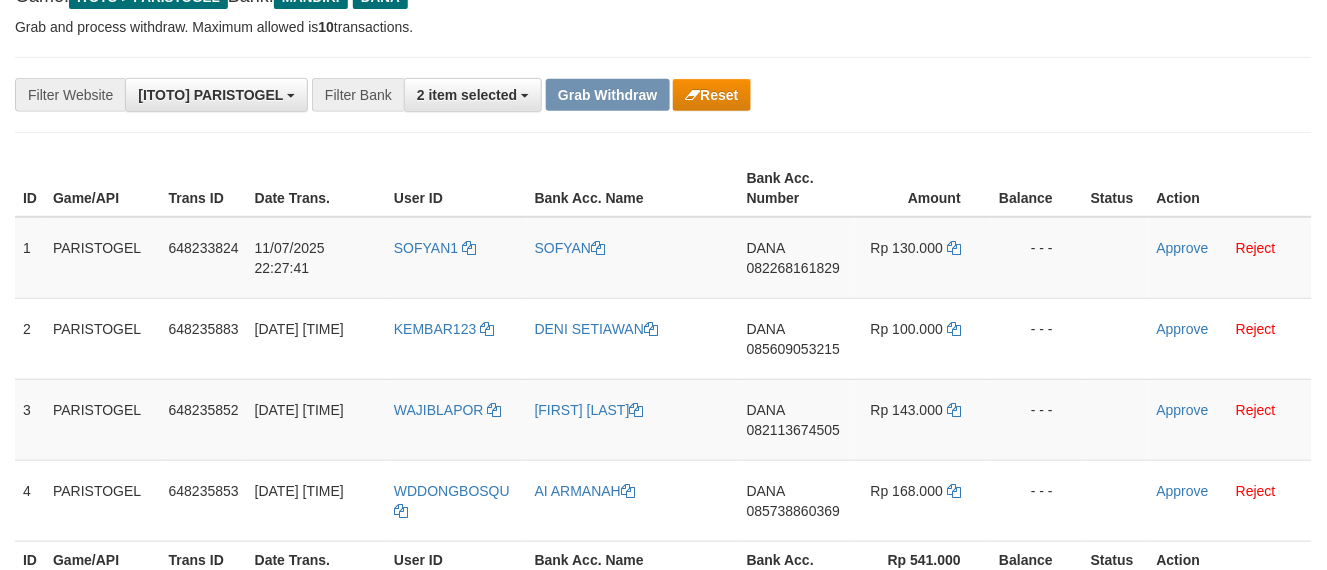 click on "**********" at bounding box center [663, 95] 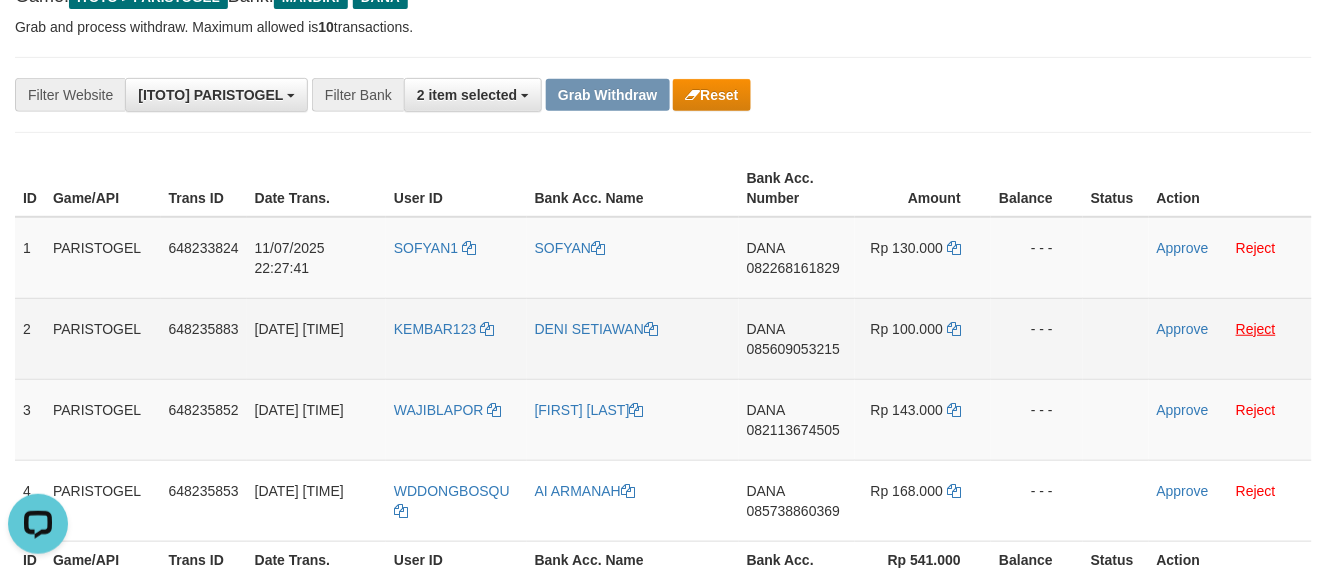 scroll, scrollTop: 0, scrollLeft: 0, axis: both 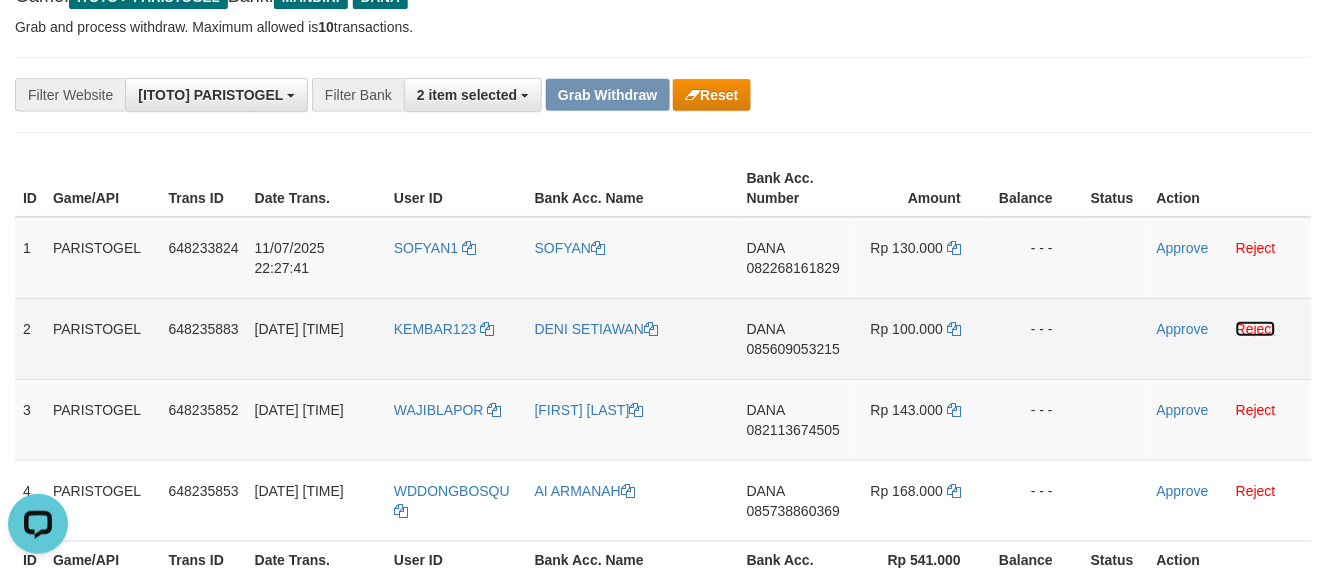 click on "Reject" at bounding box center (1256, 329) 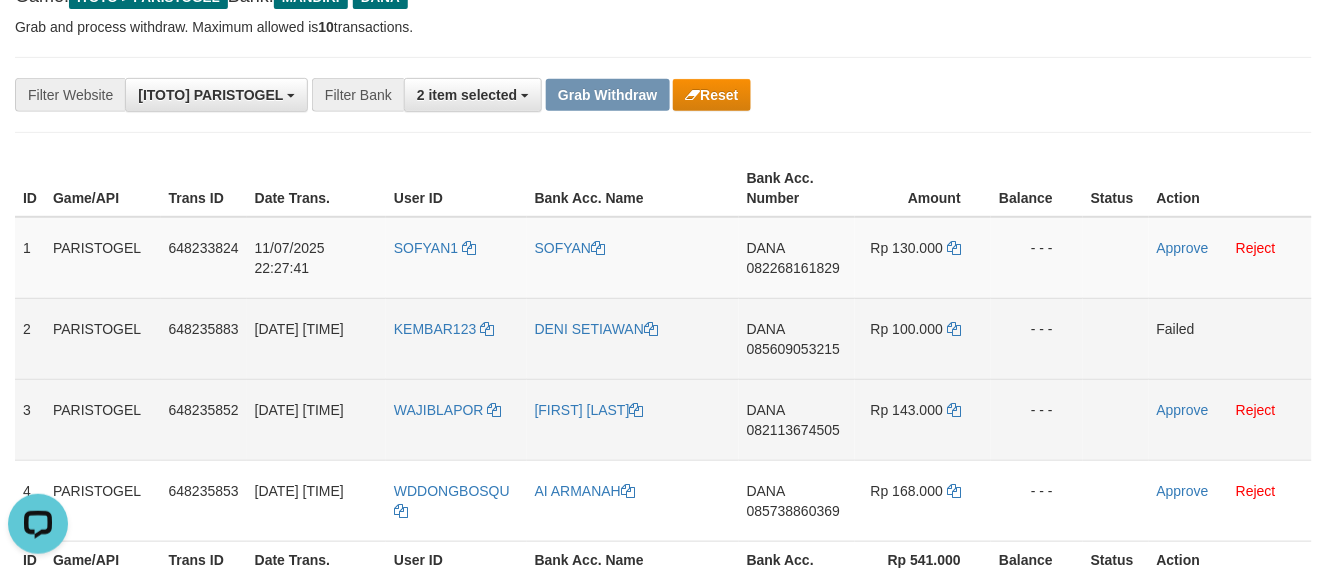 click on "WAJIBLAPOR" at bounding box center (456, 419) 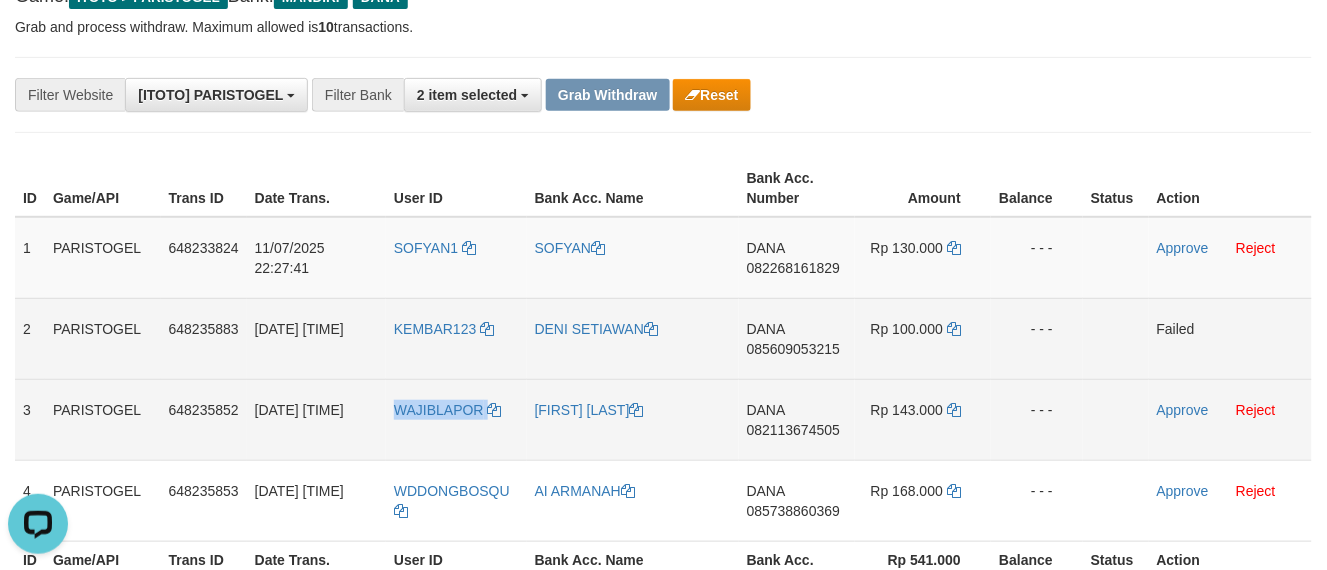copy on "WAJIBLAPOR" 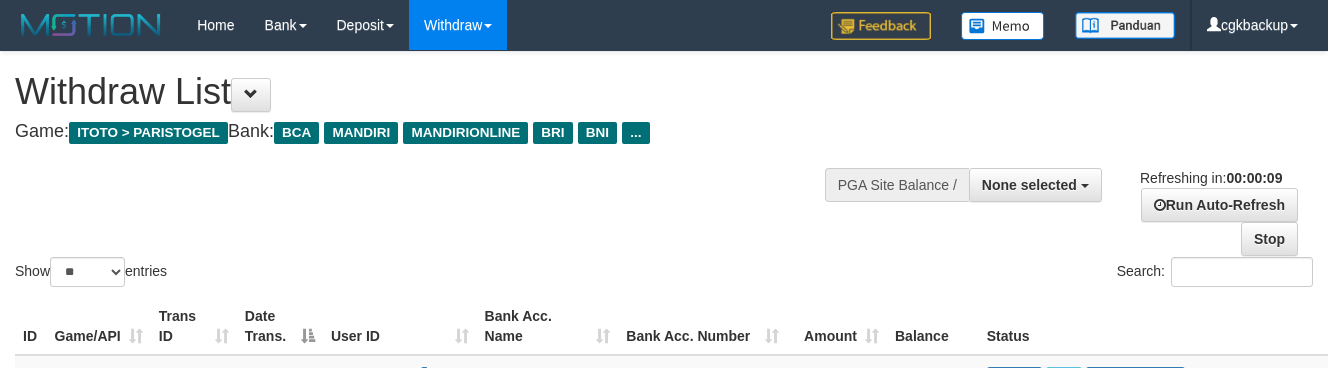 select 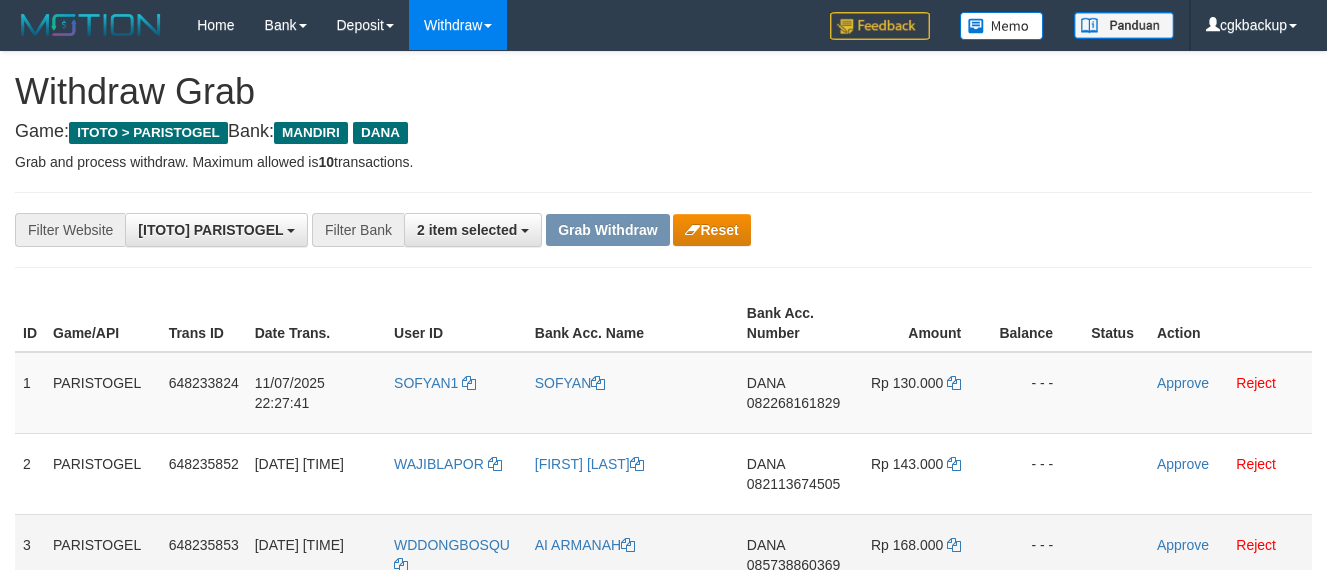 scroll, scrollTop: 136, scrollLeft: 0, axis: vertical 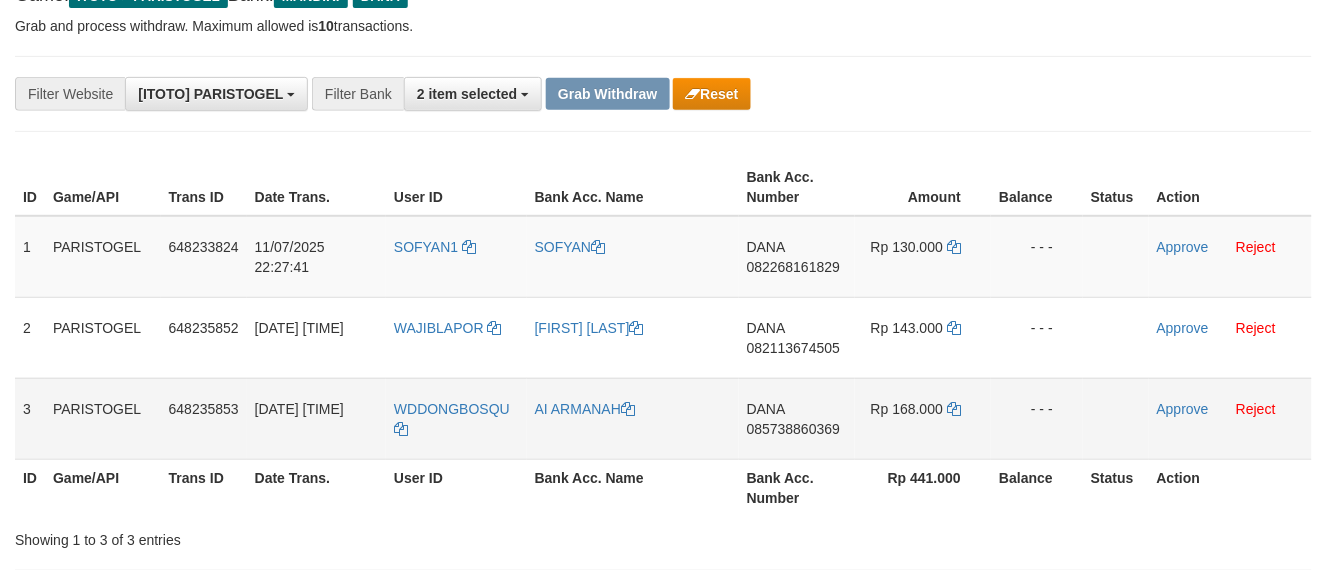 click on "WDDONGBOSQU" at bounding box center (456, 418) 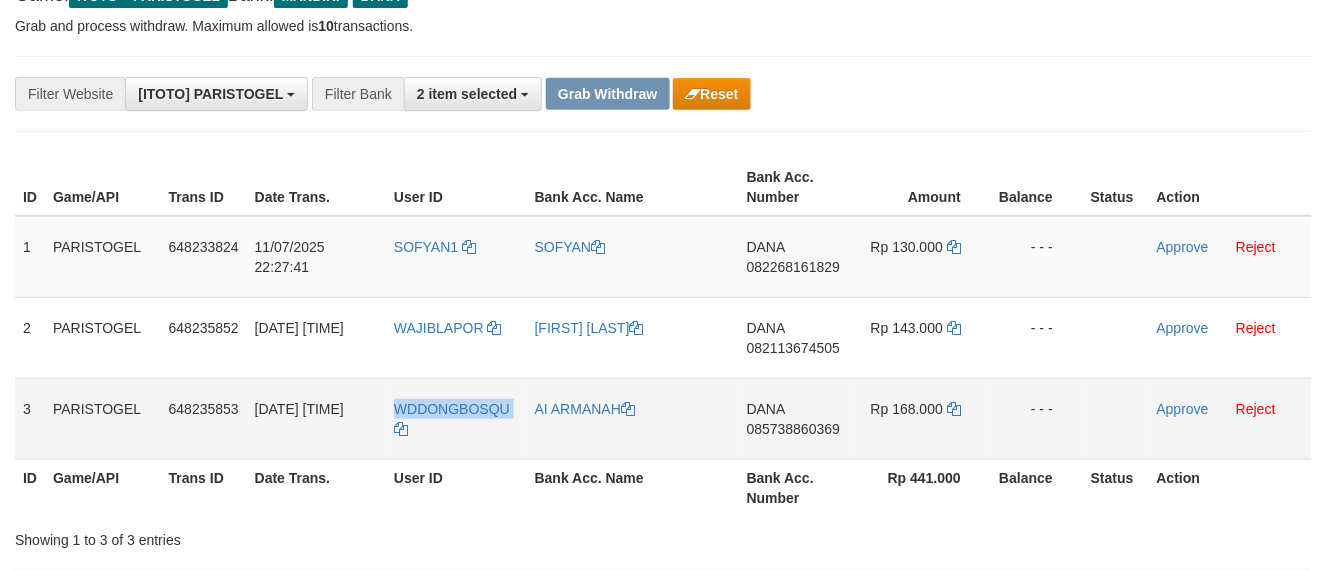 click on "WDDONGBOSQU" at bounding box center [456, 418] 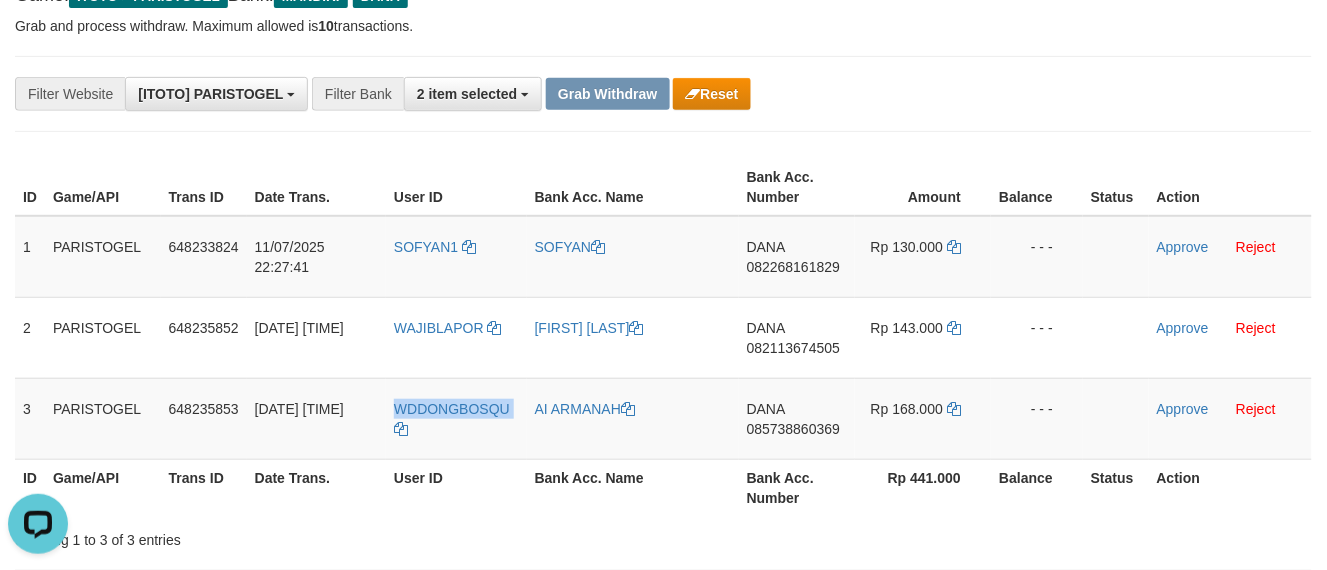 scroll, scrollTop: 0, scrollLeft: 0, axis: both 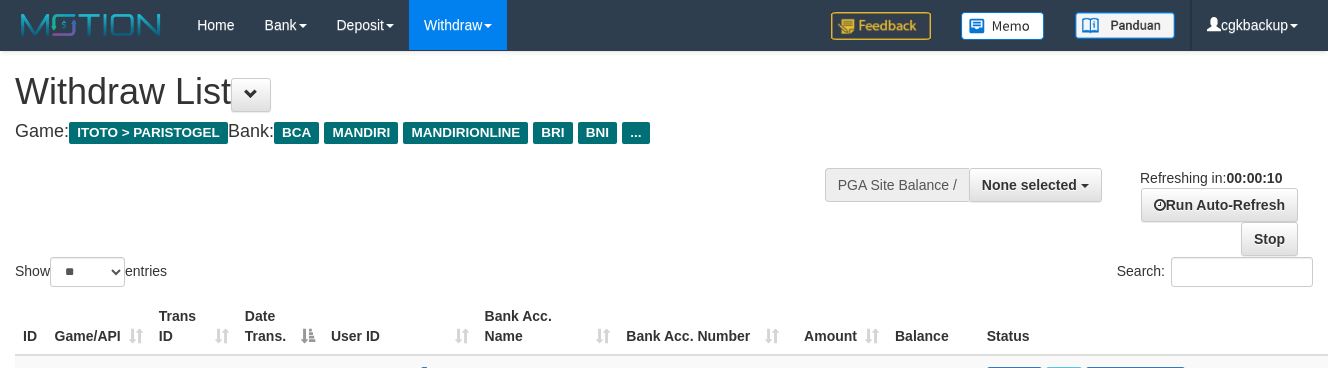 select 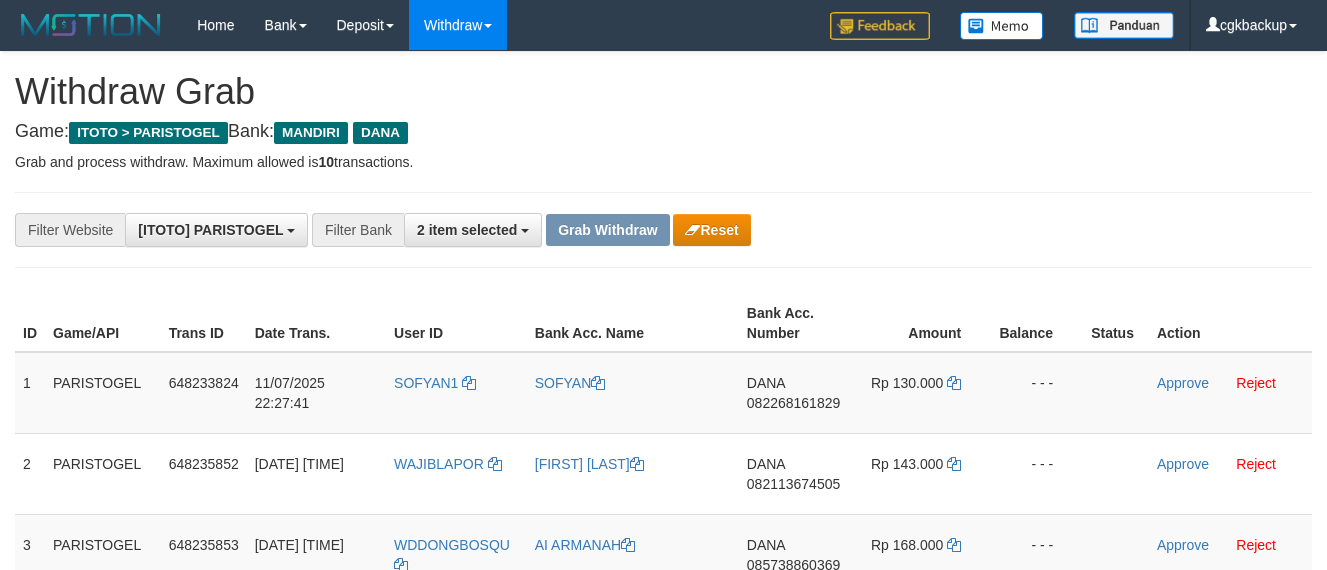 scroll, scrollTop: 137, scrollLeft: 0, axis: vertical 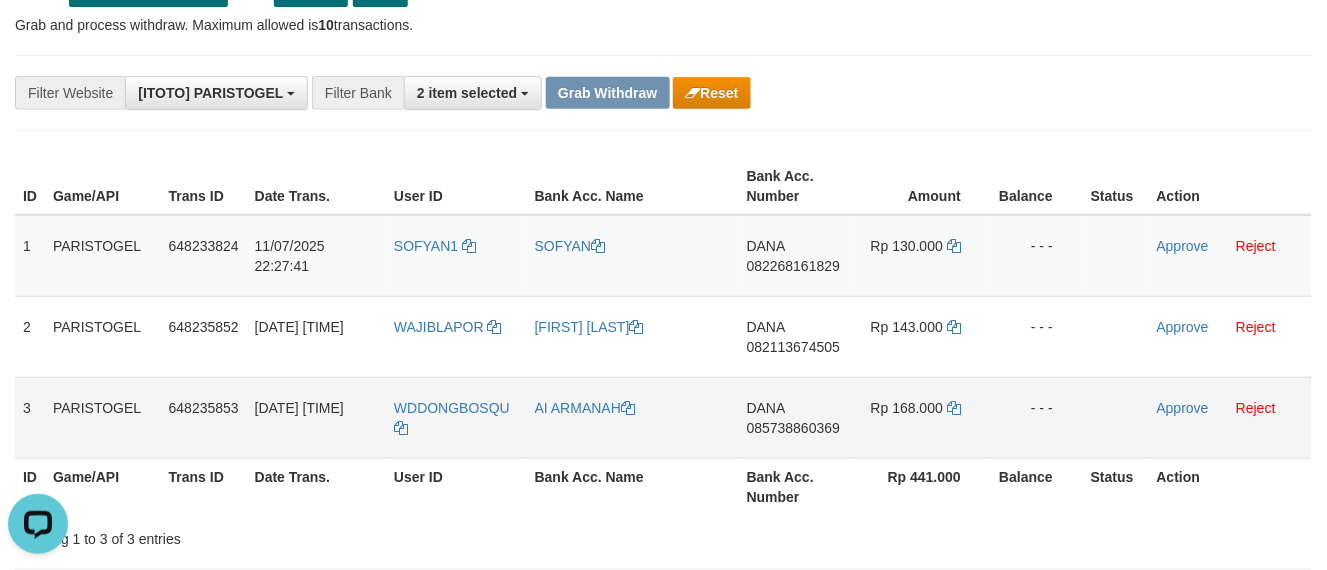 click on "WDDONGBOSQU" at bounding box center [456, 417] 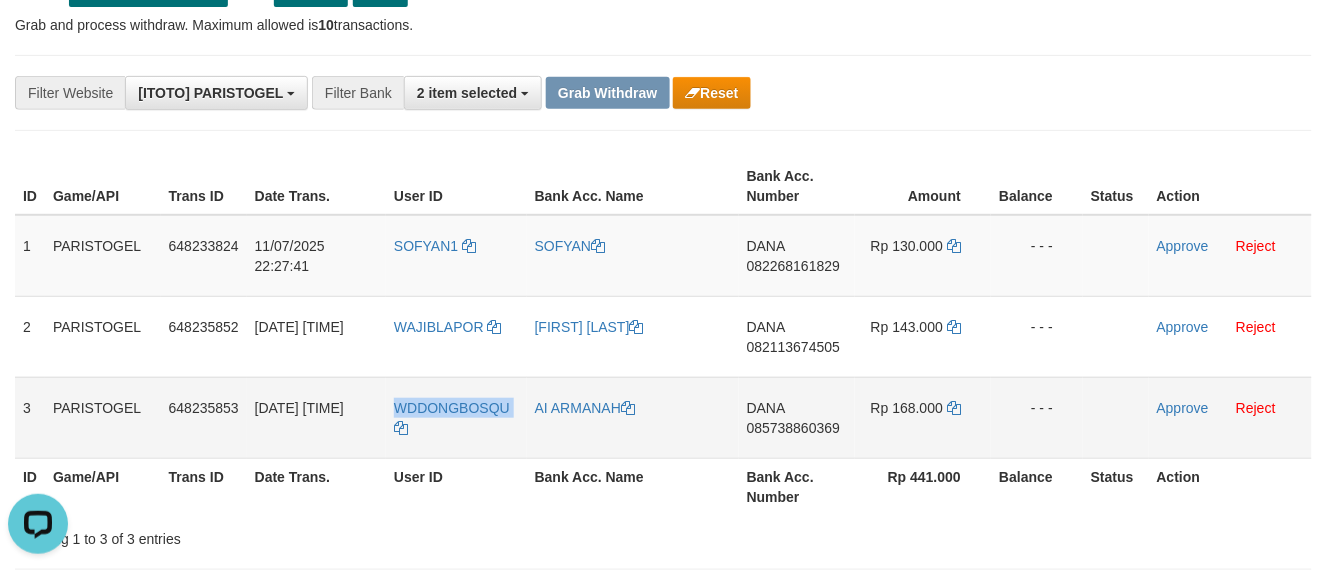 click on "WDDONGBOSQU" at bounding box center (456, 417) 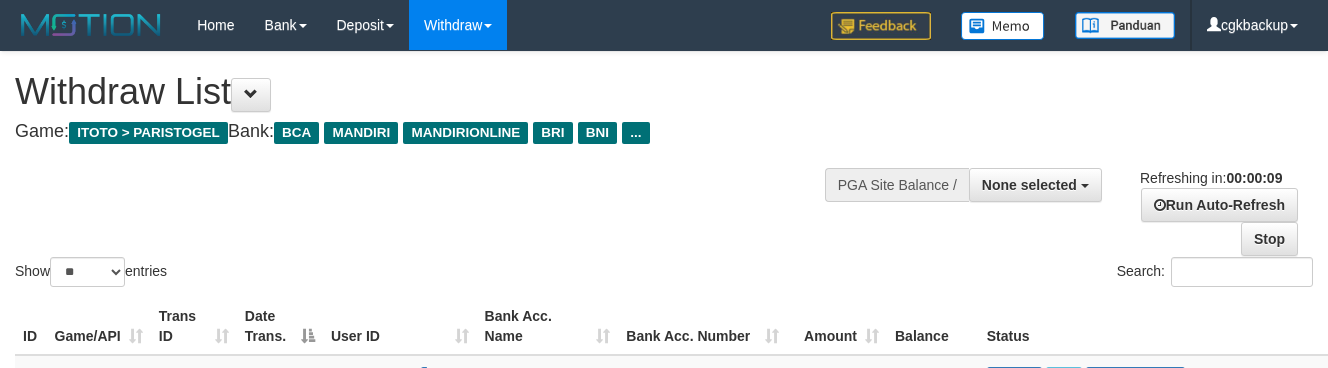 select 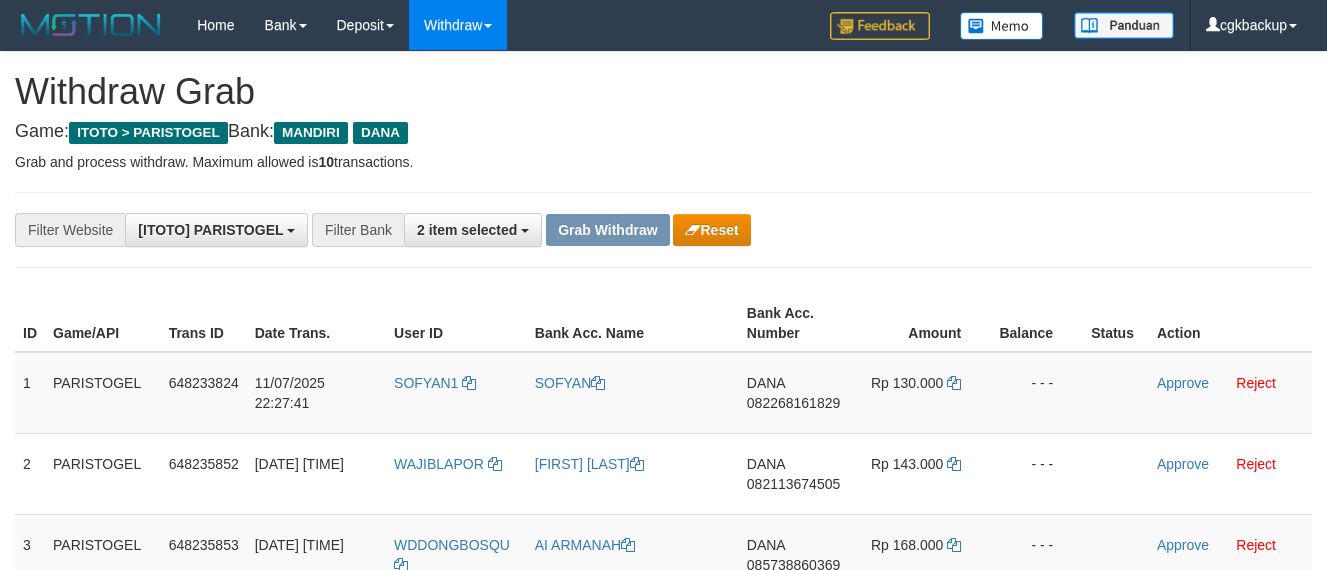 scroll, scrollTop: 138, scrollLeft: 0, axis: vertical 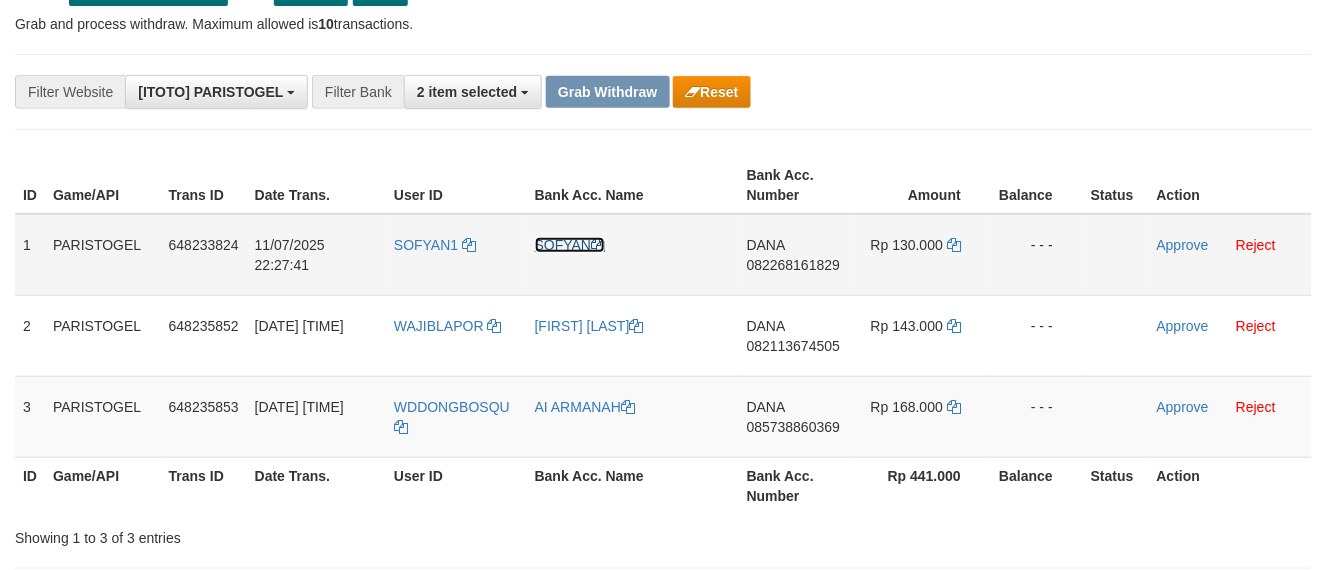 click on "SOFYAN" at bounding box center (570, 245) 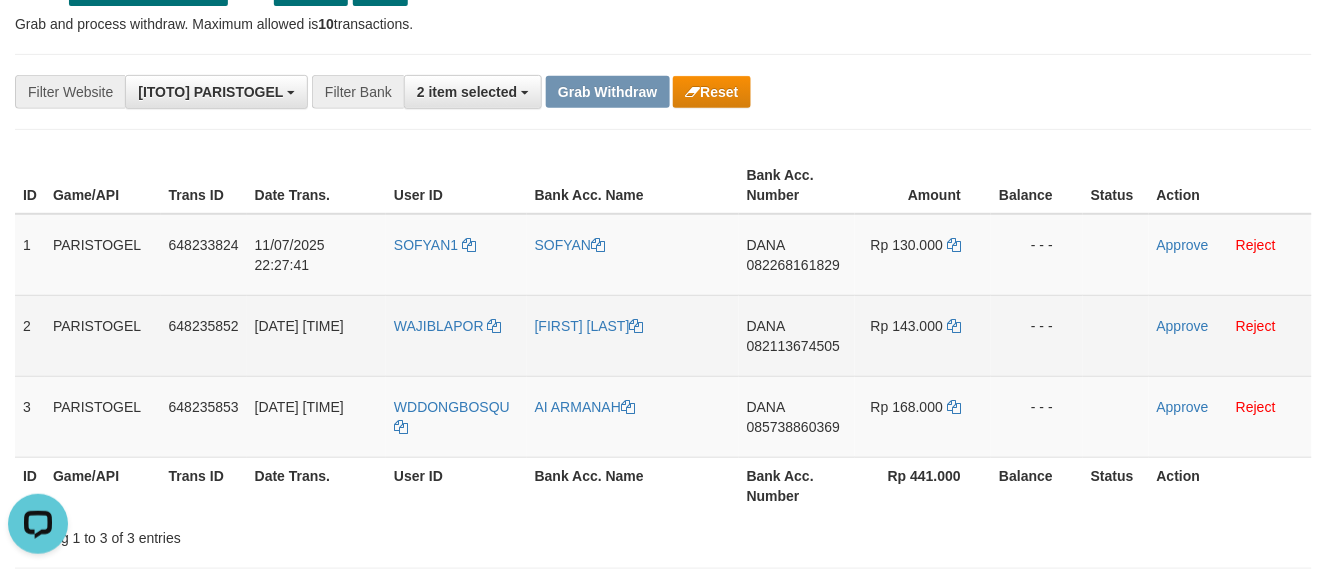 scroll, scrollTop: 0, scrollLeft: 0, axis: both 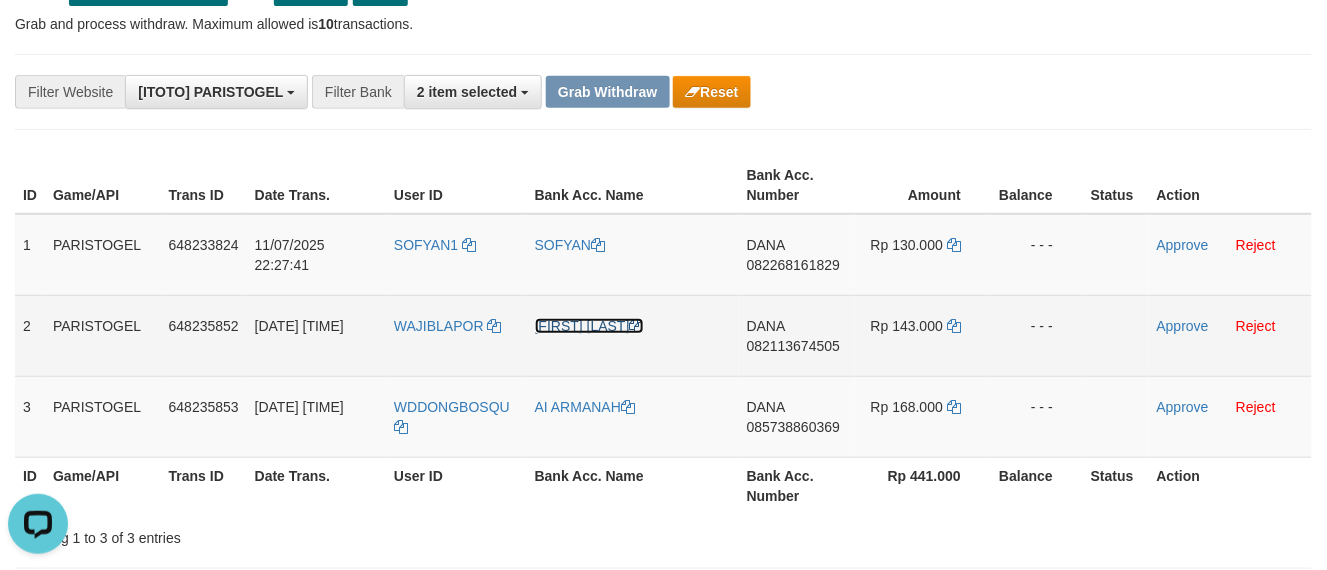 click on "[FIRST] [LAST]" at bounding box center [589, 326] 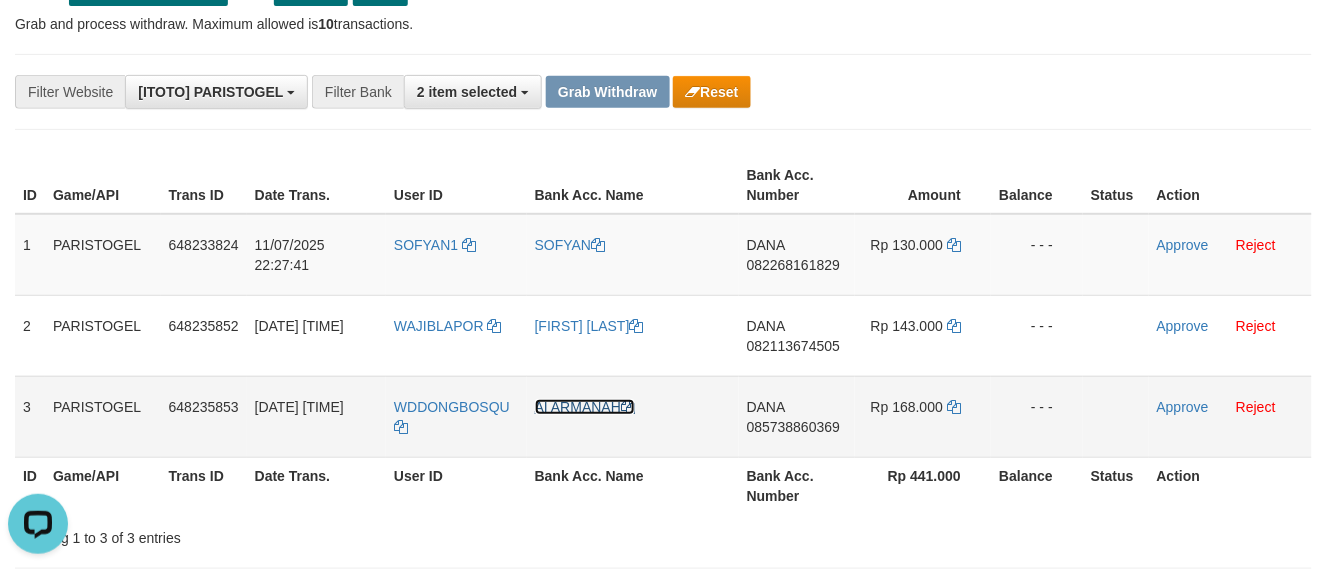 click on "AI ARMANAH" at bounding box center (585, 407) 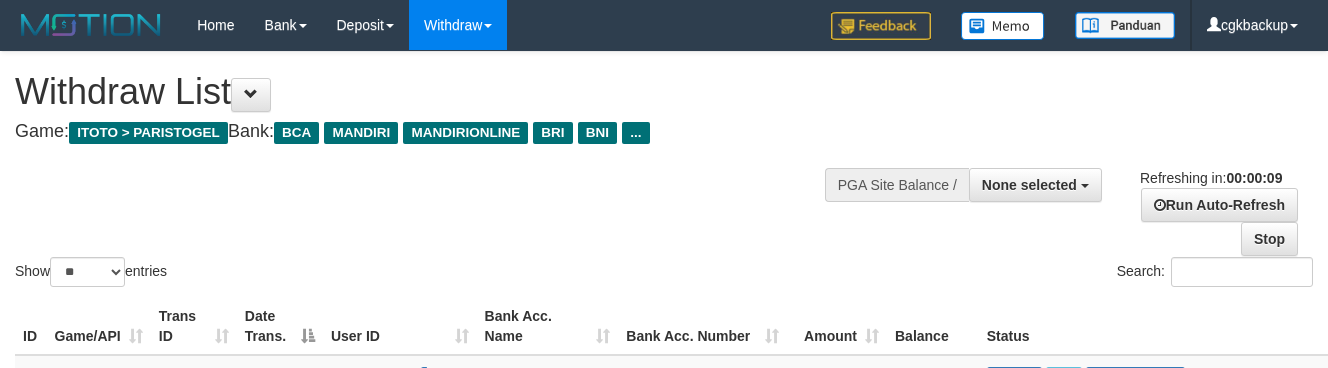 select 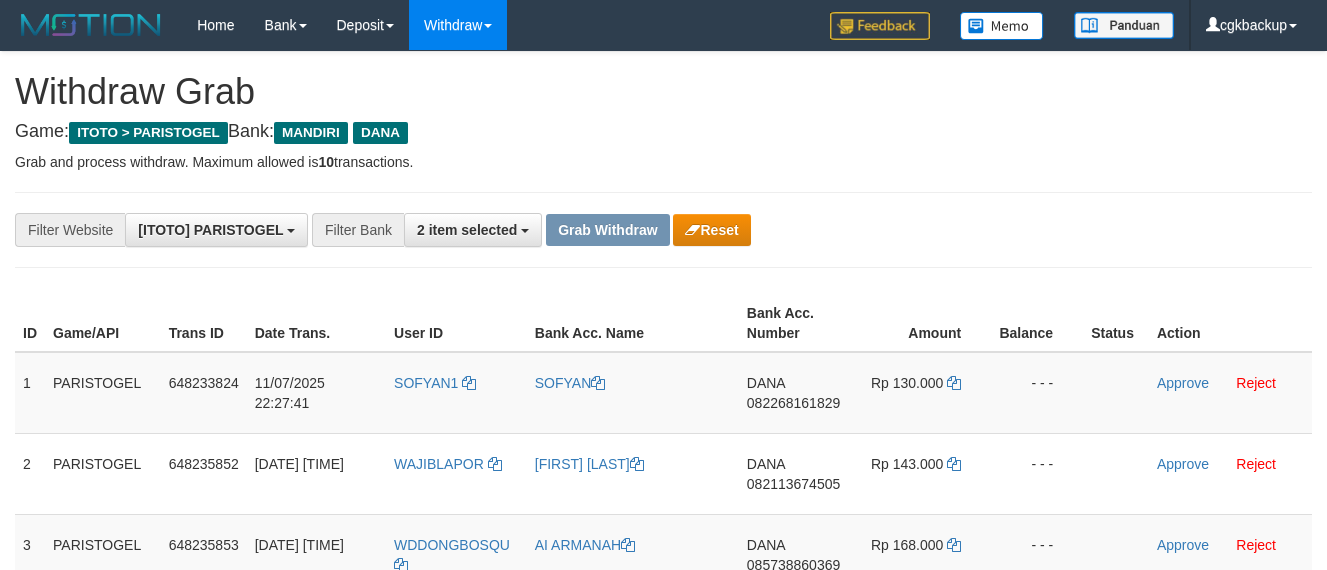 scroll, scrollTop: 140, scrollLeft: 0, axis: vertical 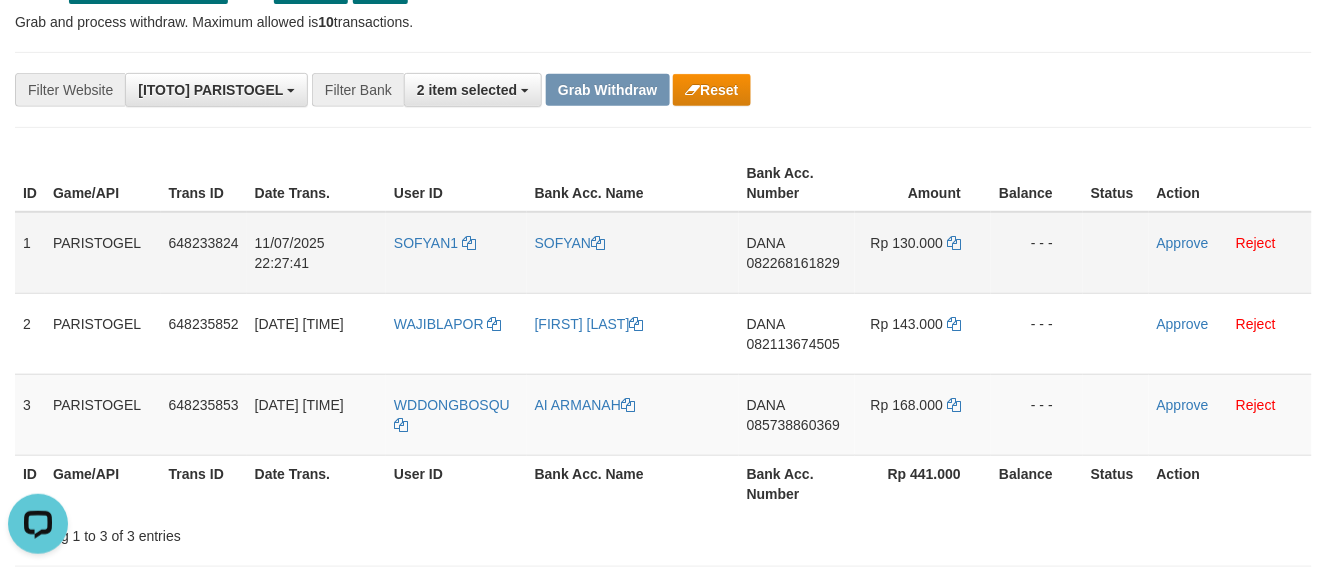 click on "DANA
082268161829" at bounding box center [797, 253] 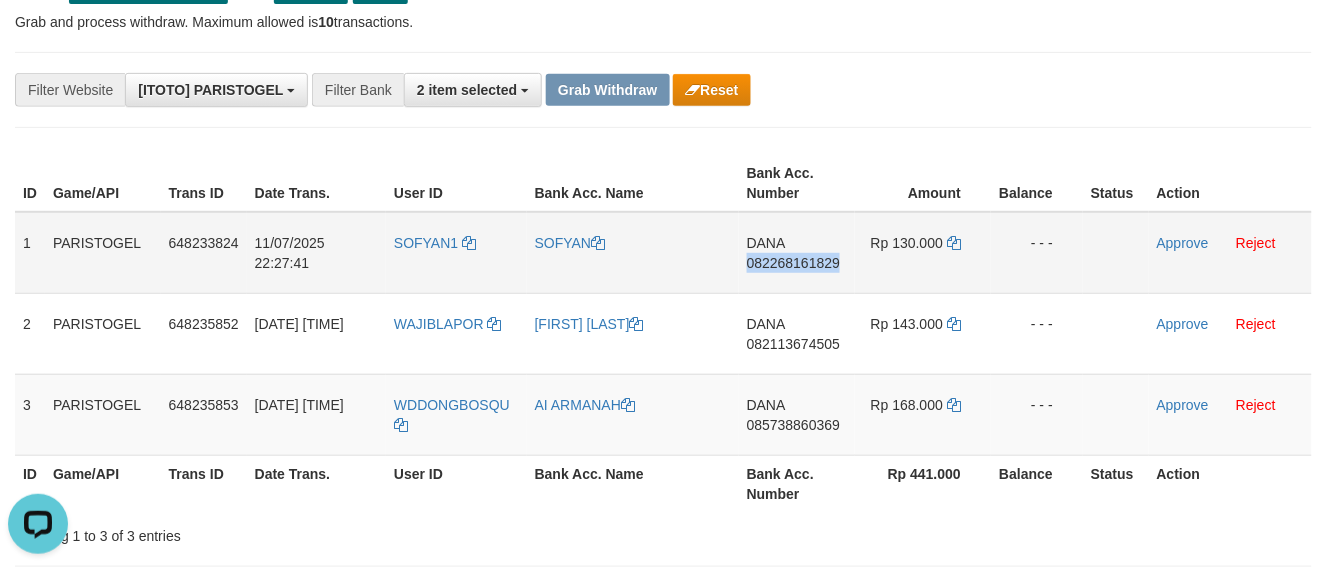 click on "DANA
082268161829" at bounding box center (797, 253) 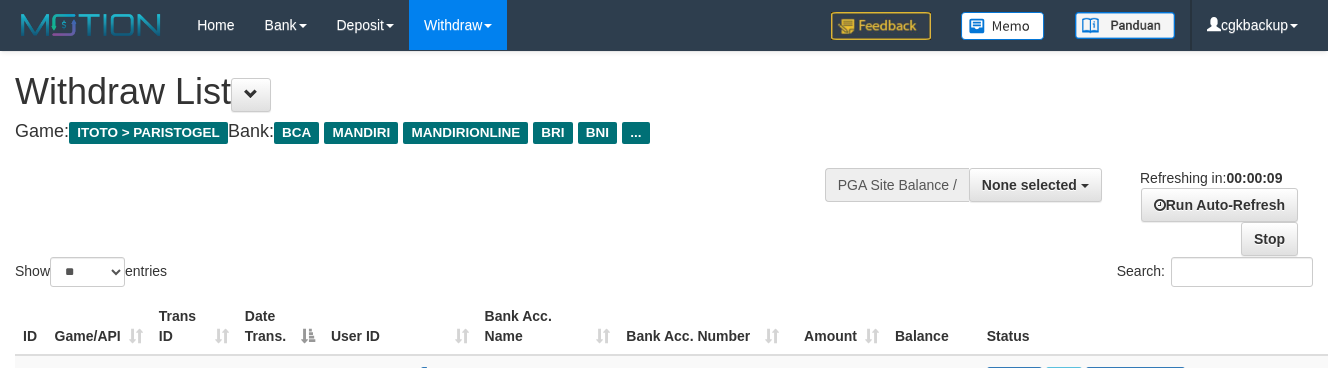 select 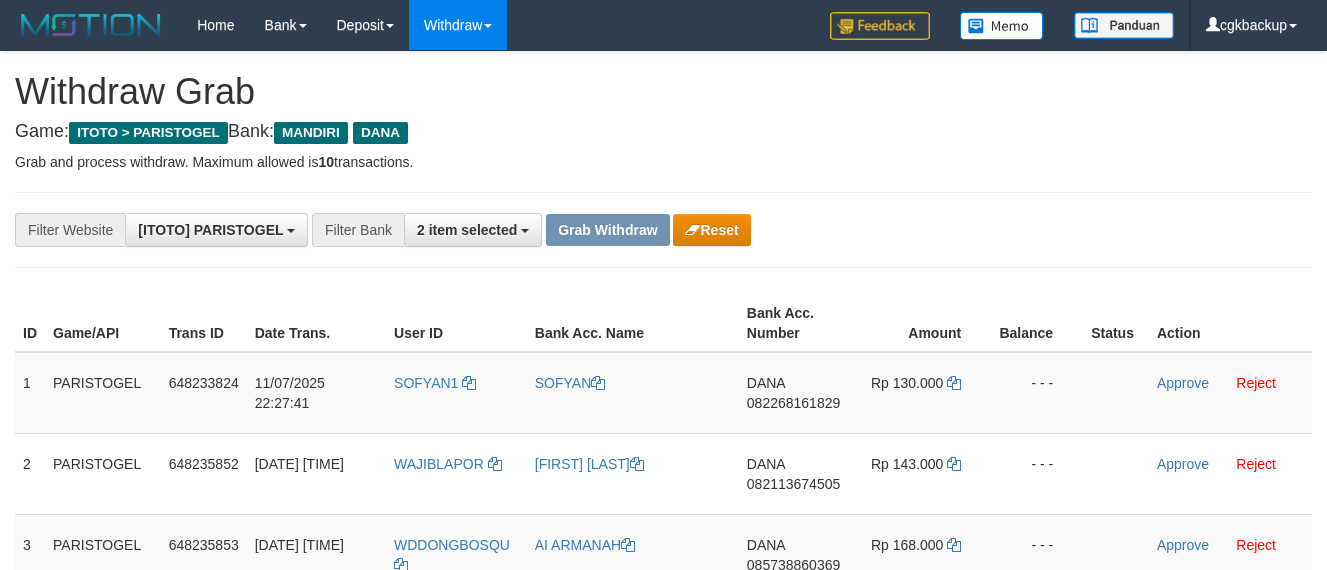 scroll, scrollTop: 141, scrollLeft: 0, axis: vertical 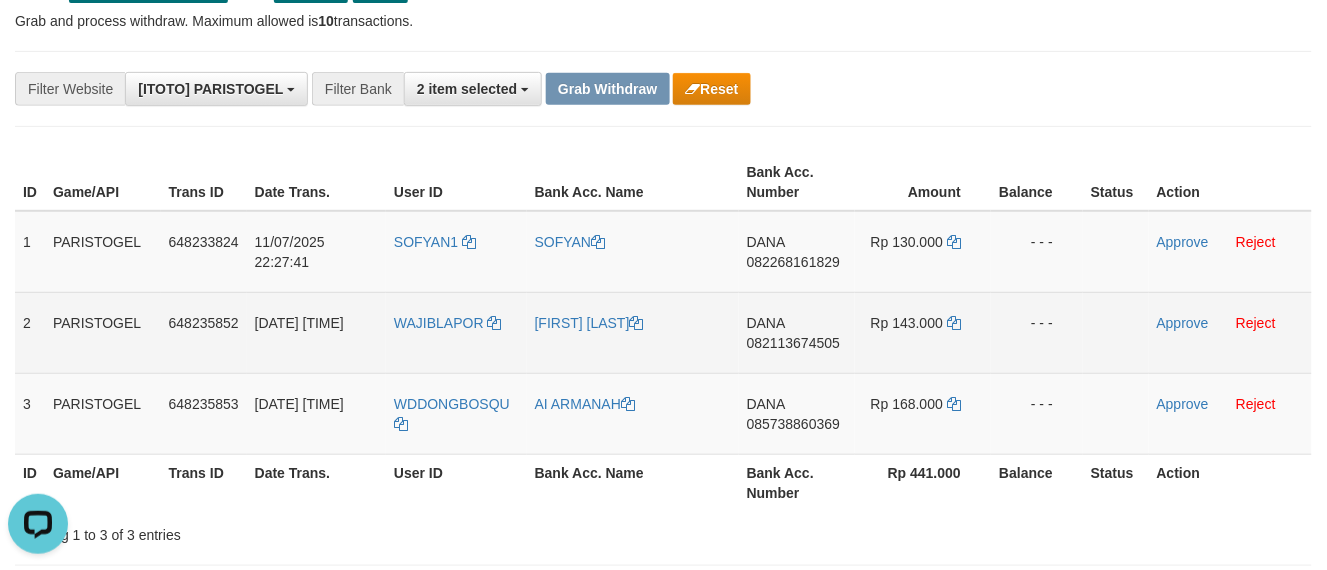 click on "DANA
082113674505" at bounding box center [797, 332] 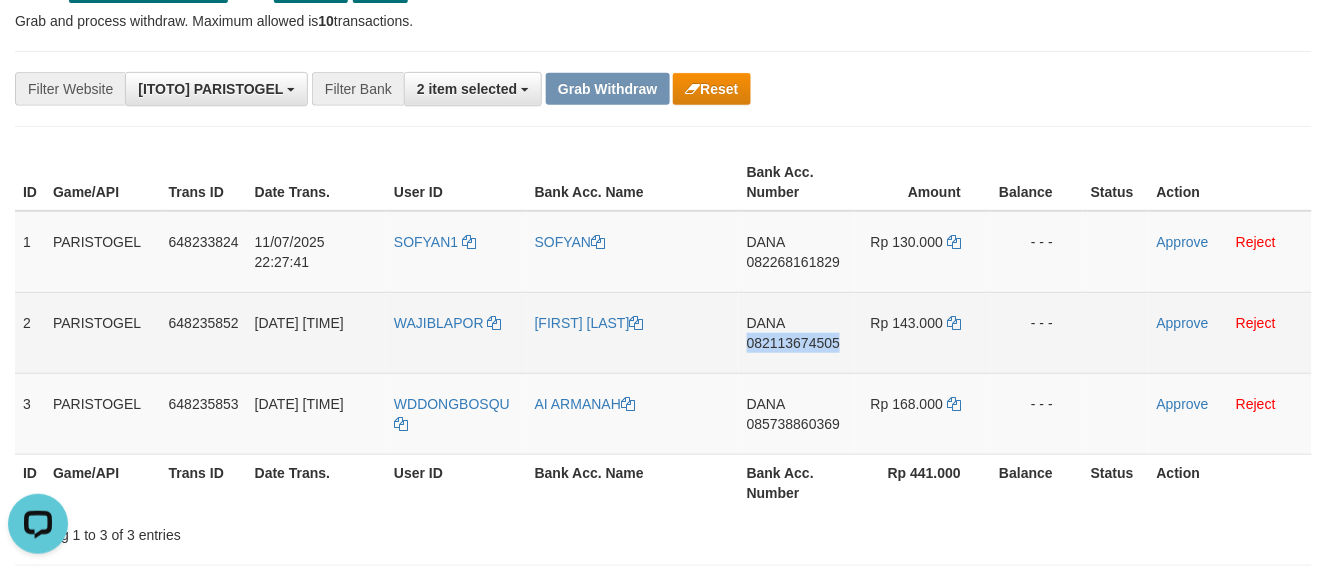 copy on "082113674505" 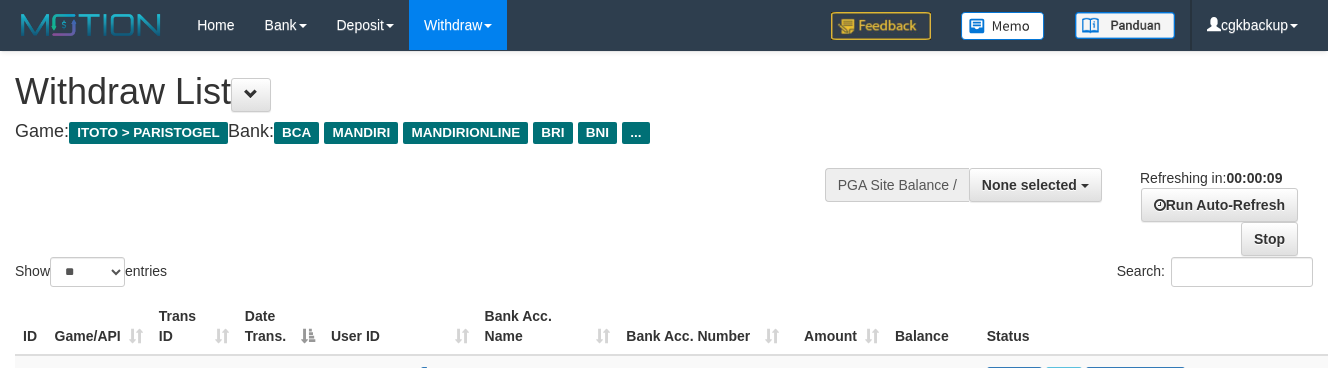 select 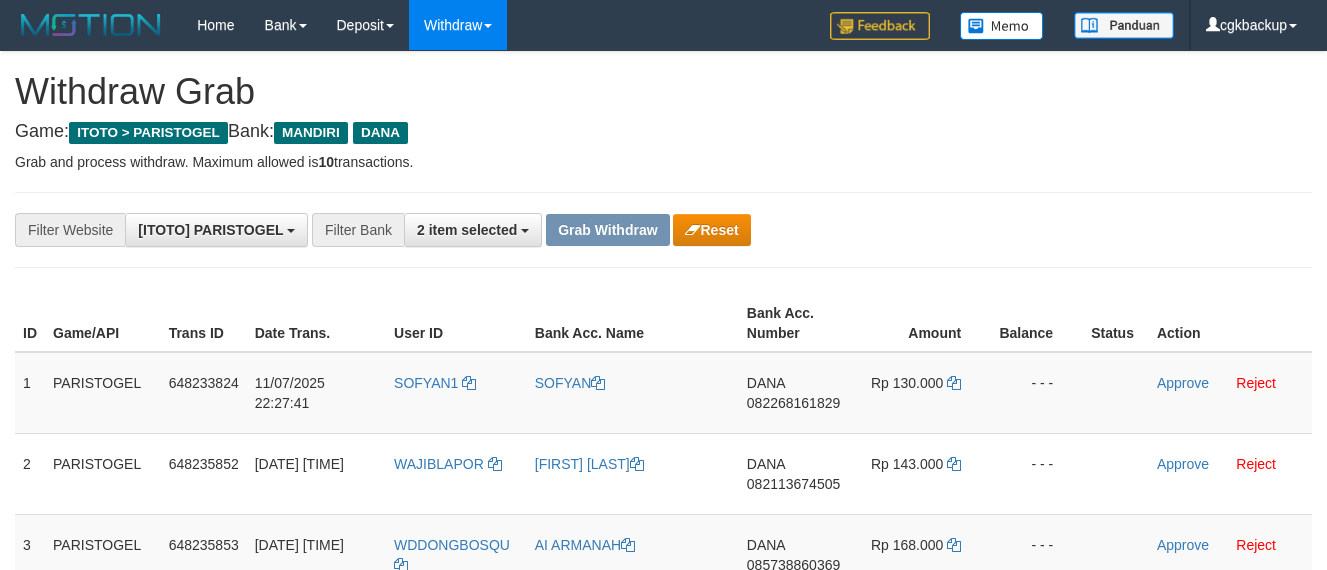 scroll, scrollTop: 141, scrollLeft: 0, axis: vertical 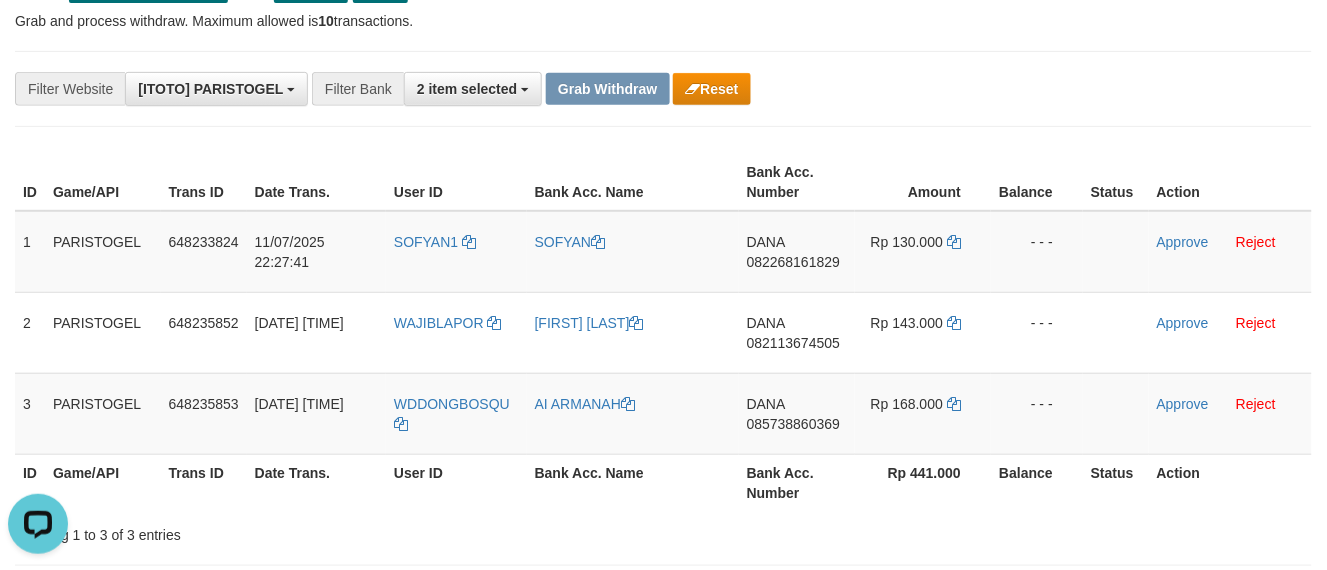 click at bounding box center (663, 126) 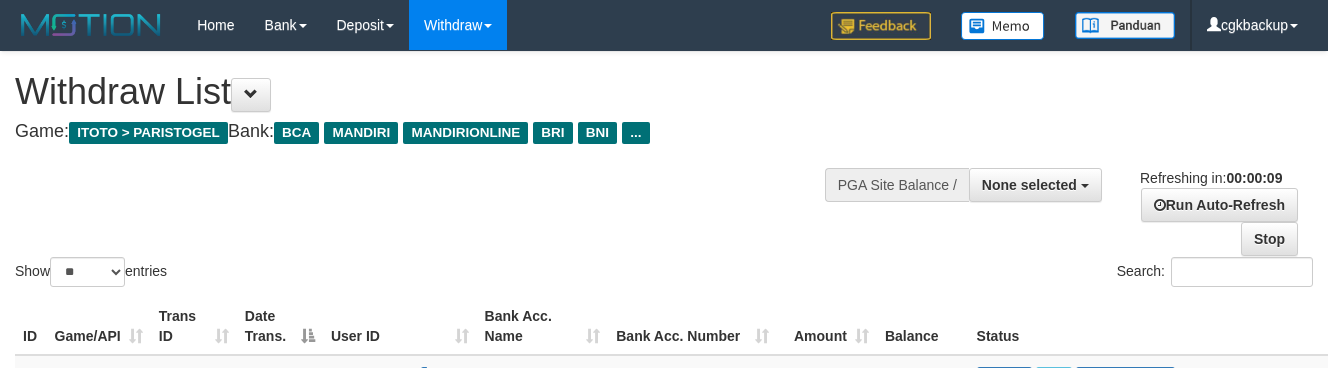 select 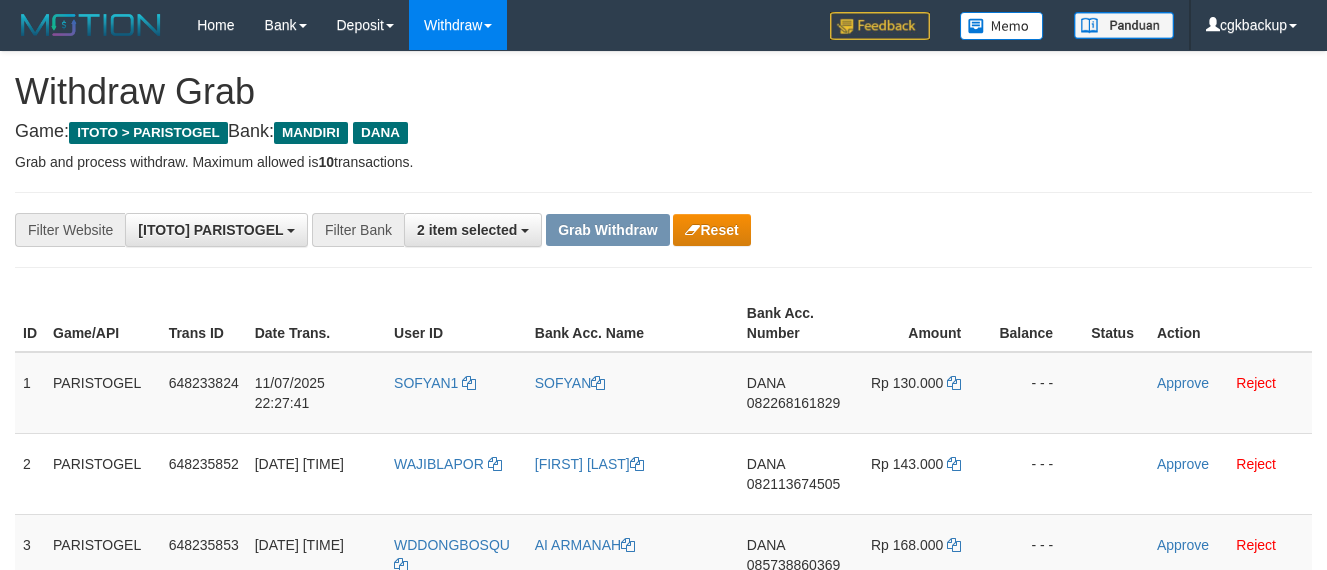 scroll, scrollTop: 141, scrollLeft: 0, axis: vertical 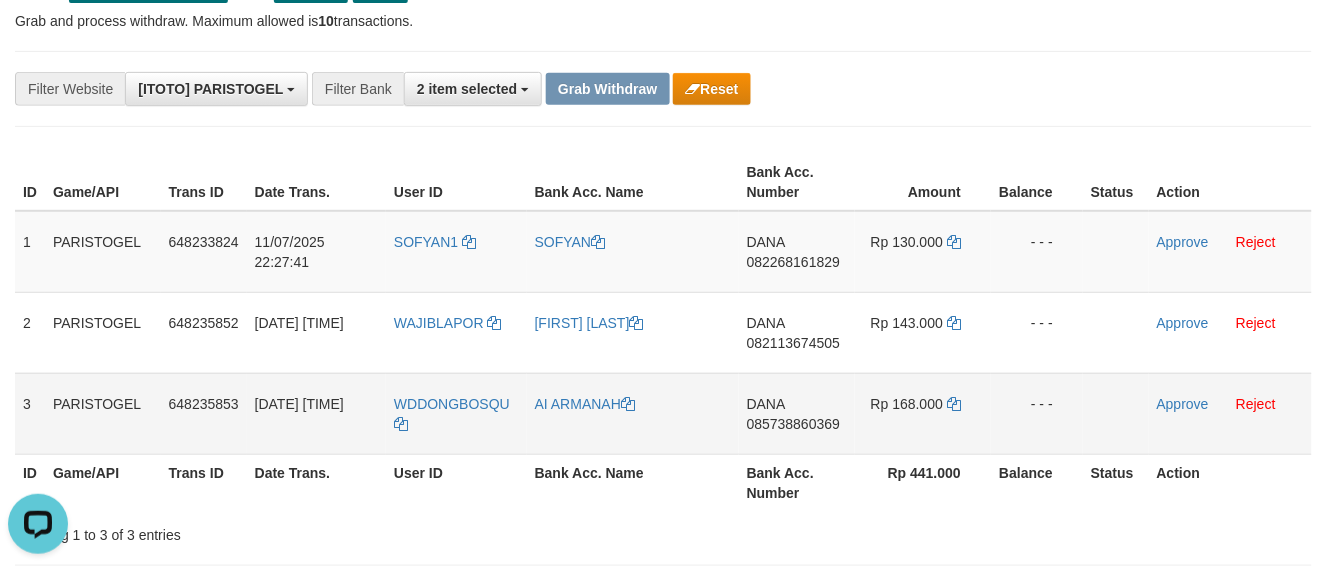 click on "085738860369" at bounding box center [793, 424] 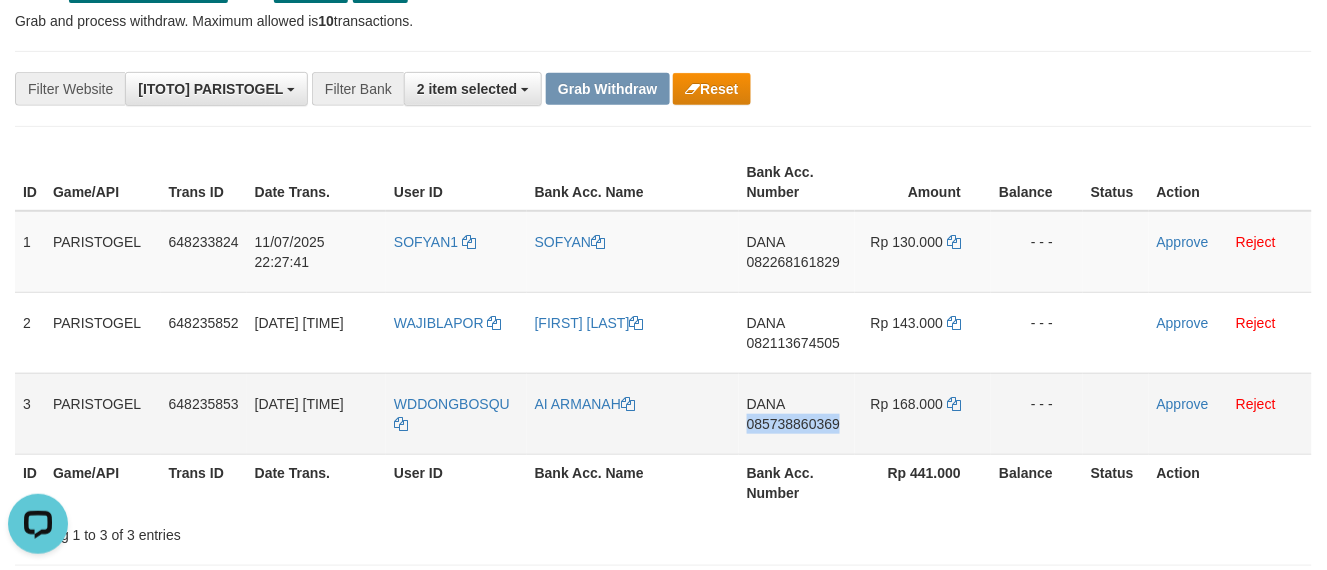 copy on "085738860369" 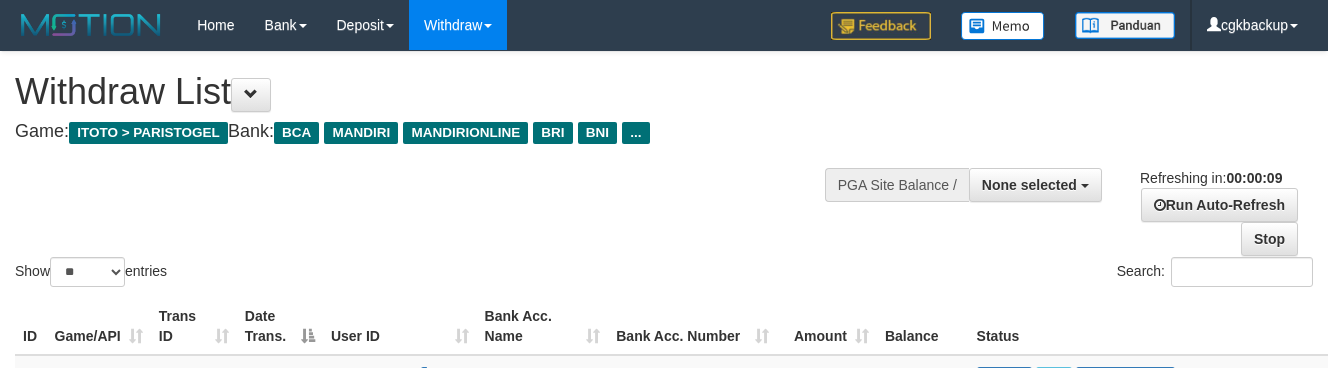select 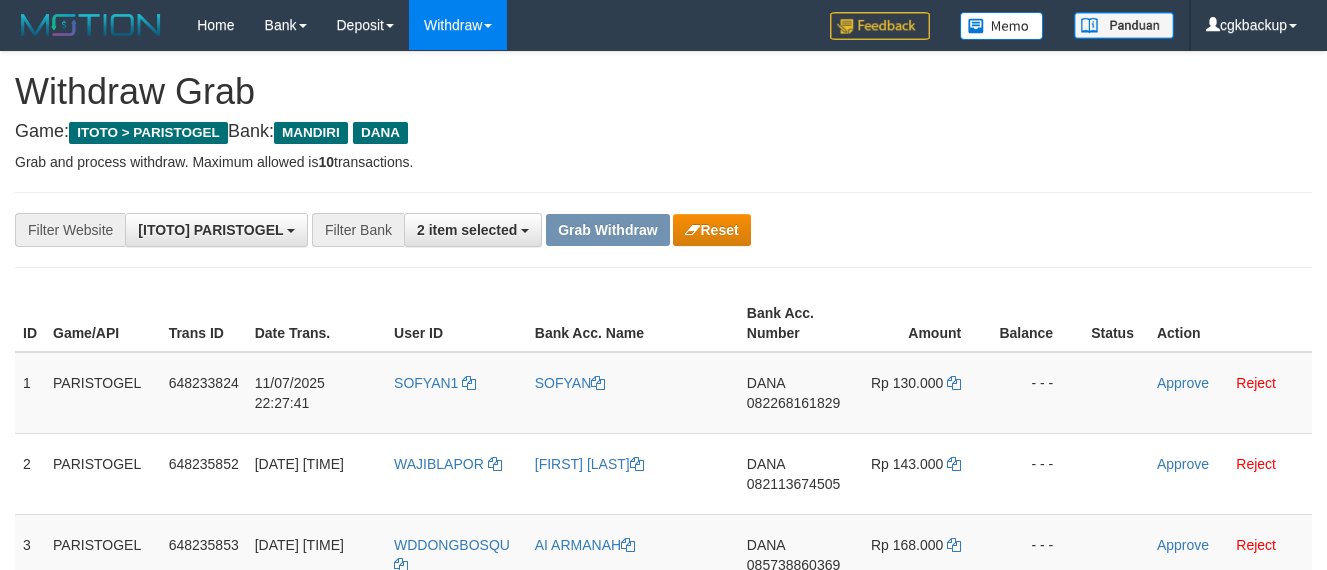 scroll, scrollTop: 141, scrollLeft: 0, axis: vertical 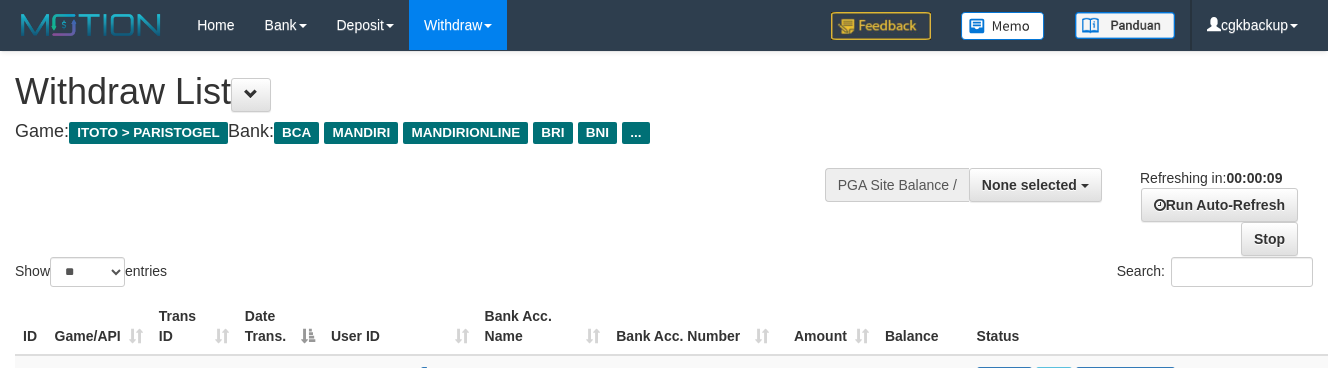 select 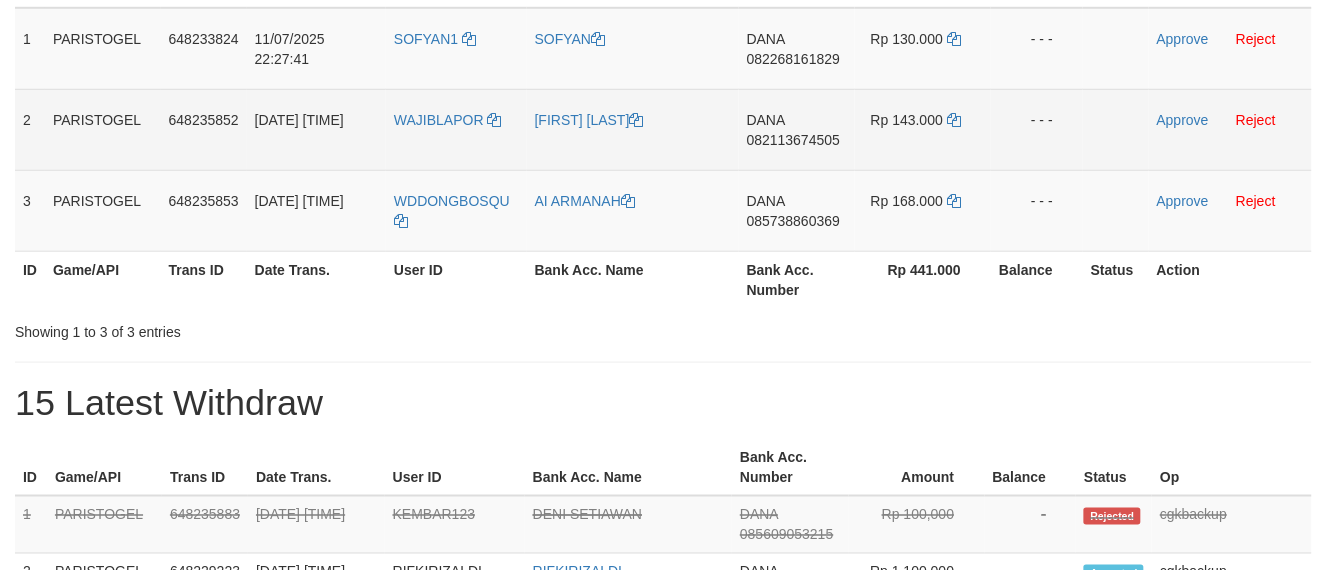 scroll, scrollTop: 305, scrollLeft: 0, axis: vertical 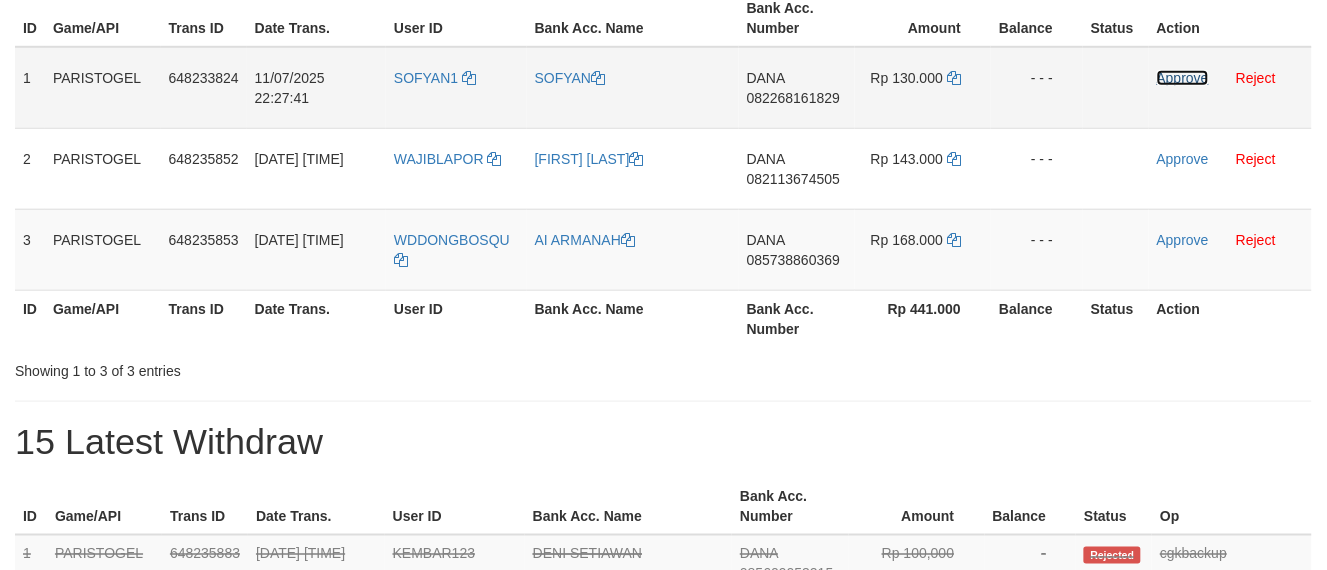 click on "Approve" at bounding box center [1183, 78] 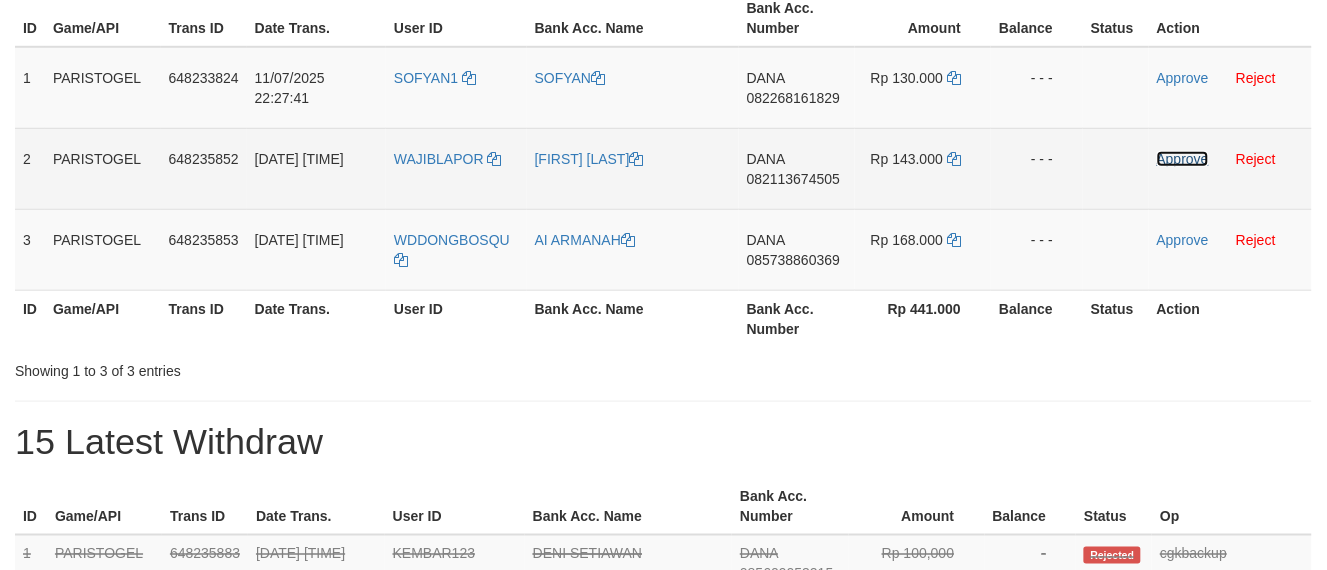 click on "Approve" at bounding box center (1183, 159) 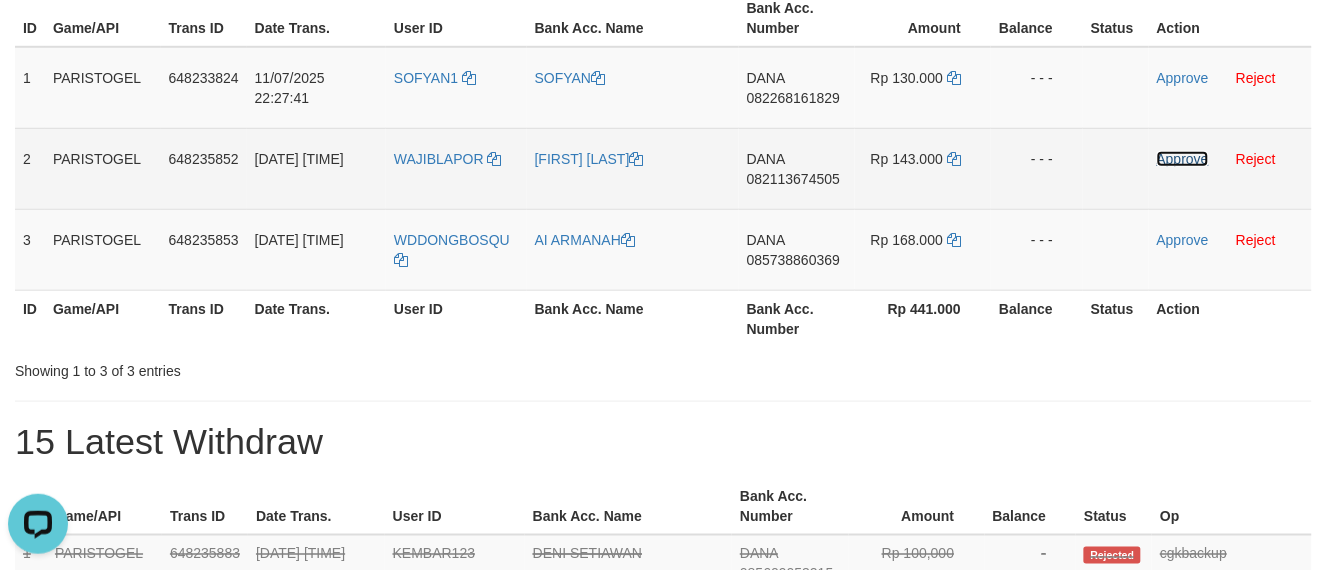 scroll, scrollTop: 0, scrollLeft: 0, axis: both 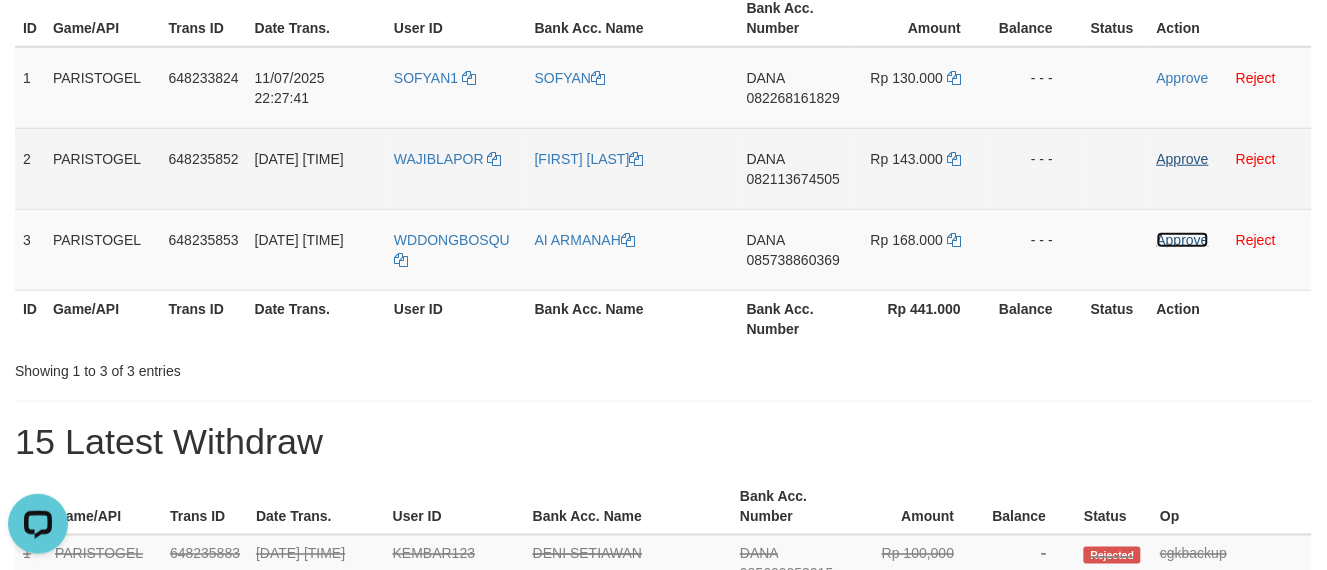 click on "Approve" at bounding box center (1183, 240) 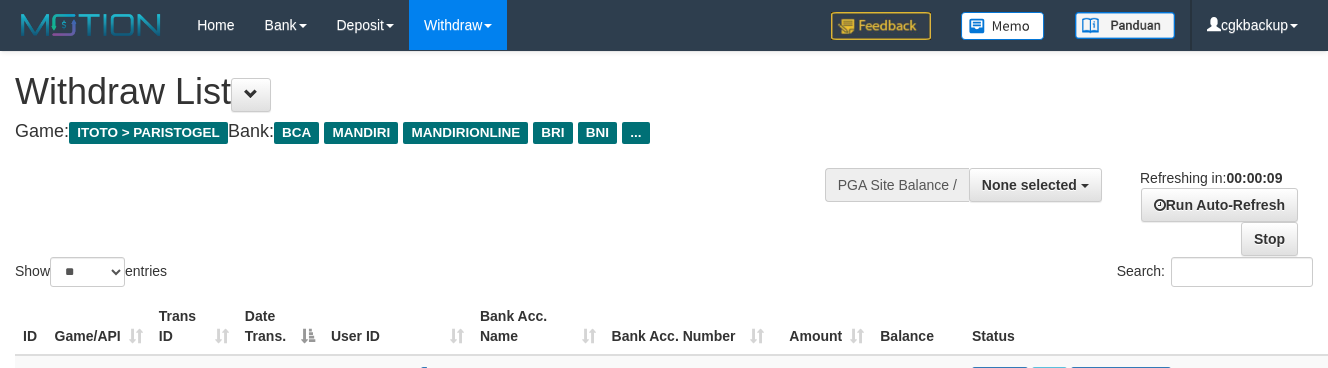 select 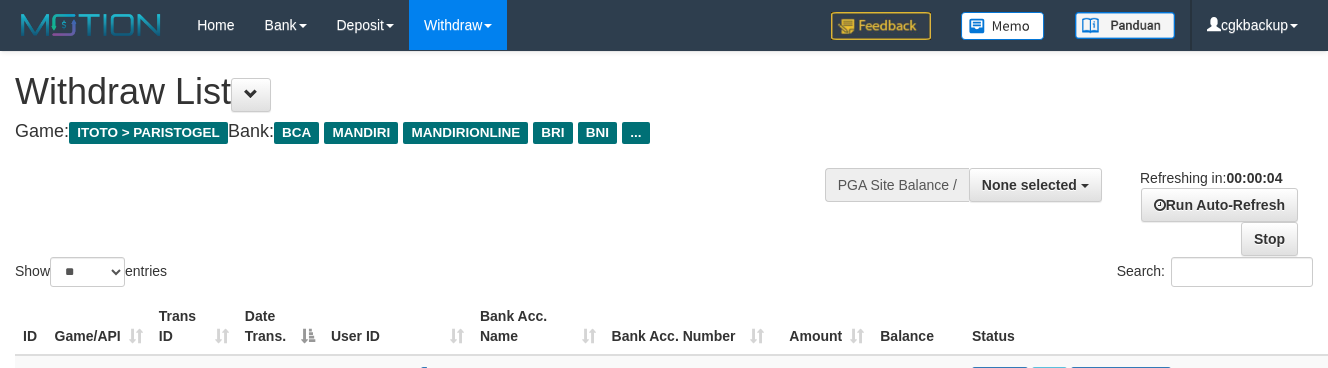 scroll, scrollTop: 0, scrollLeft: 0, axis: both 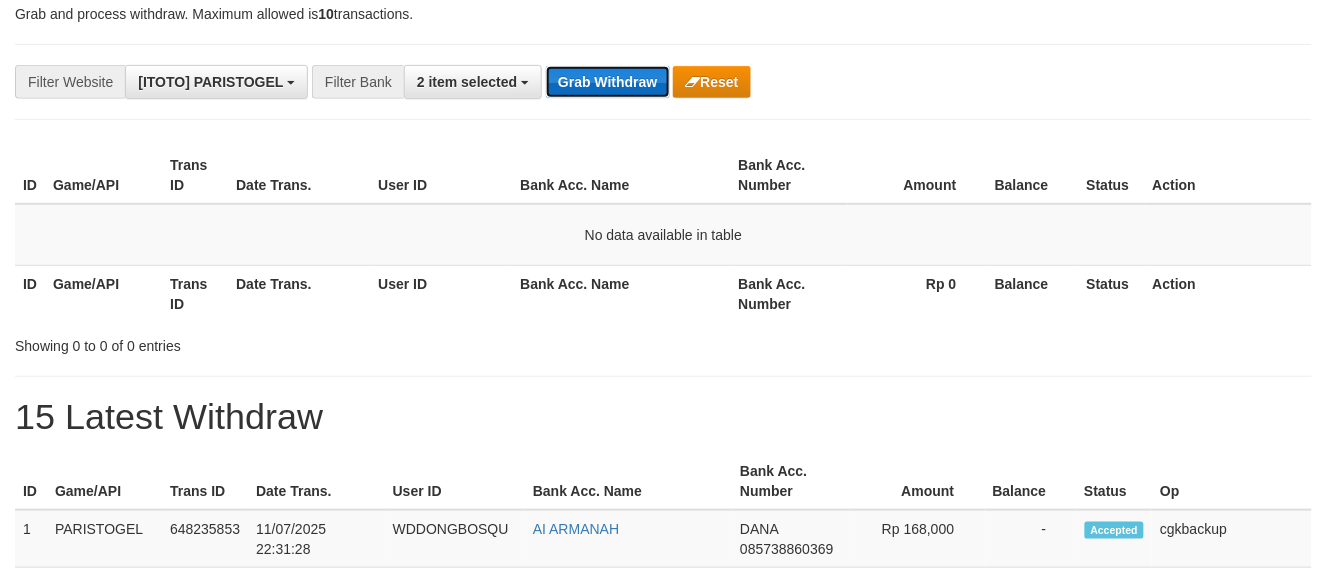 click on "Grab Withdraw" at bounding box center (607, 82) 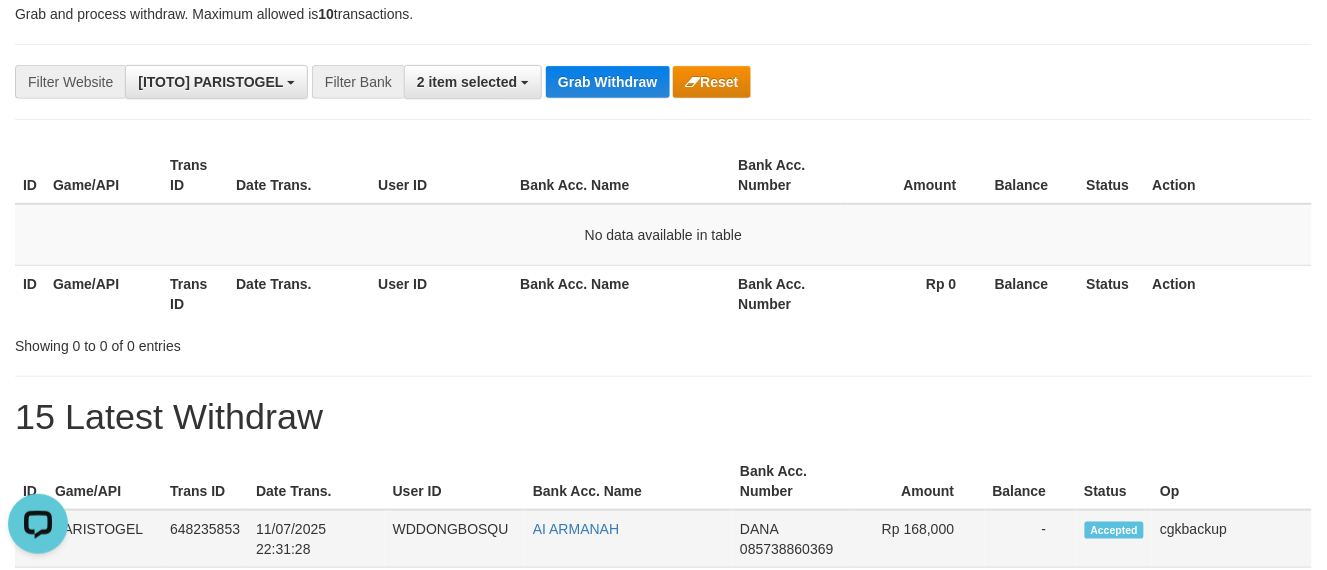 scroll, scrollTop: 0, scrollLeft: 0, axis: both 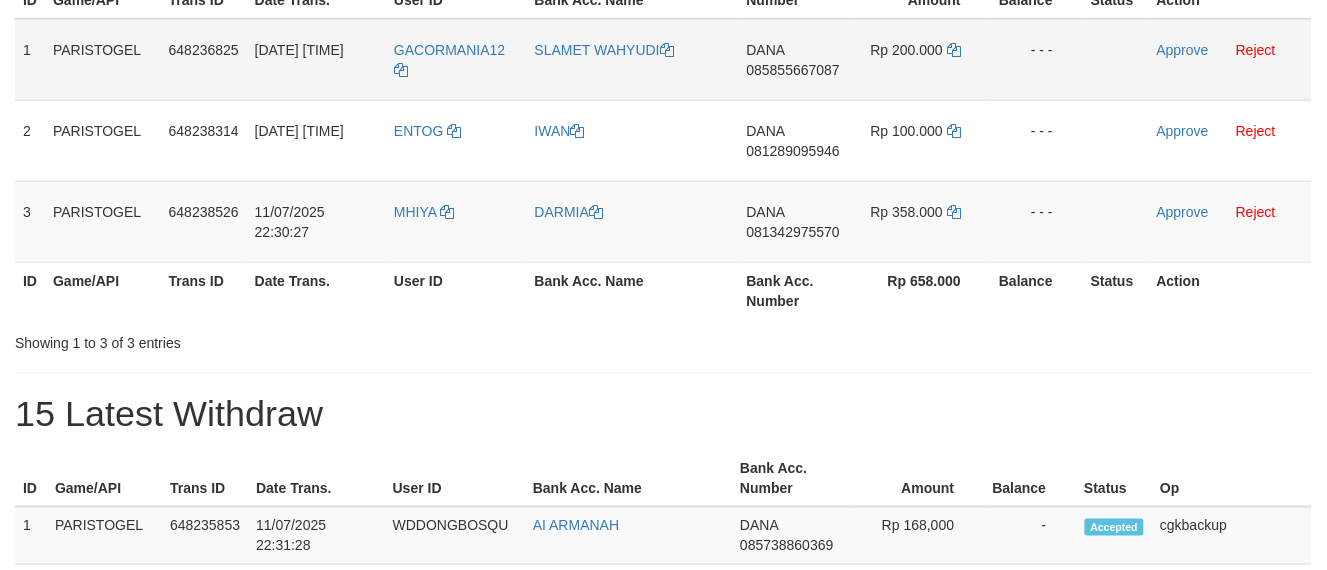 click on "GACORMANIA12" at bounding box center [456, 60] 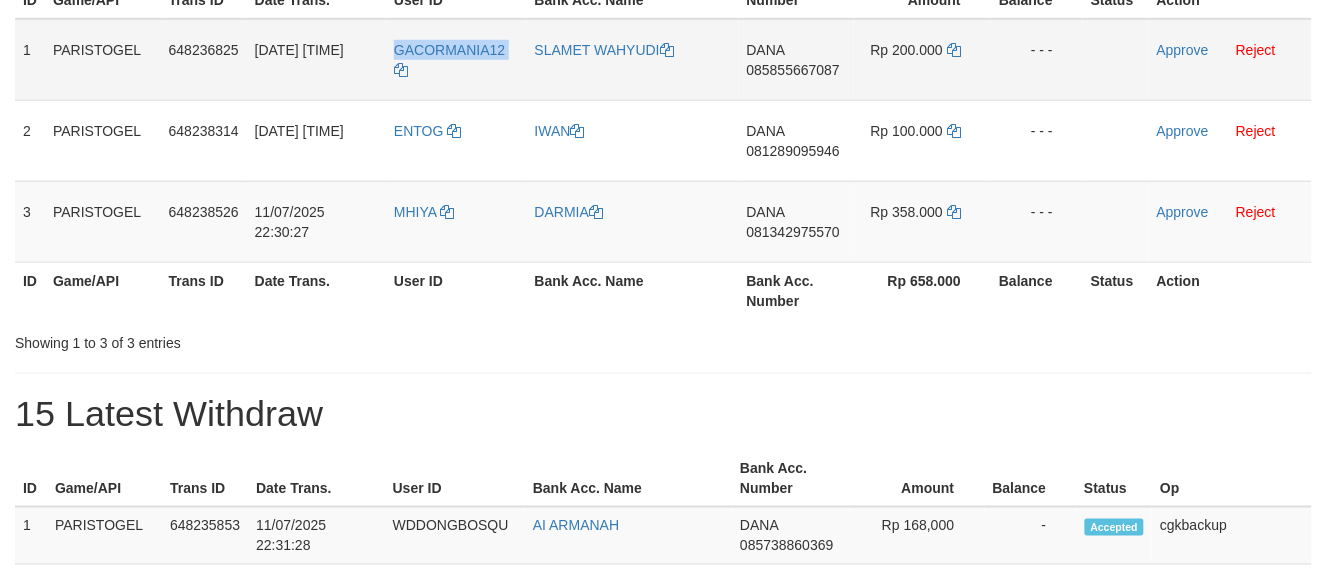 copy on "GACORMANIA12" 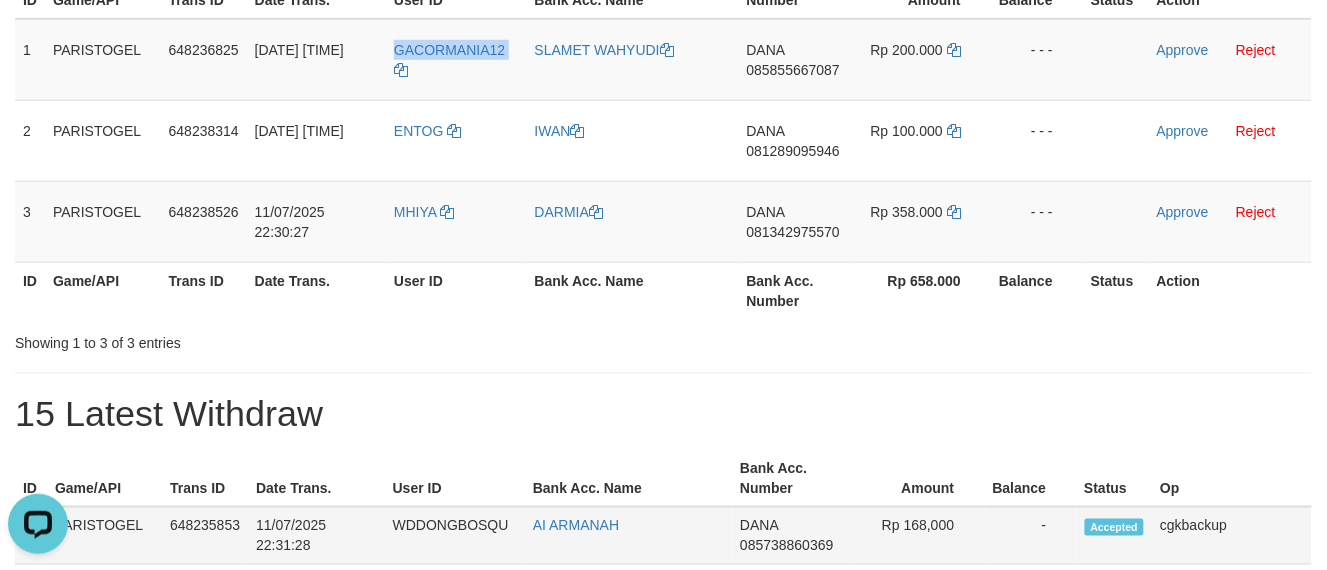 scroll, scrollTop: 0, scrollLeft: 0, axis: both 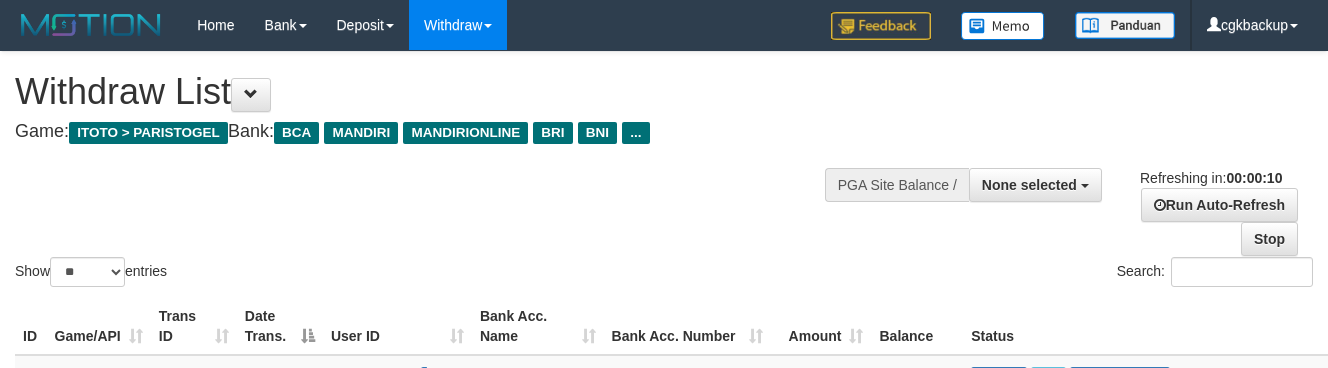 select 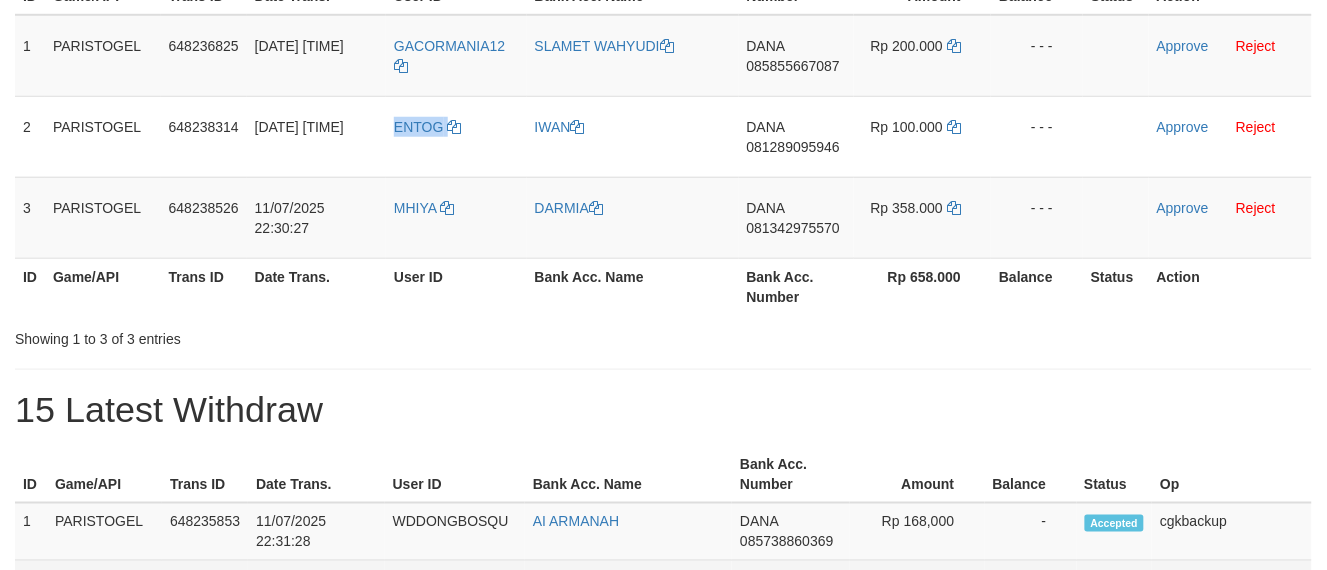scroll, scrollTop: 333, scrollLeft: 0, axis: vertical 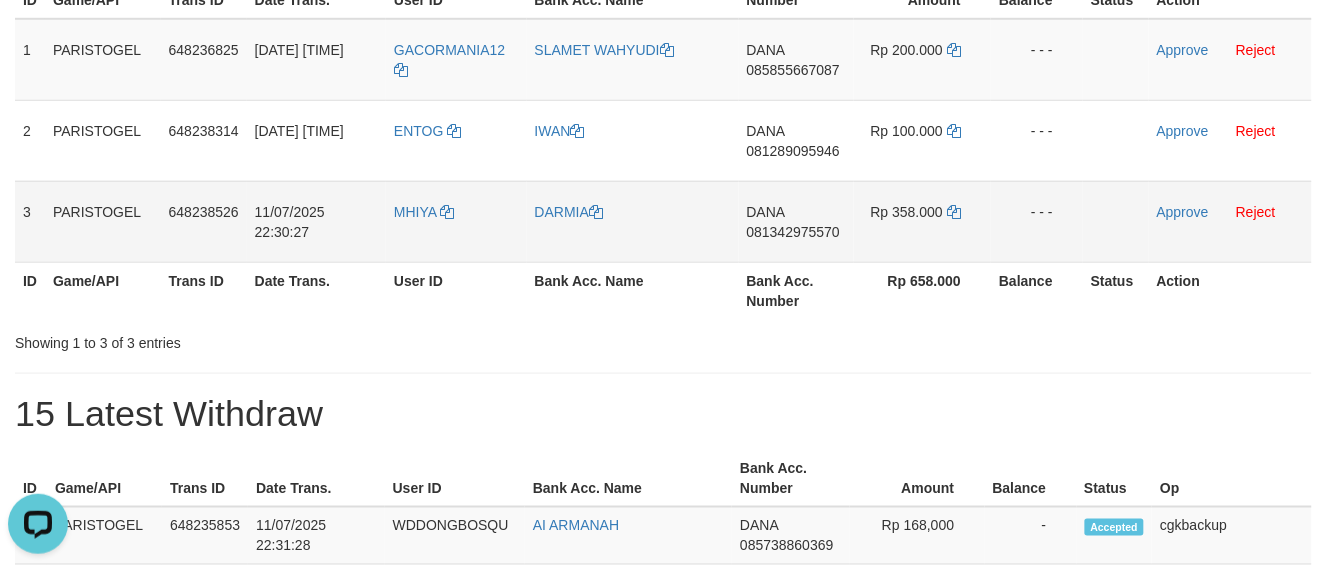 click on "MHIYA" at bounding box center (456, 221) 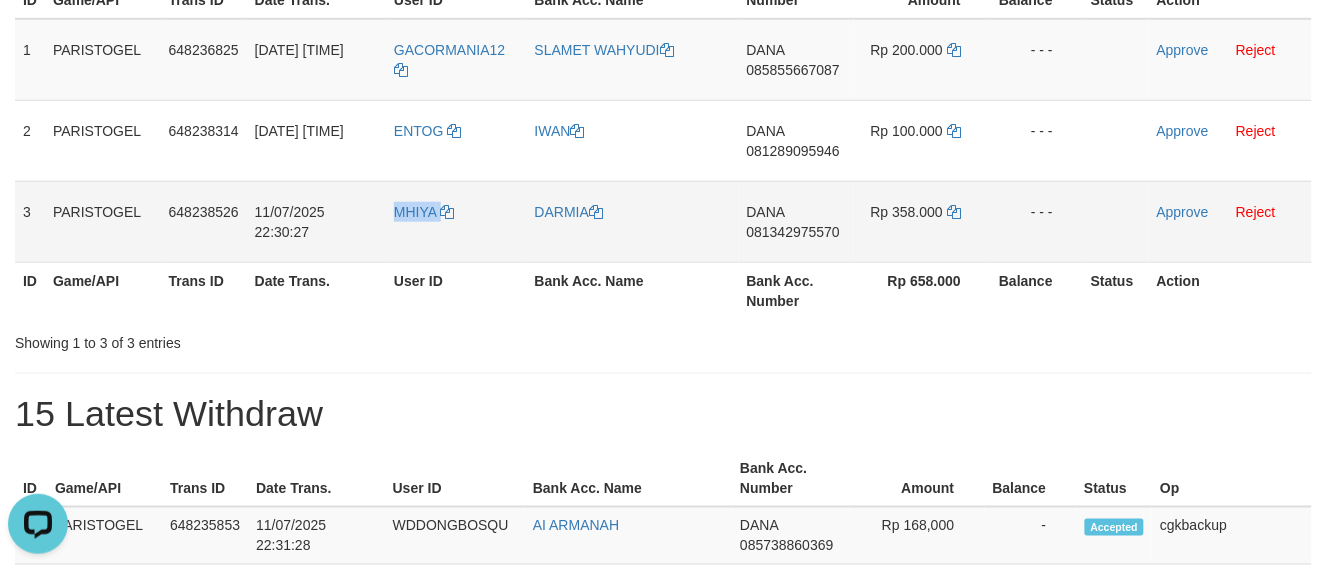copy on "MHIYA" 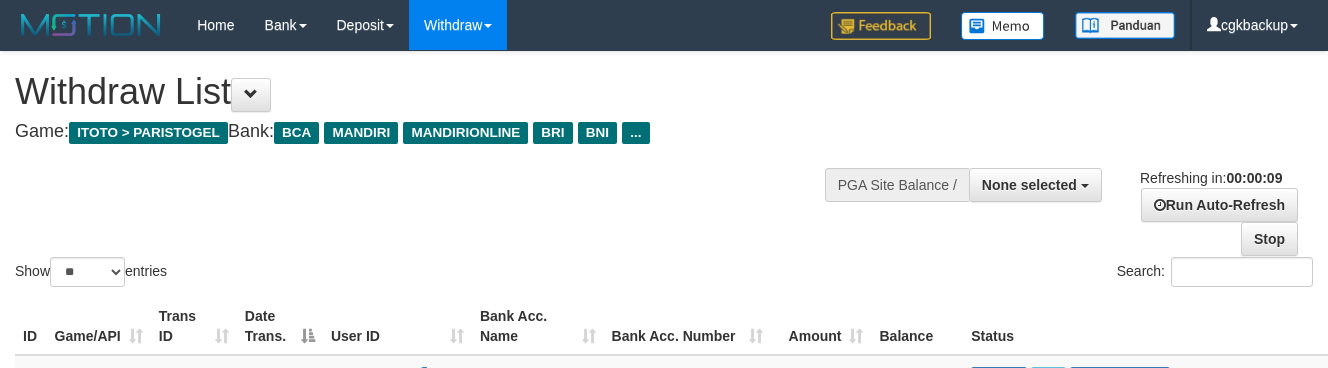 select 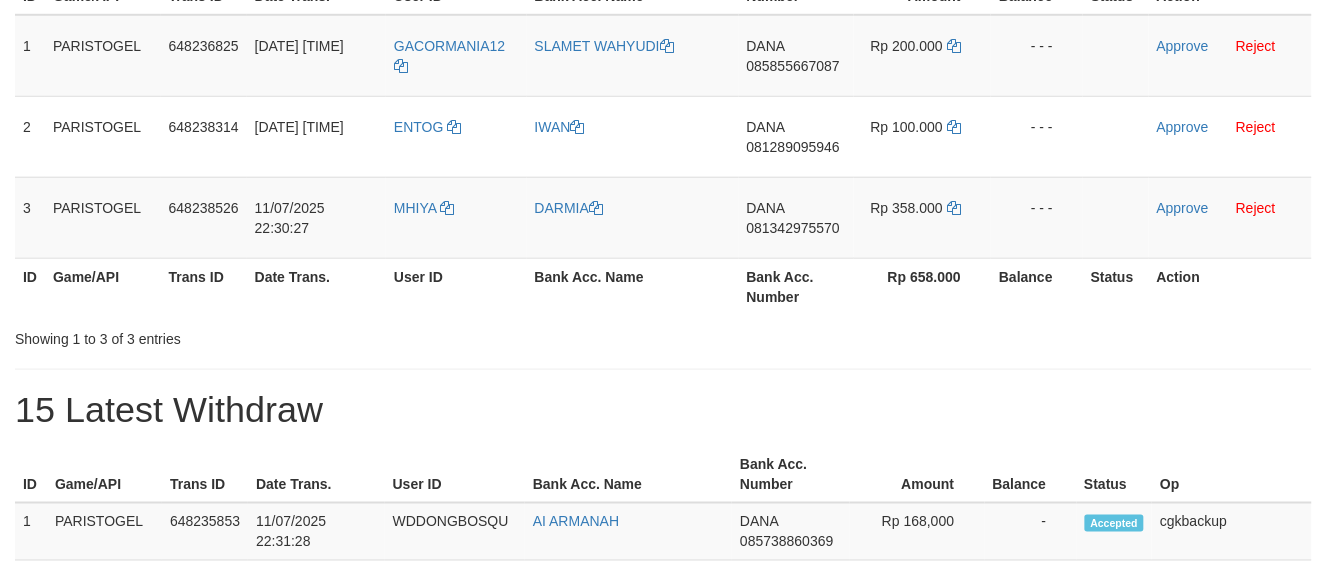scroll, scrollTop: 333, scrollLeft: 0, axis: vertical 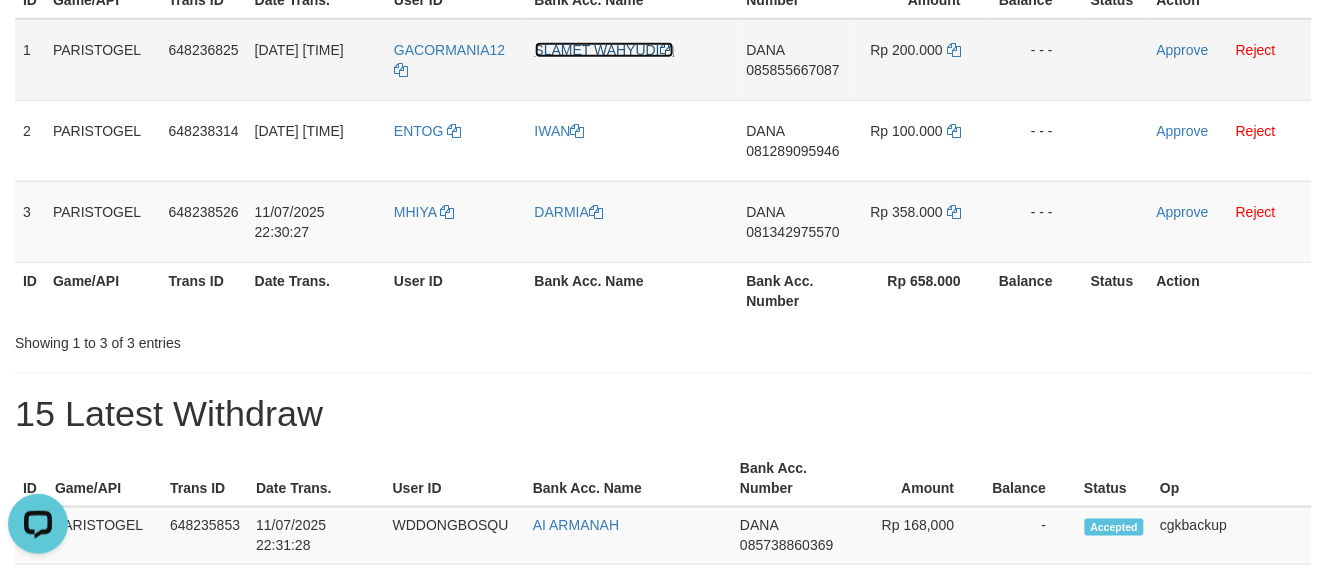 click on "SLAMET WAHYUDI" at bounding box center [604, 50] 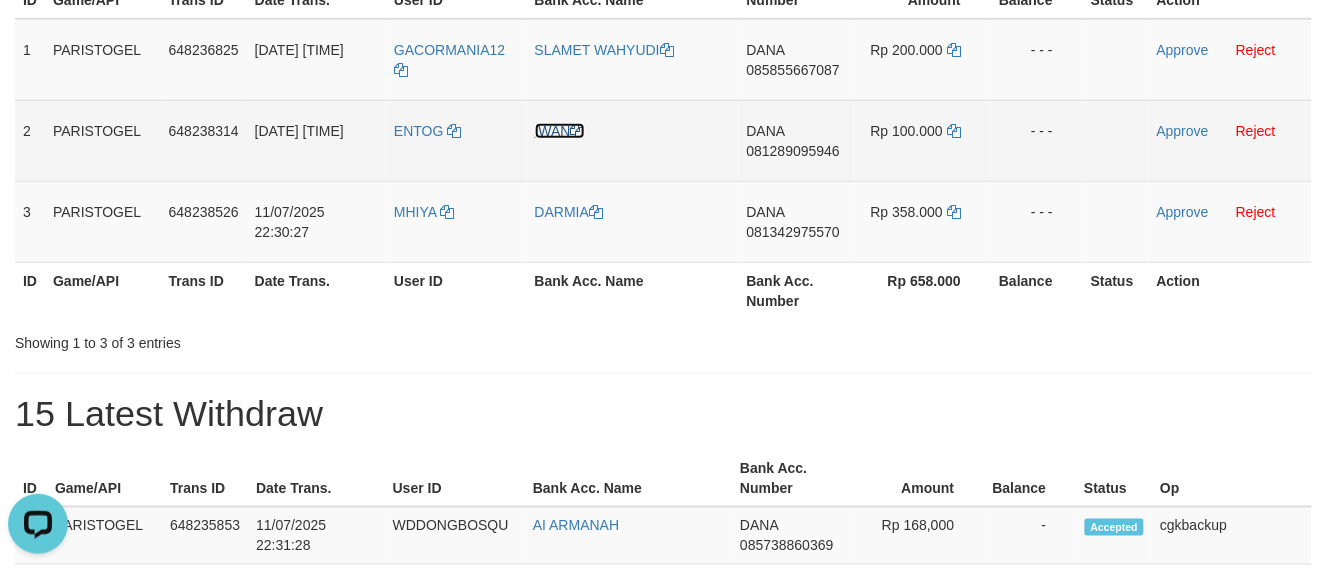 click on "IWAN" at bounding box center [560, 131] 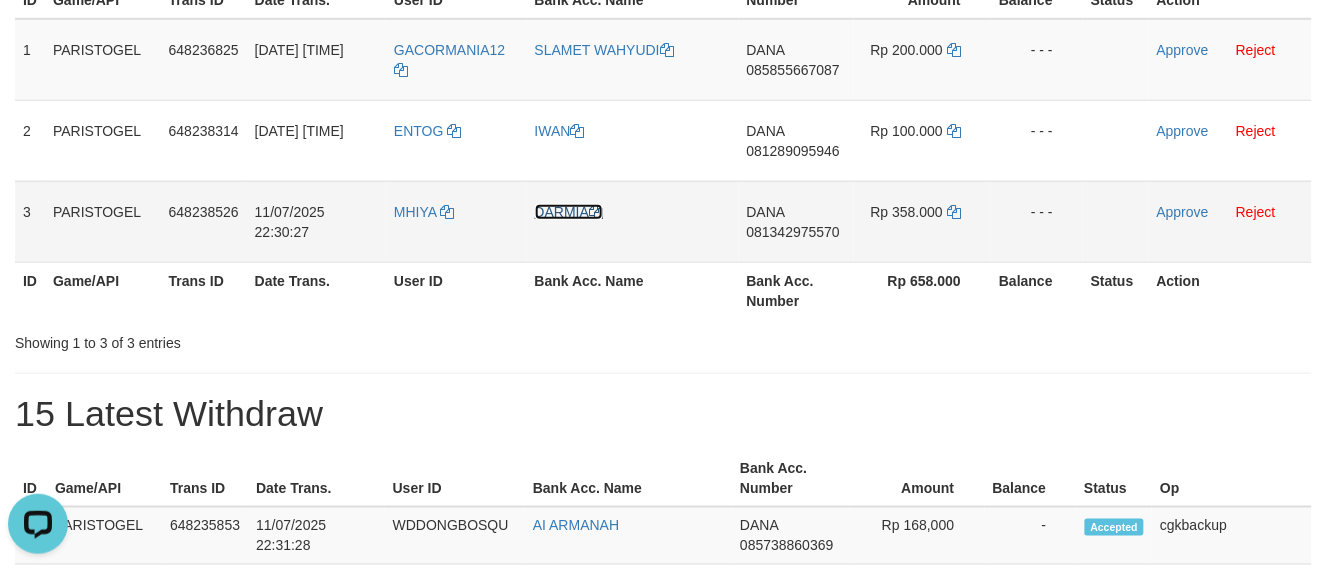 click on "DARMIA" at bounding box center [569, 212] 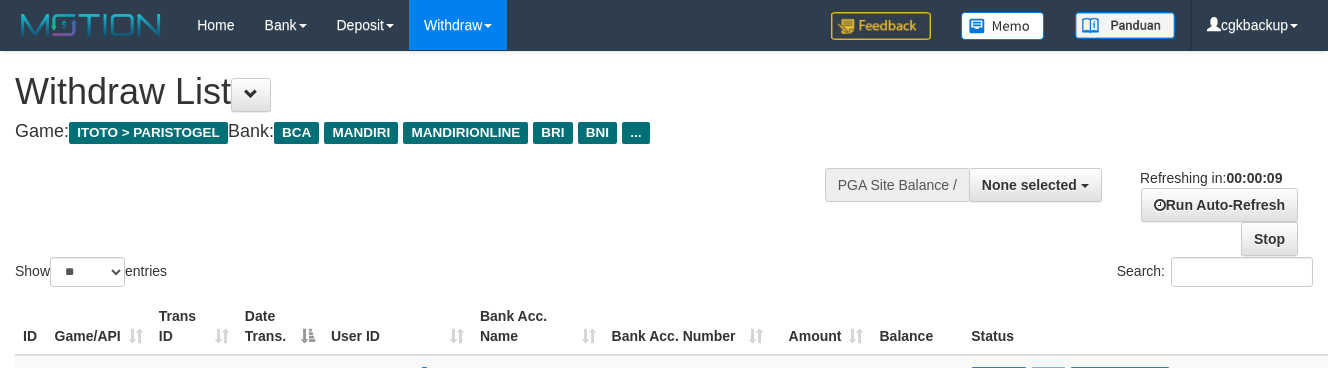 select 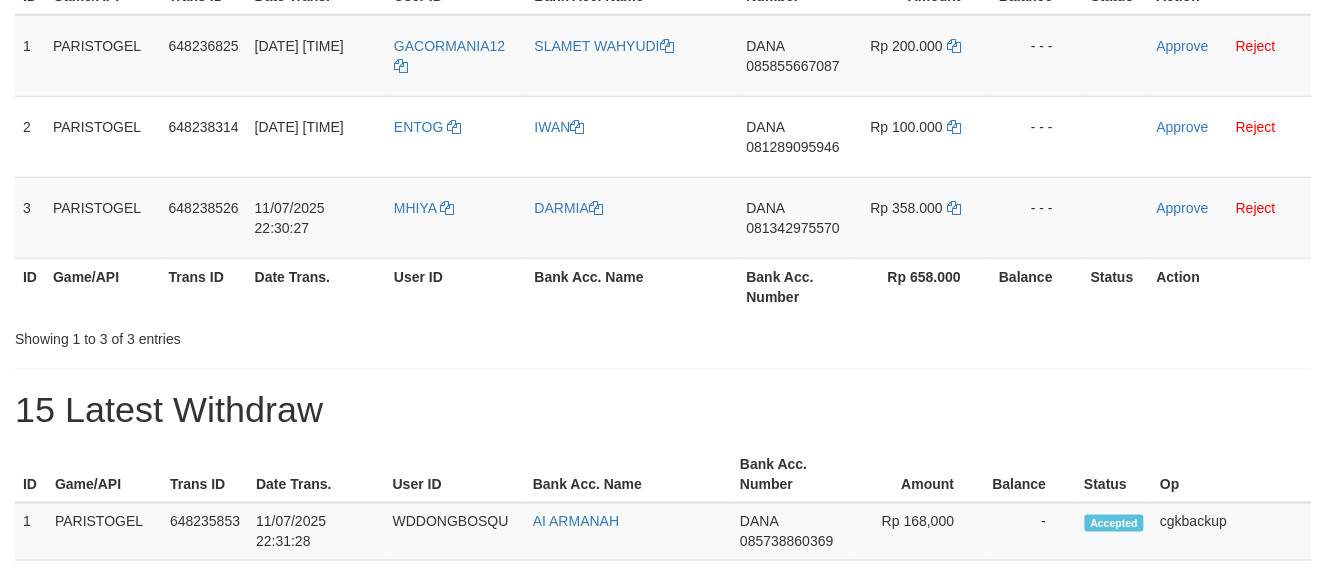 scroll, scrollTop: 333, scrollLeft: 0, axis: vertical 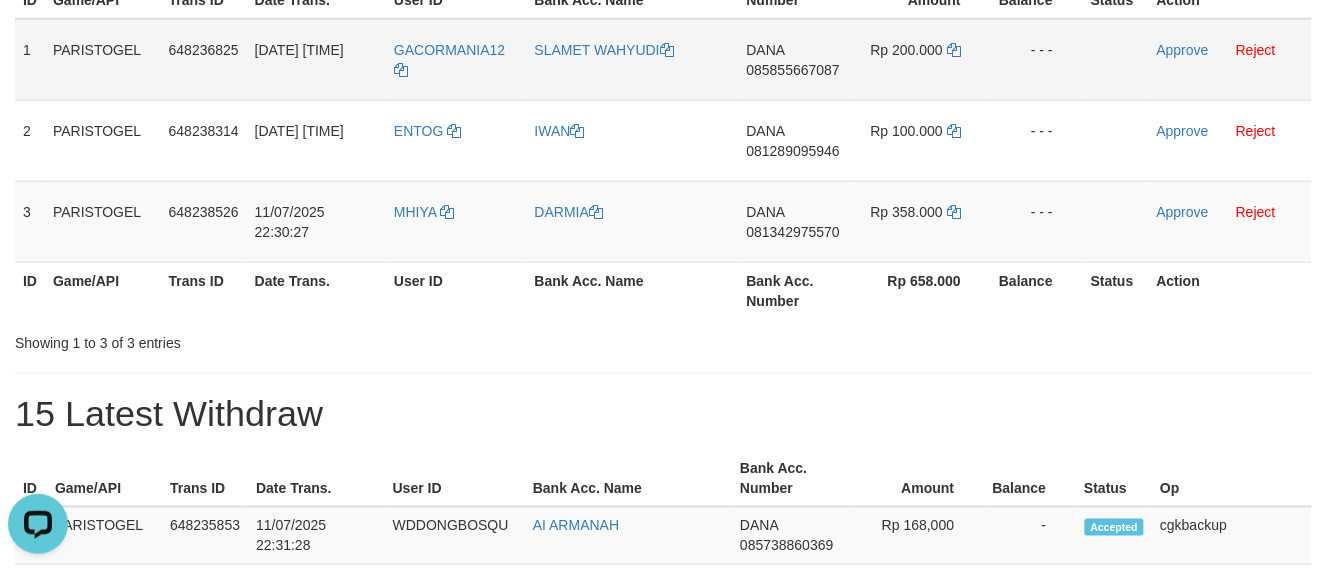 click on "DANA
085855667087" at bounding box center [797, 60] 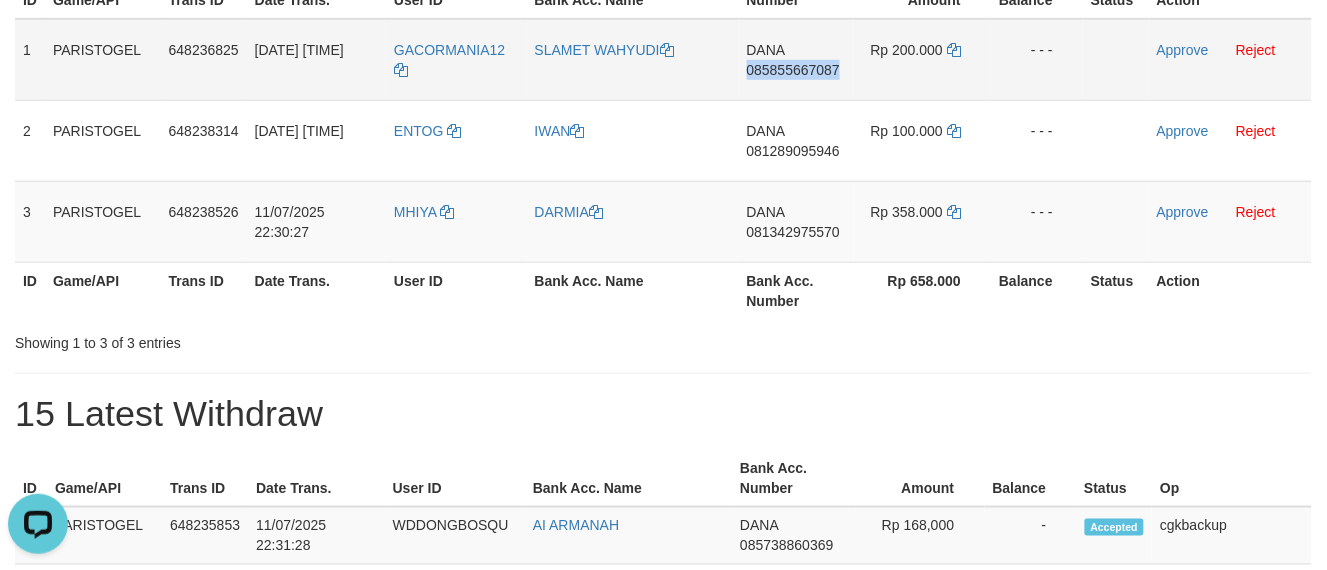 click on "DANA
085855667087" at bounding box center [797, 60] 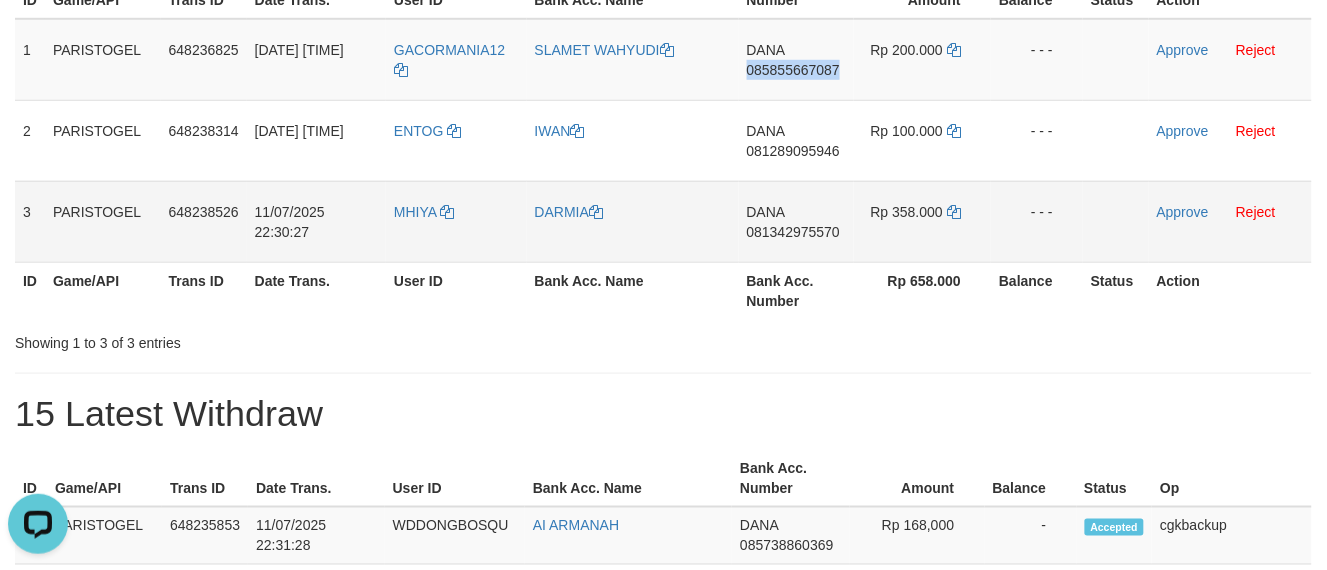copy on "085855667087" 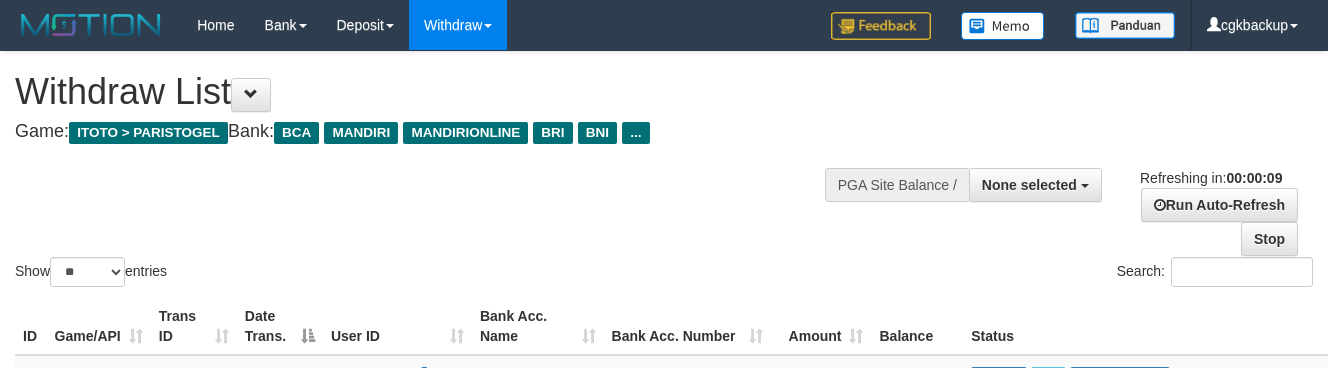 select 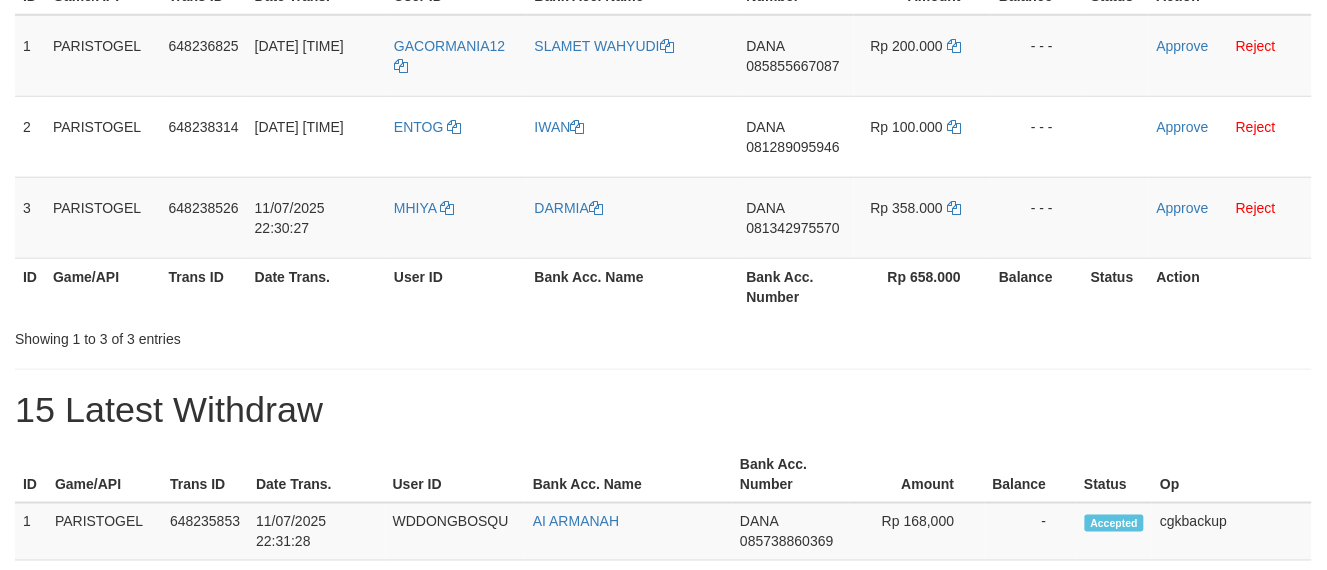scroll, scrollTop: 333, scrollLeft: 0, axis: vertical 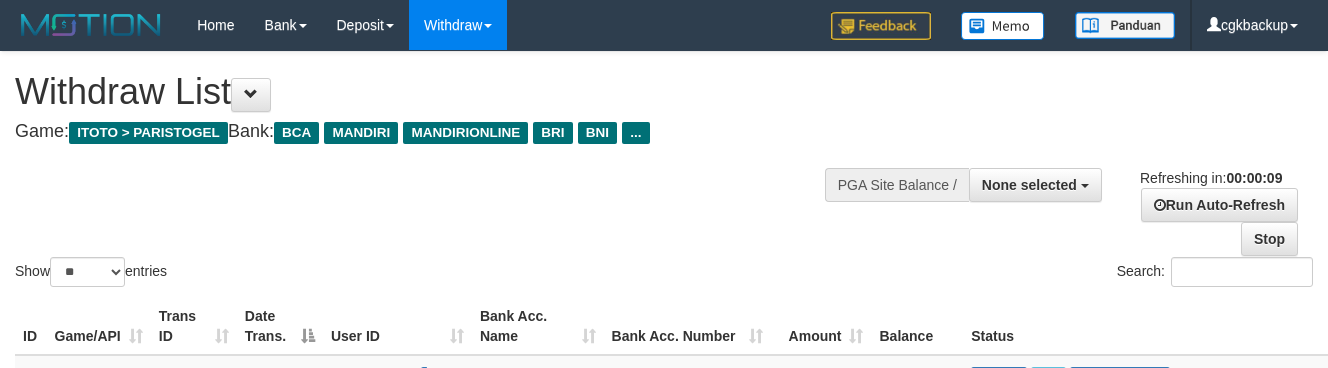 select 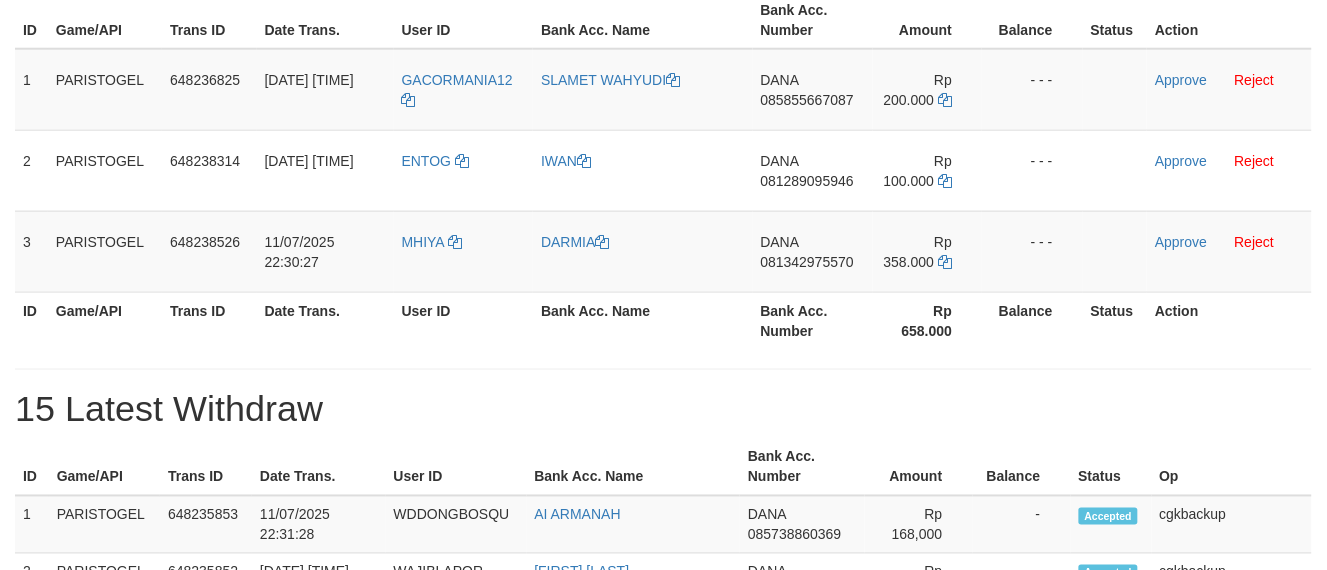 scroll, scrollTop: 337, scrollLeft: 0, axis: vertical 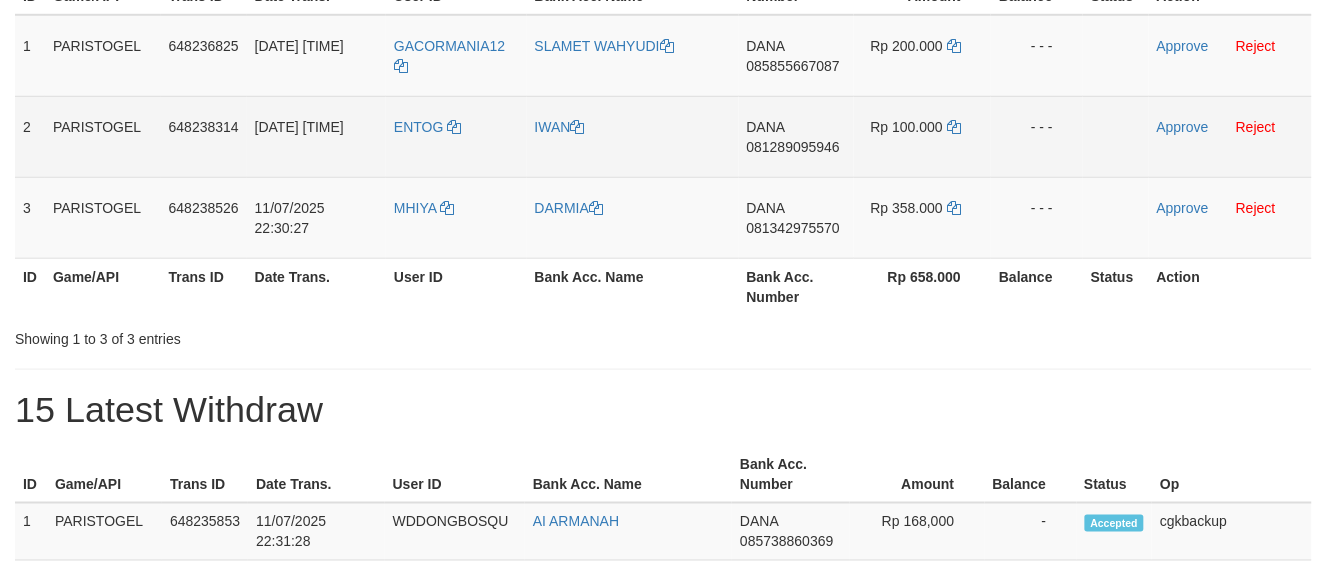 click on "[NAME]
[PHONE]" at bounding box center (797, 136) 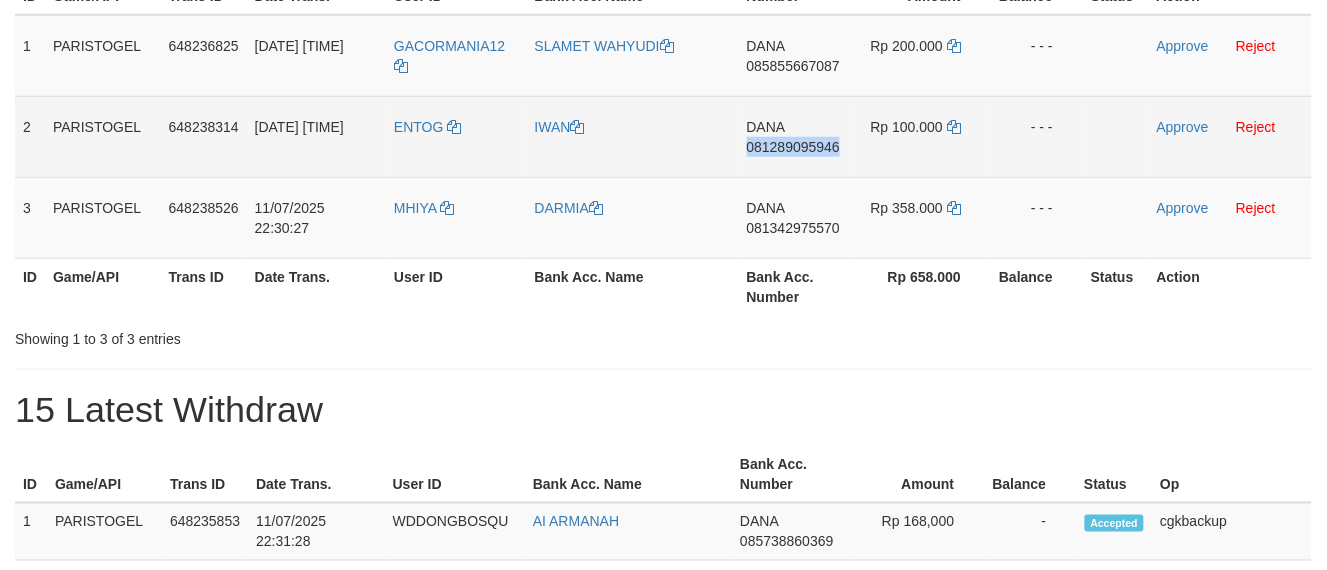 copy on "081289095946" 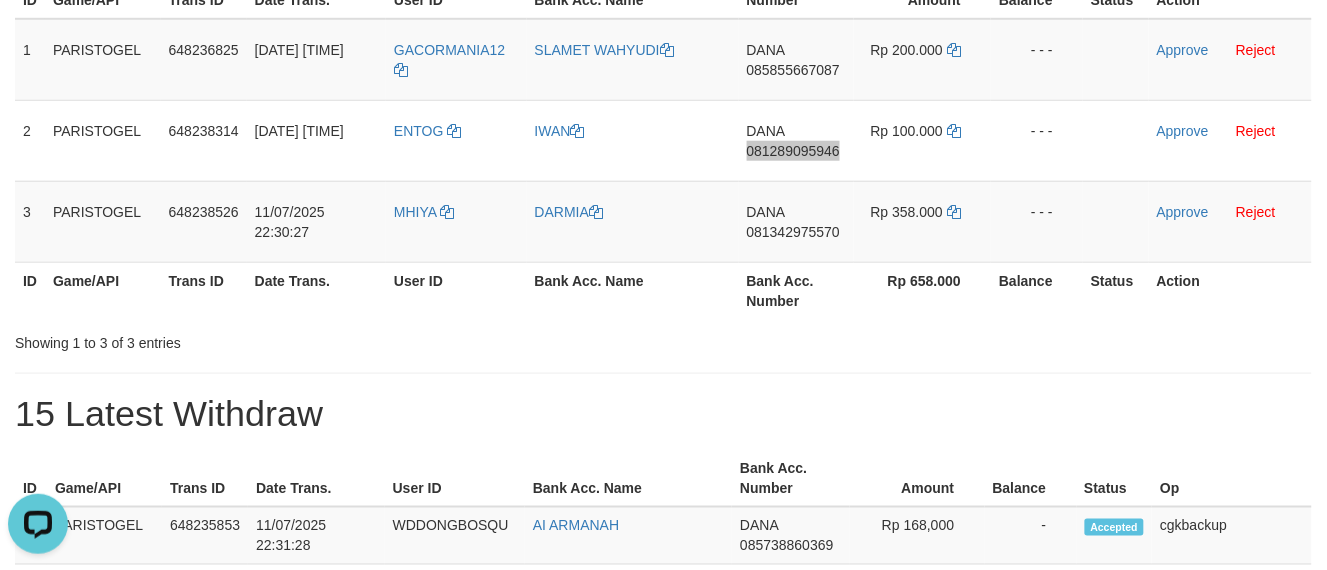 scroll, scrollTop: 0, scrollLeft: 0, axis: both 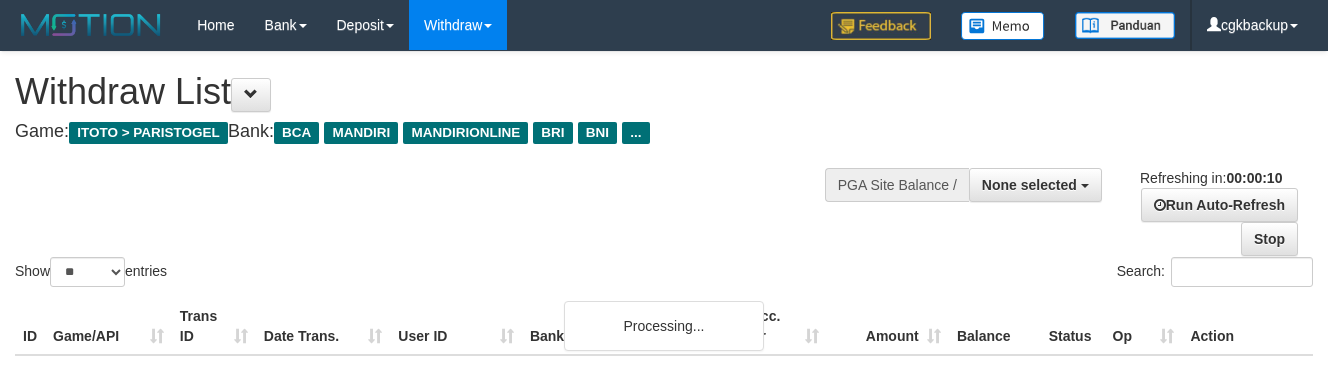 select 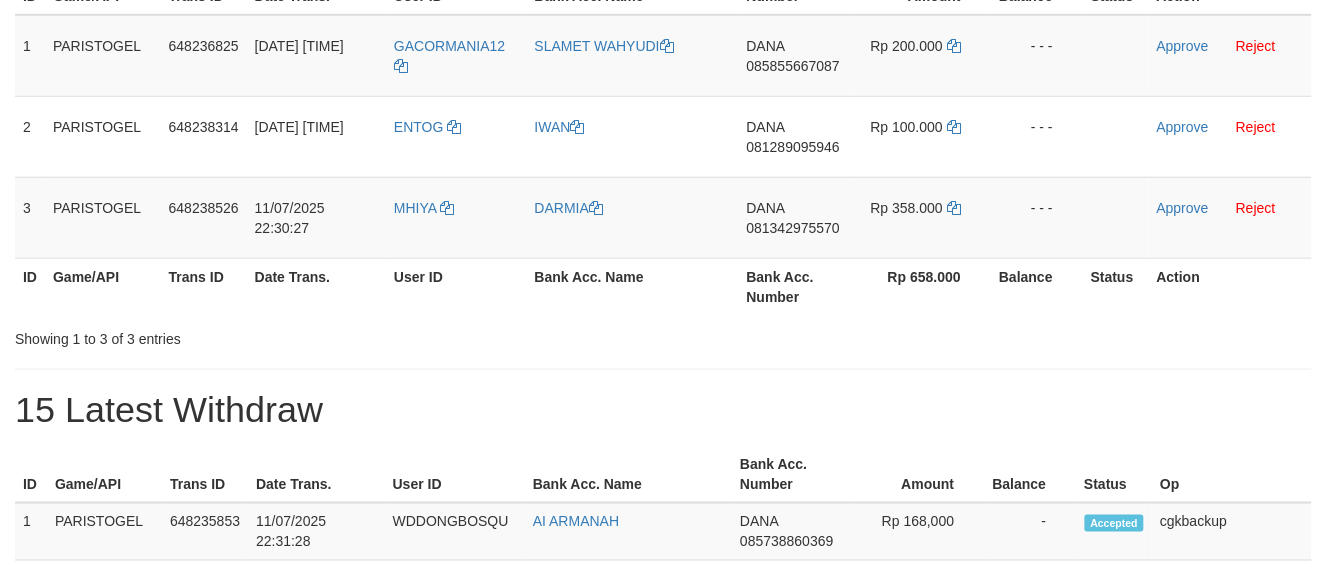 scroll, scrollTop: 333, scrollLeft: 0, axis: vertical 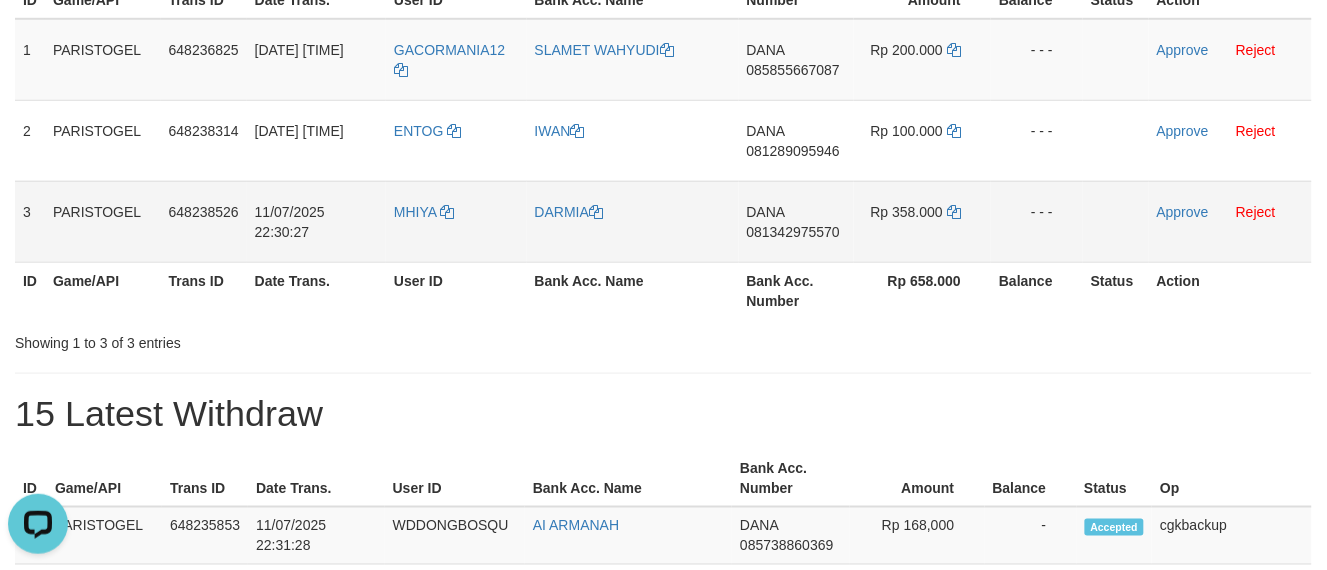 click on "DANA
081342975570" at bounding box center [797, 221] 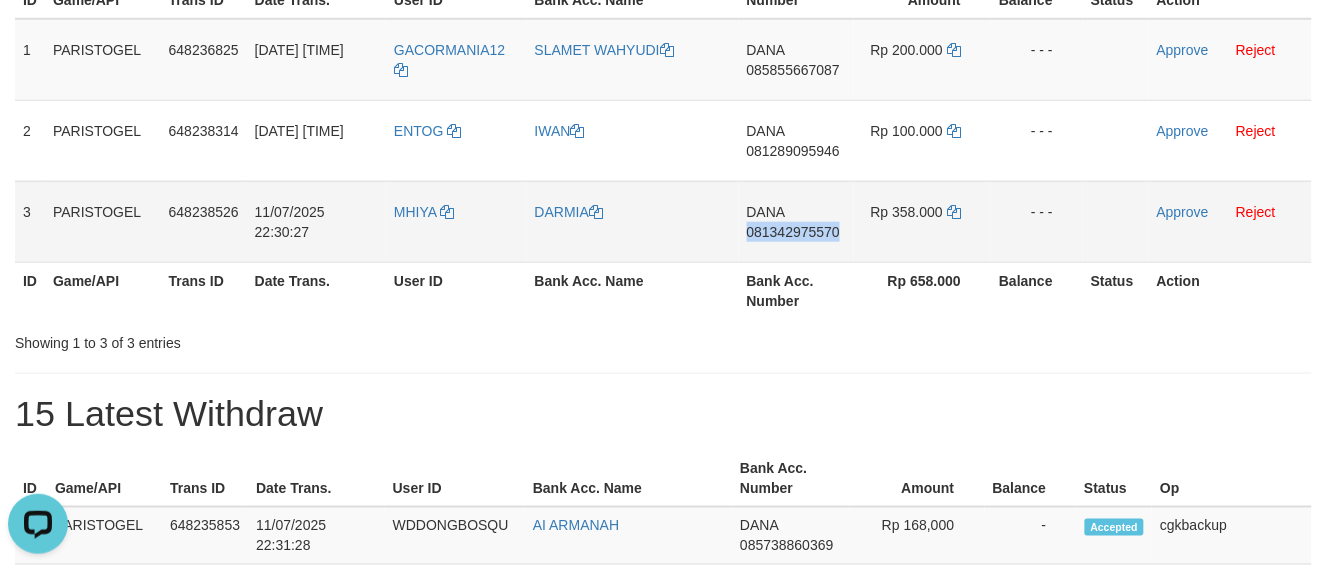 click on "DANA
081342975570" at bounding box center (797, 221) 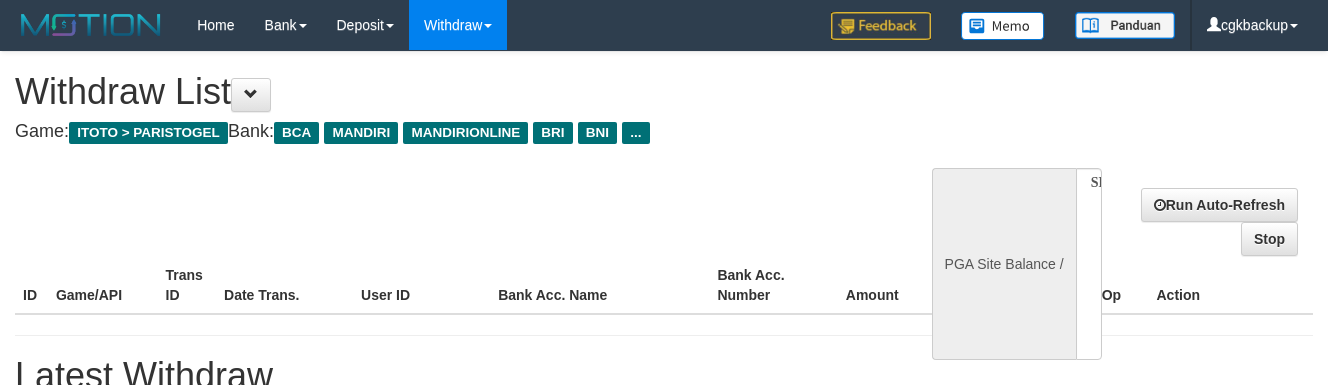 select 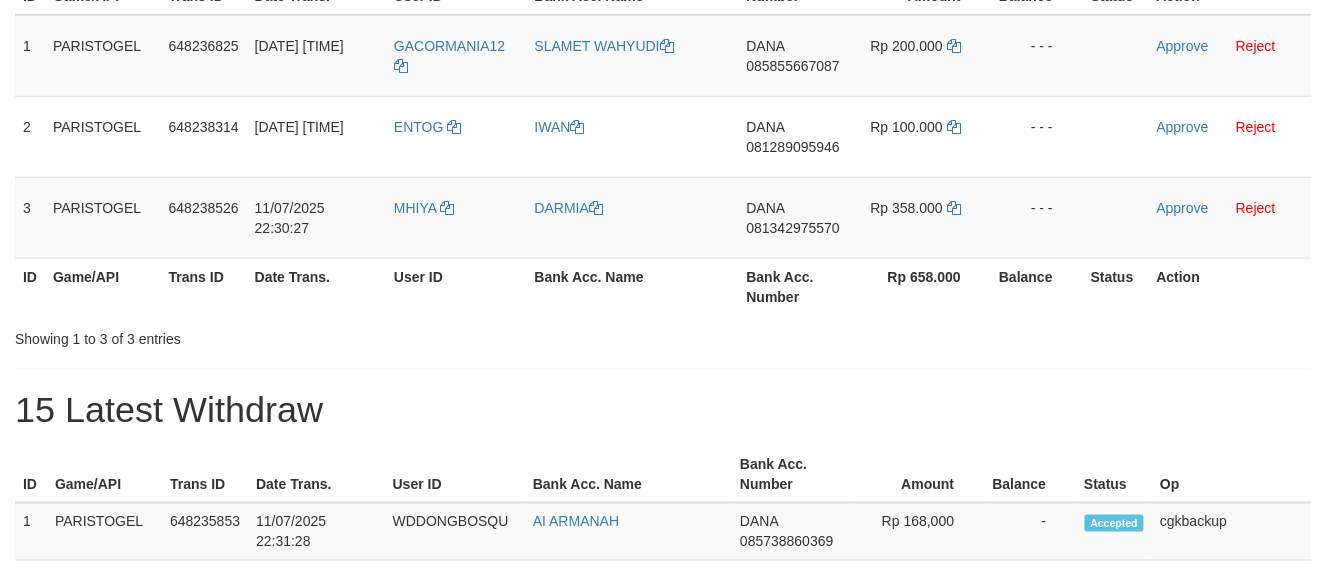 scroll, scrollTop: 333, scrollLeft: 0, axis: vertical 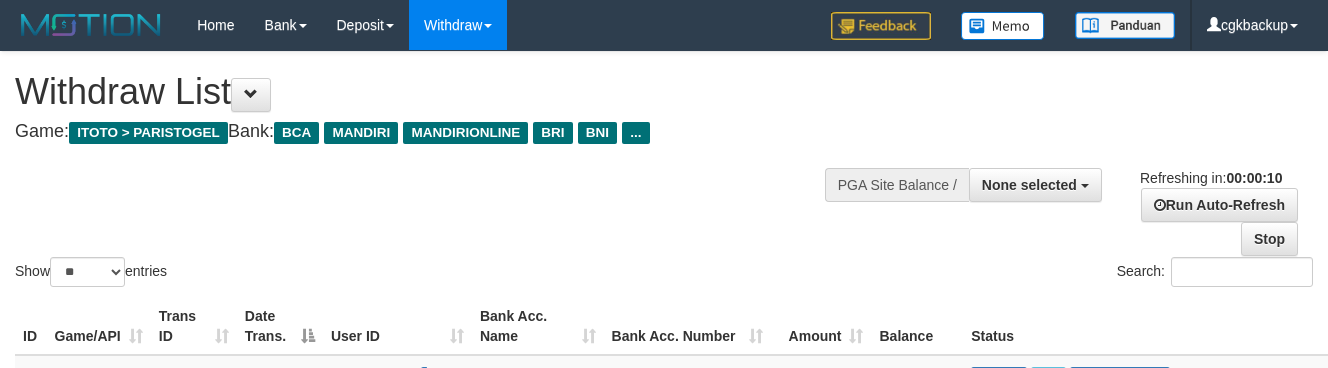 select 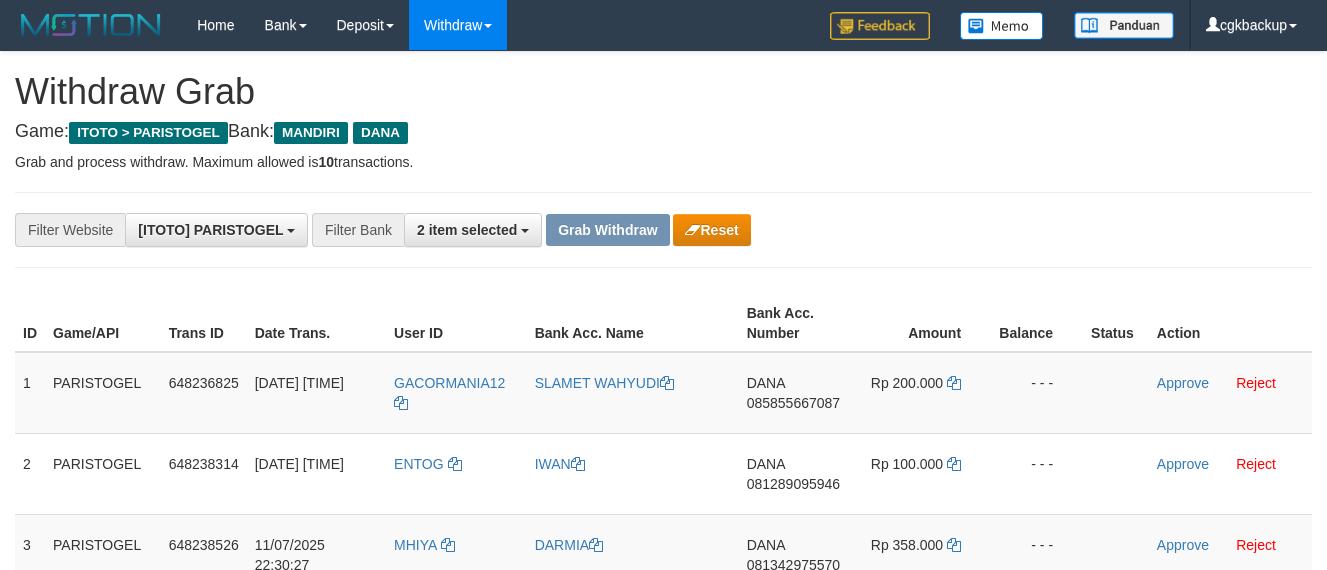 scroll, scrollTop: 333, scrollLeft: 0, axis: vertical 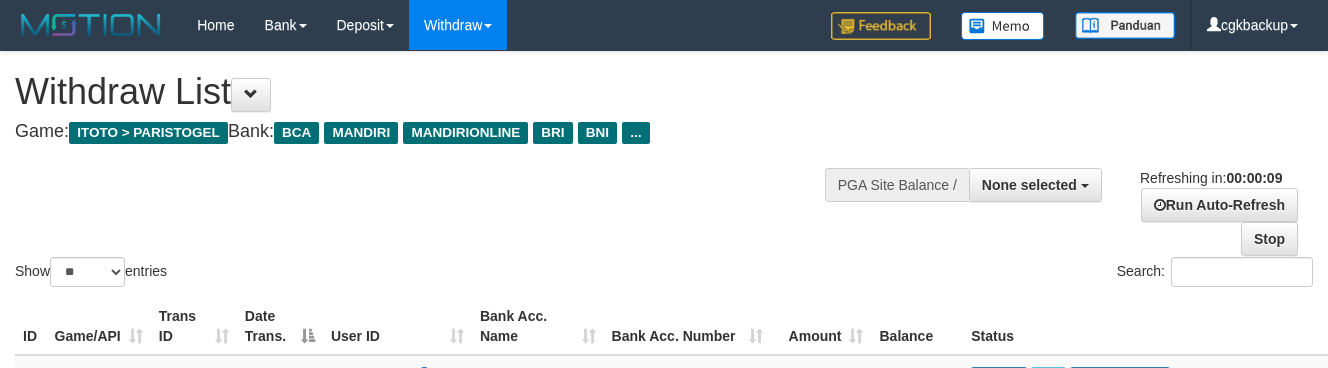 select 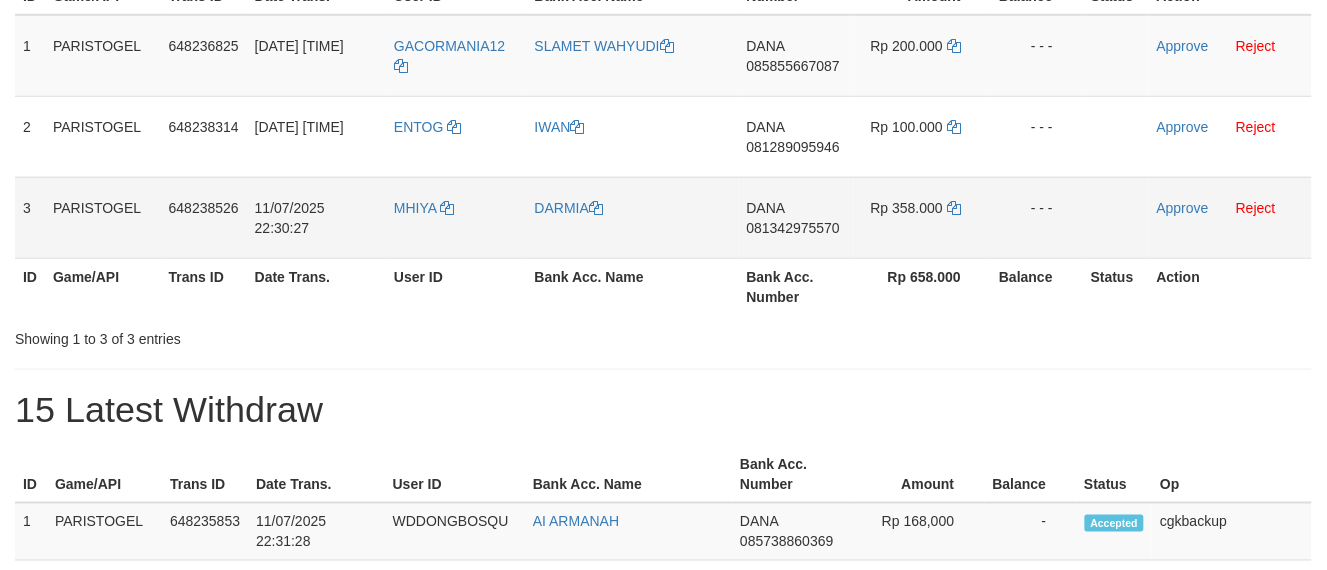 scroll, scrollTop: 333, scrollLeft: 0, axis: vertical 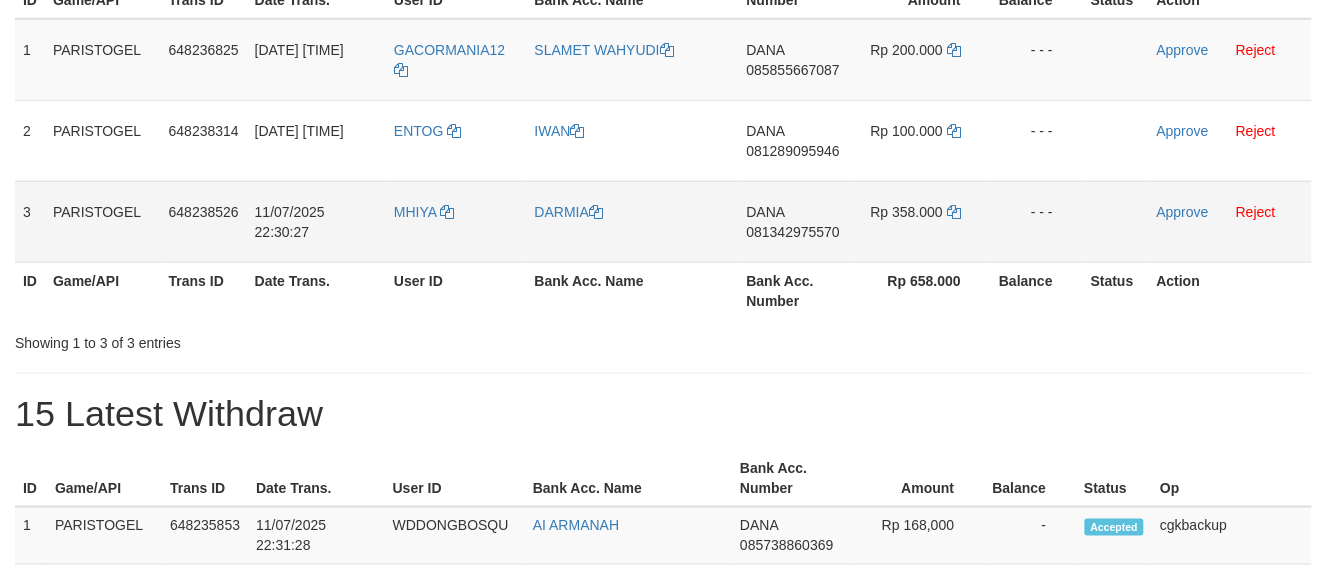 click on "[FIRST]
[PHONE]" at bounding box center (797, 221) 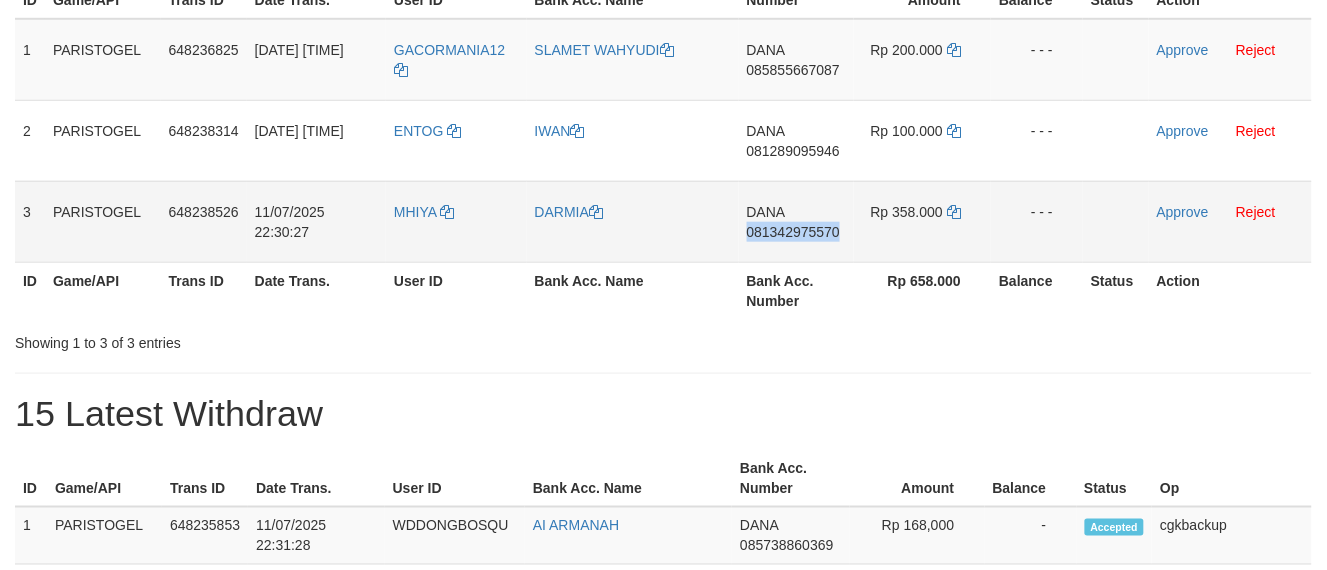 click on "DANA
081342975570" at bounding box center [797, 221] 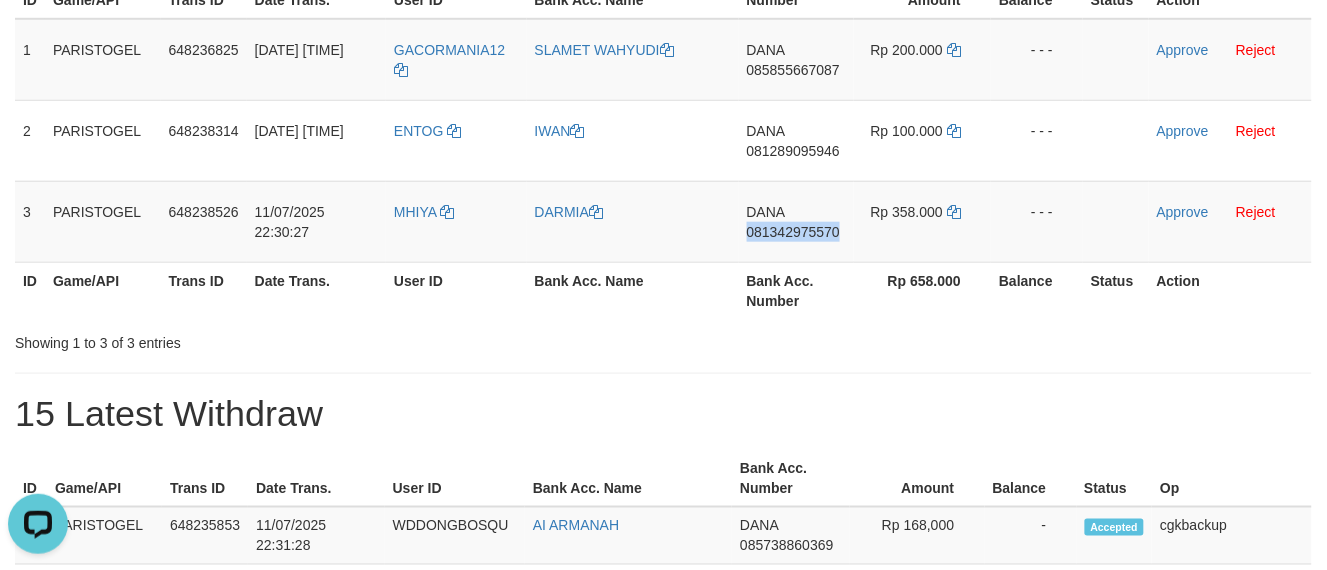 scroll, scrollTop: 0, scrollLeft: 0, axis: both 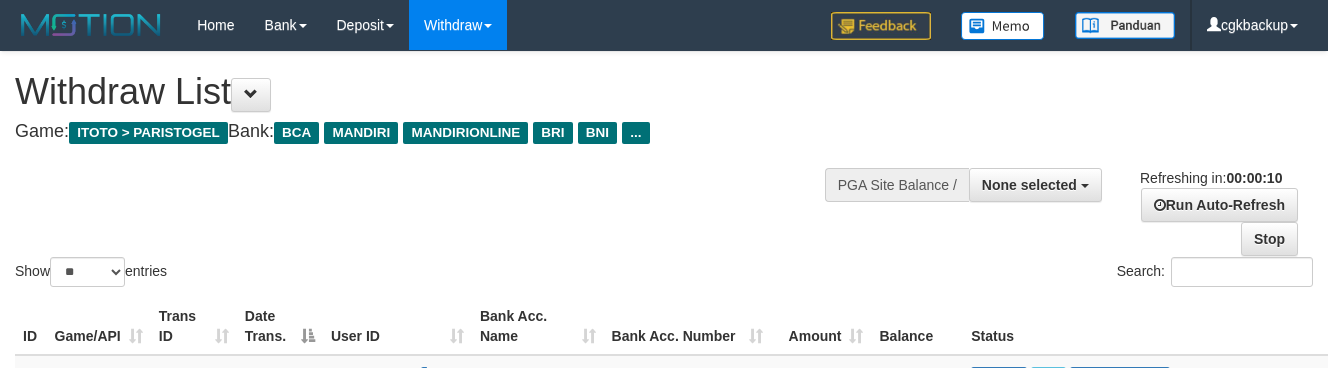 select 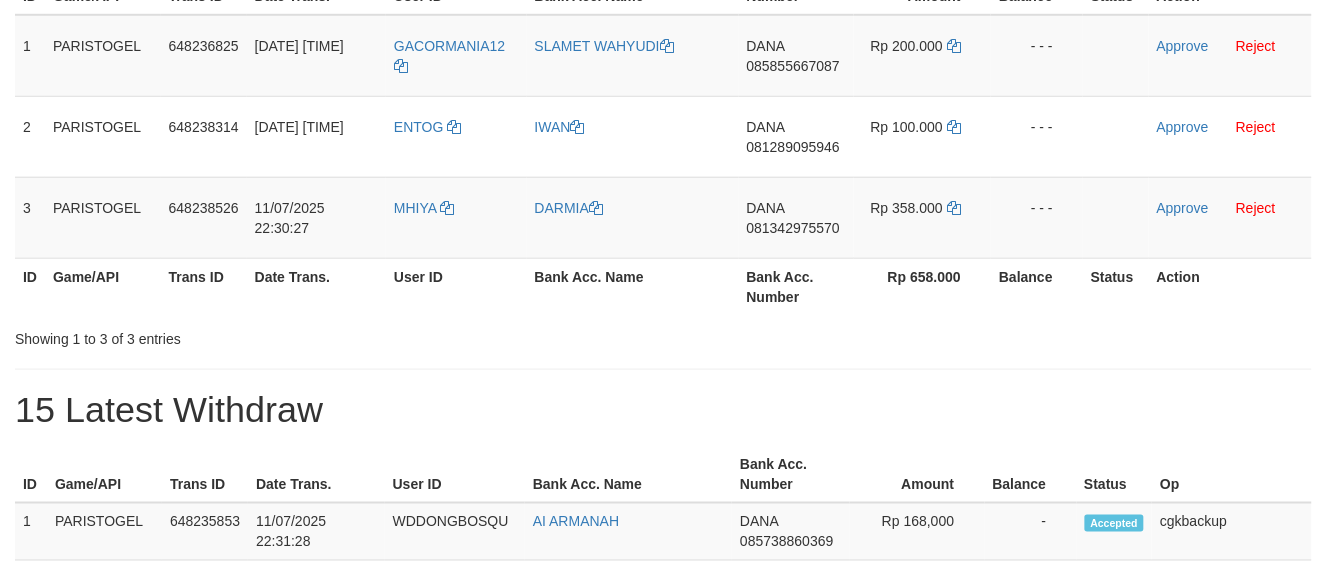 scroll, scrollTop: 333, scrollLeft: 0, axis: vertical 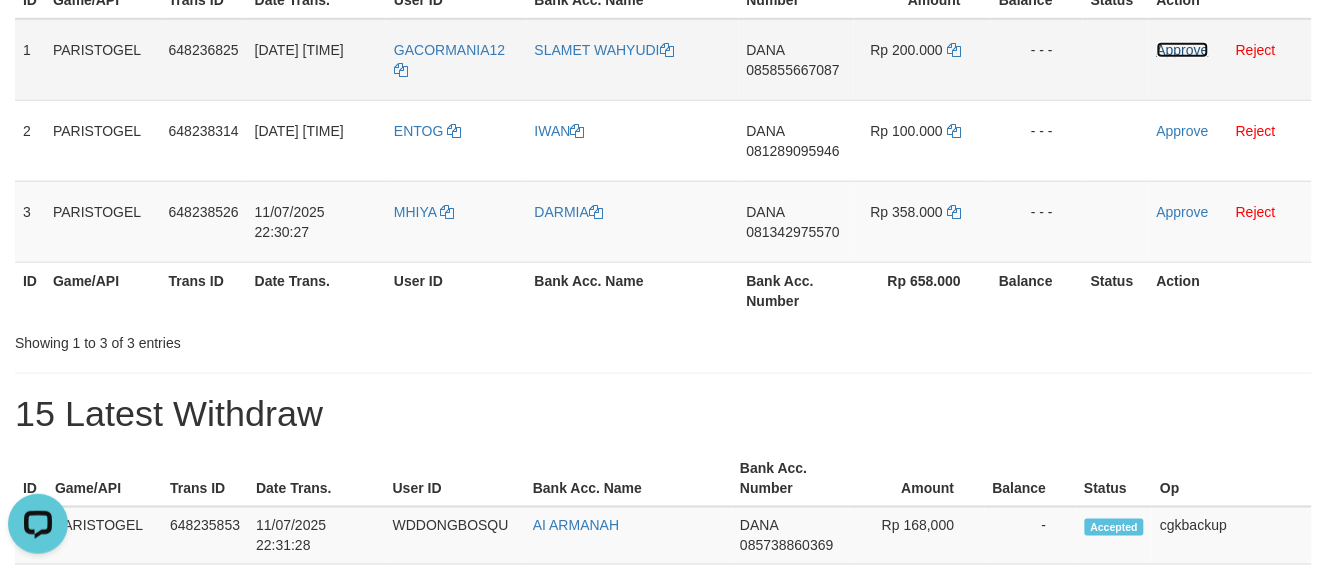 click on "Approve" at bounding box center [1183, 50] 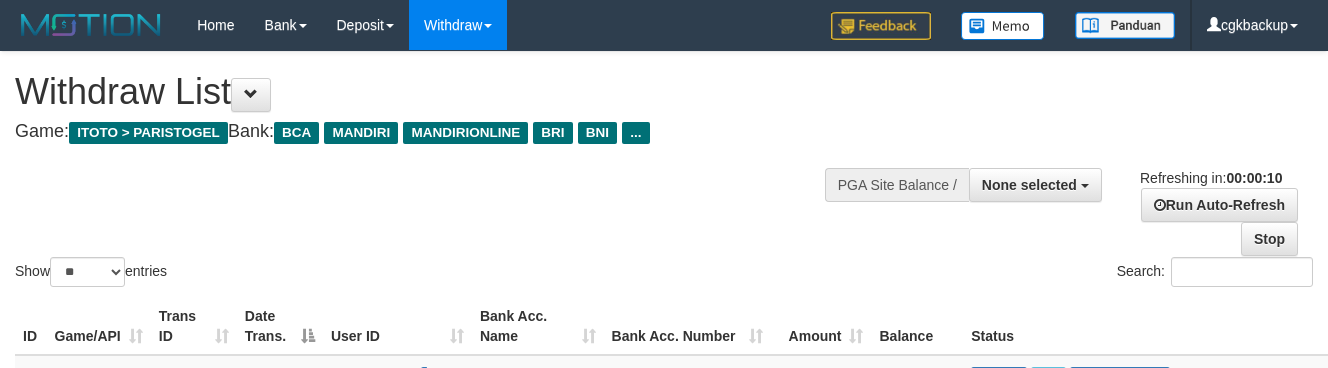 select 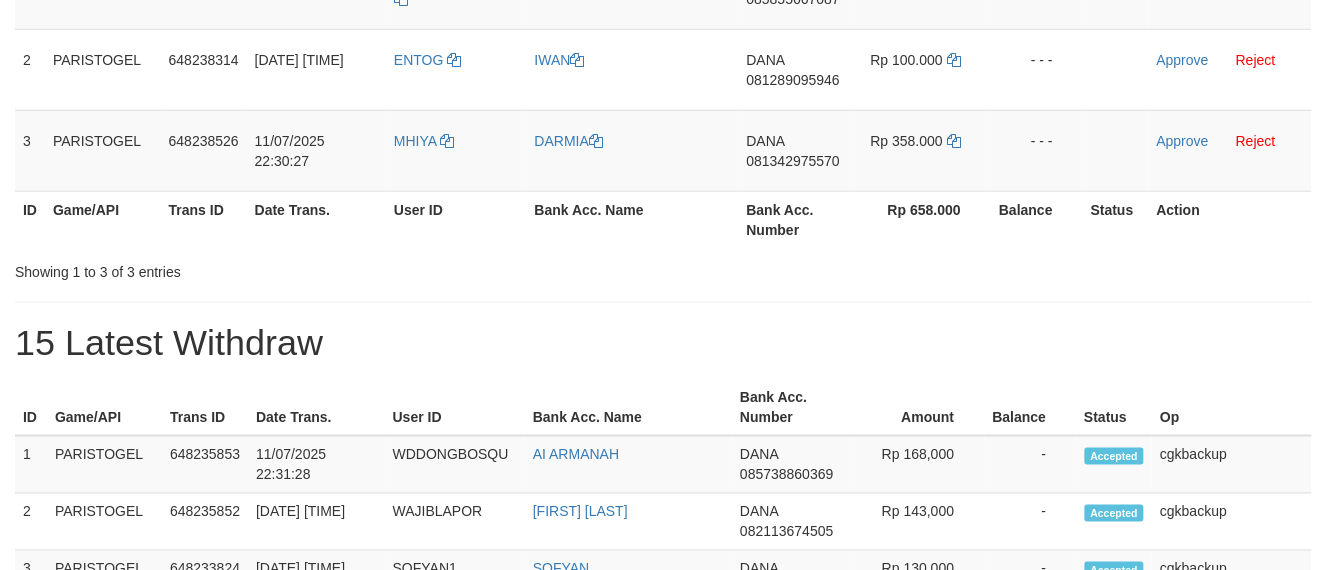 scroll, scrollTop: 391, scrollLeft: 0, axis: vertical 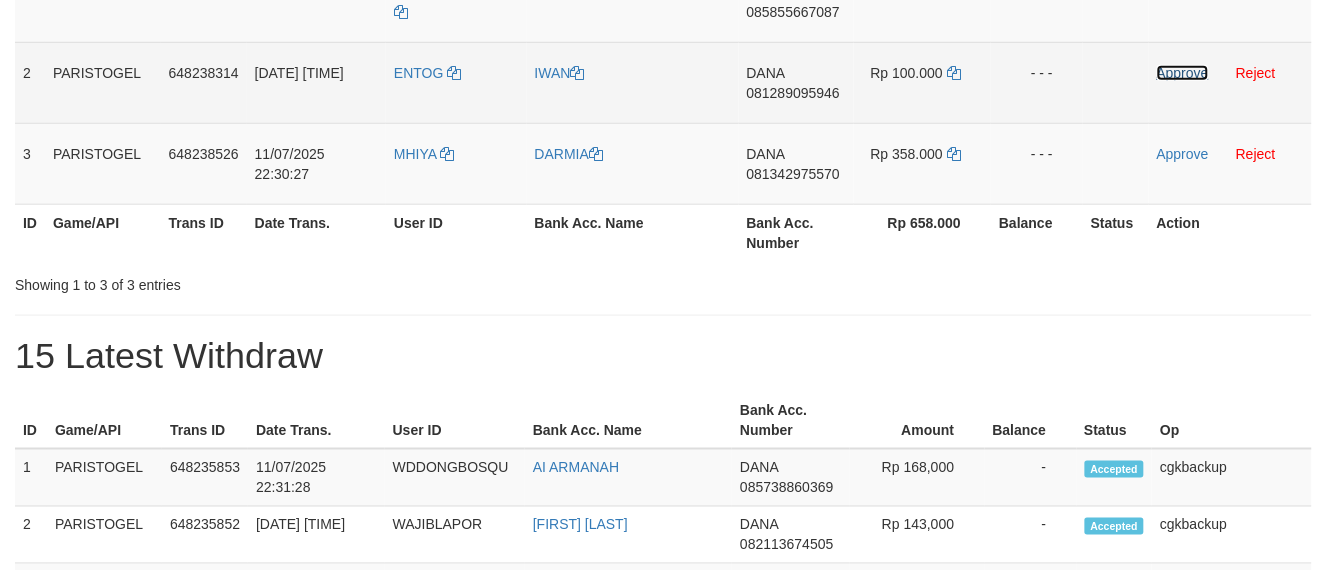 click on "Approve" at bounding box center (1183, 73) 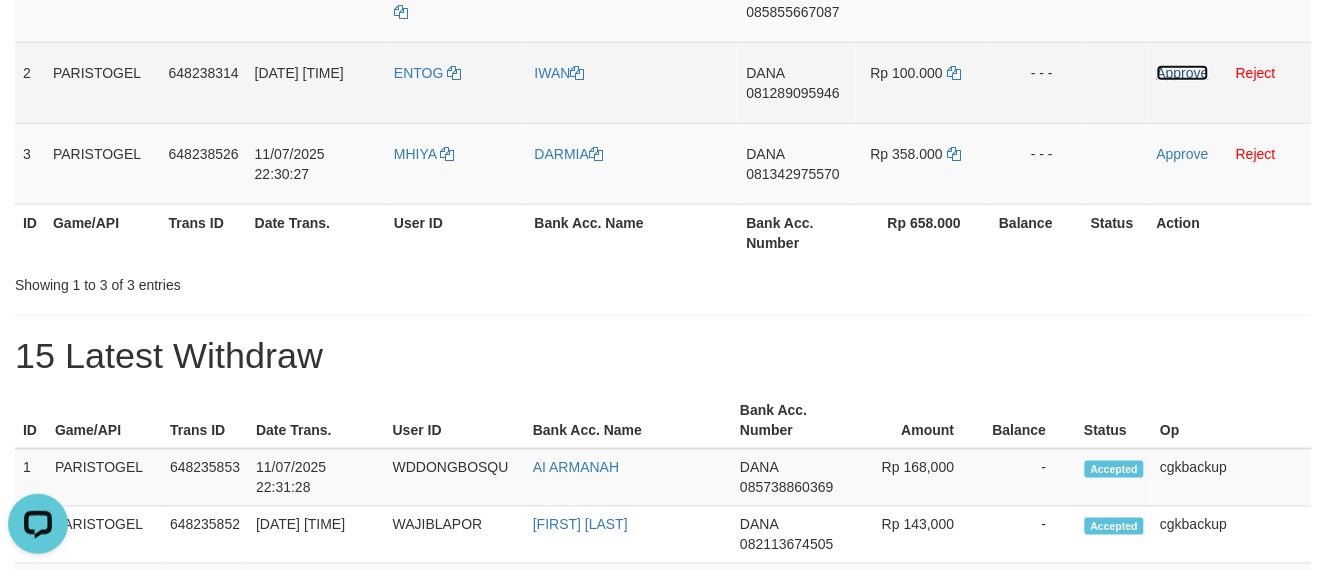 scroll, scrollTop: 0, scrollLeft: 0, axis: both 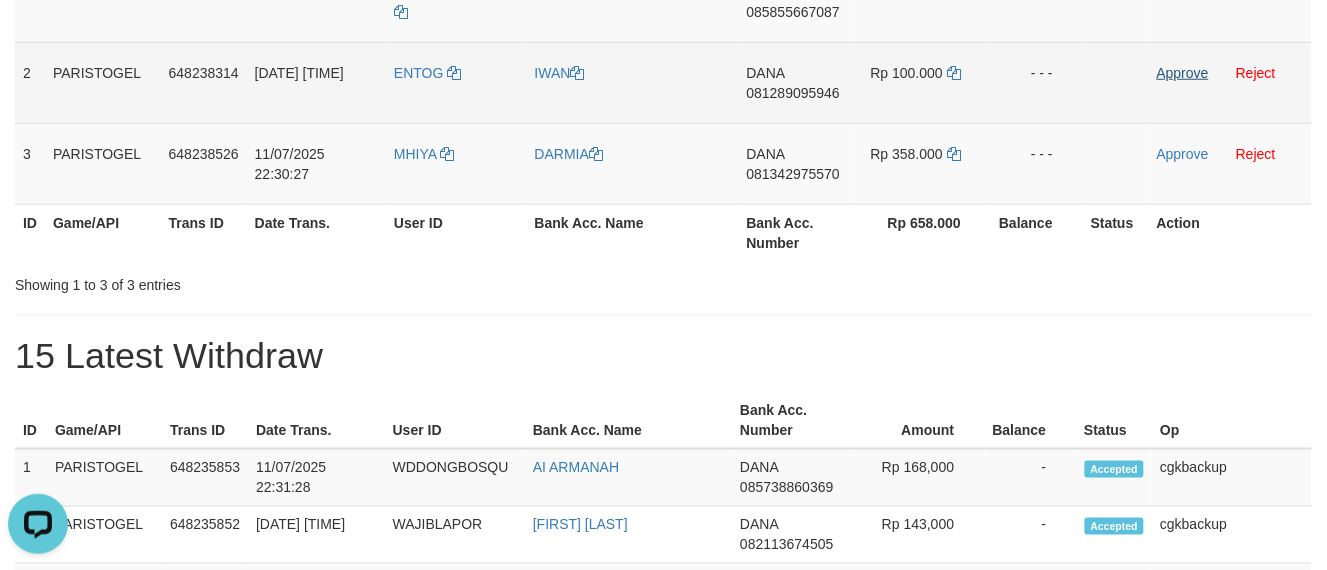 click on "Approve
Reject" at bounding box center (1230, 163) 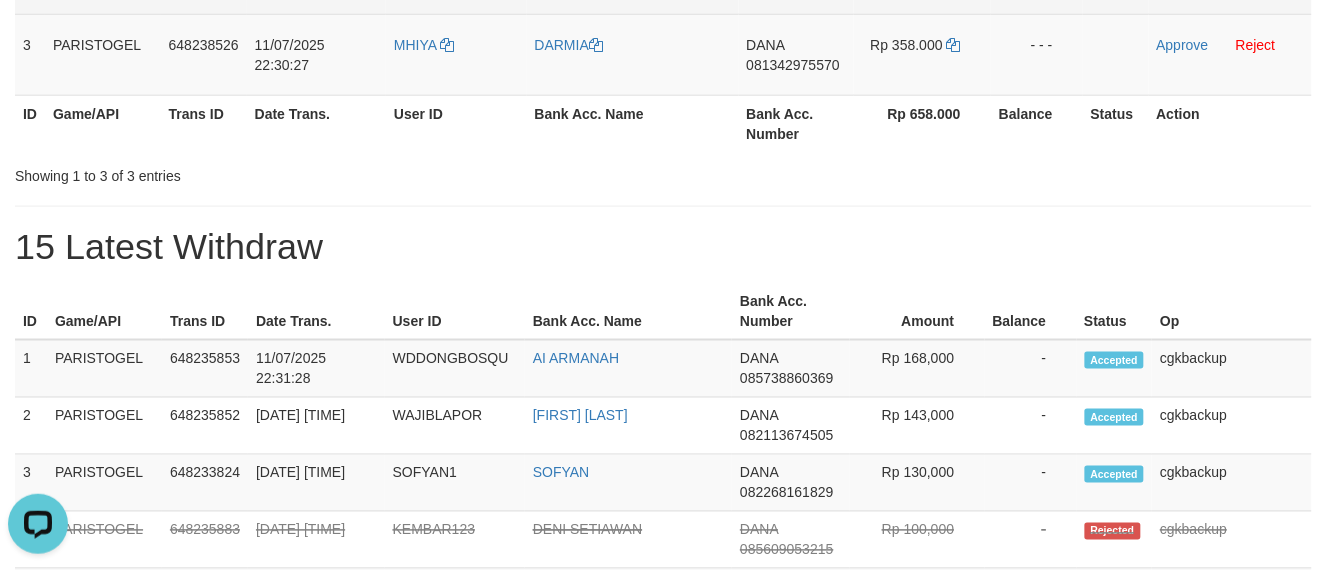 scroll, scrollTop: 444, scrollLeft: 0, axis: vertical 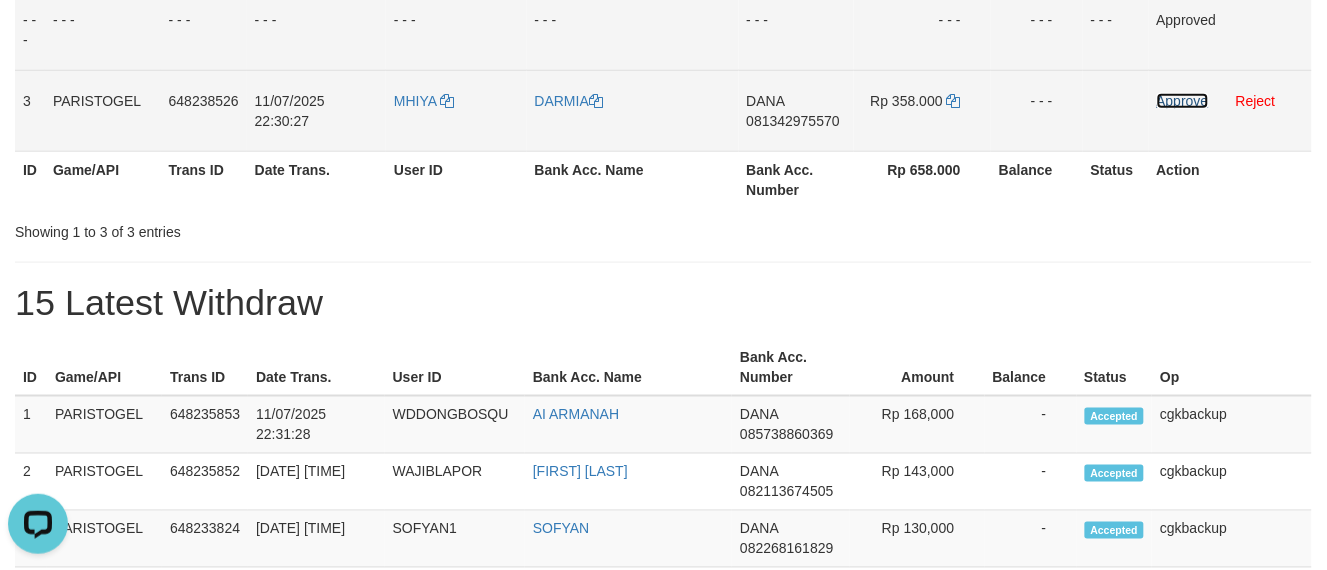 click on "Approve" at bounding box center (1183, 101) 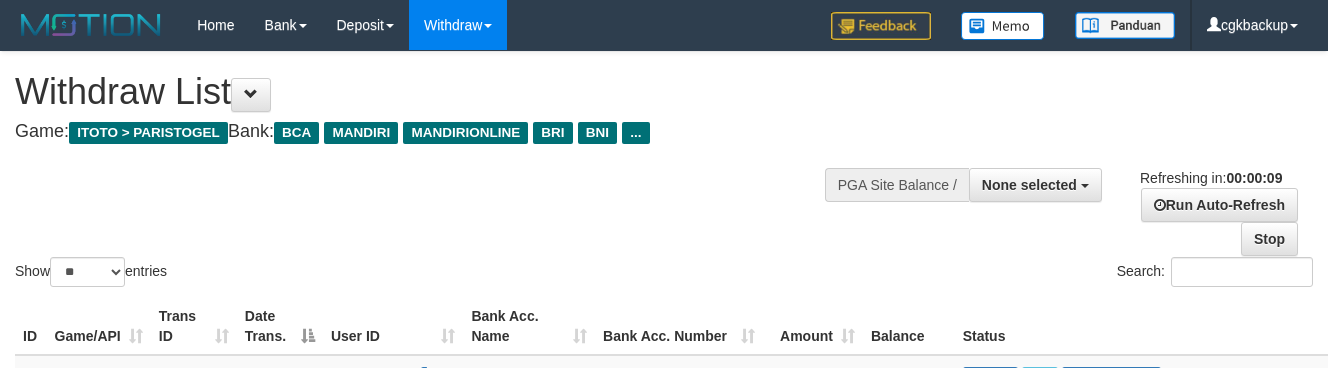 select 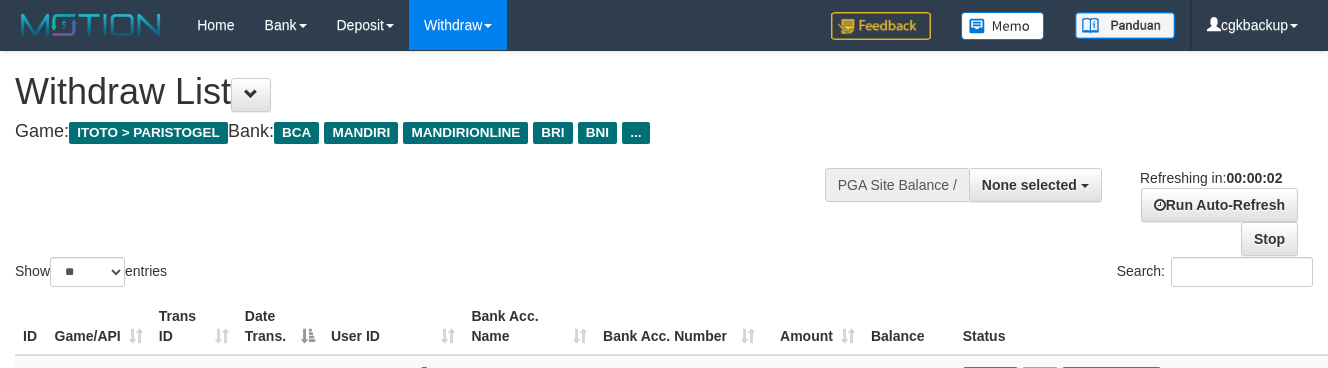 scroll, scrollTop: 0, scrollLeft: 0, axis: both 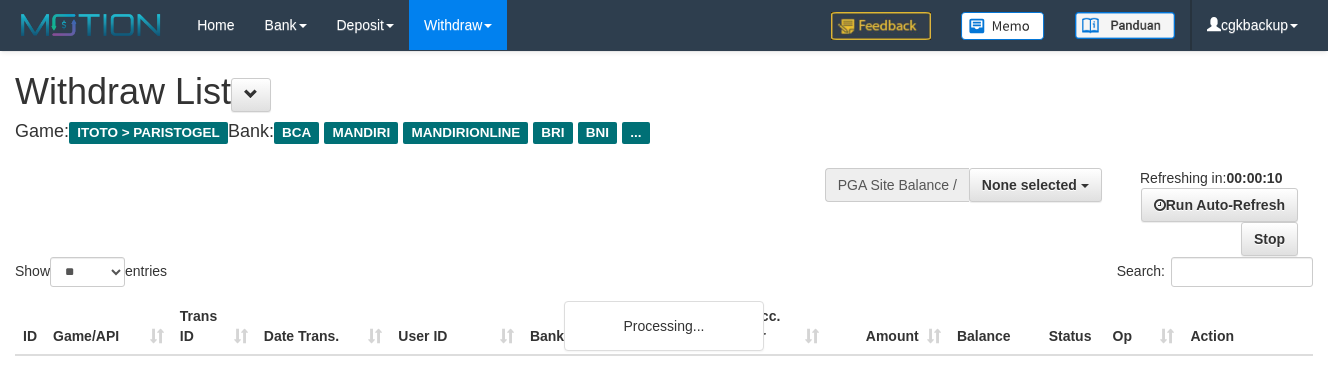 select 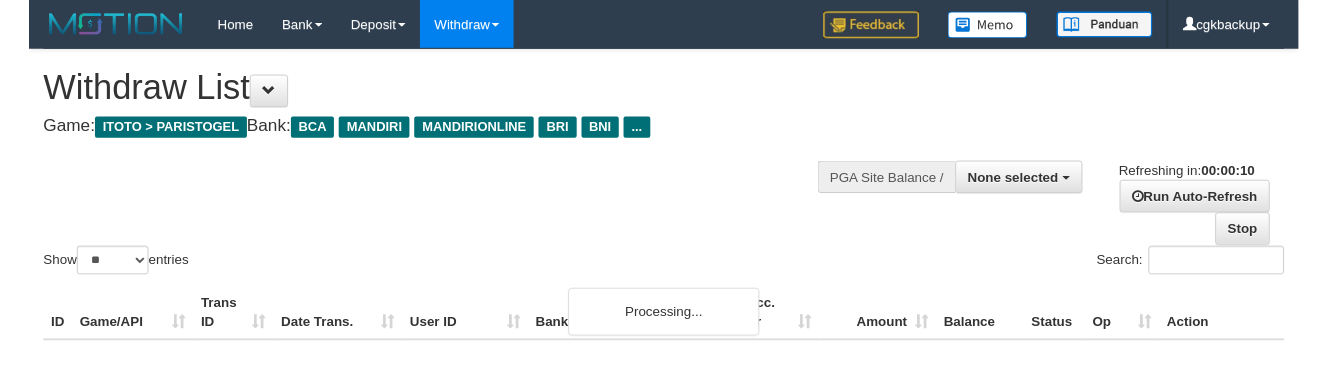 scroll, scrollTop: 0, scrollLeft: 0, axis: both 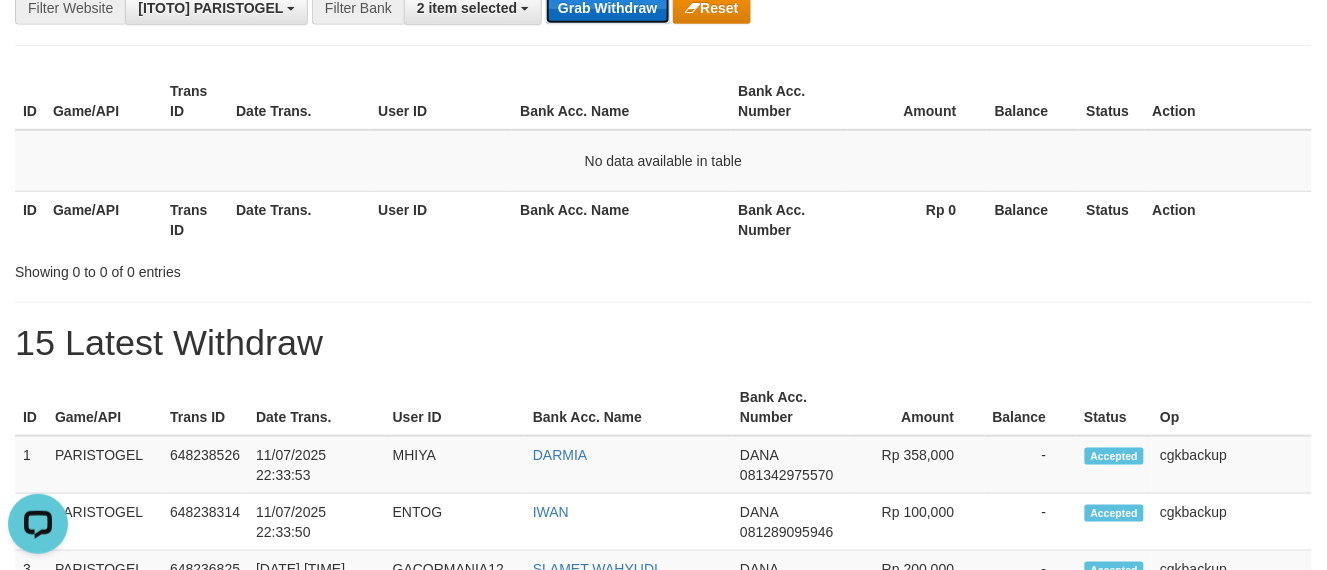 click on "Grab Withdraw" at bounding box center (607, 8) 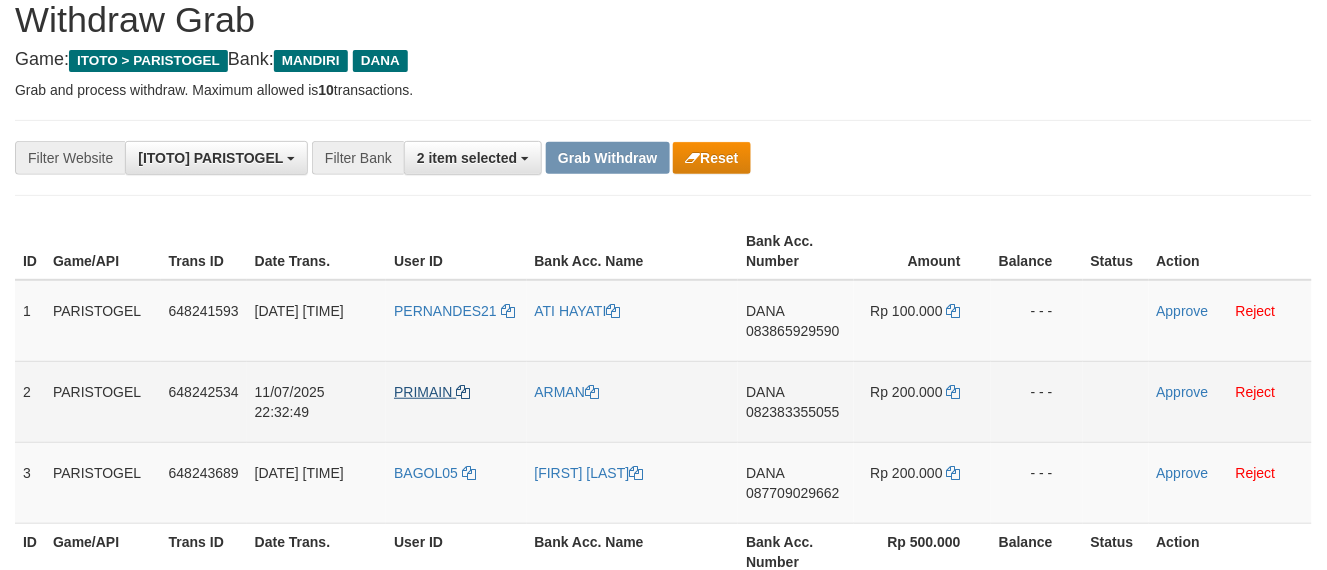 scroll, scrollTop: 111, scrollLeft: 0, axis: vertical 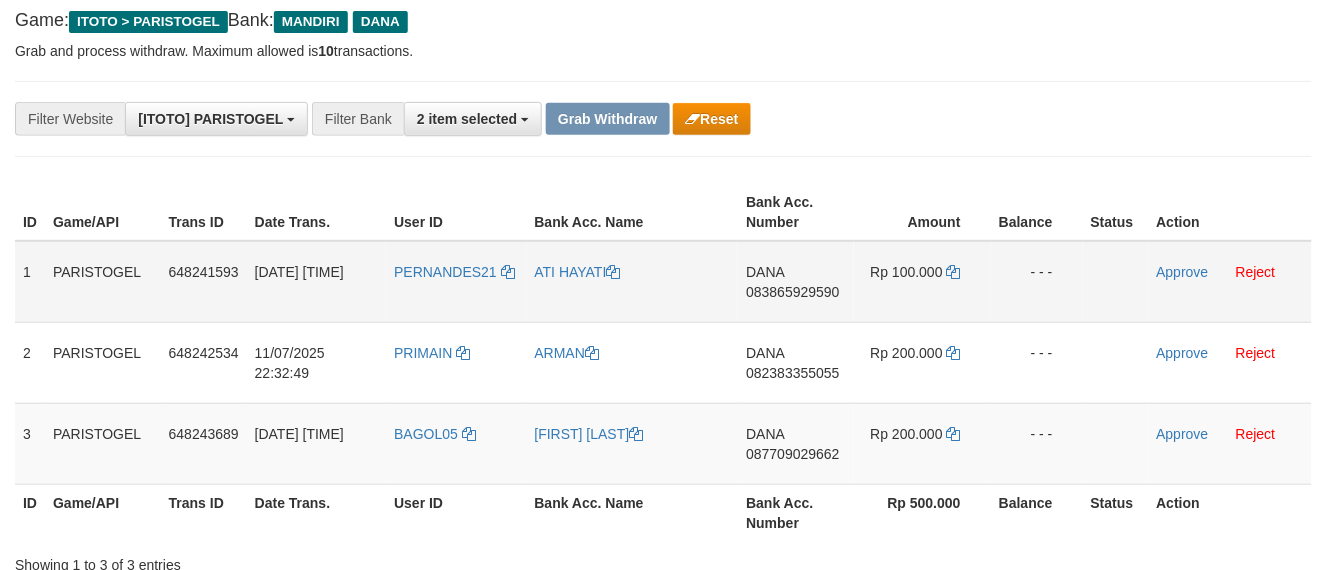 click on "PERNANDES21" at bounding box center [456, 282] 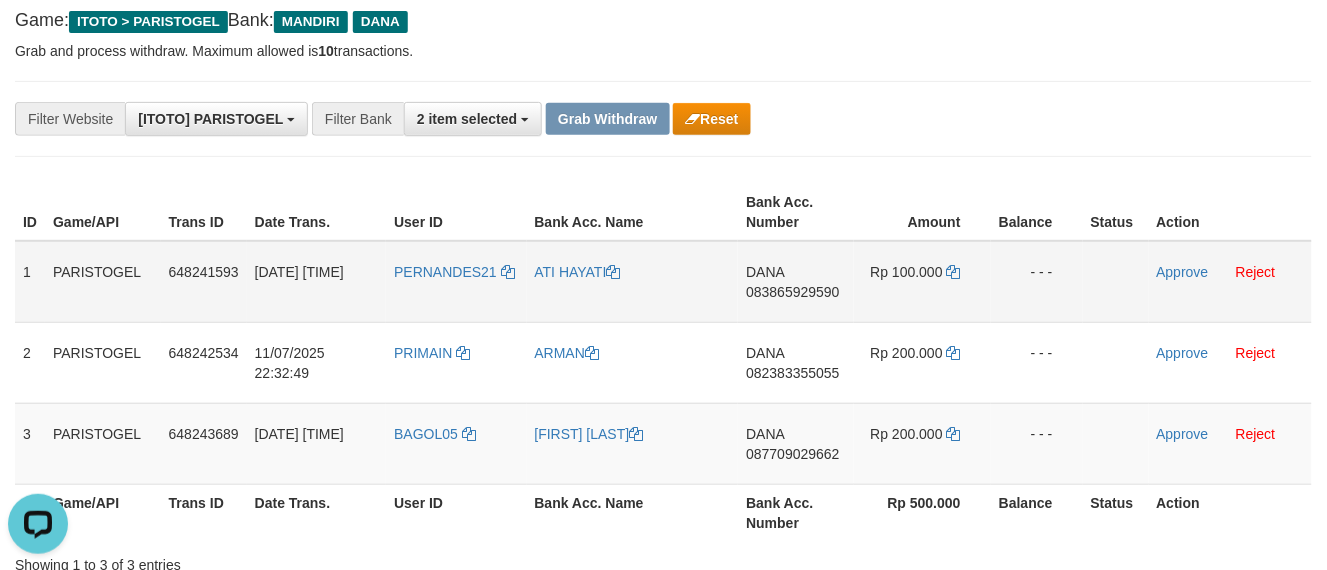 scroll, scrollTop: 0, scrollLeft: 0, axis: both 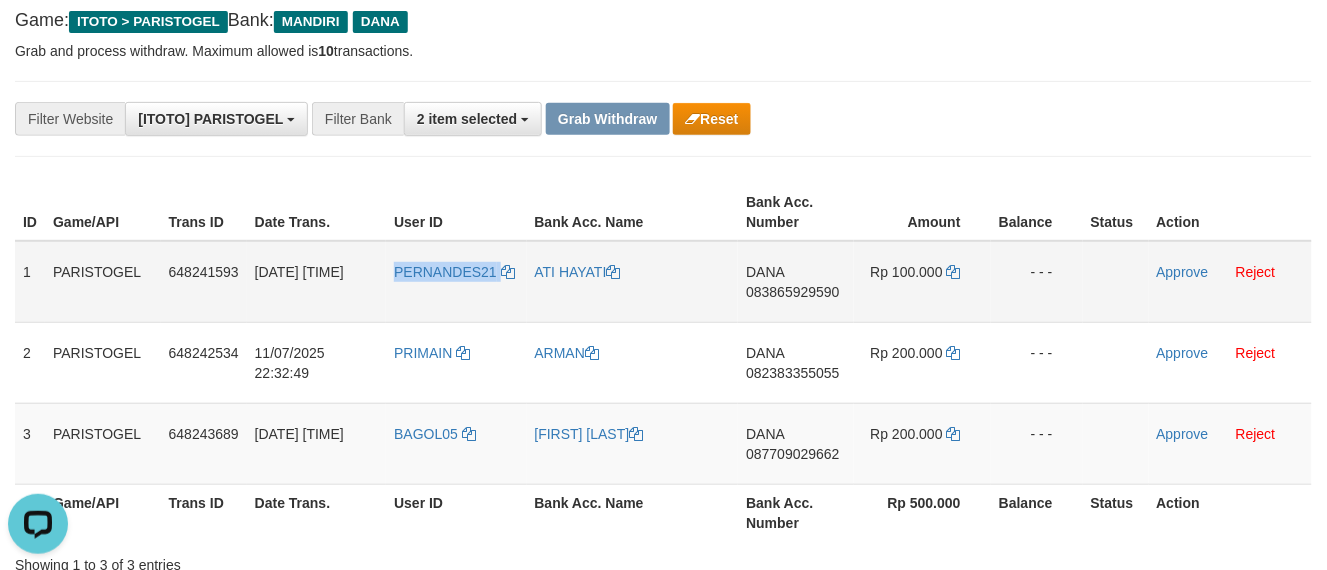 click on "PERNANDES21" at bounding box center [456, 282] 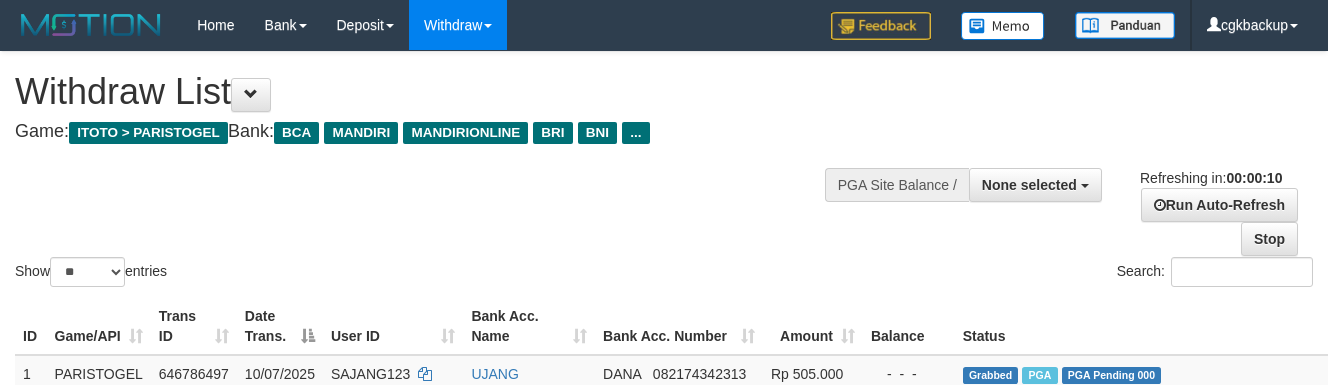 select 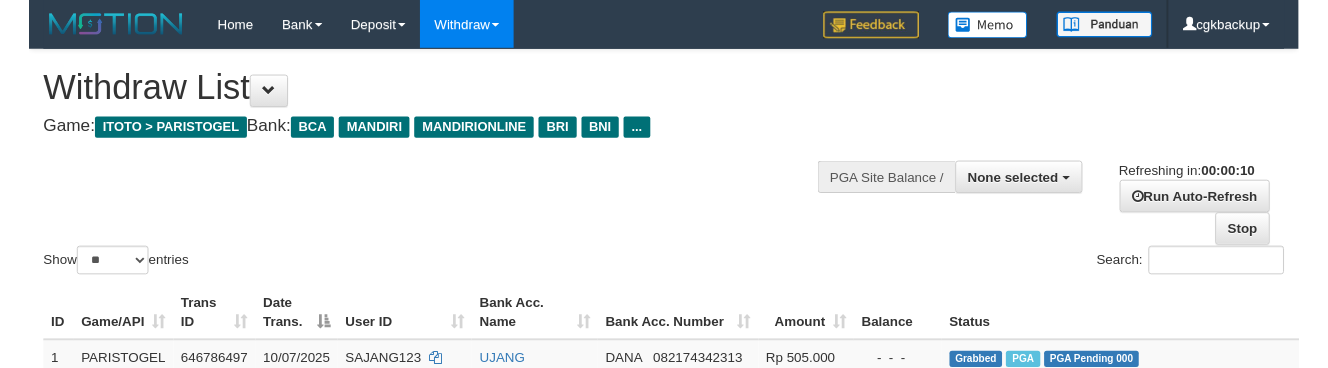 scroll, scrollTop: 991, scrollLeft: 86, axis: both 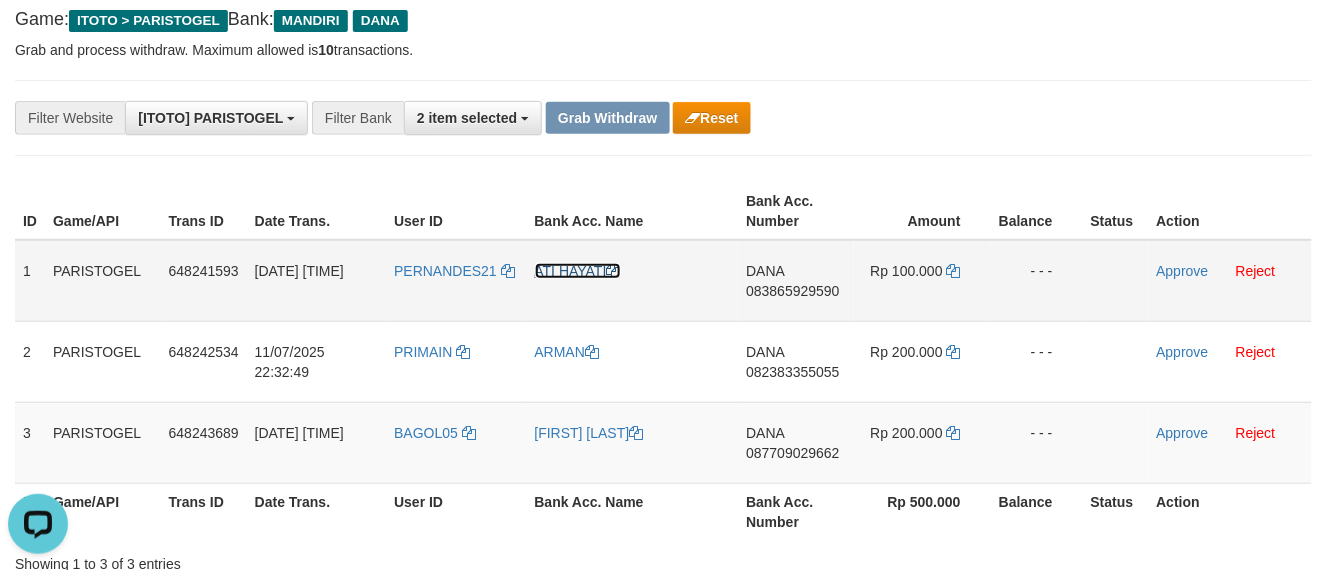 click on "ATI HAYATI" at bounding box center [578, 271] 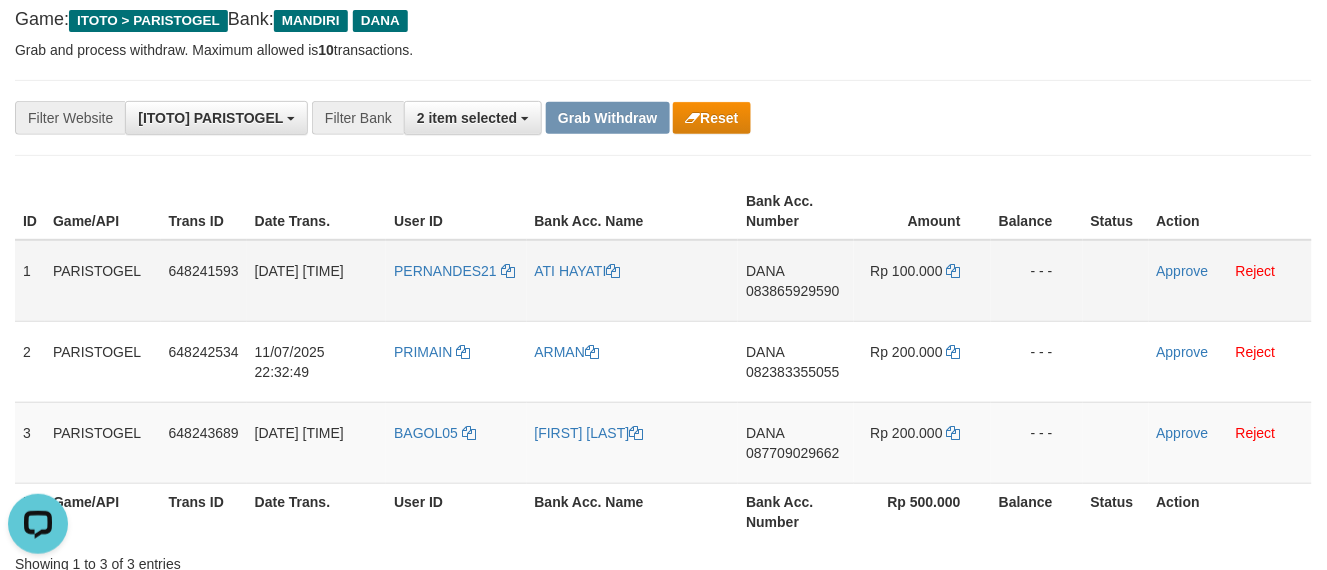 click on "DANA
083865929590" at bounding box center (796, 281) 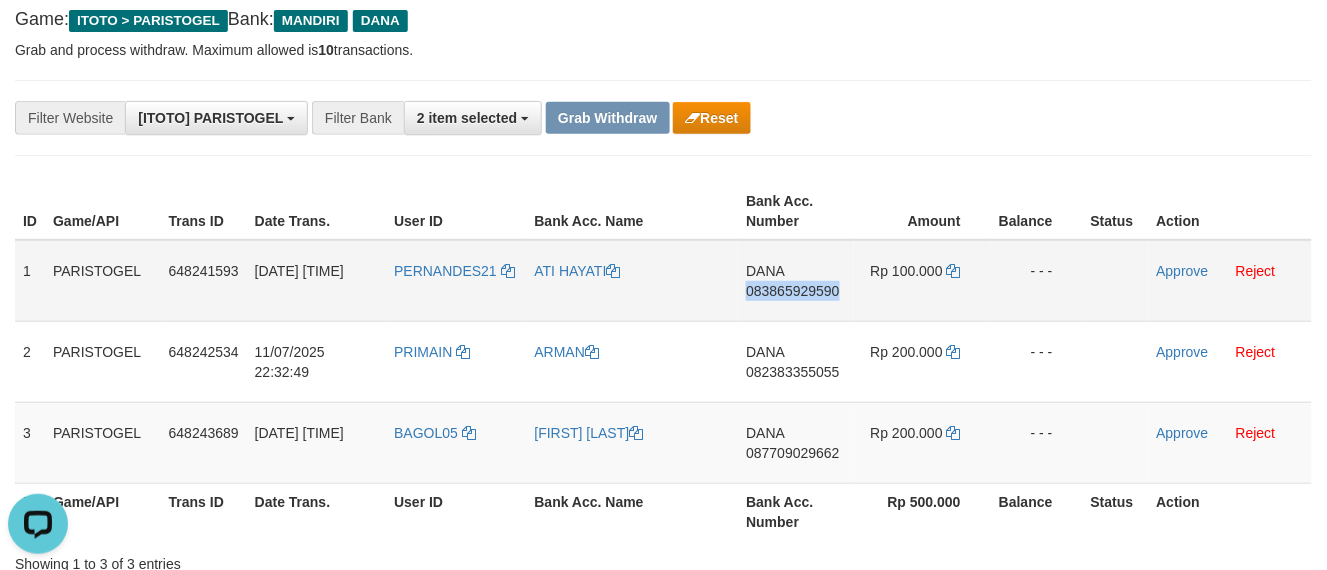 click on "DANA
083865929590" at bounding box center [796, 281] 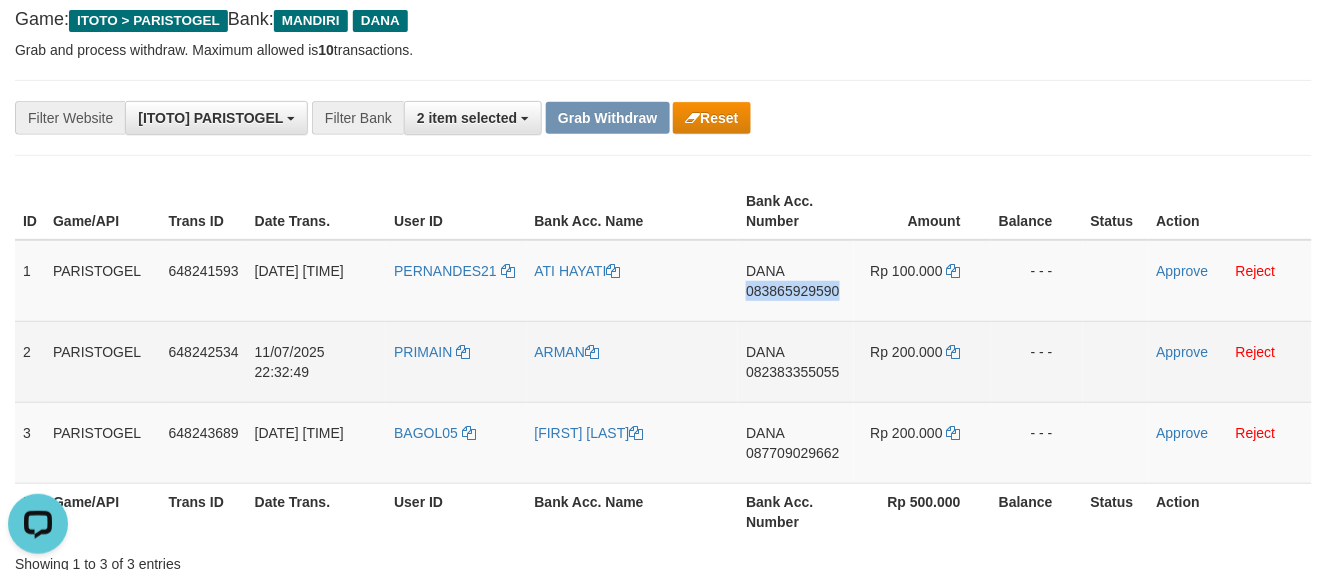 copy on "083865929590" 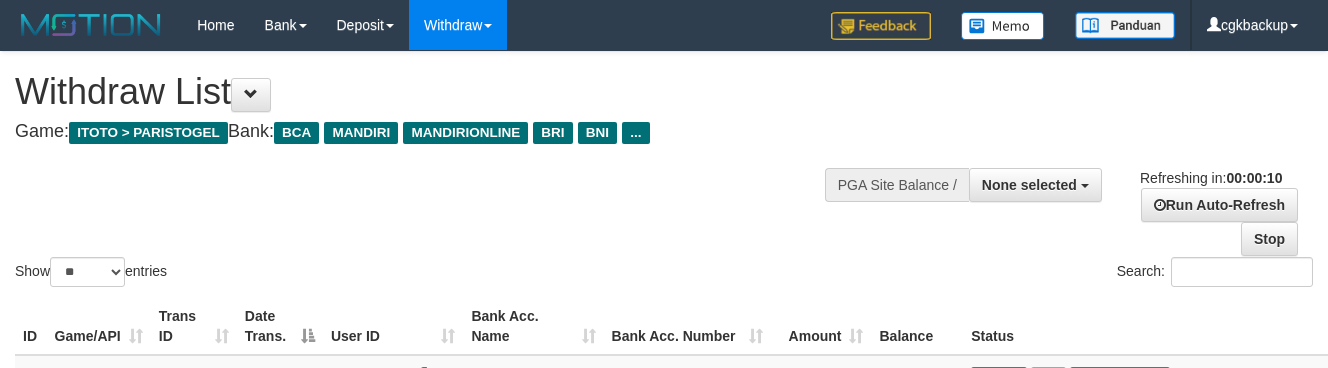 select 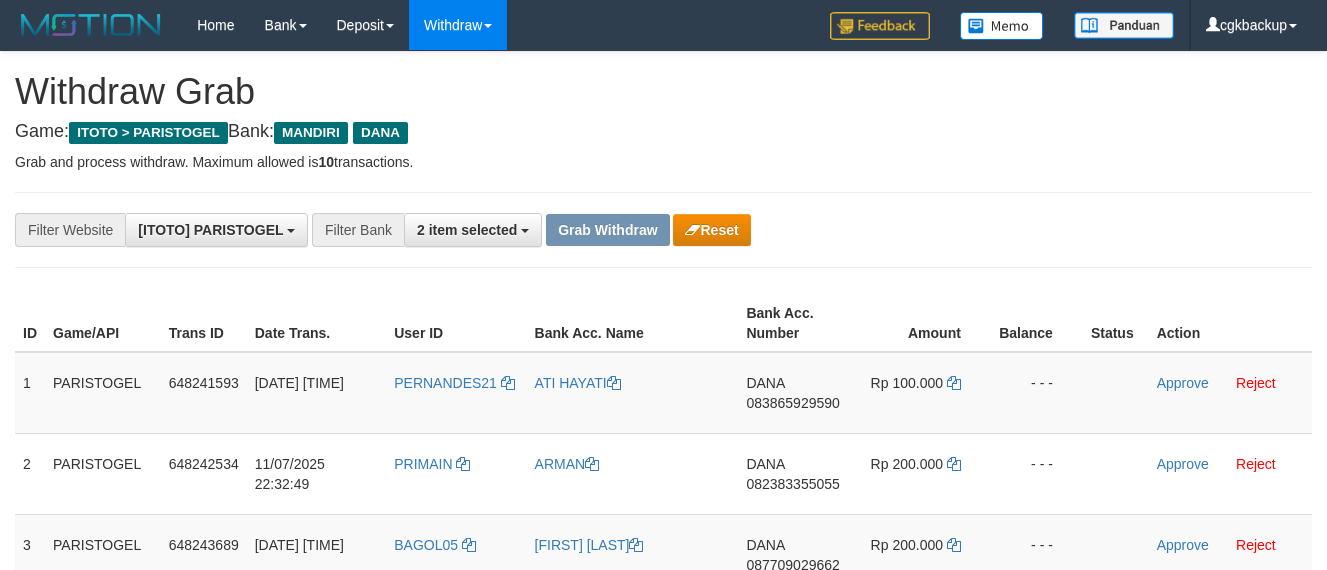 scroll, scrollTop: 112, scrollLeft: 0, axis: vertical 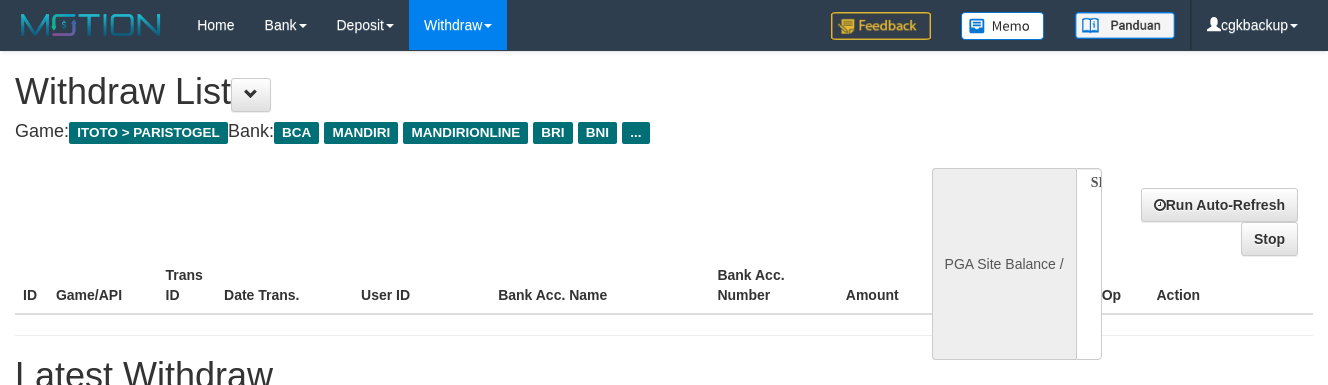 select 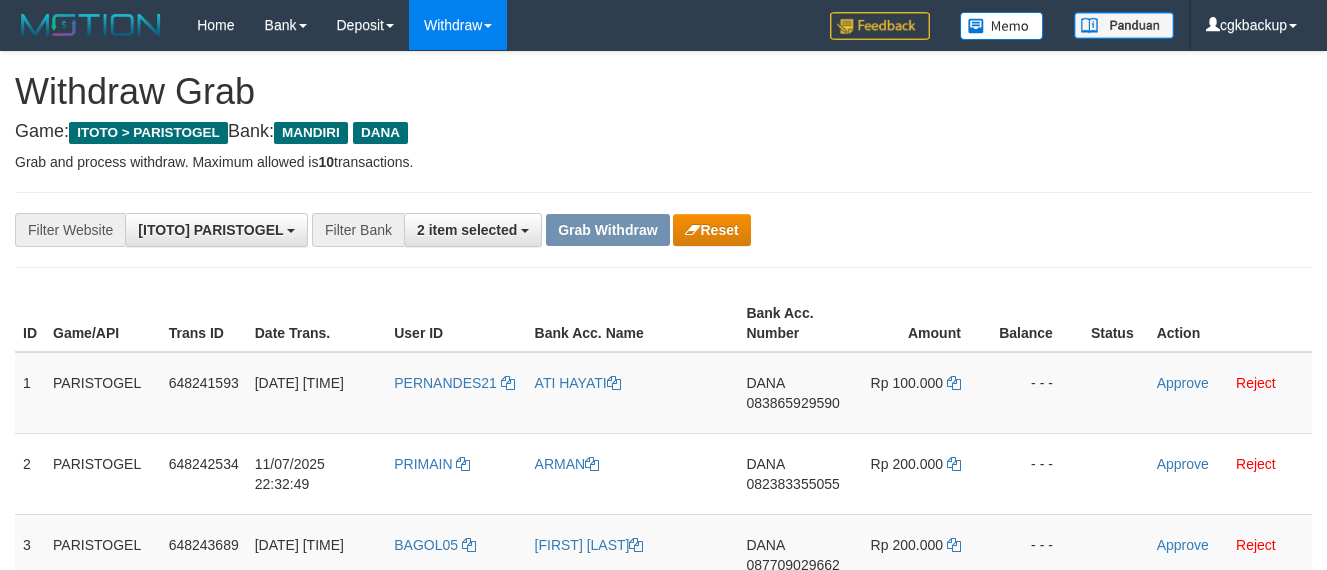 scroll, scrollTop: 112, scrollLeft: 0, axis: vertical 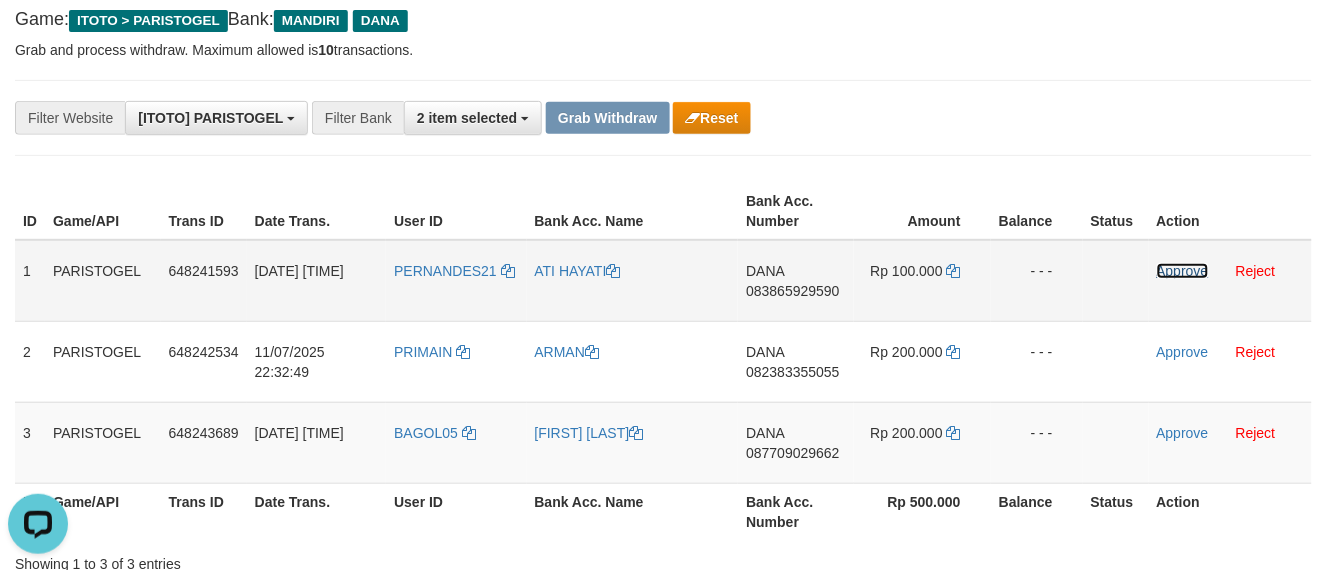 click on "Approve" at bounding box center [1183, 271] 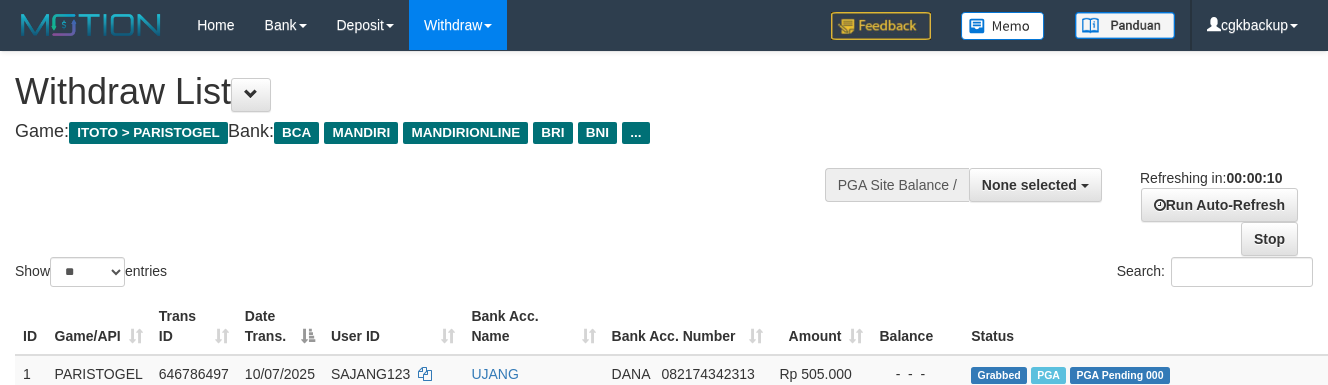 select 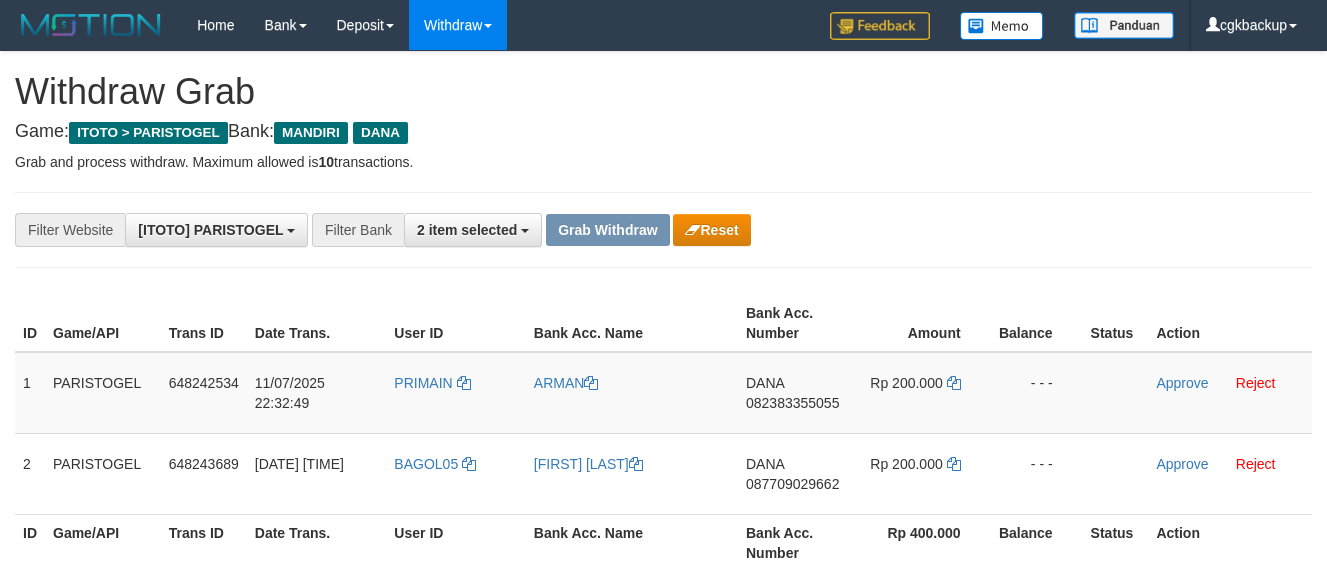 scroll, scrollTop: 112, scrollLeft: 0, axis: vertical 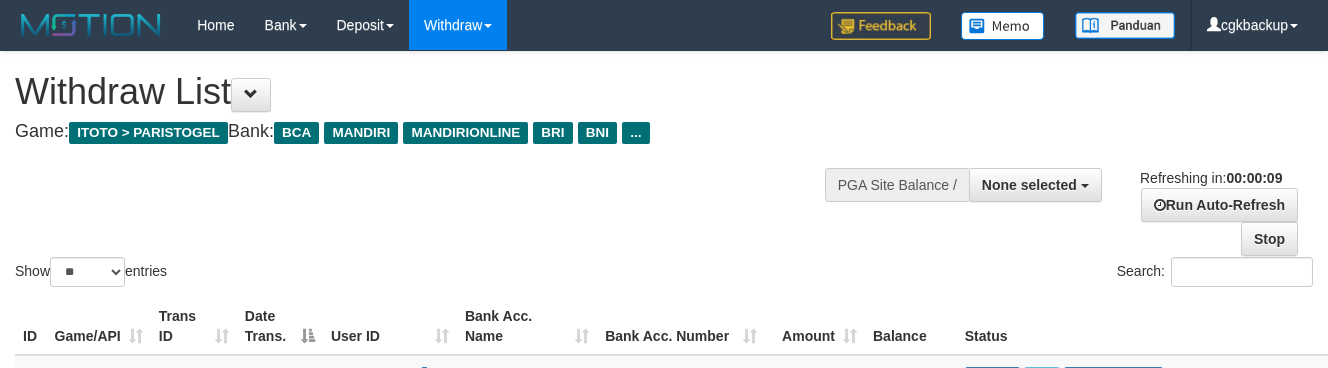 select 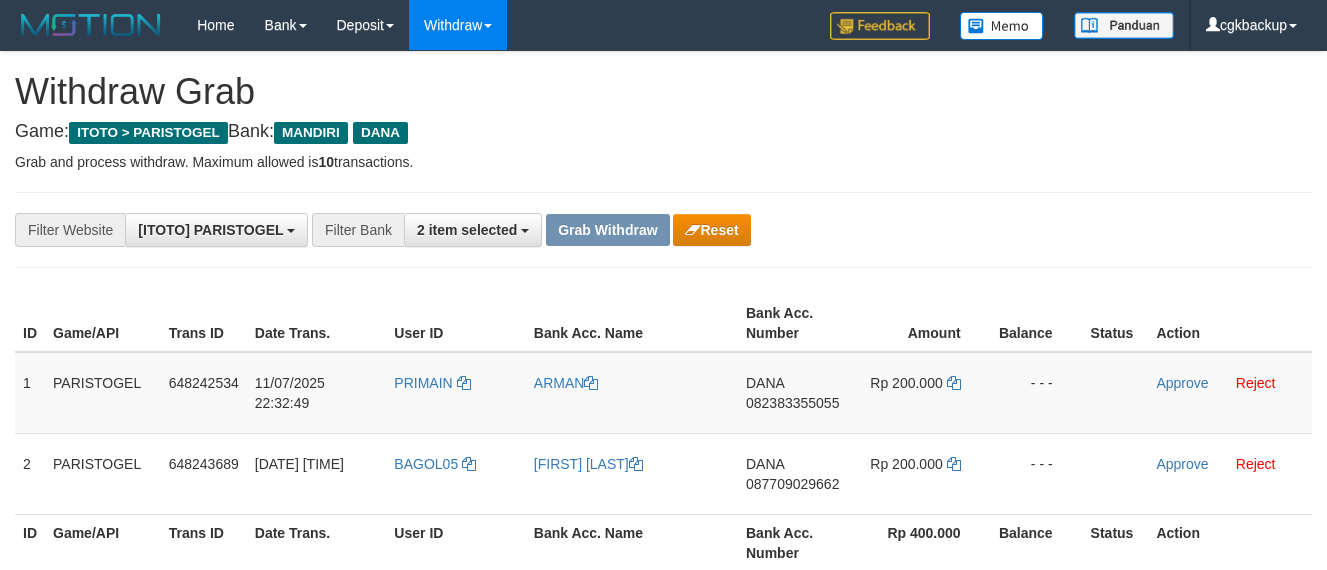 scroll, scrollTop: 112, scrollLeft: 0, axis: vertical 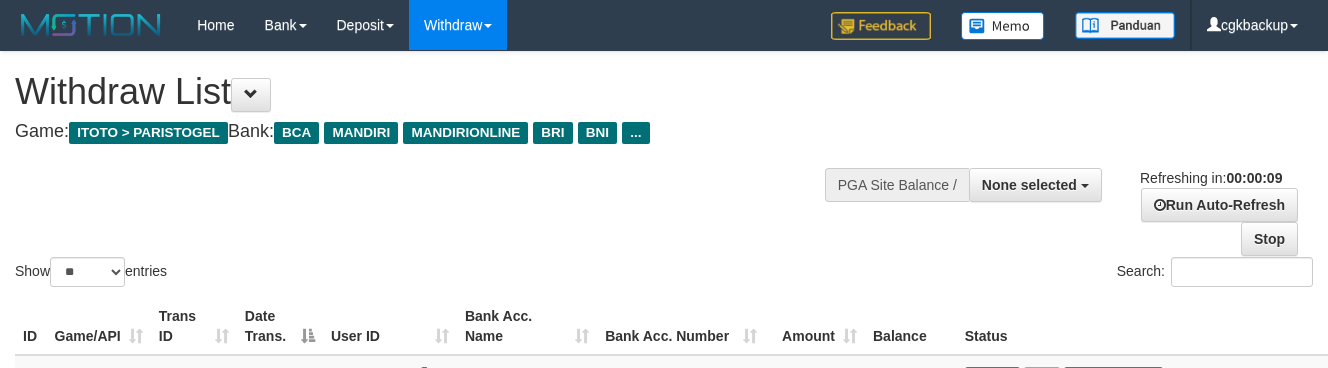 select 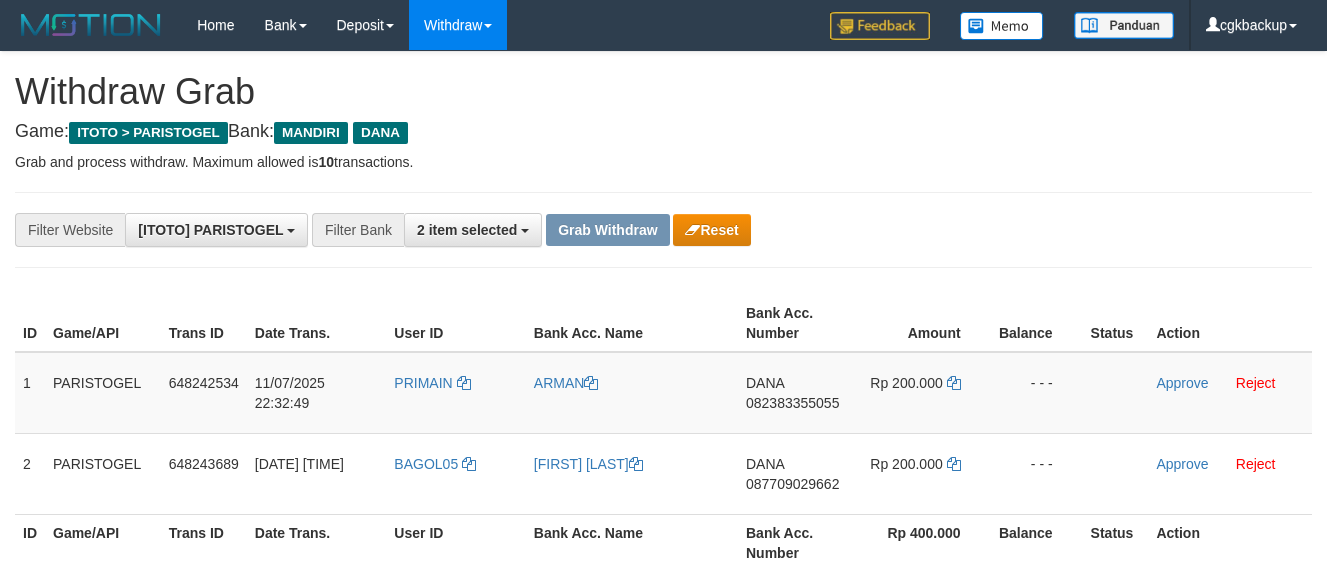 scroll, scrollTop: 112, scrollLeft: 0, axis: vertical 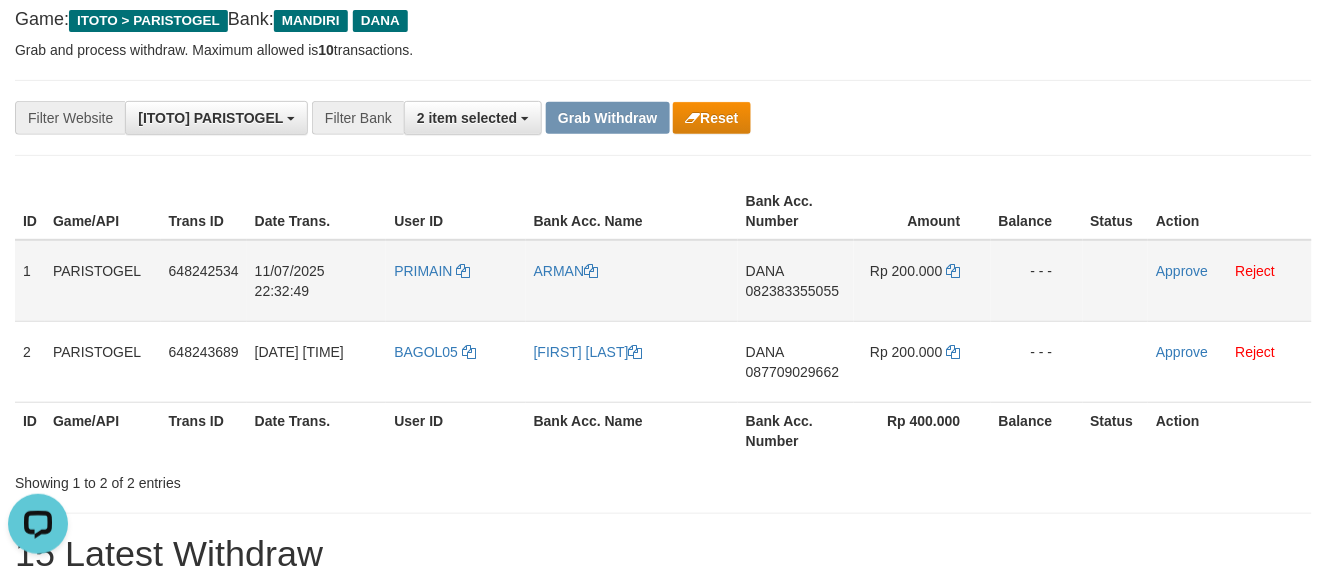 click on "PRIMAIN" at bounding box center [455, 281] 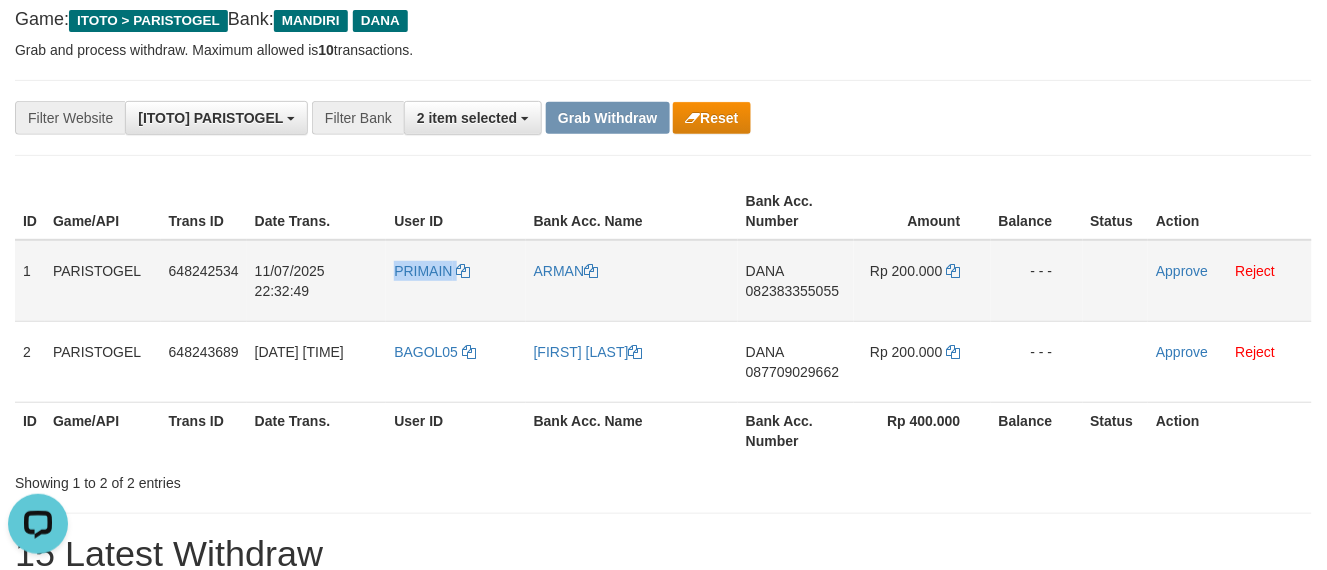 click on "PRIMAIN" at bounding box center (455, 281) 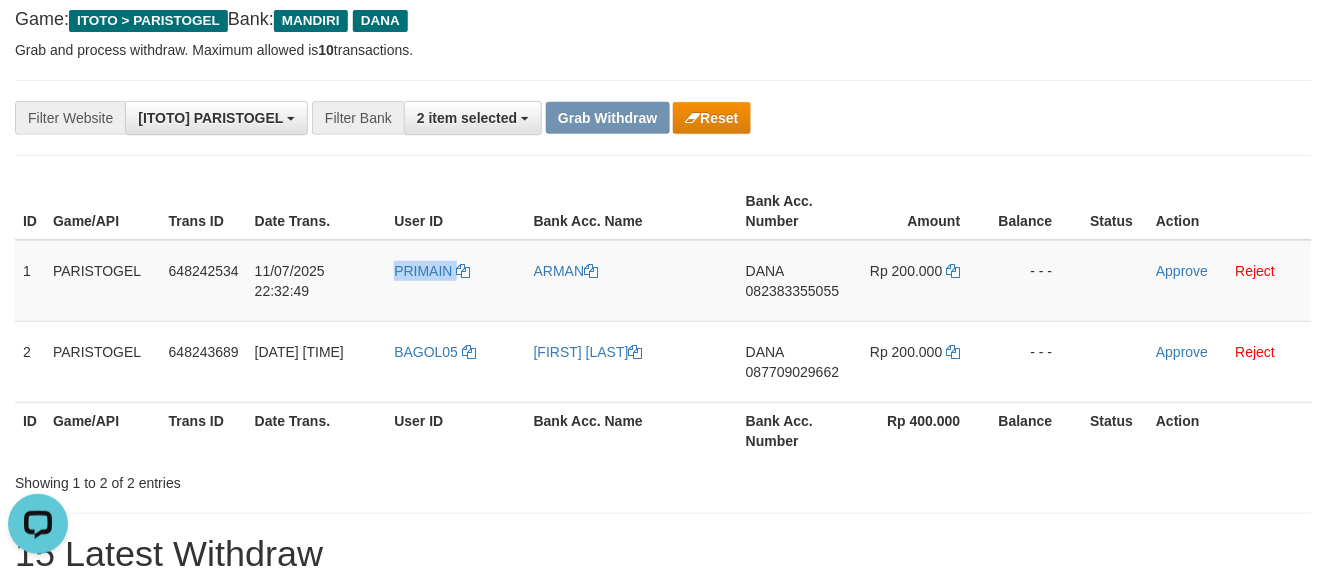 copy on "PRIMAIN" 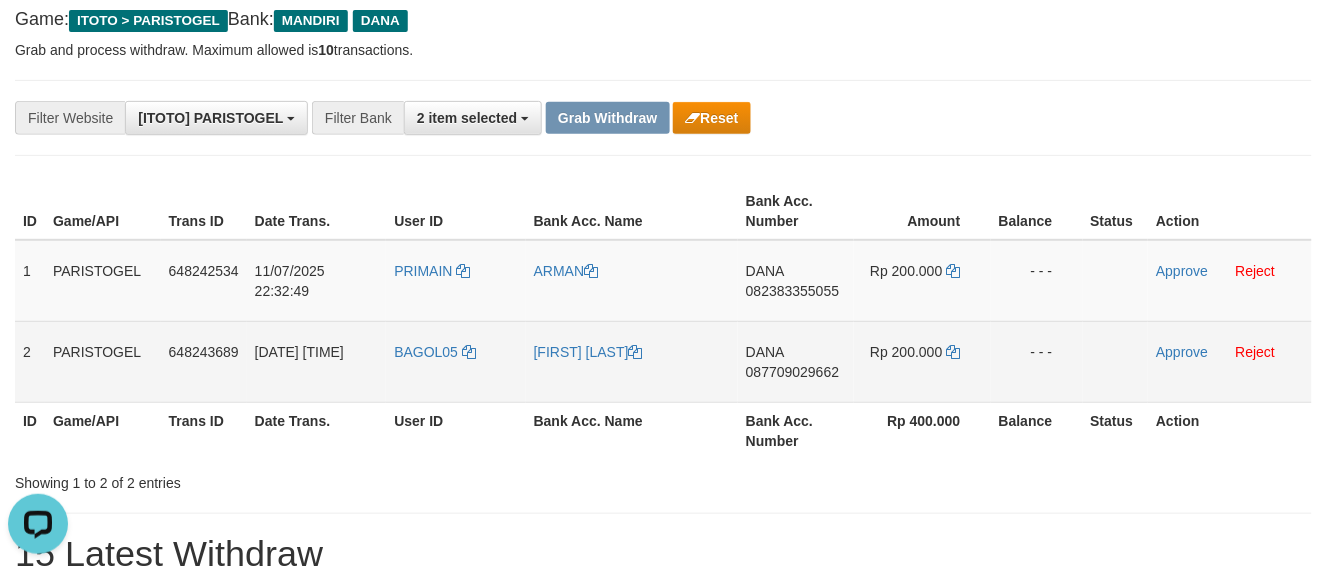 click on "BAGOL05" at bounding box center (455, 361) 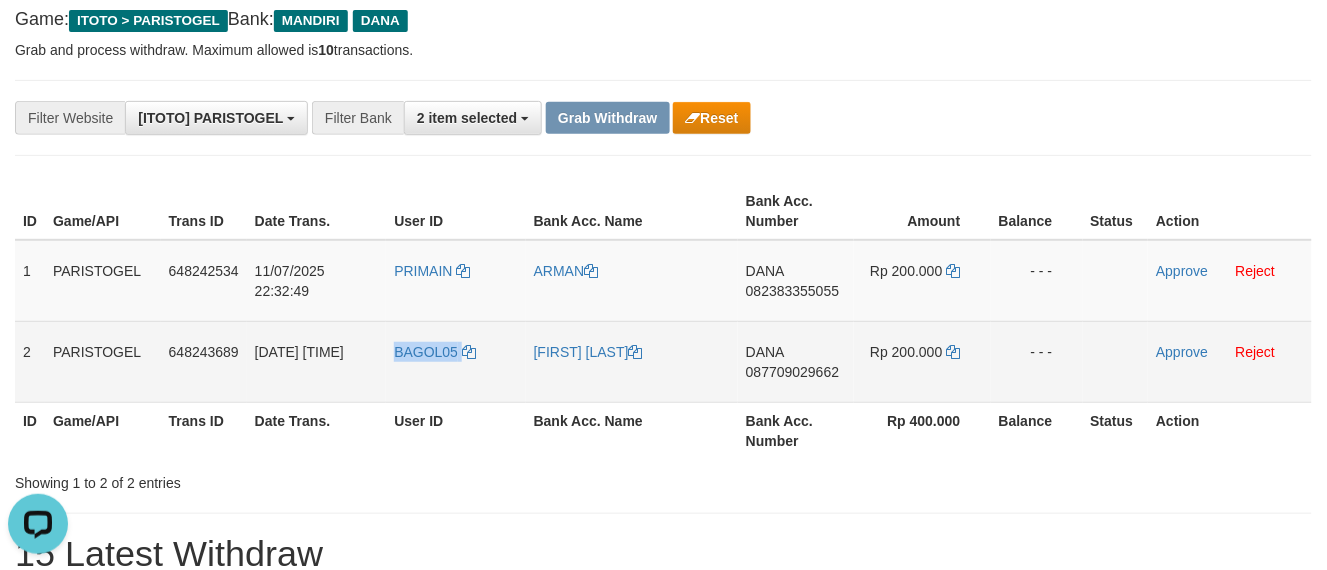 click on "BAGOL05" at bounding box center [455, 361] 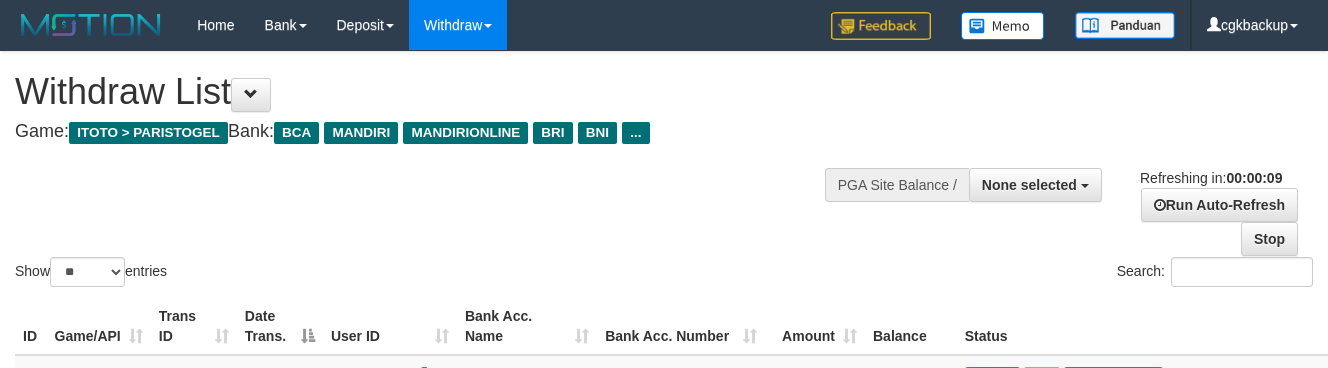 select 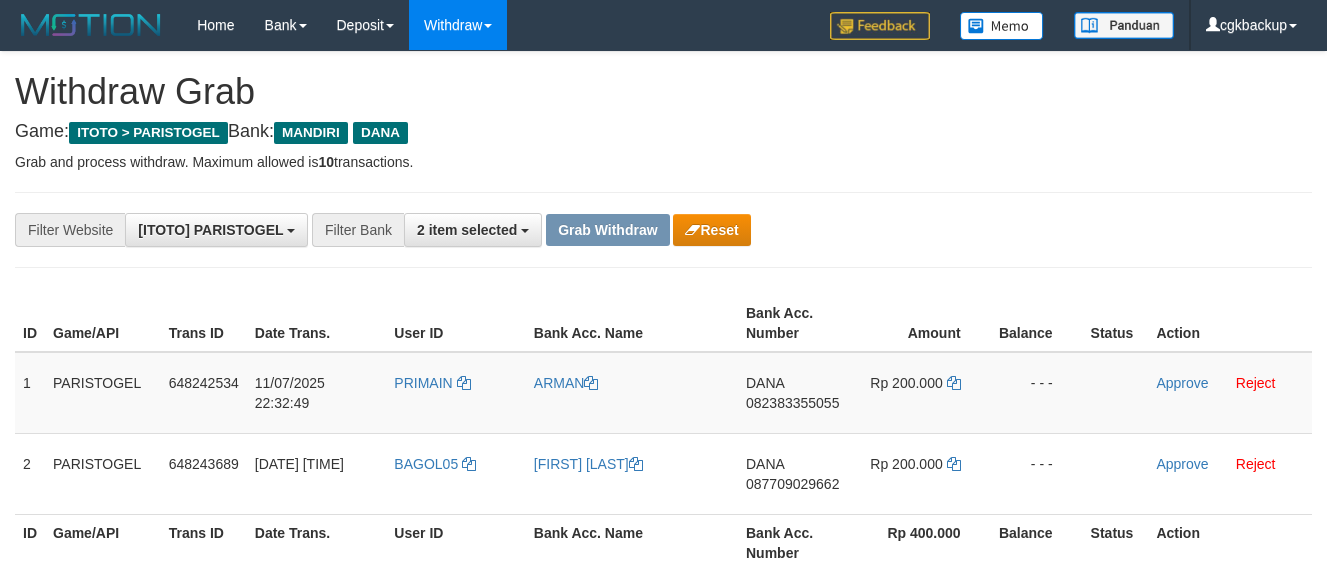 scroll, scrollTop: 112, scrollLeft: 0, axis: vertical 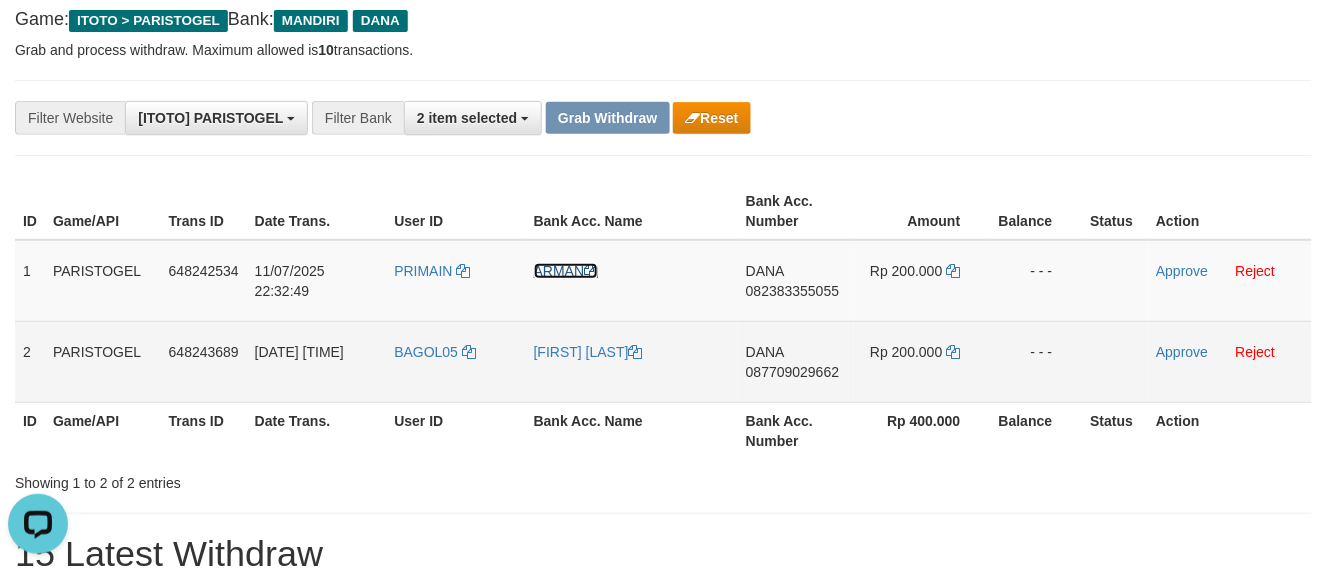 drag, startPoint x: 564, startPoint y: 267, endPoint x: 25, endPoint y: 330, distance: 542.6693 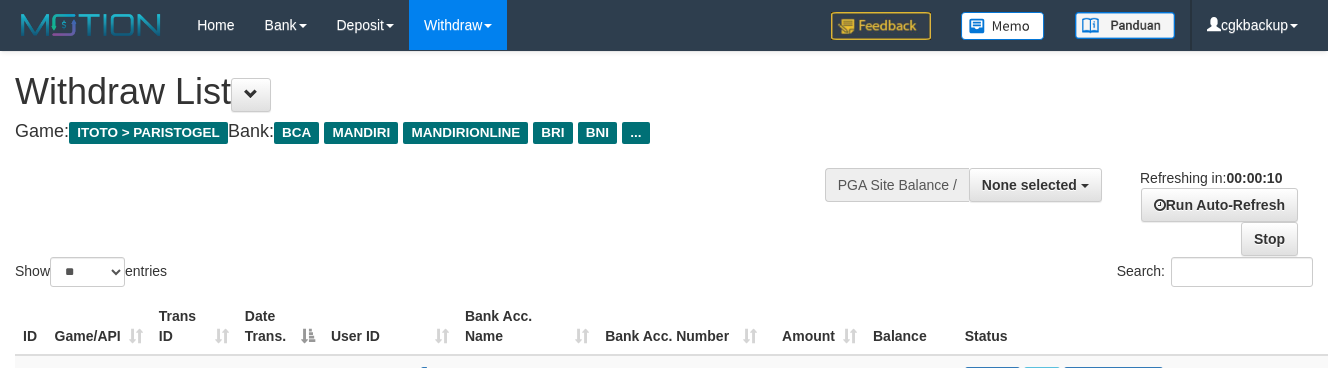select 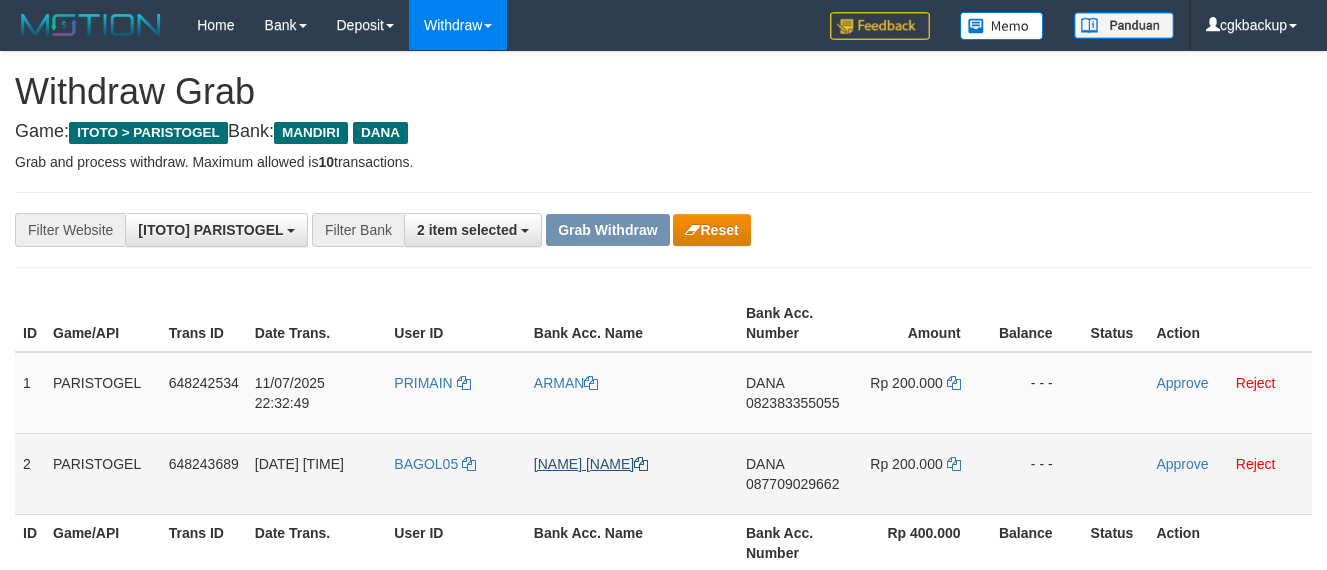 scroll, scrollTop: 112, scrollLeft: 0, axis: vertical 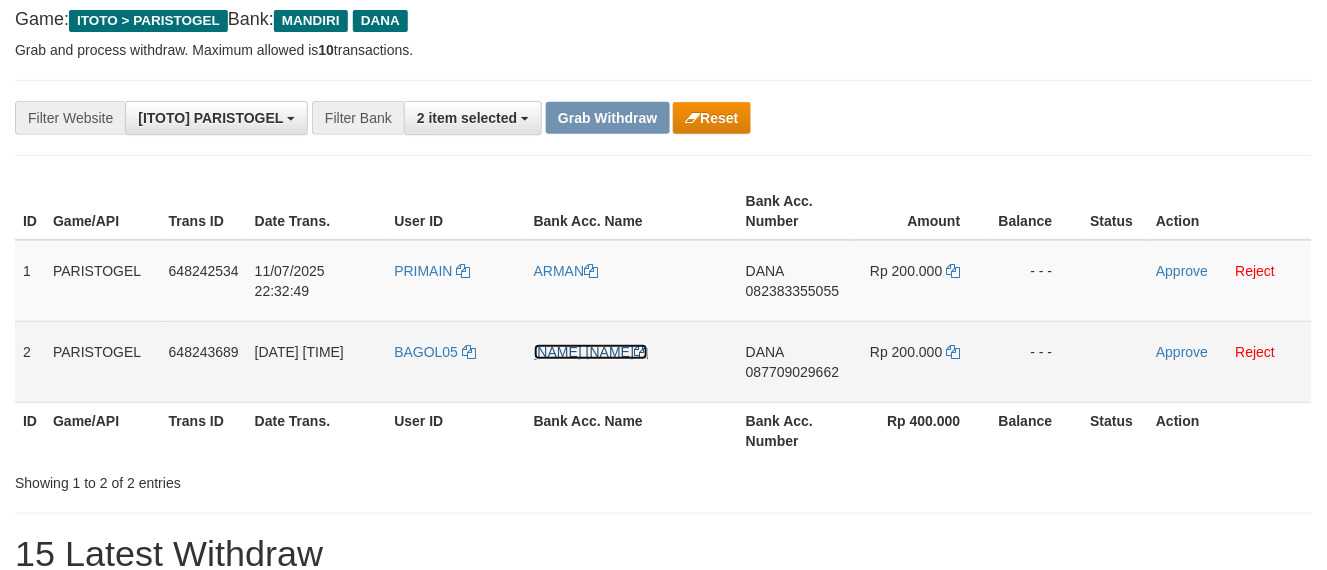 click on "[NAME] [NAME]" at bounding box center [591, 352] 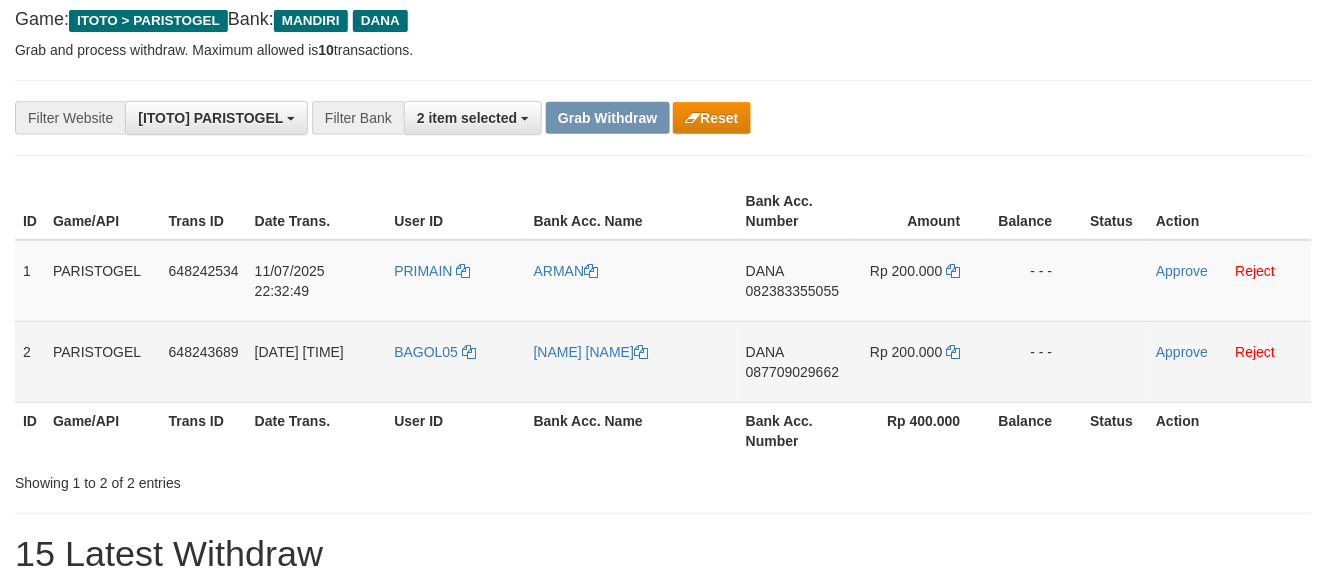 click on "[NAME] [NAME]" at bounding box center (632, 361) 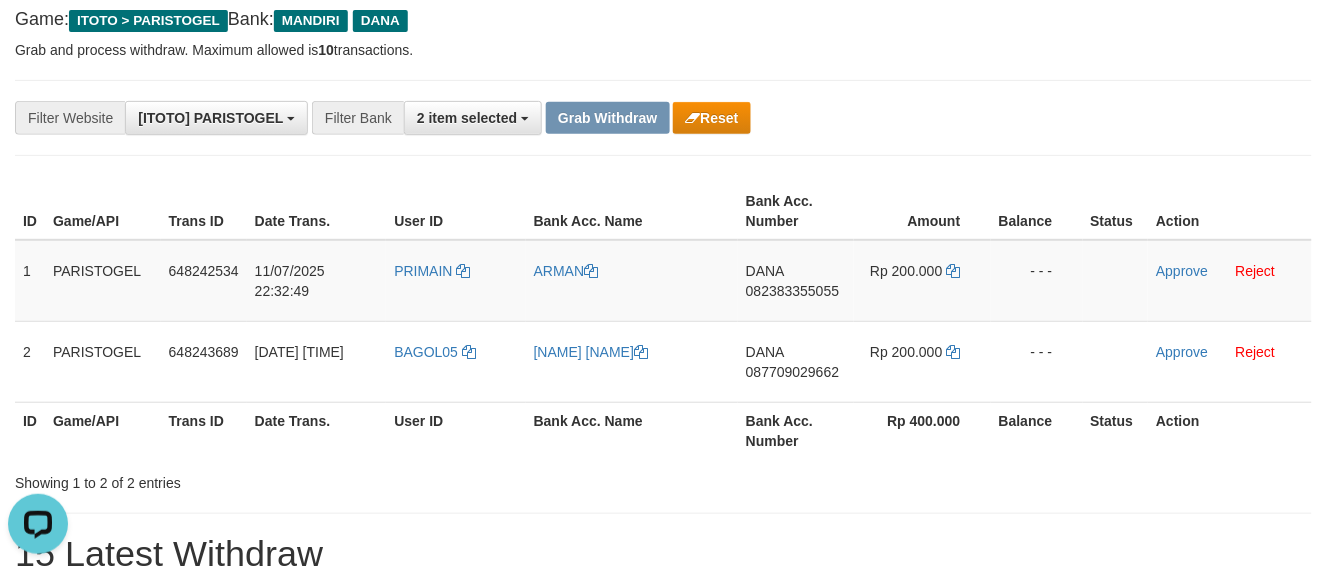 scroll, scrollTop: 0, scrollLeft: 0, axis: both 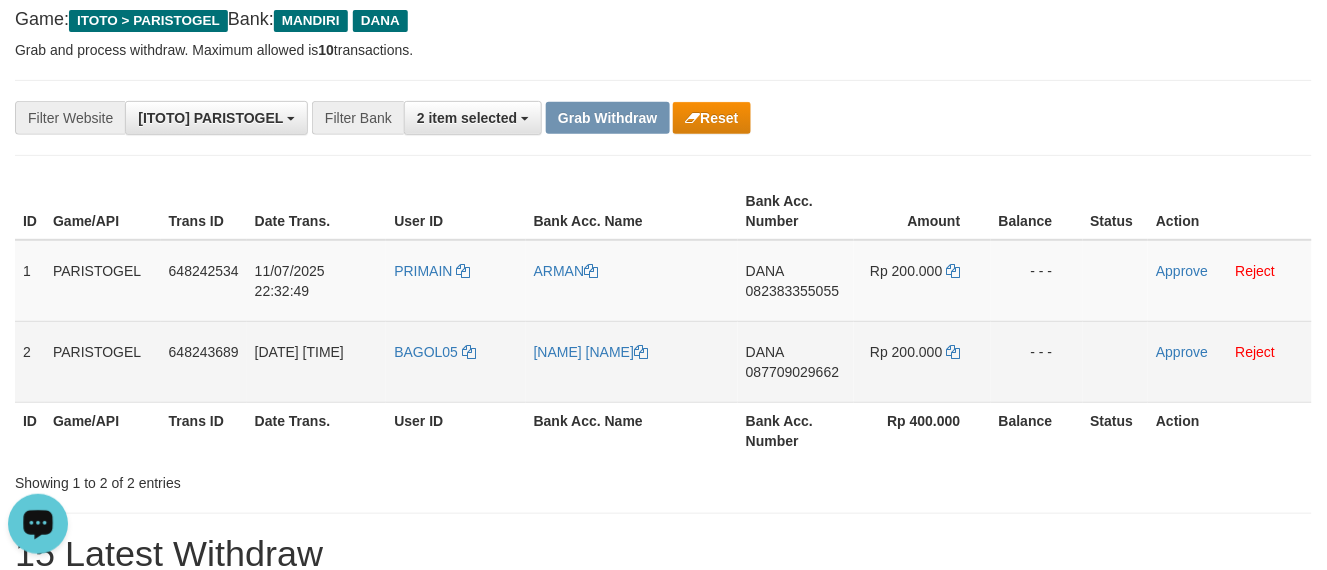 click on "[FIRST] [LAST]" at bounding box center (632, 361) 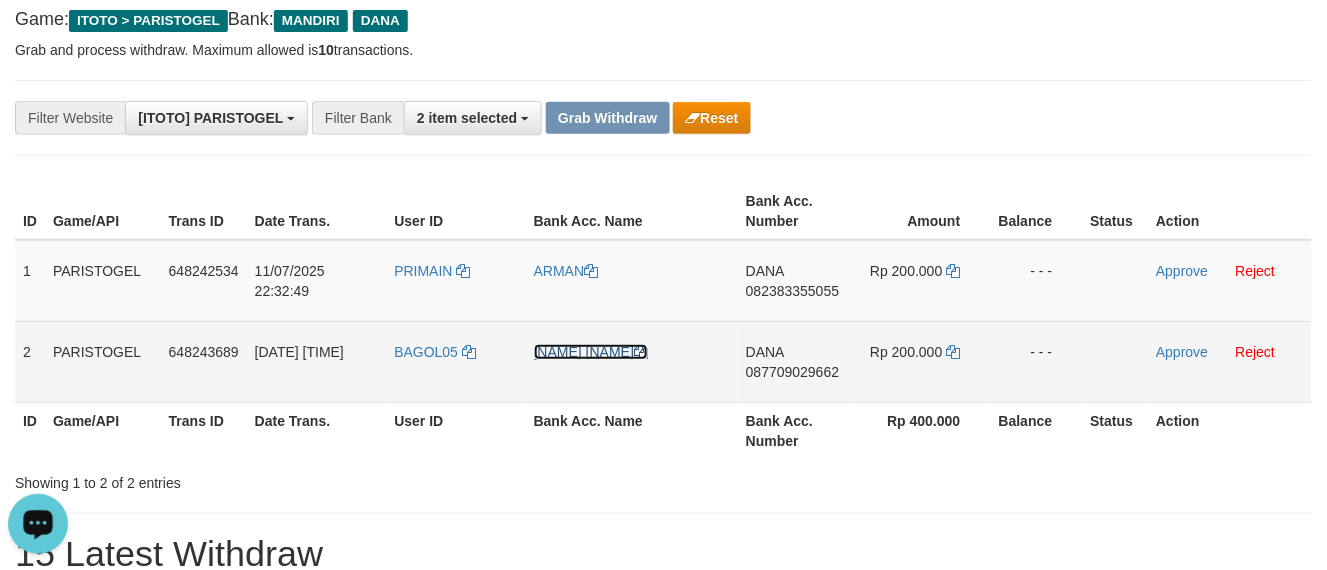 click on "[FIRST] [LAST]" at bounding box center (591, 352) 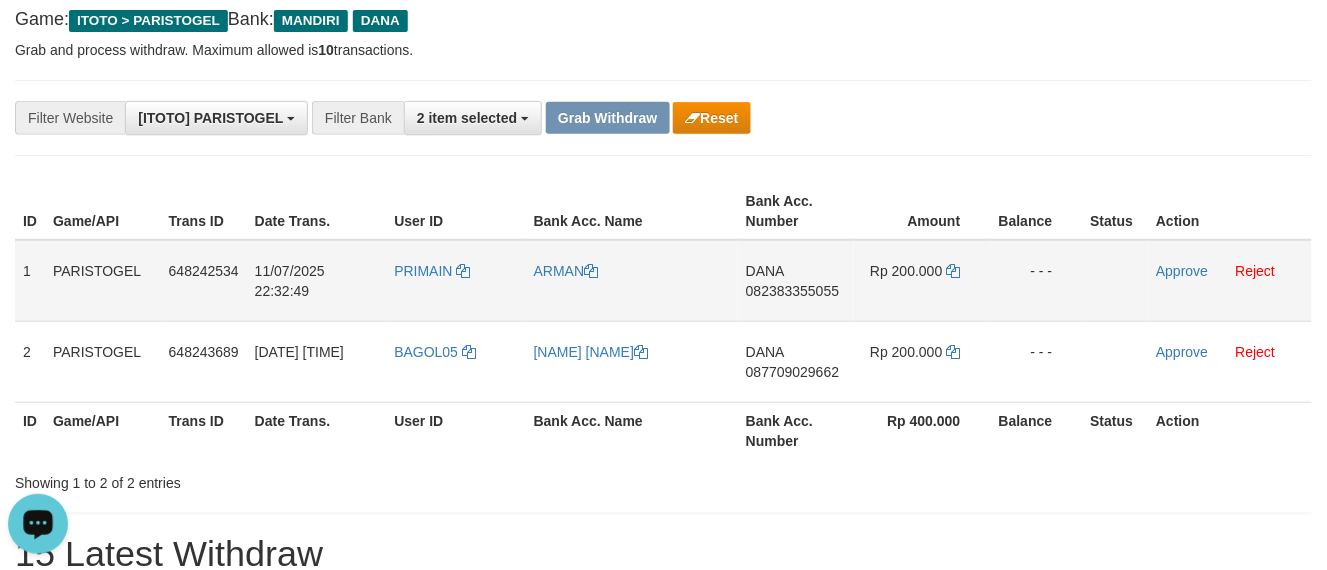 click on "DANA
082383355055" at bounding box center [796, 281] 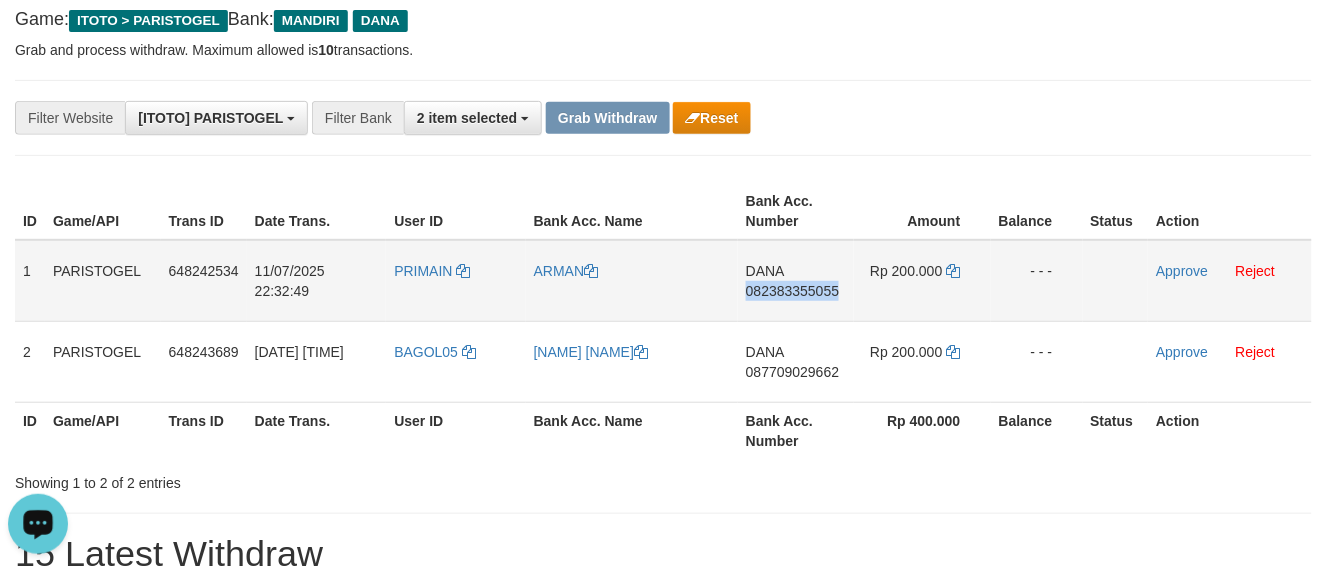 copy on "082383355055" 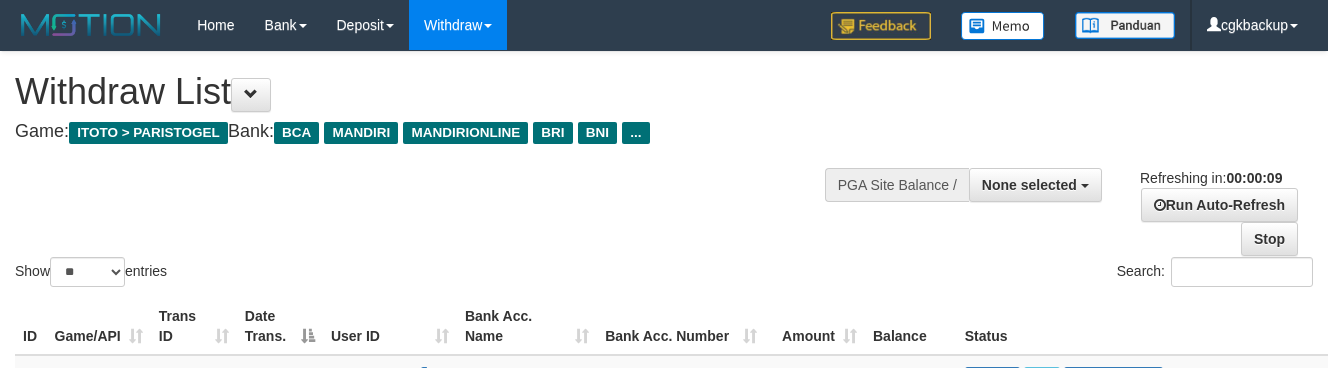 select 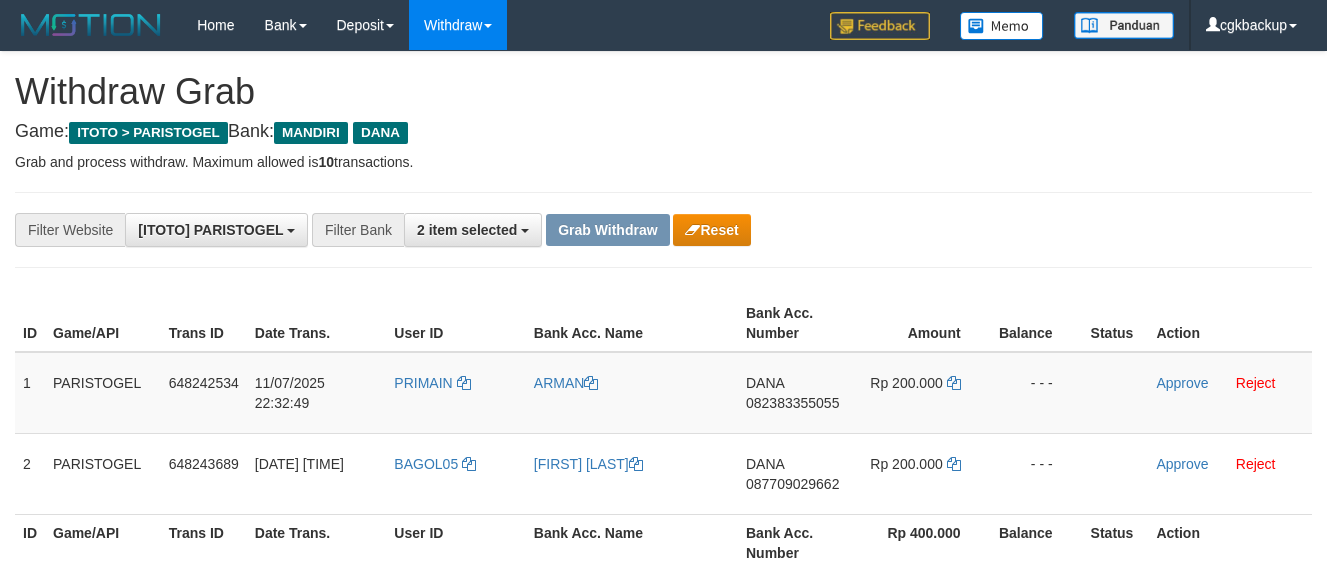 scroll, scrollTop: 112, scrollLeft: 0, axis: vertical 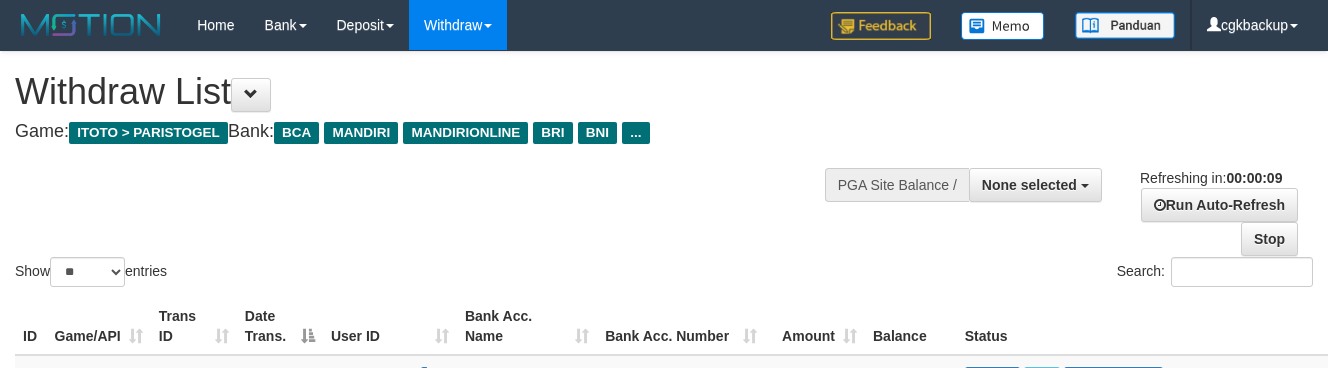 select 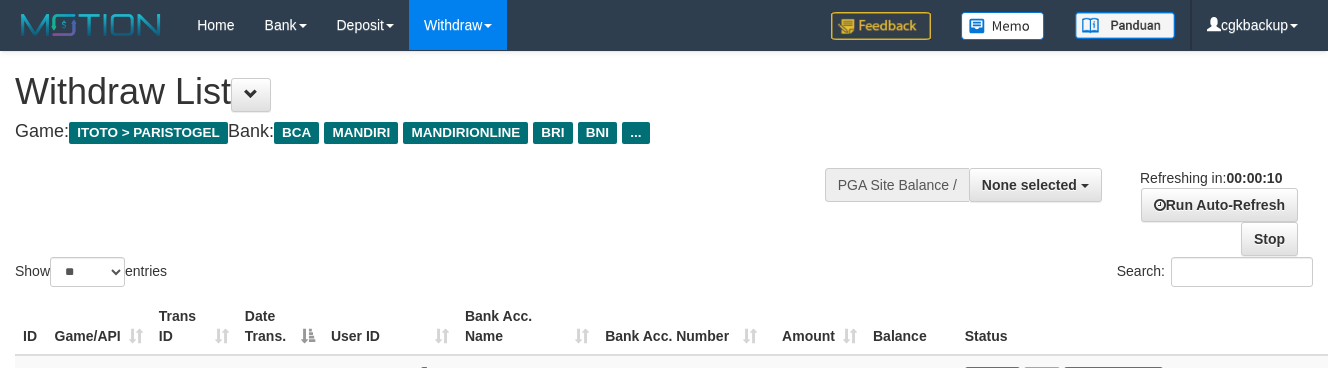 select 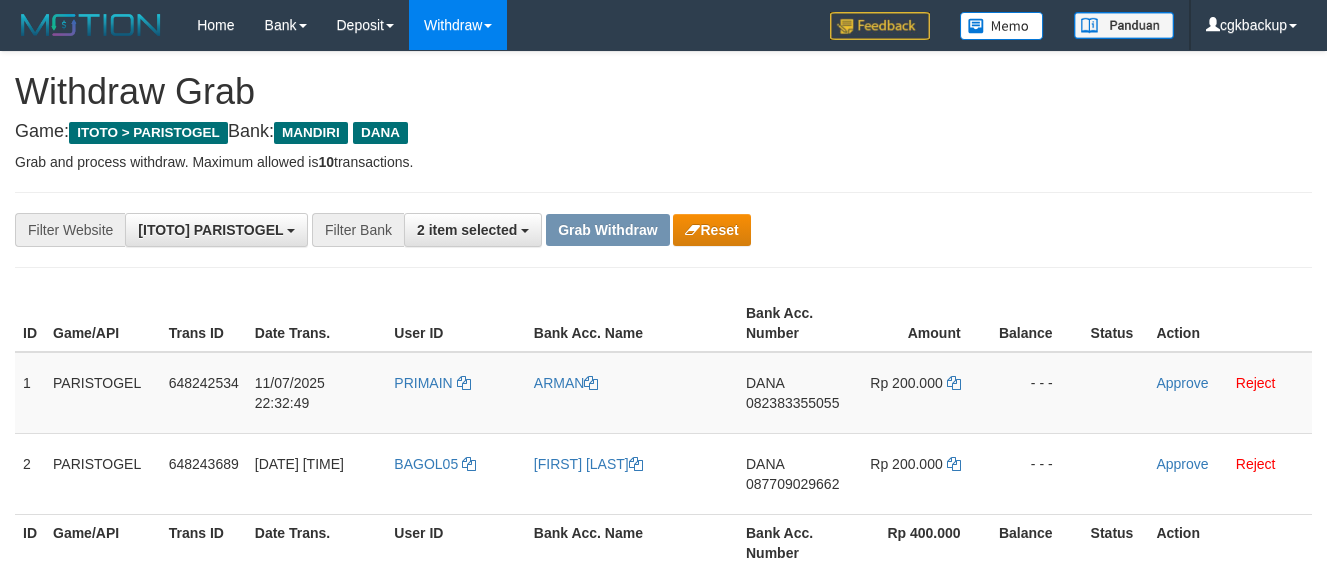 scroll, scrollTop: 112, scrollLeft: 0, axis: vertical 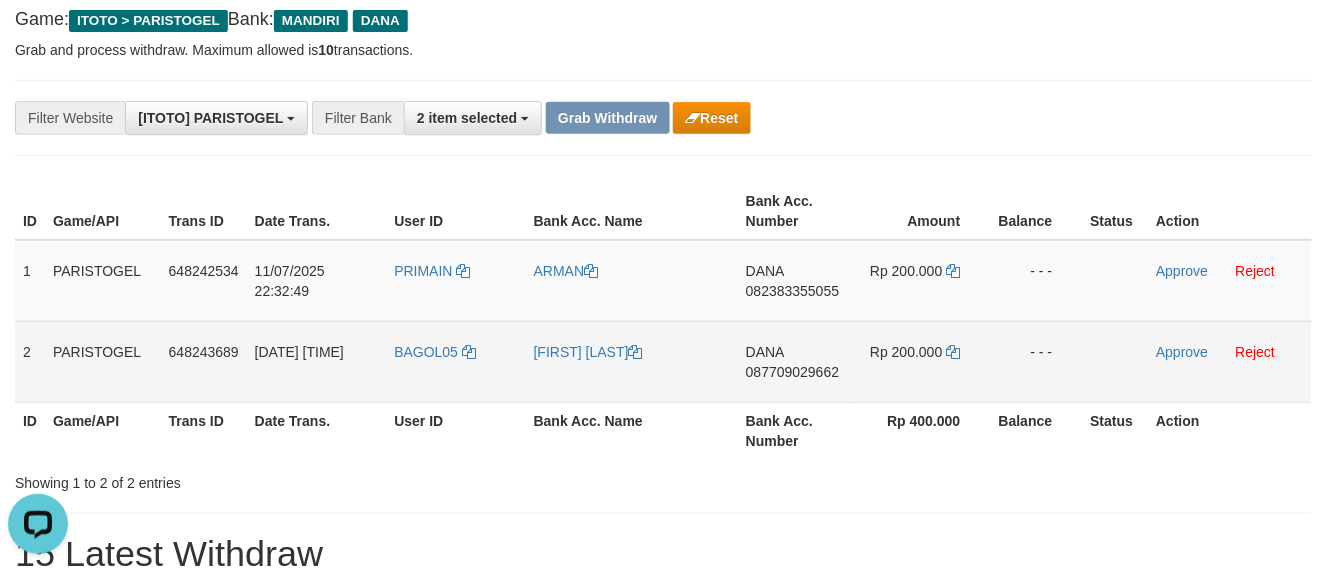 click on "DANA
087709029662" at bounding box center (796, 361) 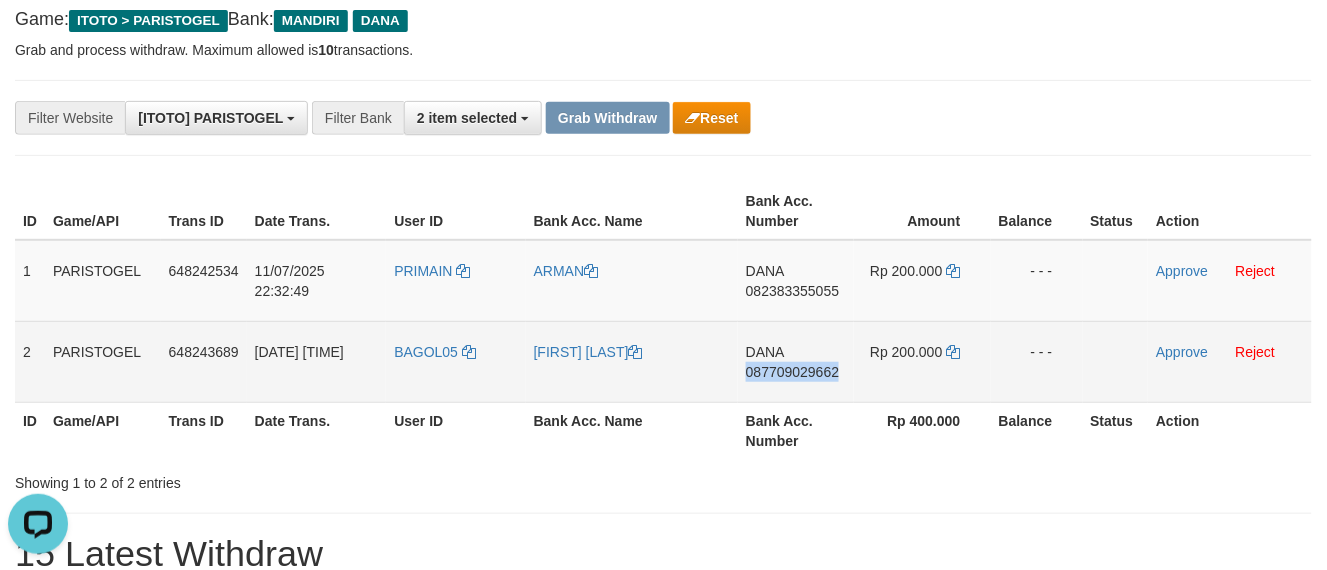 click on "DANA
087709029662" at bounding box center (796, 361) 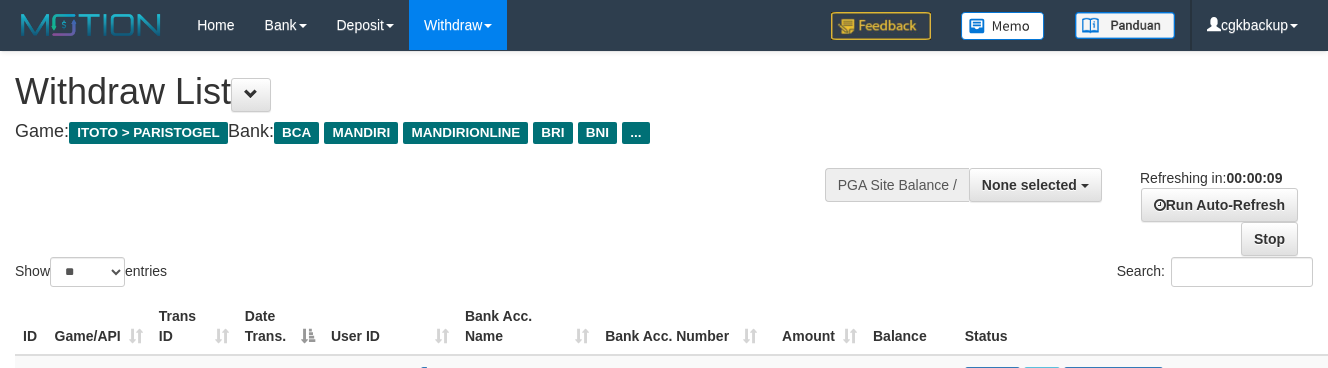 select 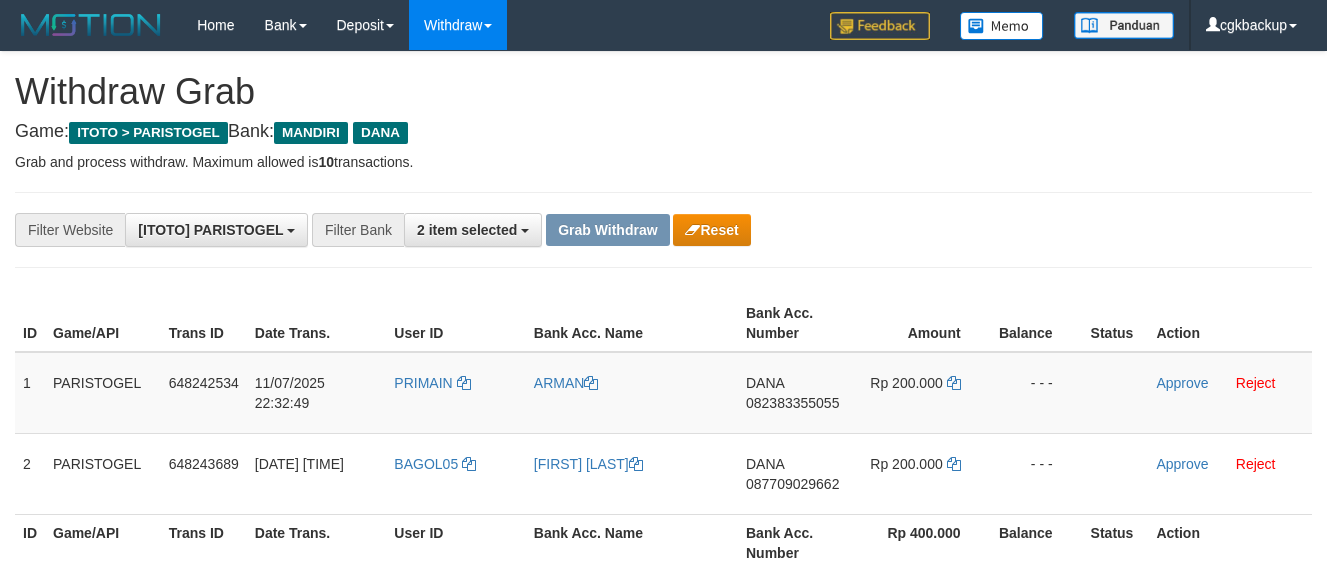 scroll, scrollTop: 112, scrollLeft: 0, axis: vertical 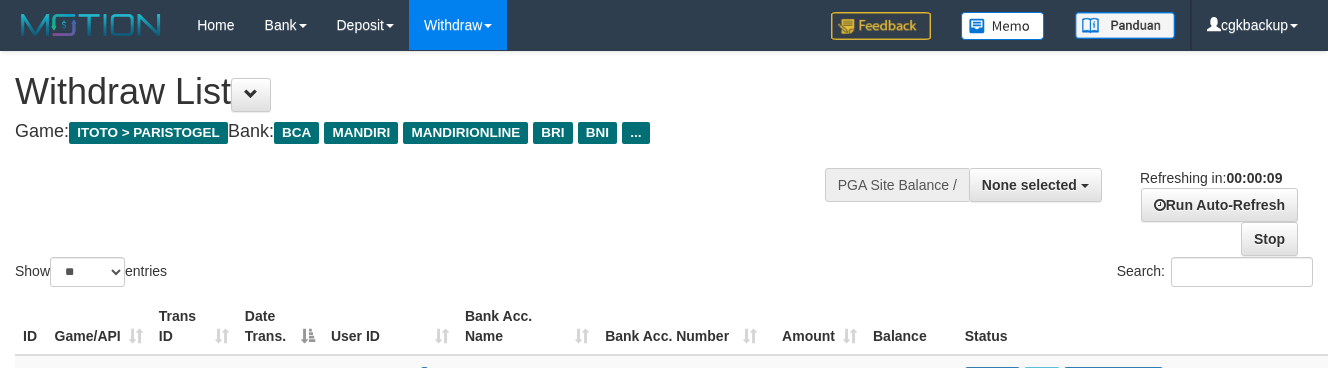 select 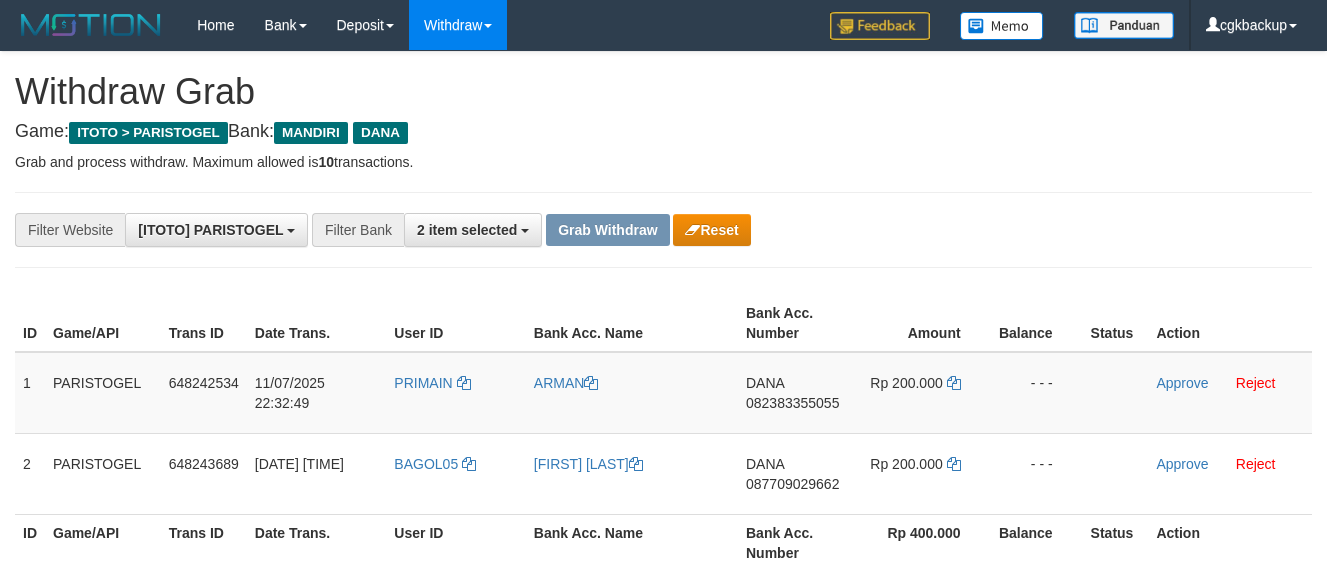 scroll, scrollTop: 112, scrollLeft: 0, axis: vertical 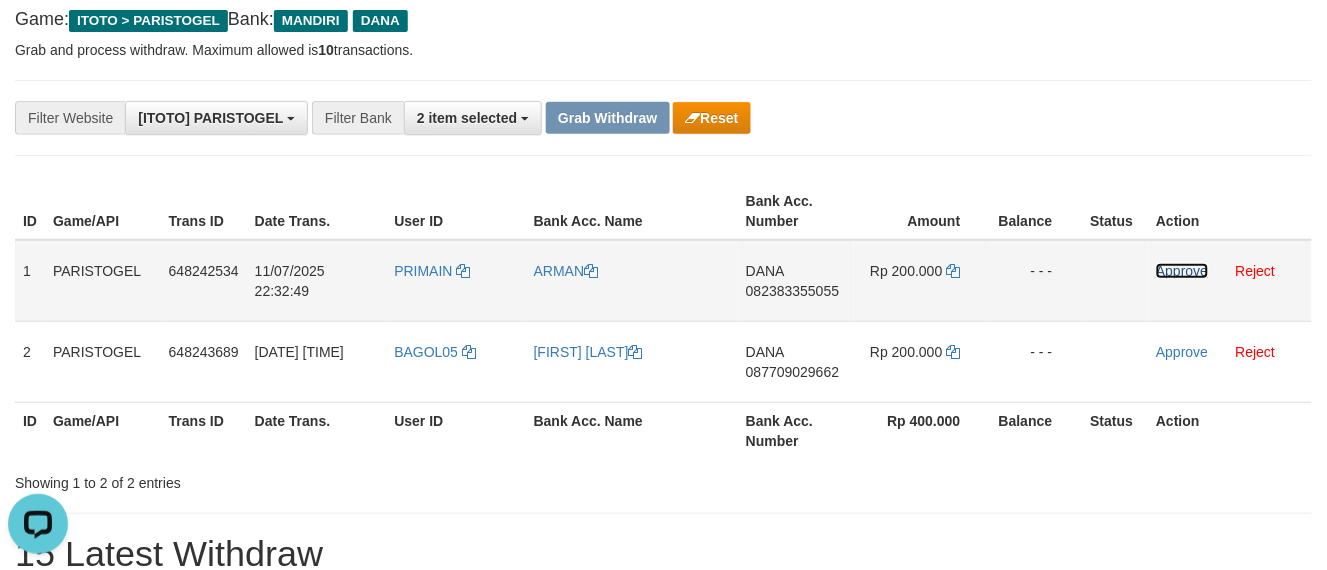 click on "Approve" at bounding box center [1182, 271] 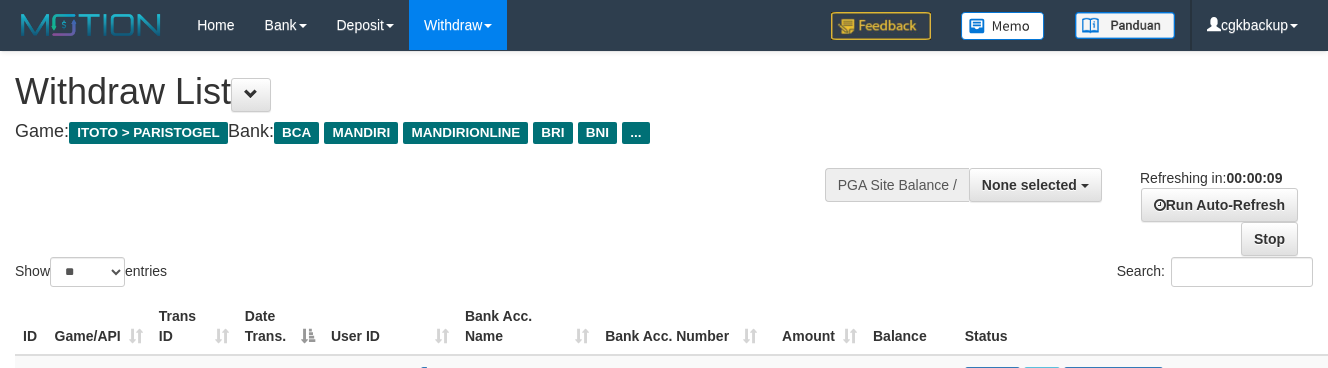 select 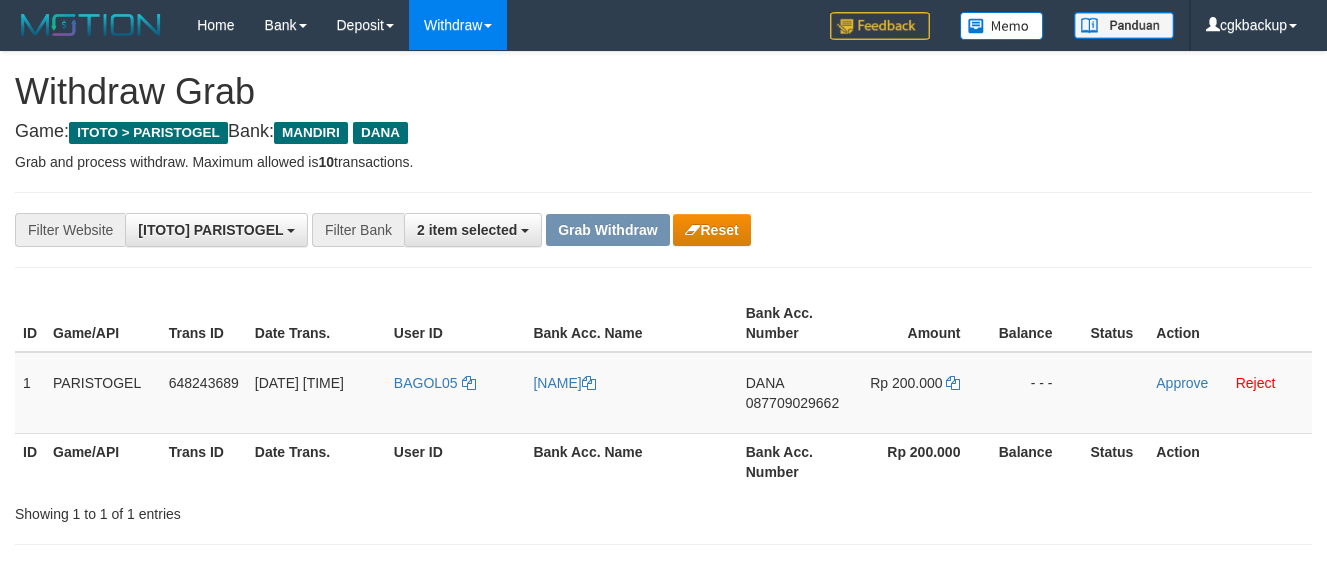 scroll, scrollTop: 112, scrollLeft: 0, axis: vertical 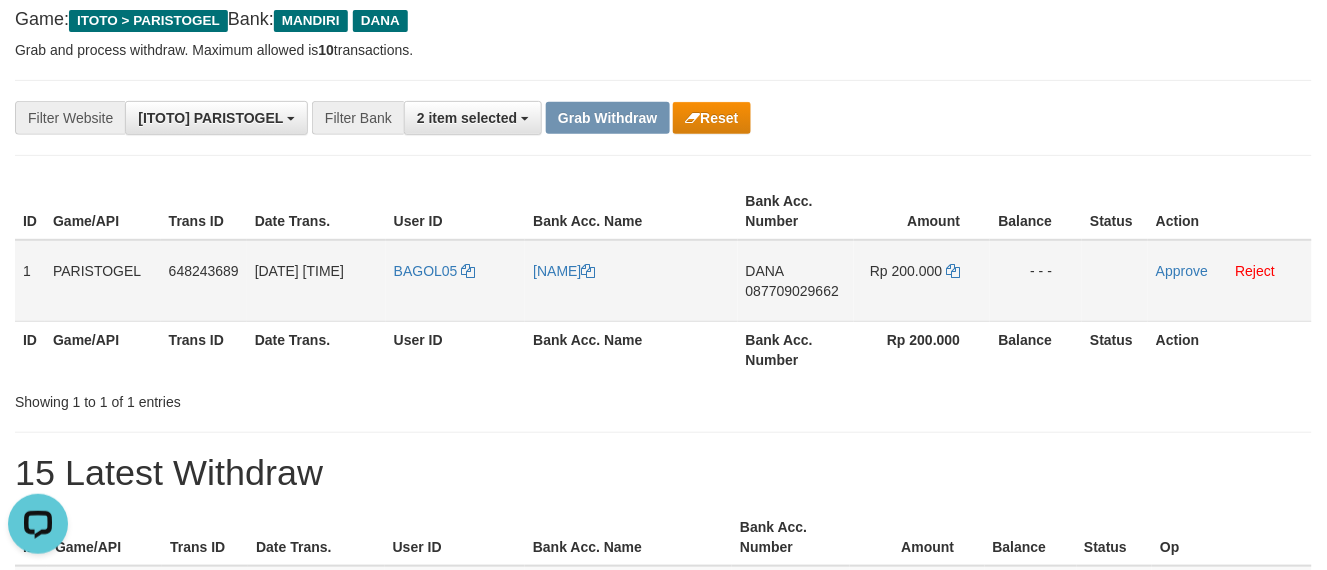 click on "[NAME]
[PHONE]" at bounding box center [796, 281] 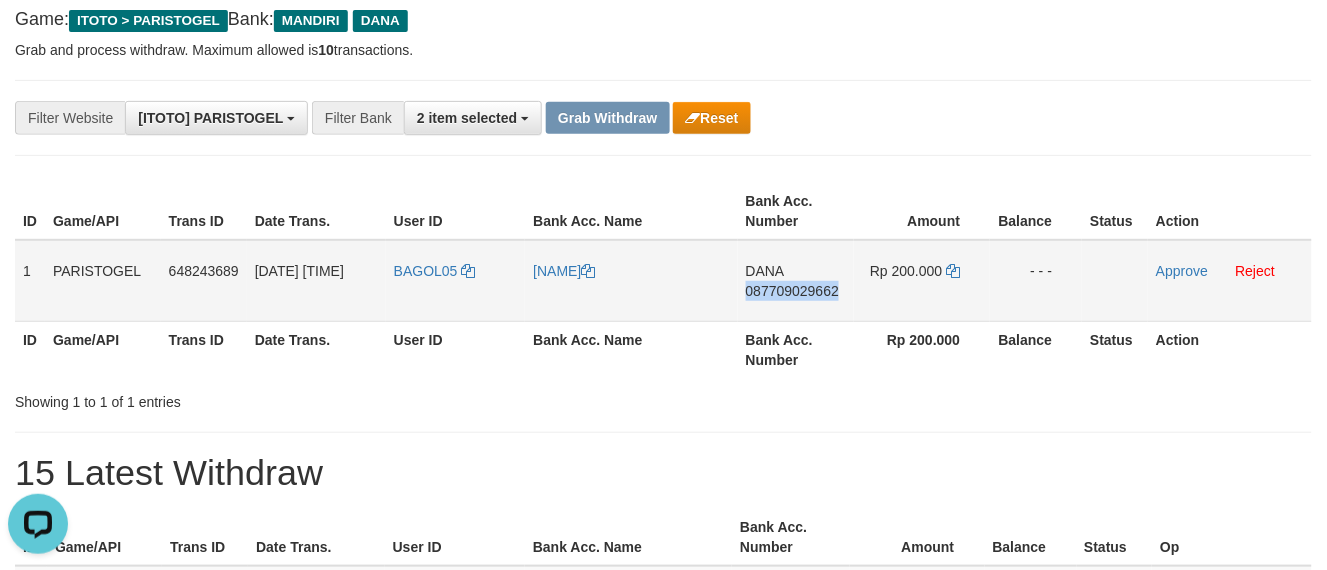 click on "DANA
087709029662" at bounding box center [796, 281] 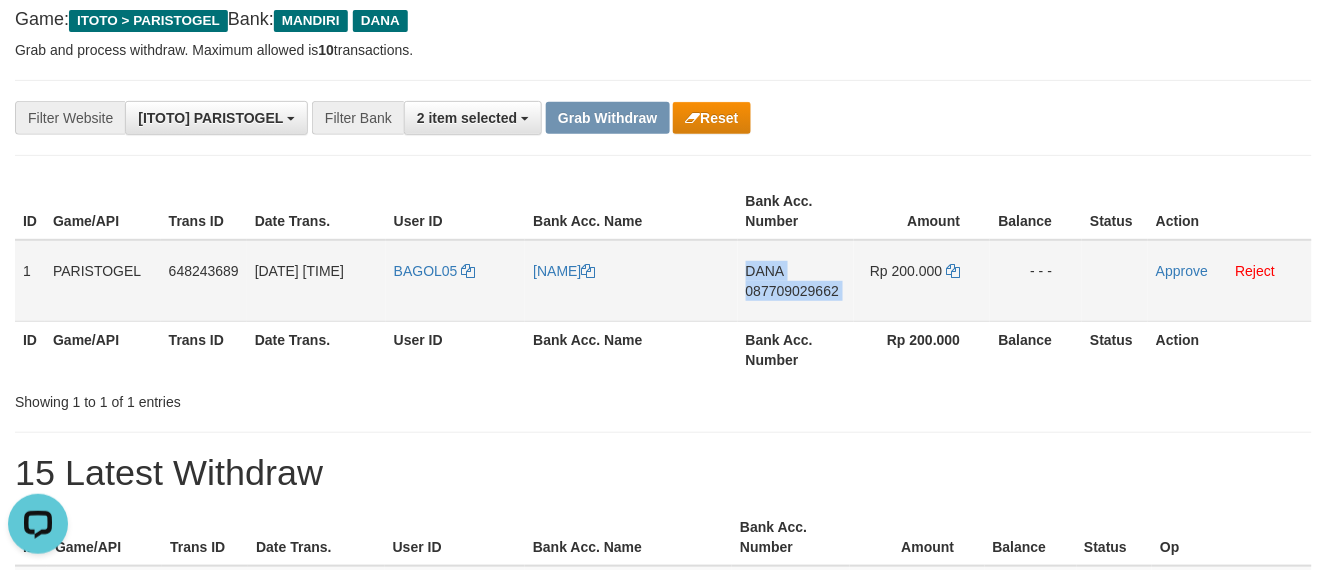 click on "DANA
087709029662" at bounding box center (796, 281) 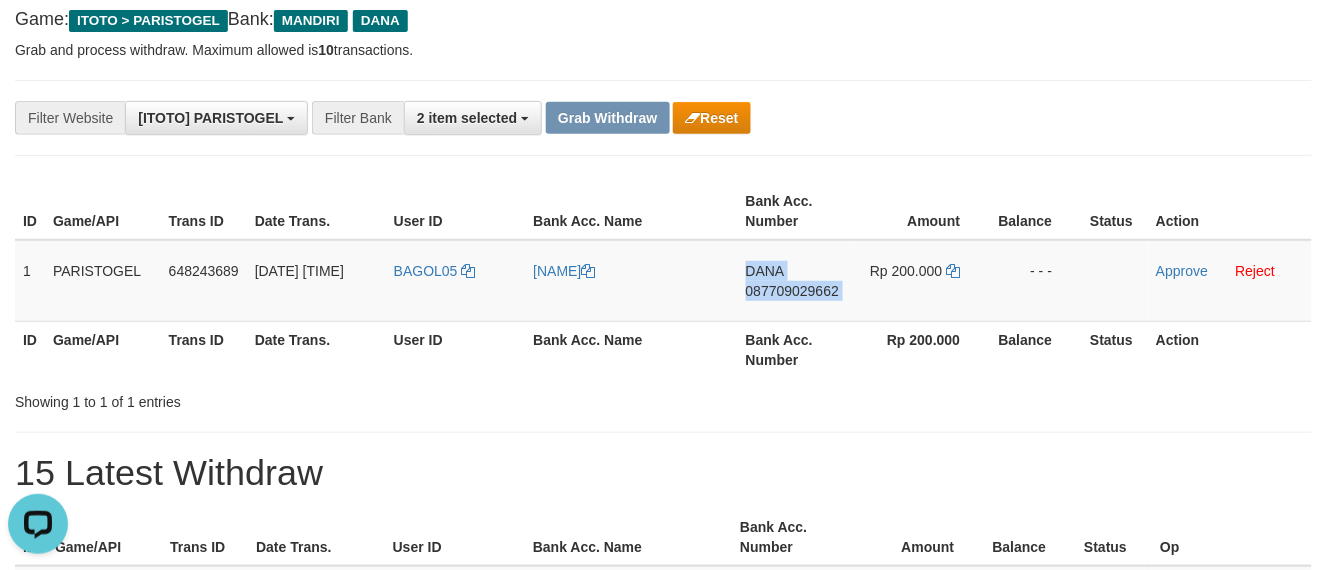 copy on "DANA
087709029662" 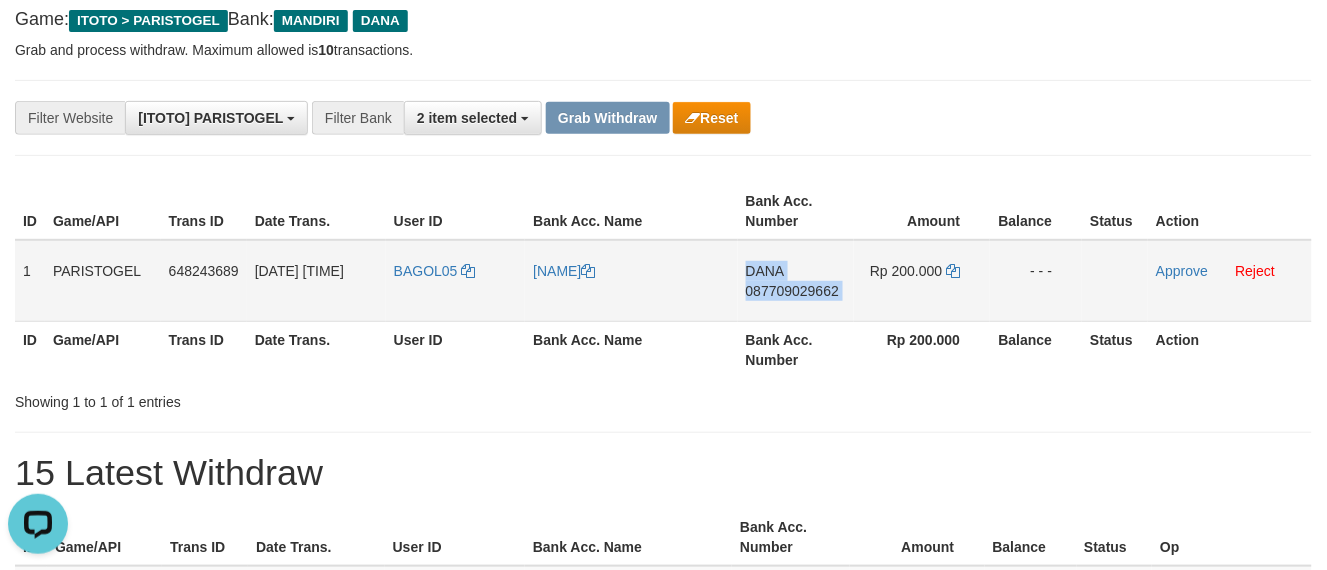 click on "DANA
087709029662" at bounding box center [796, 281] 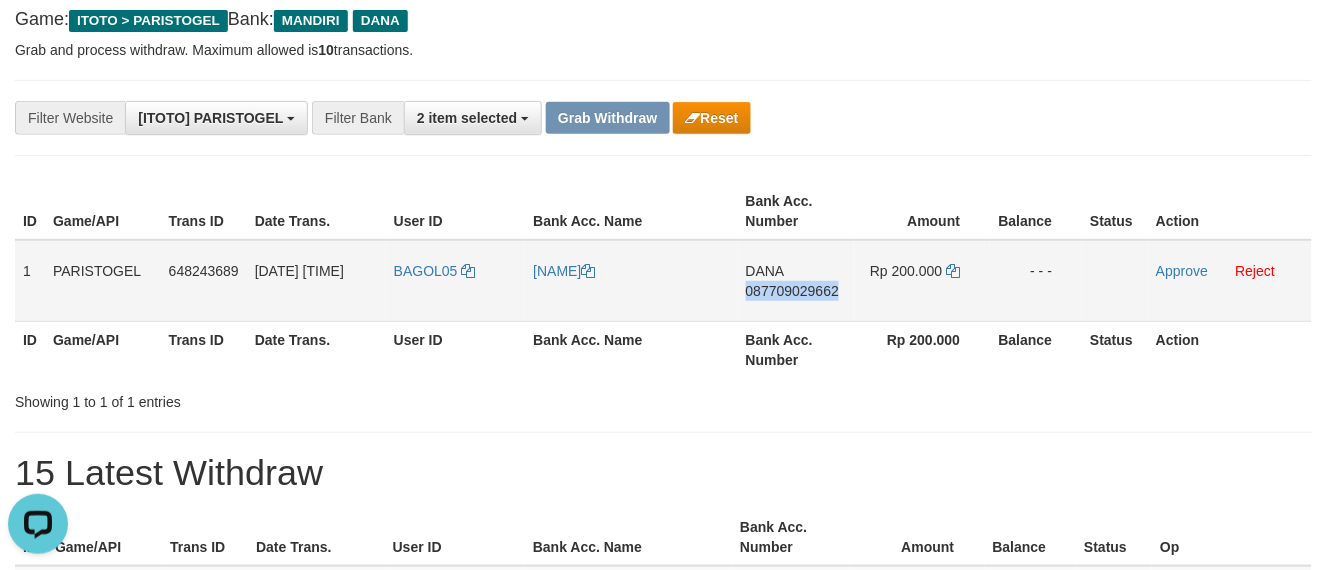 click on "DANA
087709029662" at bounding box center (796, 281) 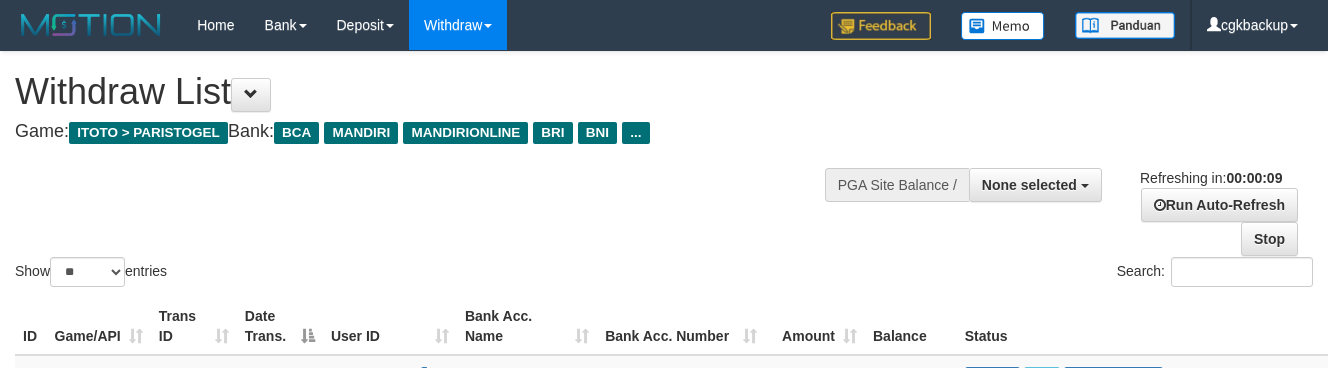 select 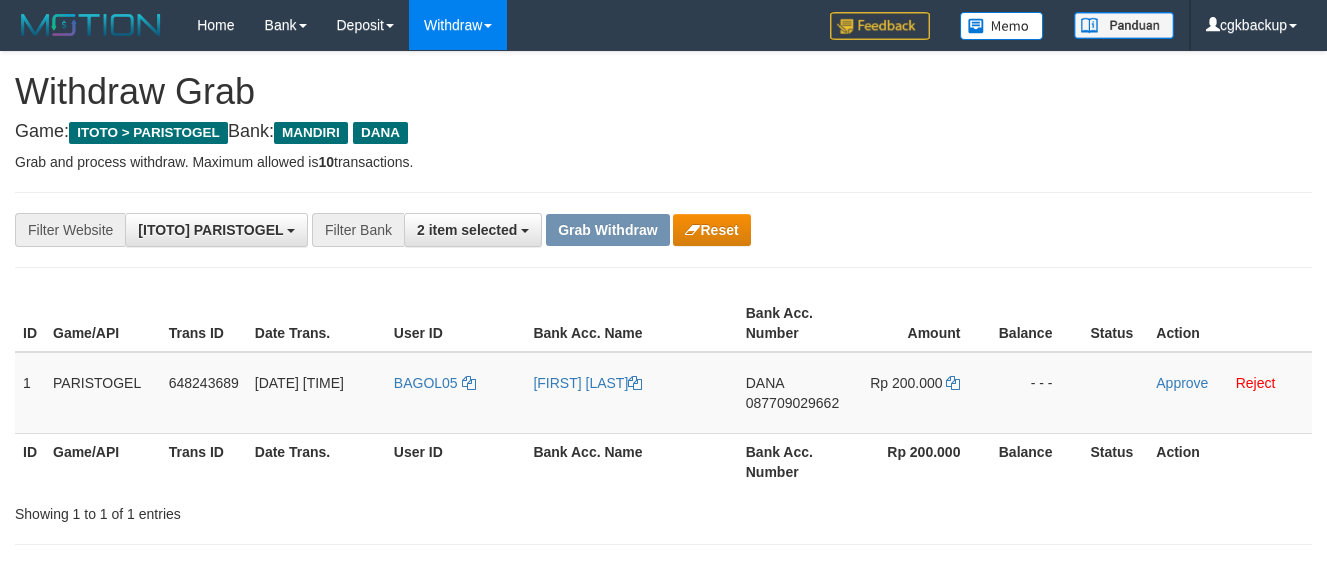 scroll, scrollTop: 112, scrollLeft: 0, axis: vertical 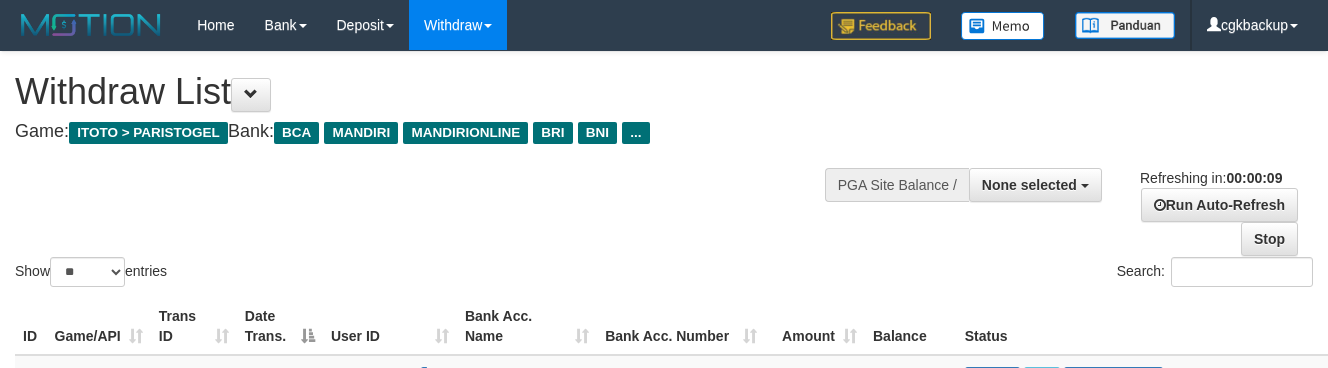 select 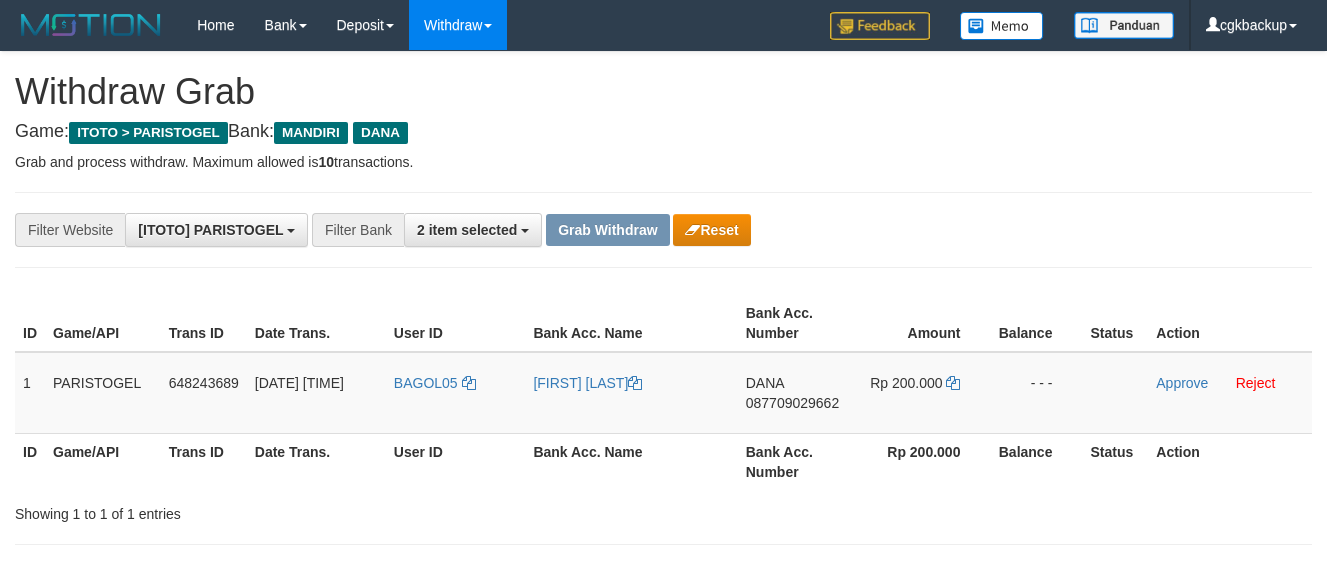 scroll, scrollTop: 112, scrollLeft: 0, axis: vertical 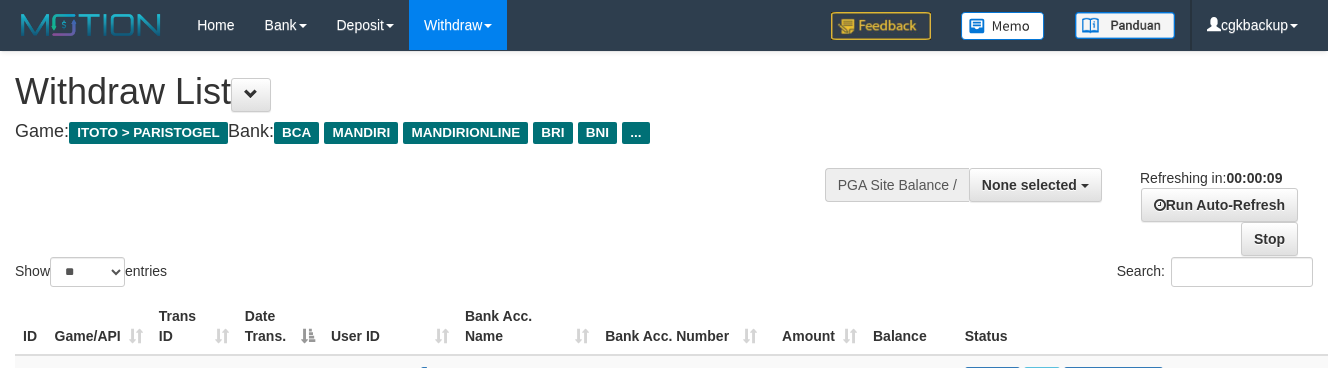 select 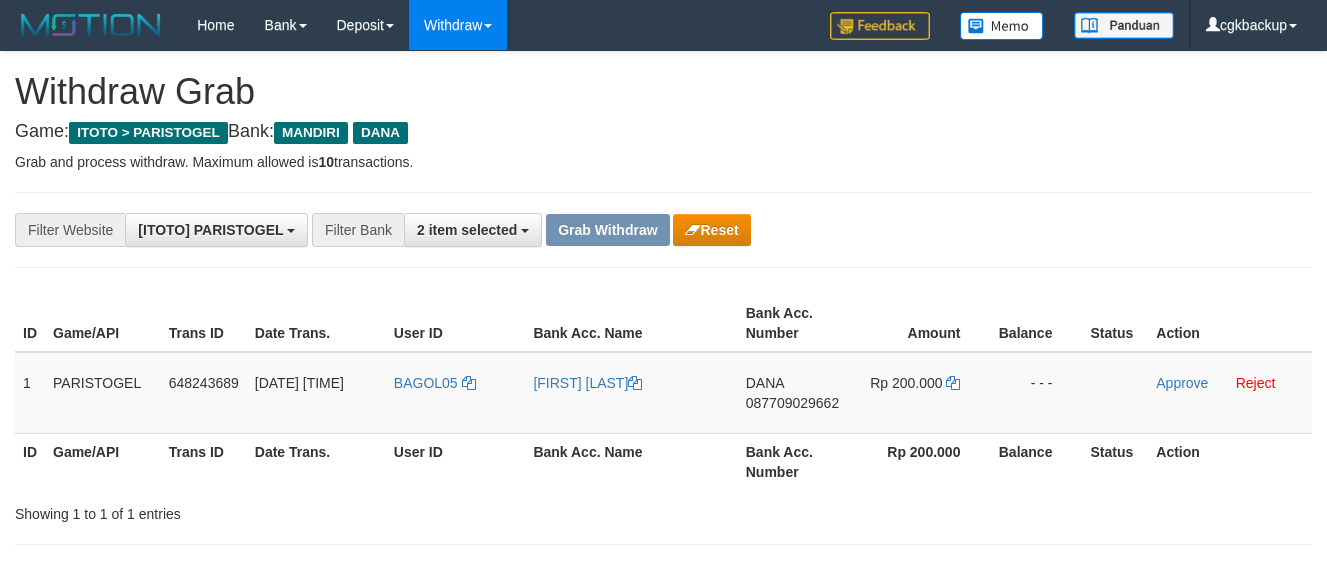 scroll, scrollTop: 112, scrollLeft: 0, axis: vertical 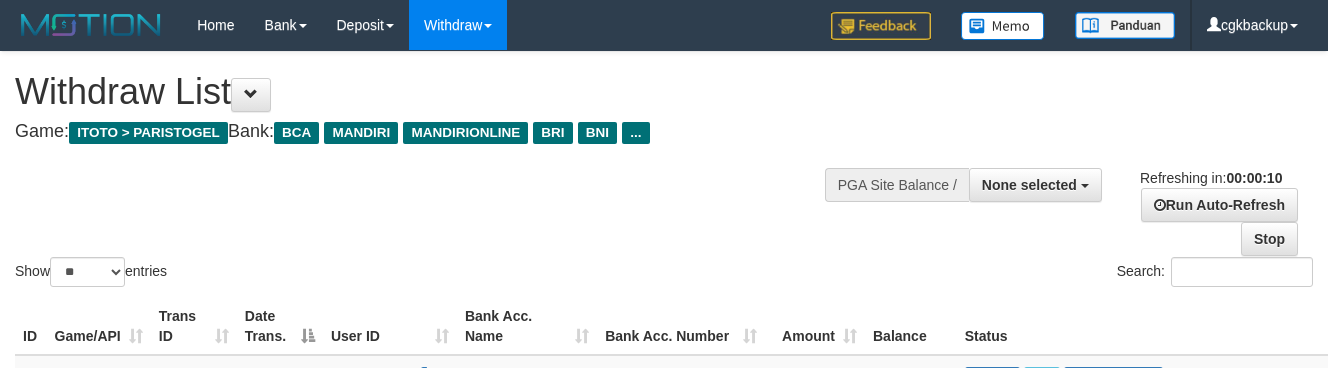 select 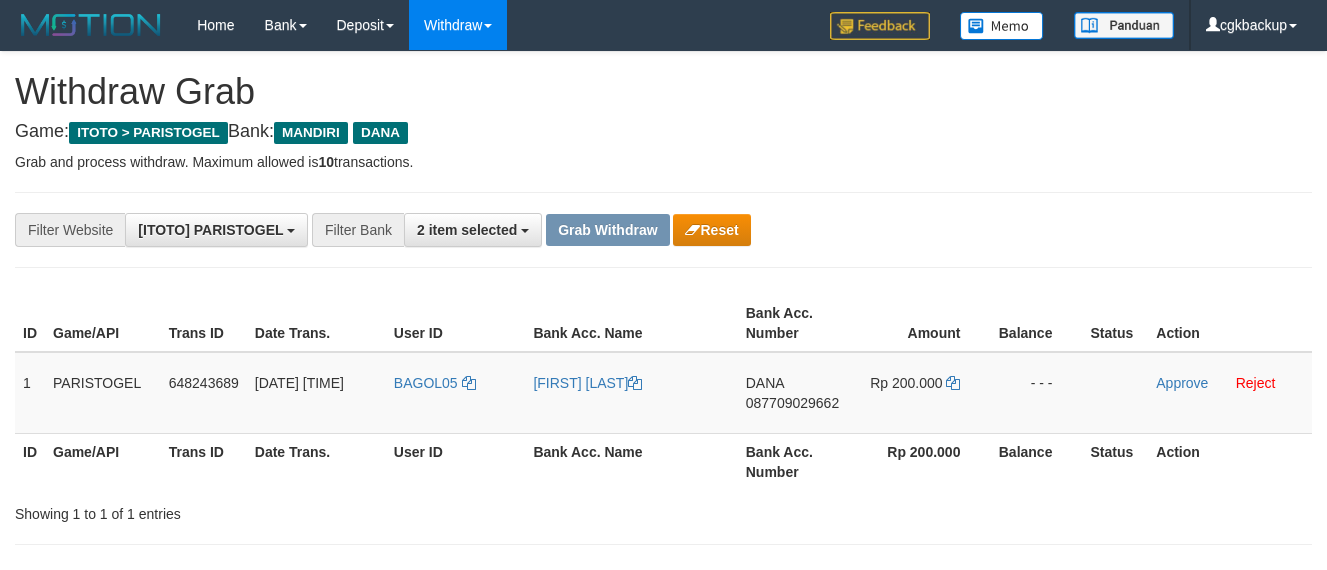scroll, scrollTop: 112, scrollLeft: 0, axis: vertical 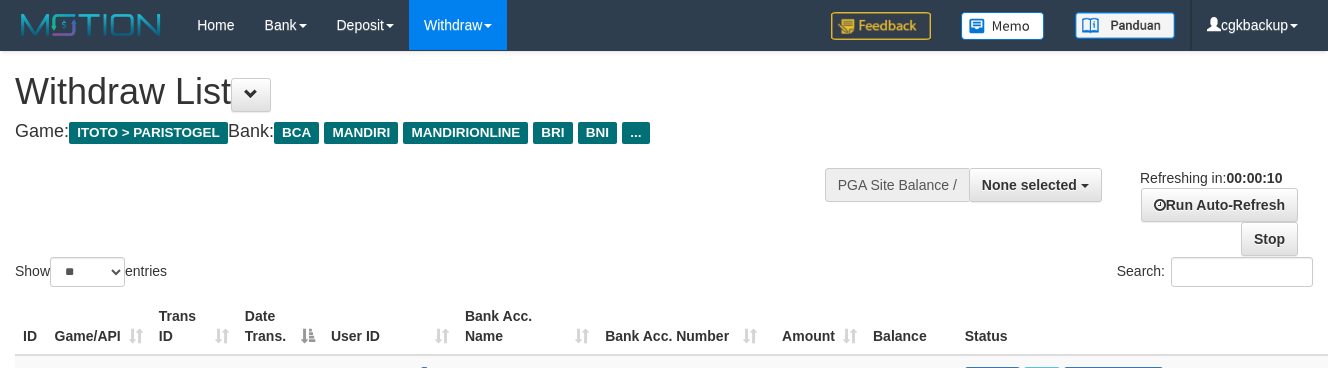 select 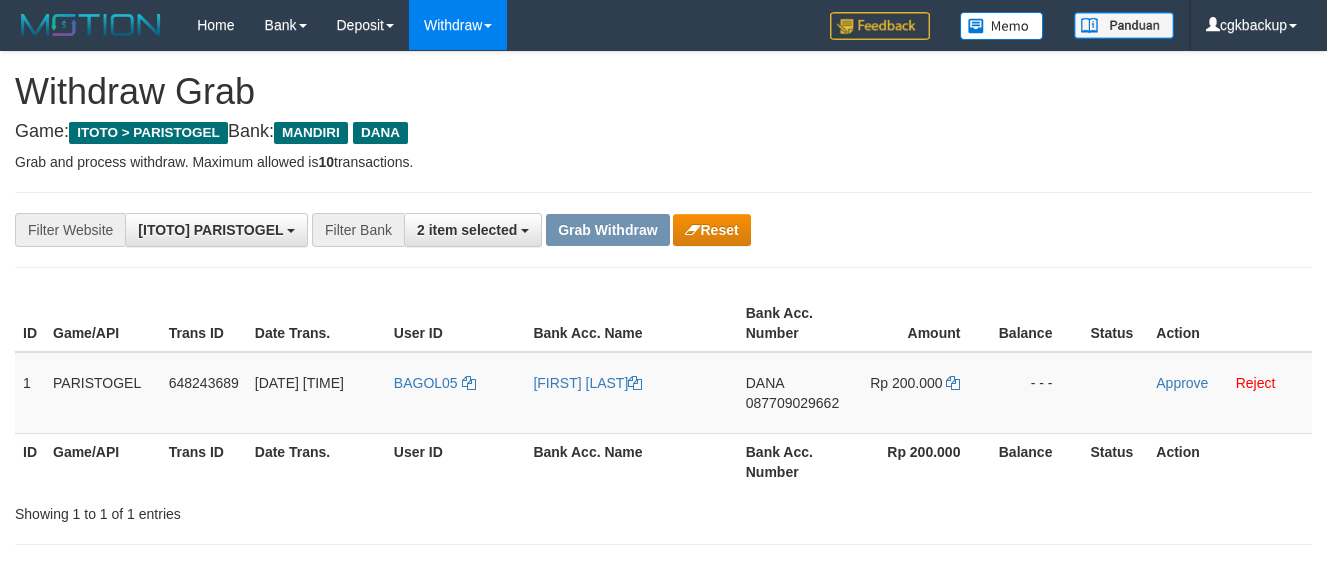 scroll, scrollTop: 112, scrollLeft: 0, axis: vertical 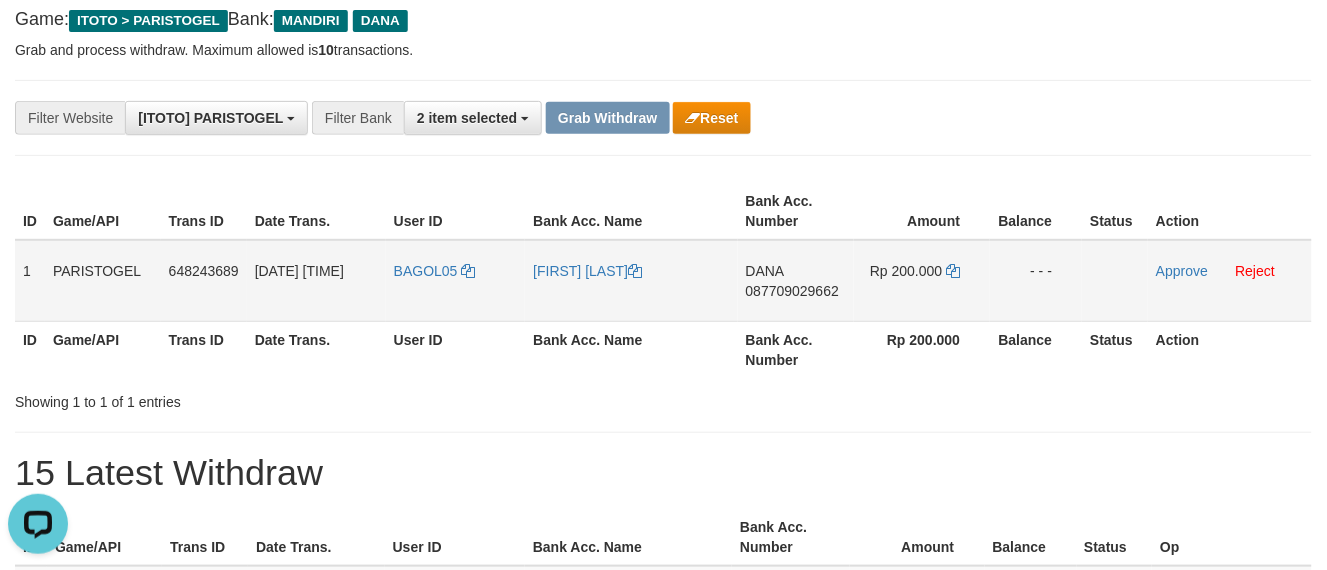 click on "DANA
087709029662" at bounding box center (796, 281) 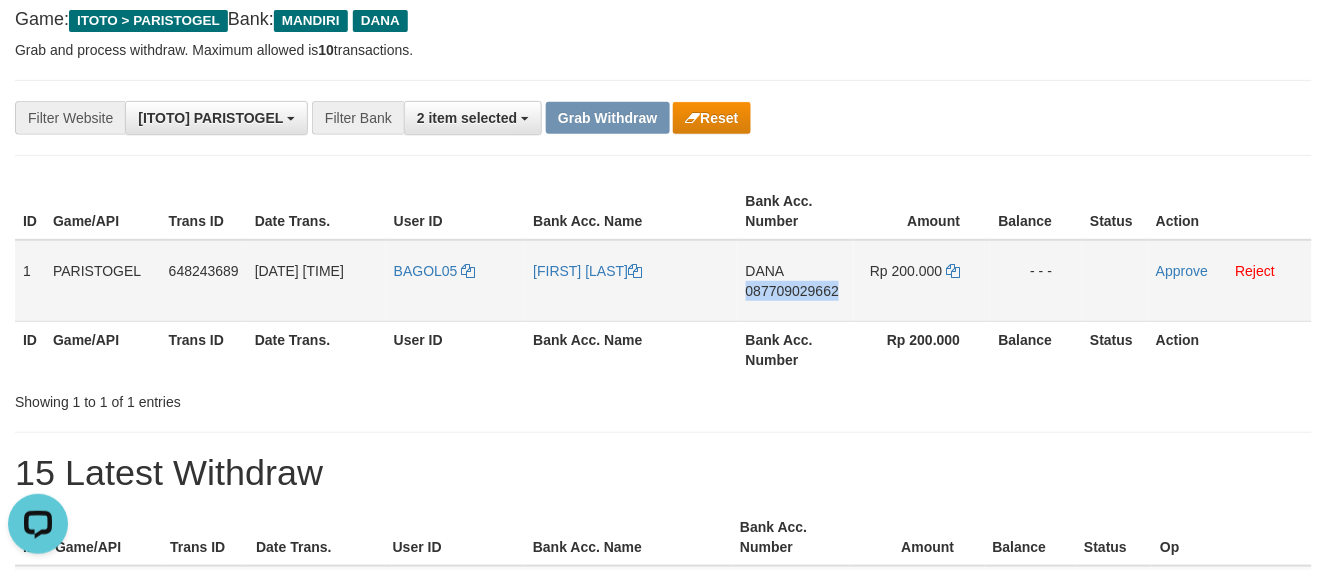 click on "DANA
087709029662" at bounding box center [796, 281] 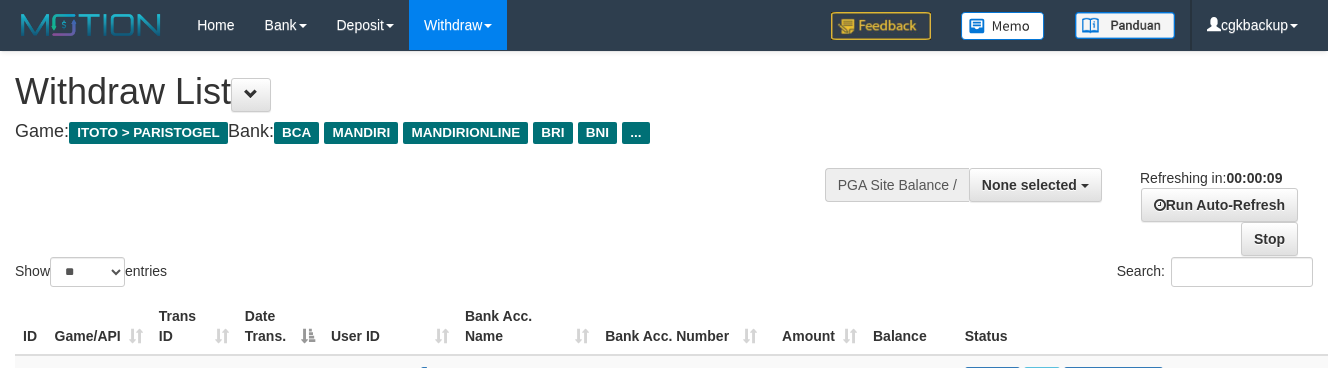 select 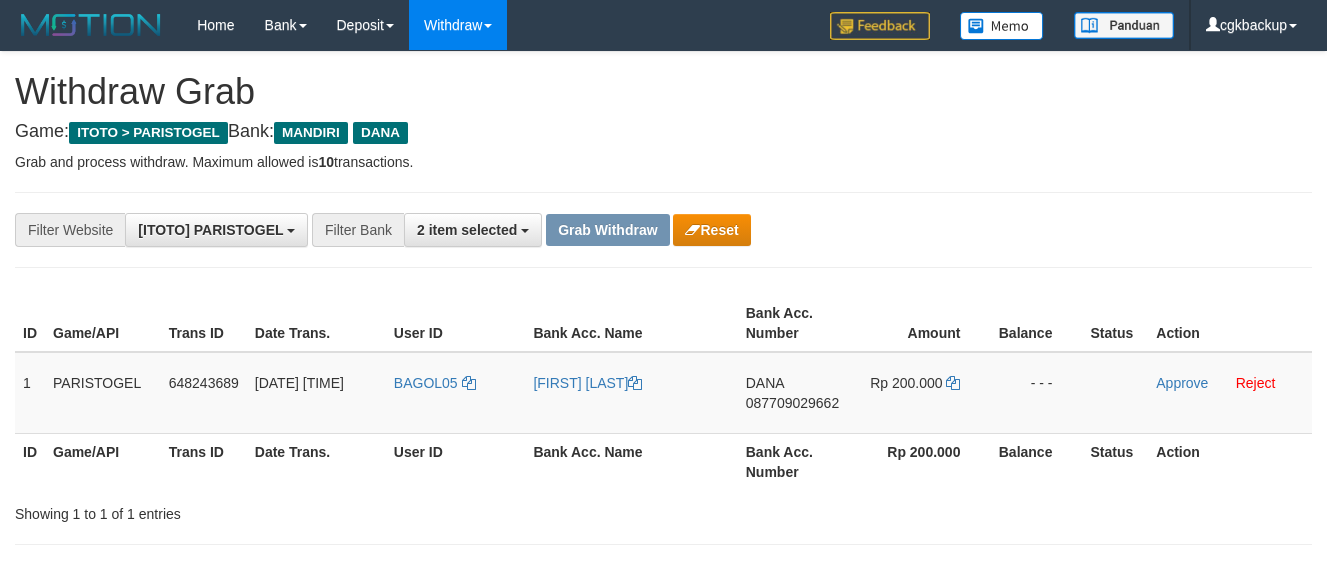scroll, scrollTop: 112, scrollLeft: 0, axis: vertical 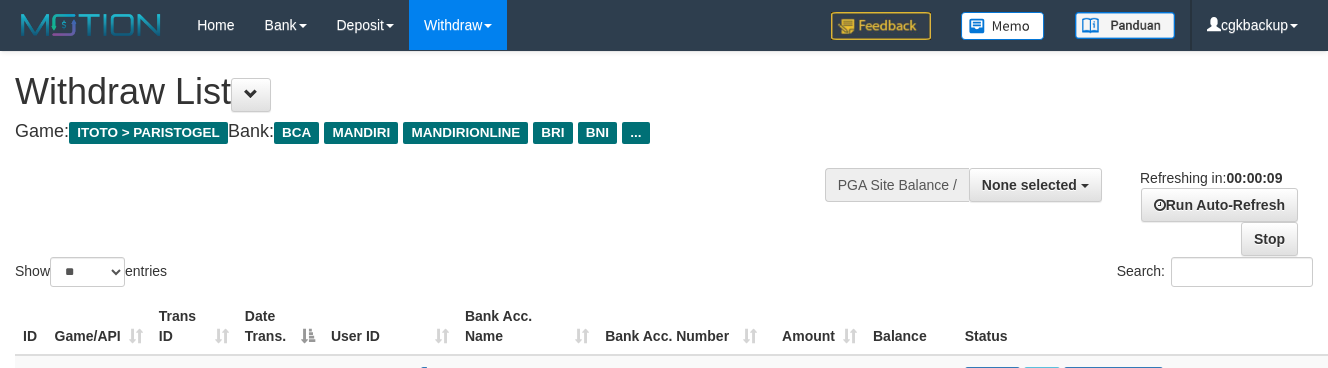 select 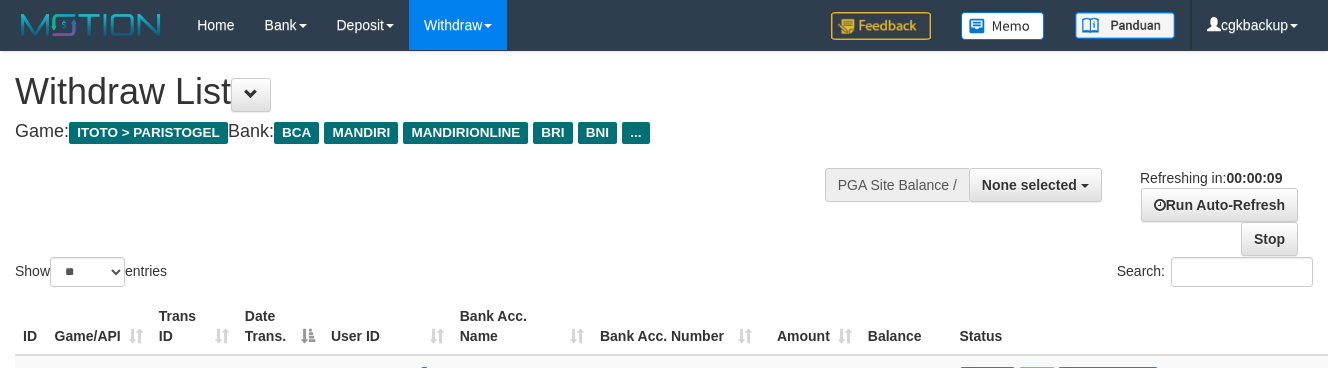 select 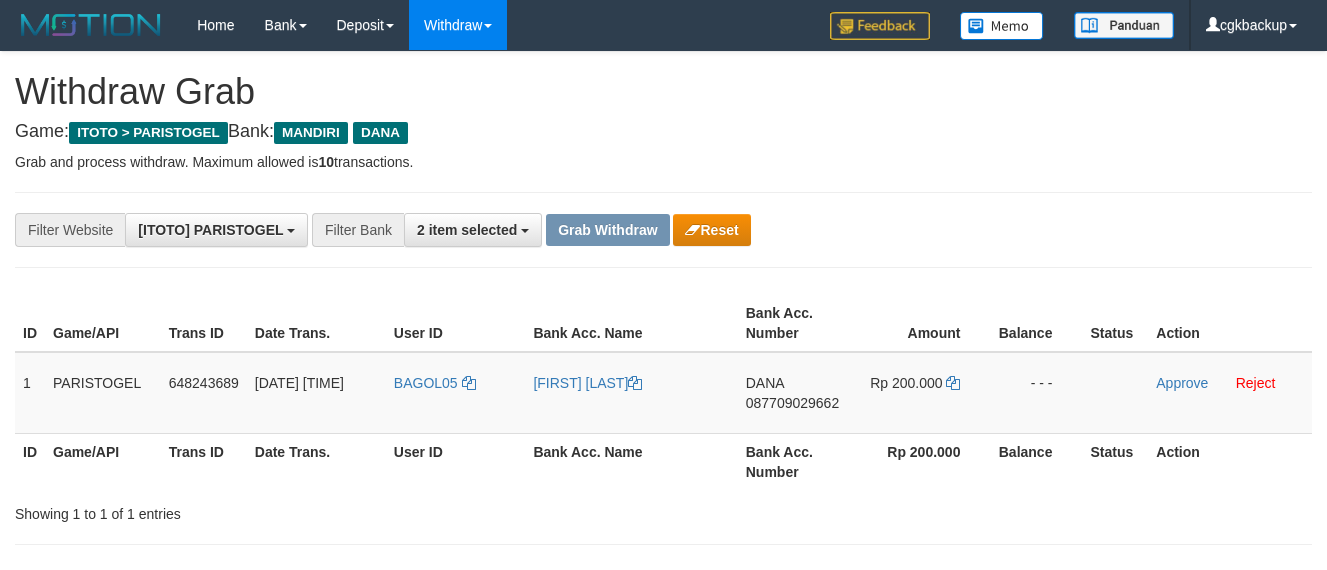 scroll, scrollTop: 112, scrollLeft: 0, axis: vertical 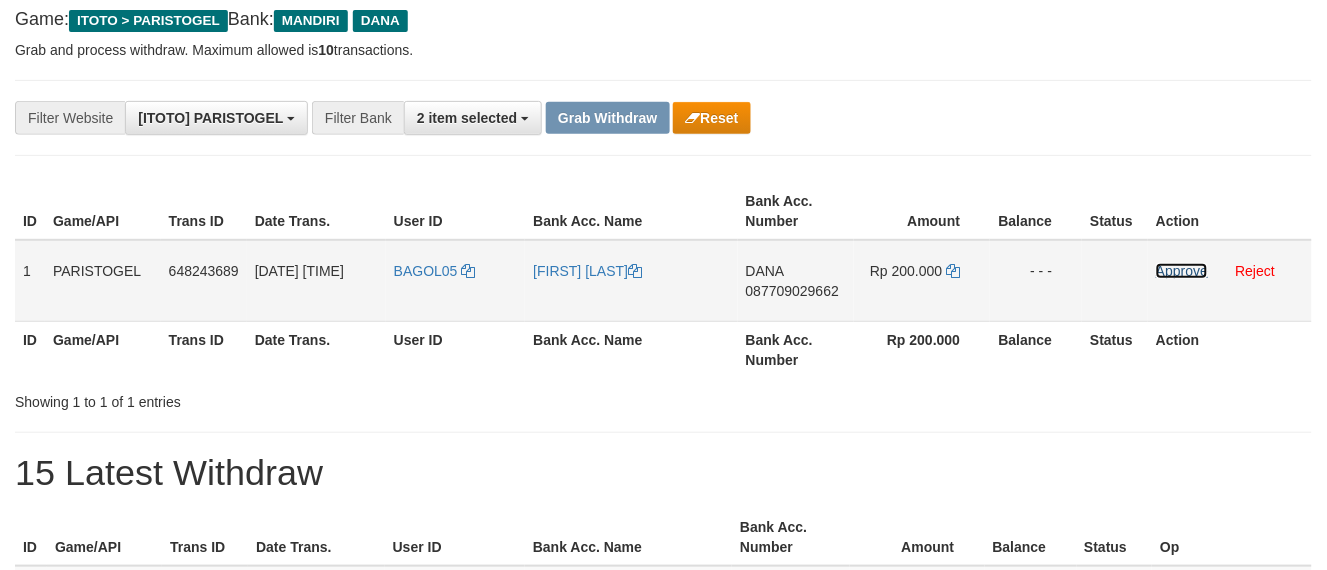 click on "Approve" at bounding box center (1182, 271) 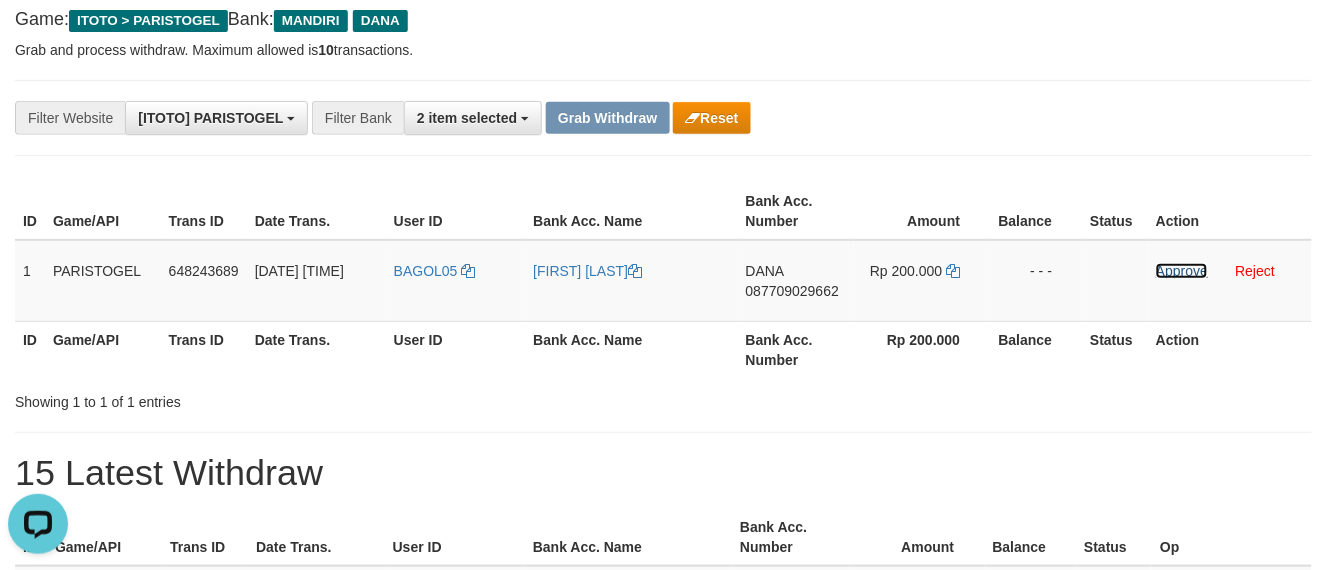 scroll, scrollTop: 0, scrollLeft: 0, axis: both 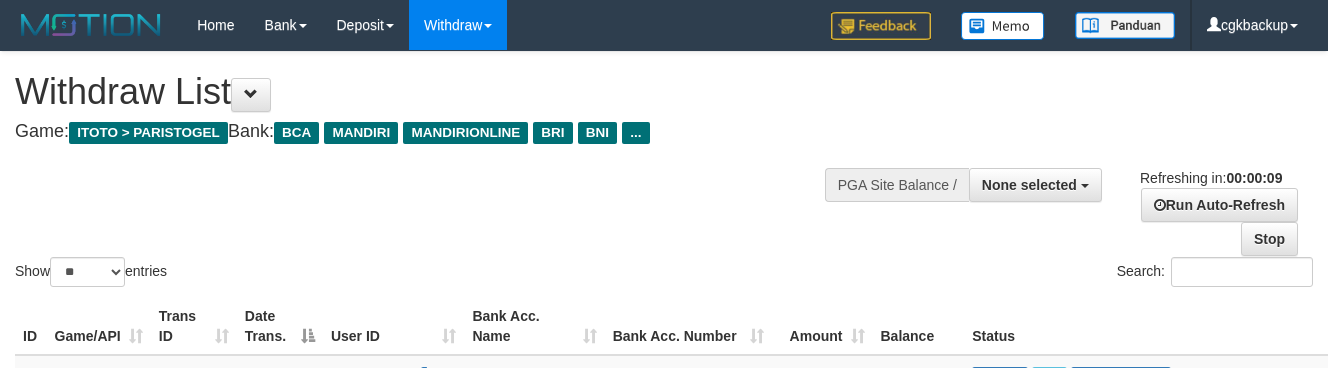 select 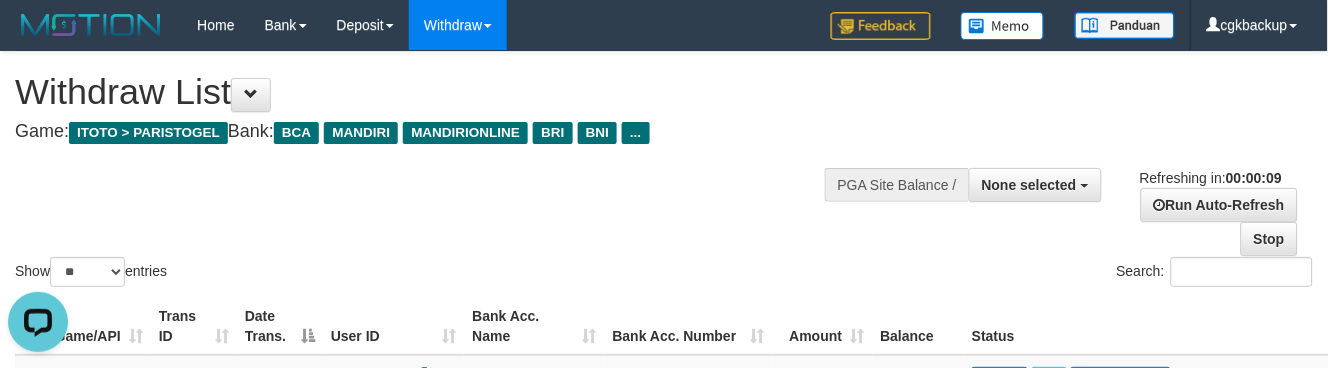 scroll, scrollTop: 0, scrollLeft: 0, axis: both 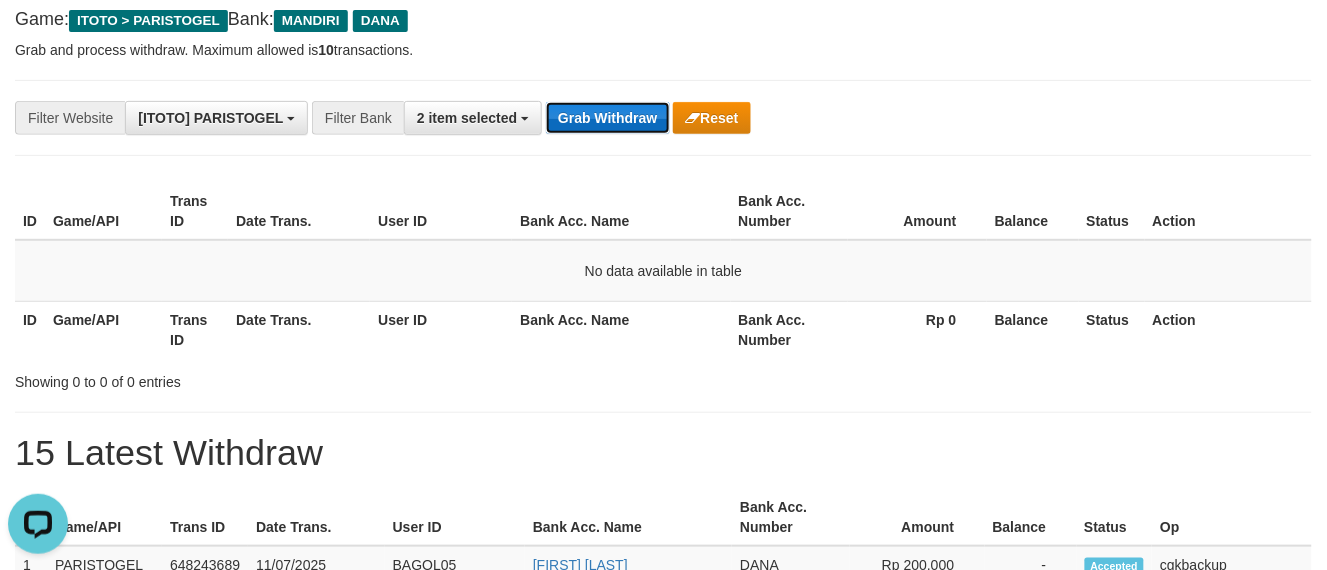 click on "Grab Withdraw" at bounding box center (607, 118) 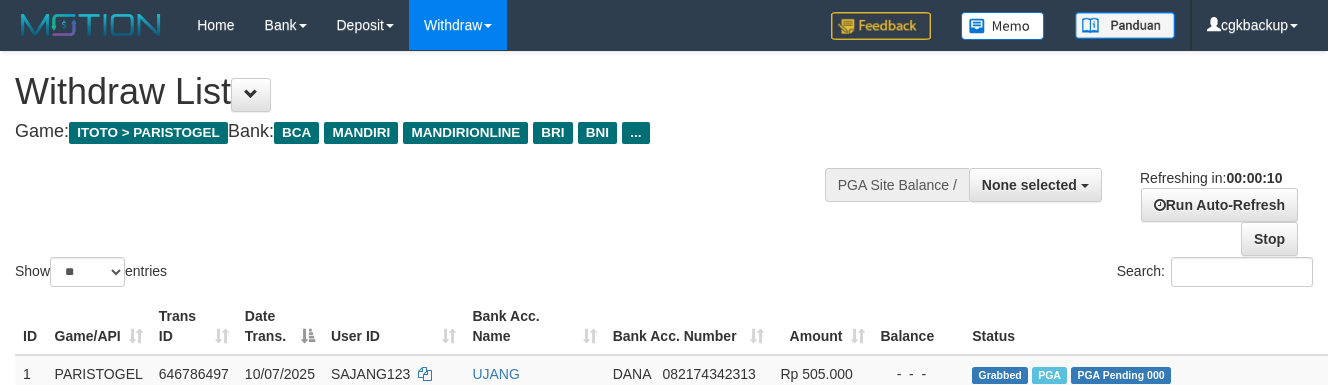 select 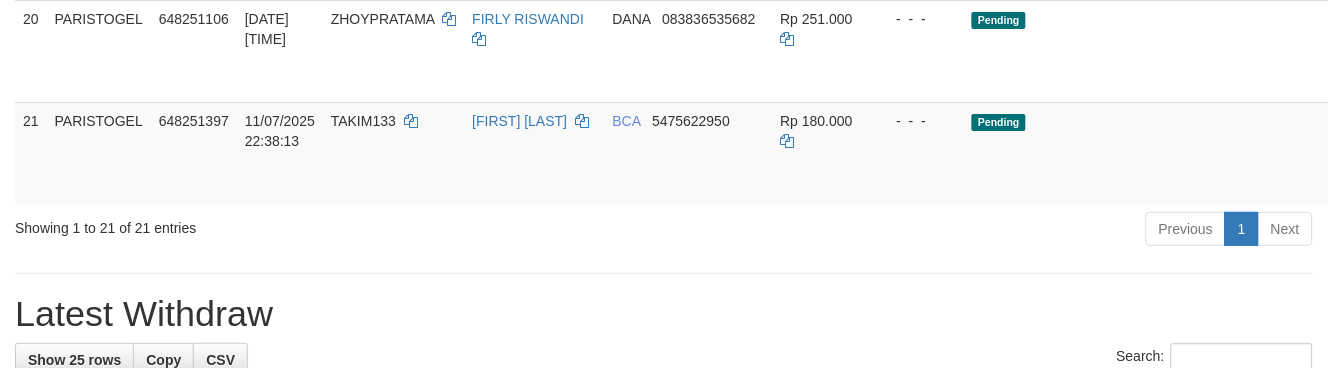 scroll, scrollTop: 1444, scrollLeft: 0, axis: vertical 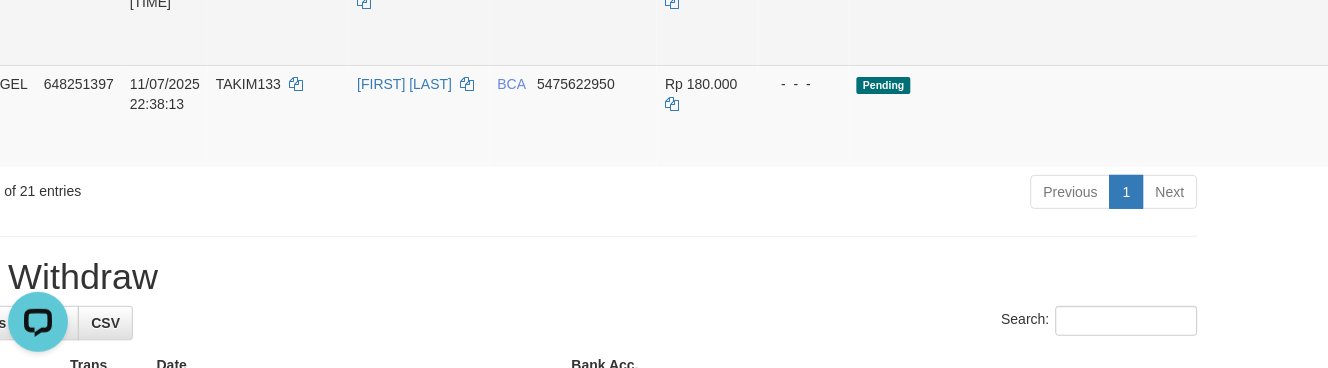 click on "Allow Grab" at bounding box center [1362, -8] 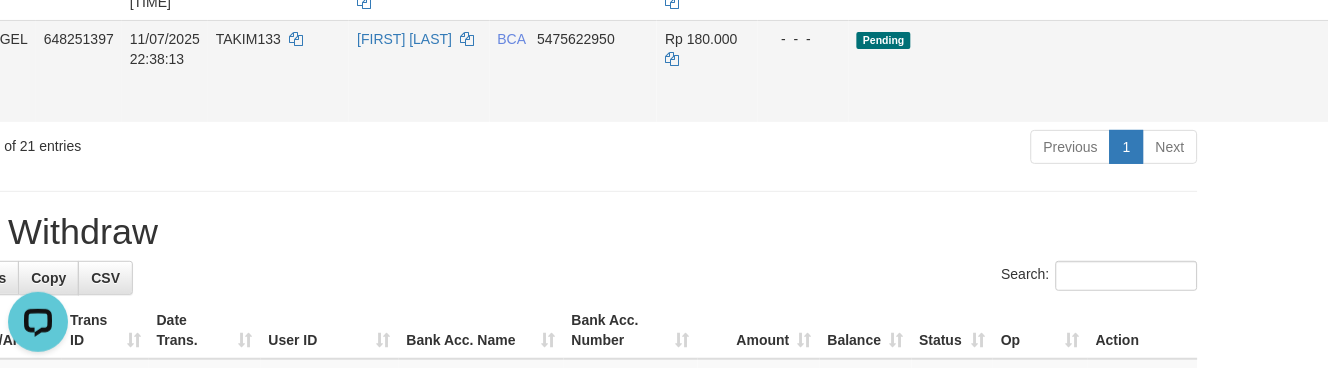 click on "Allow Grab   ·    Reject Send PGA     ·    Note" at bounding box center [1387, 71] 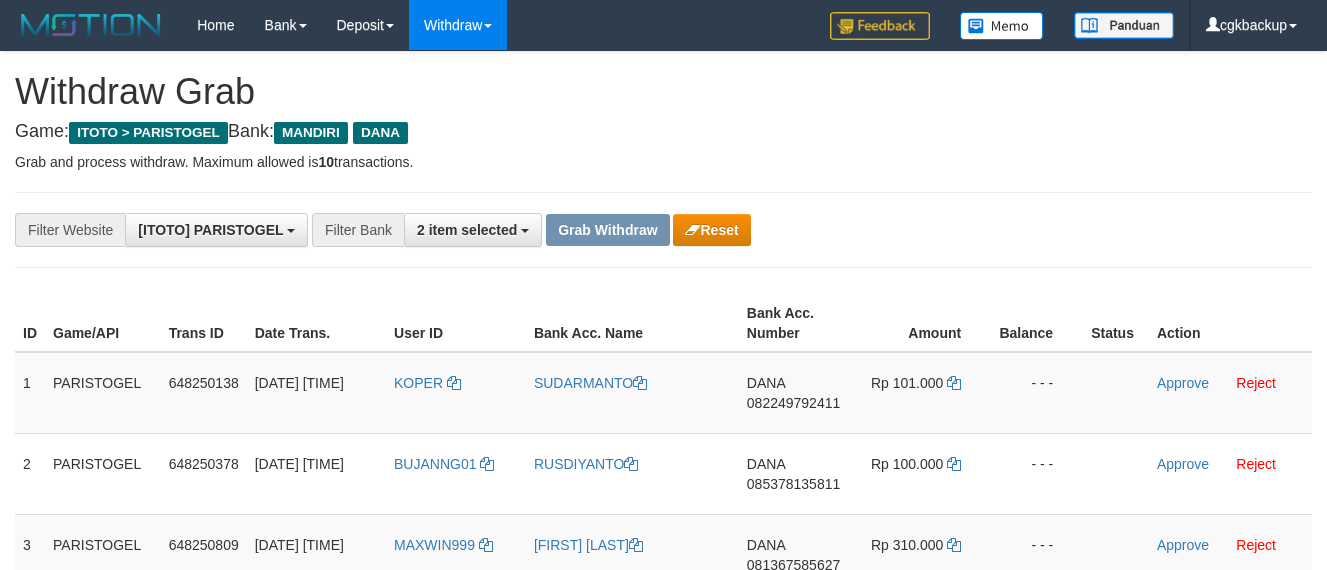 scroll, scrollTop: 0, scrollLeft: 0, axis: both 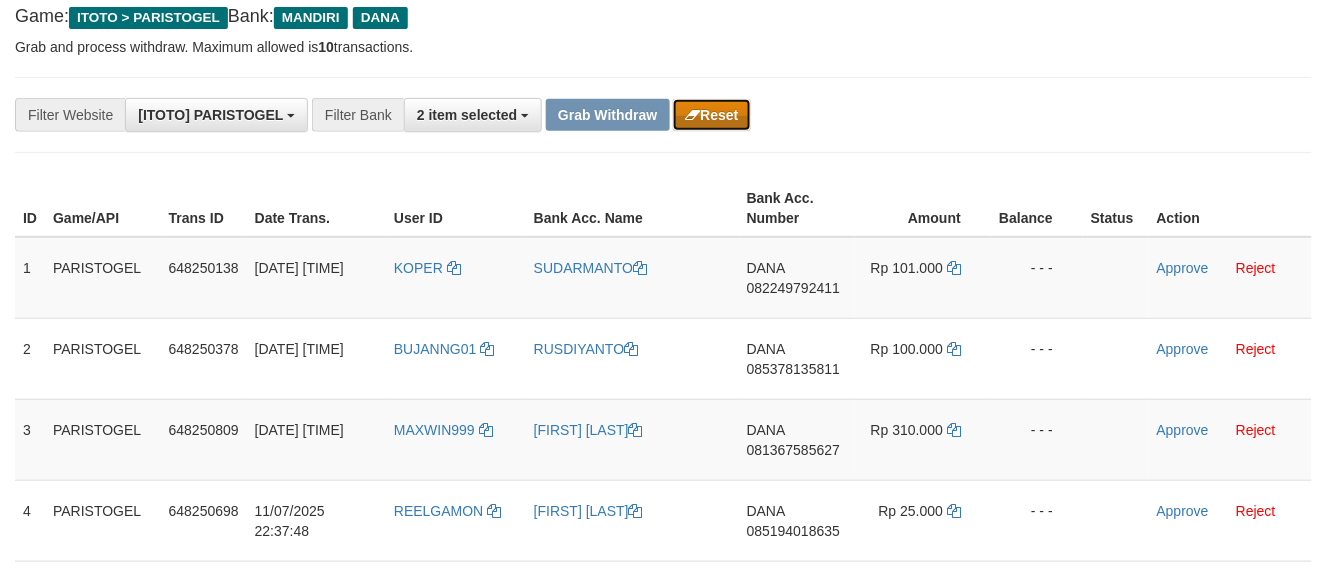 click on "Reset" at bounding box center (711, 115) 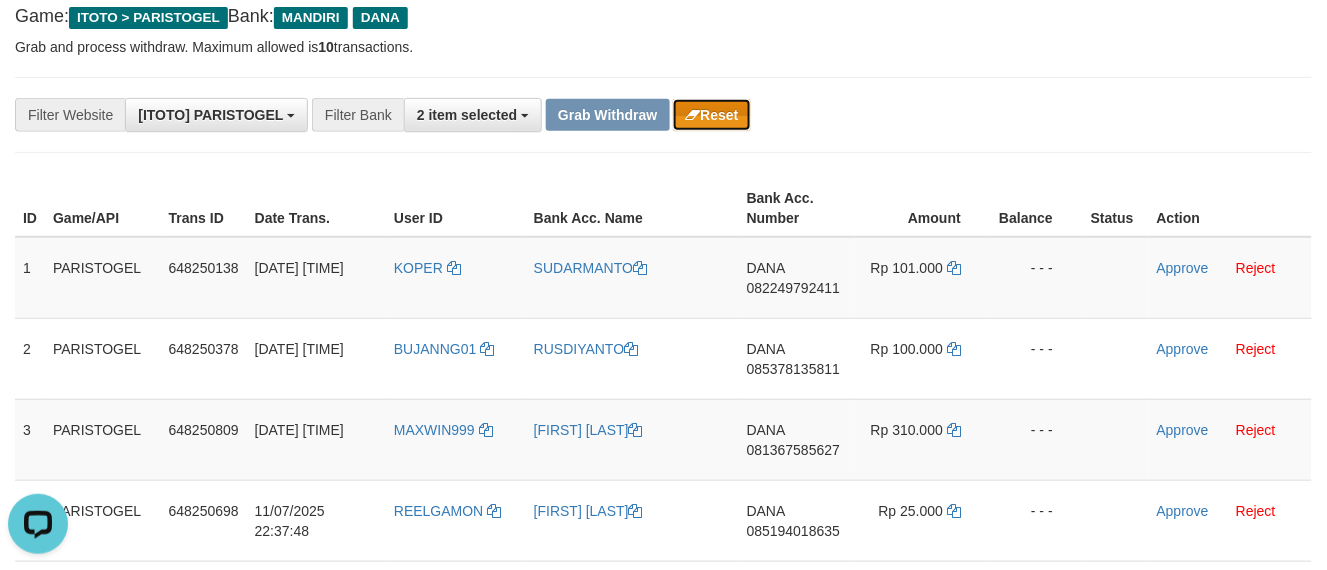 scroll, scrollTop: 0, scrollLeft: 0, axis: both 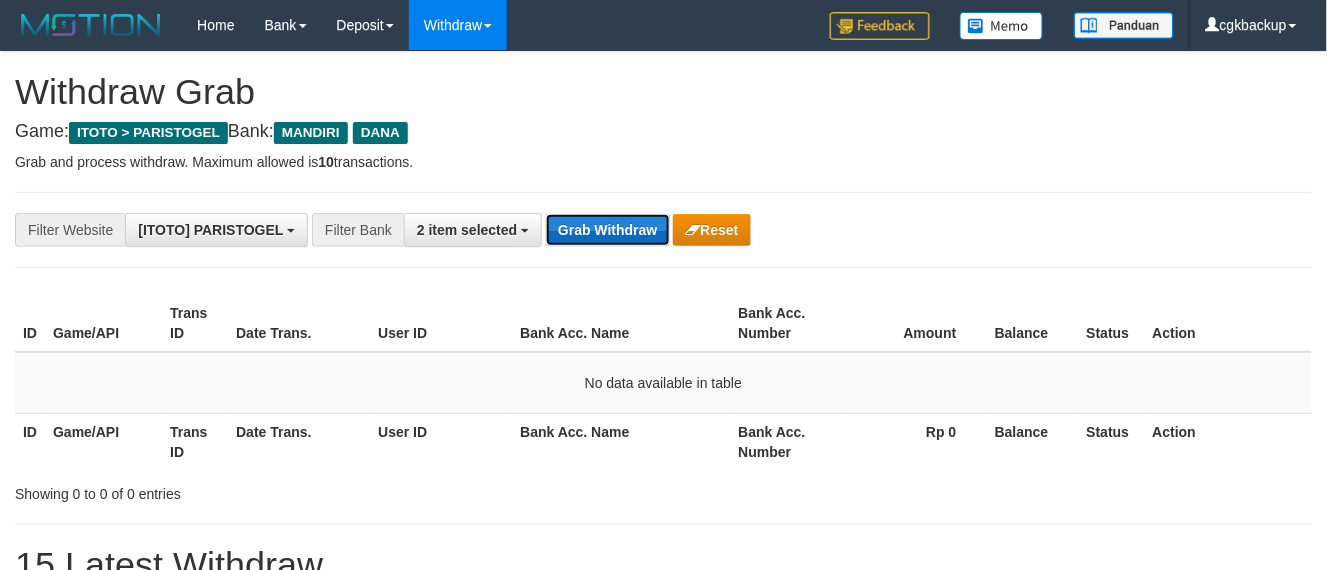 click on "Grab Withdraw" at bounding box center (607, 230) 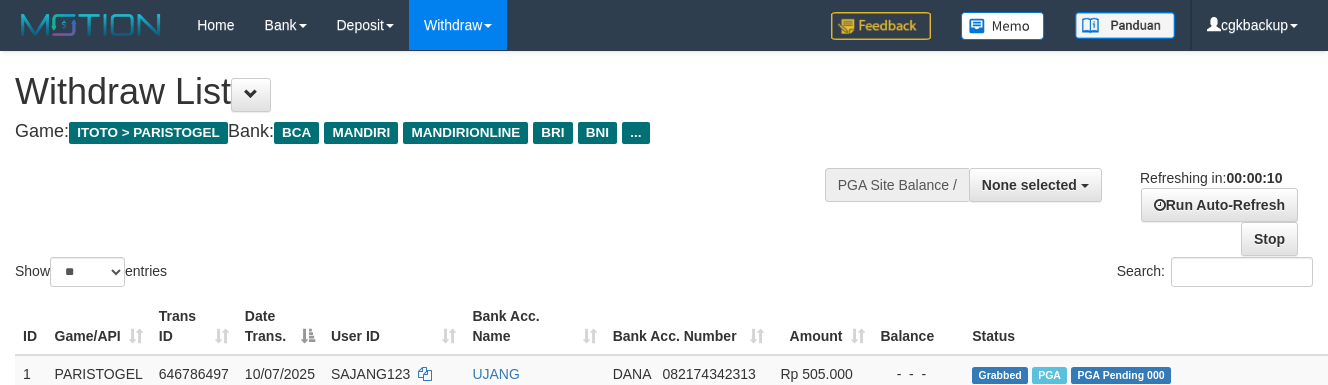 select 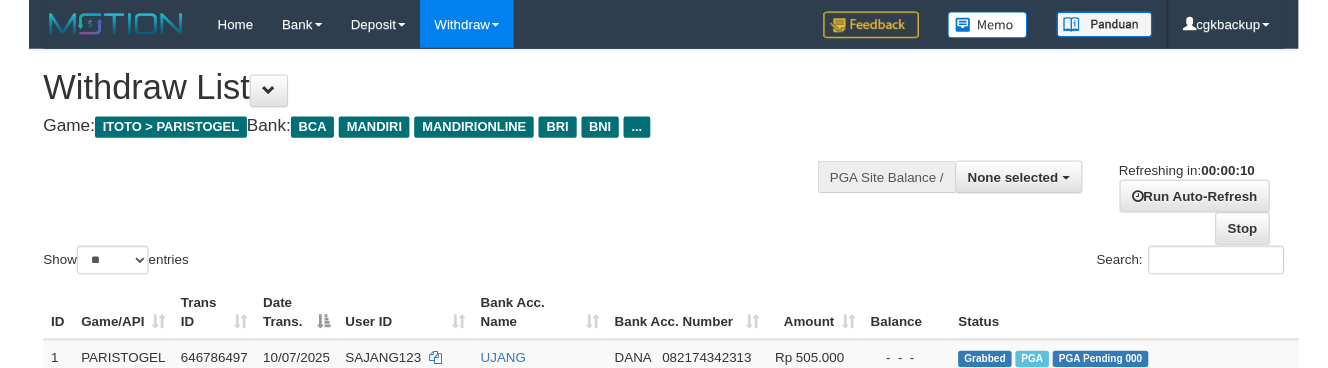 scroll, scrollTop: 0, scrollLeft: 0, axis: both 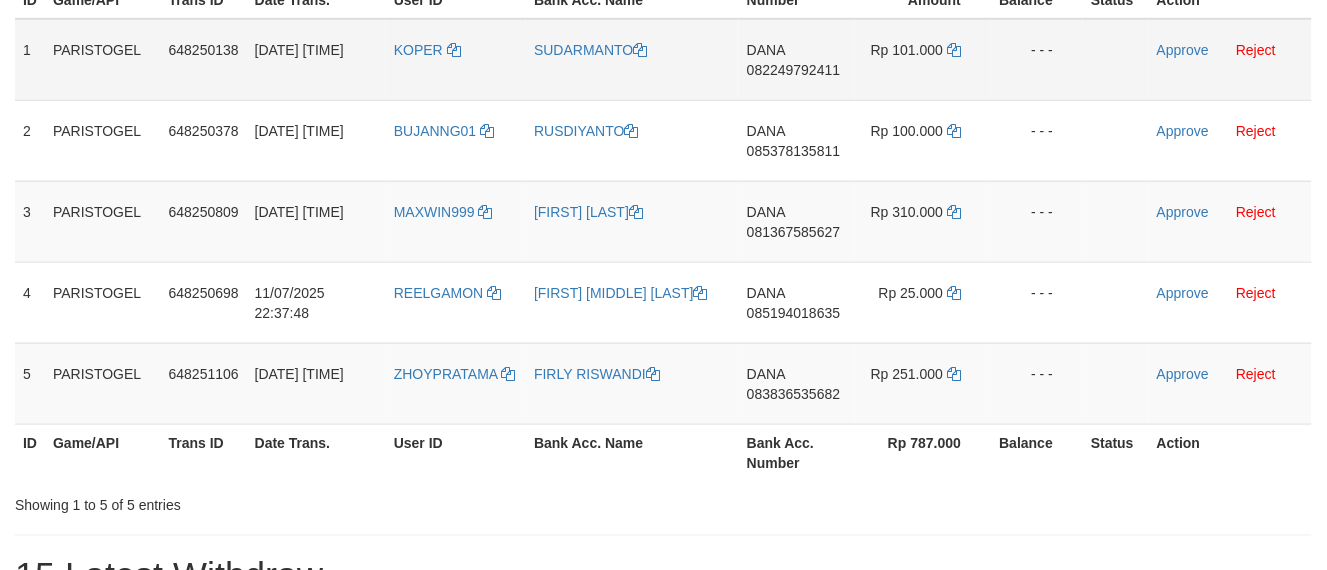 click on "KOPER" at bounding box center (456, 60) 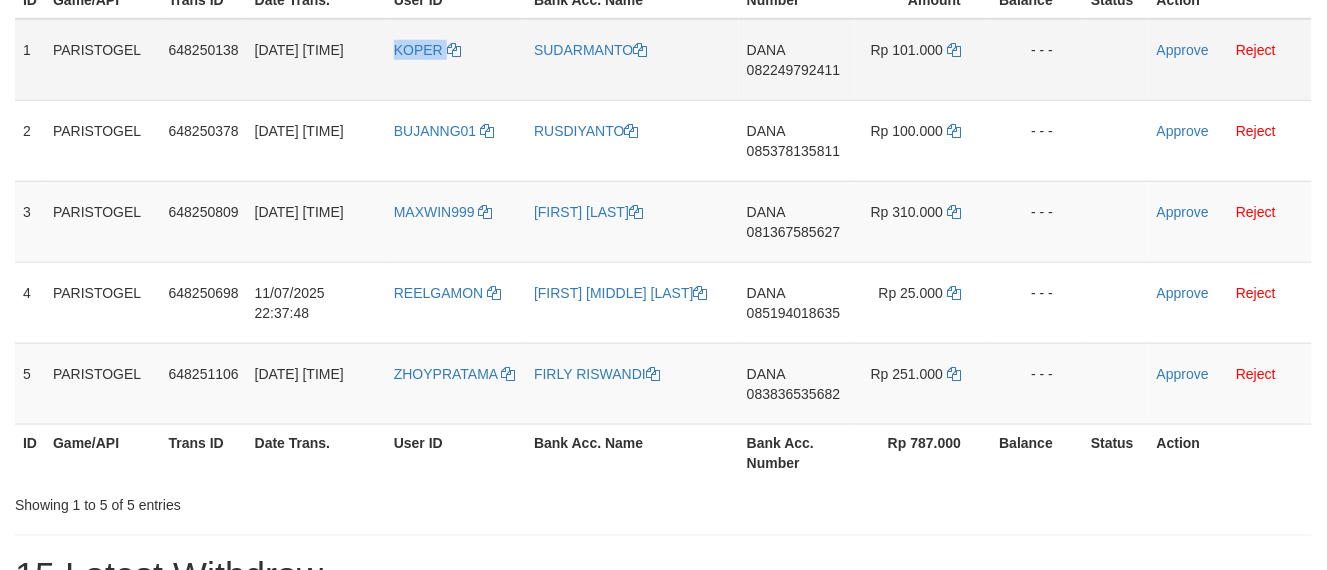 copy on "KOPER" 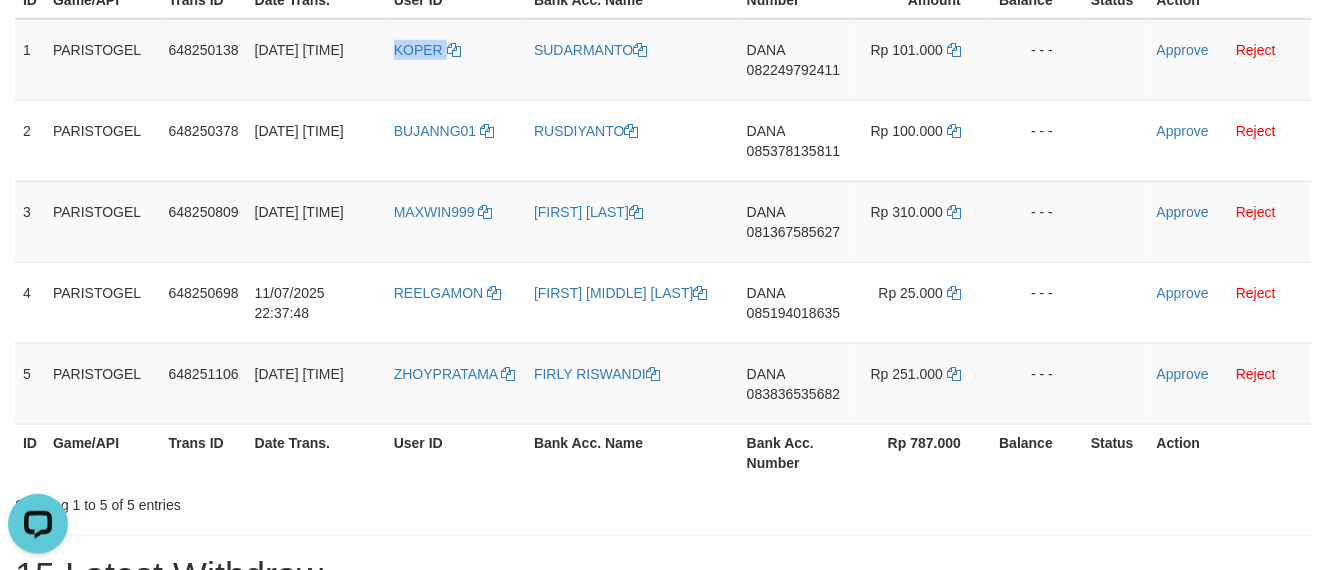 scroll, scrollTop: 0, scrollLeft: 0, axis: both 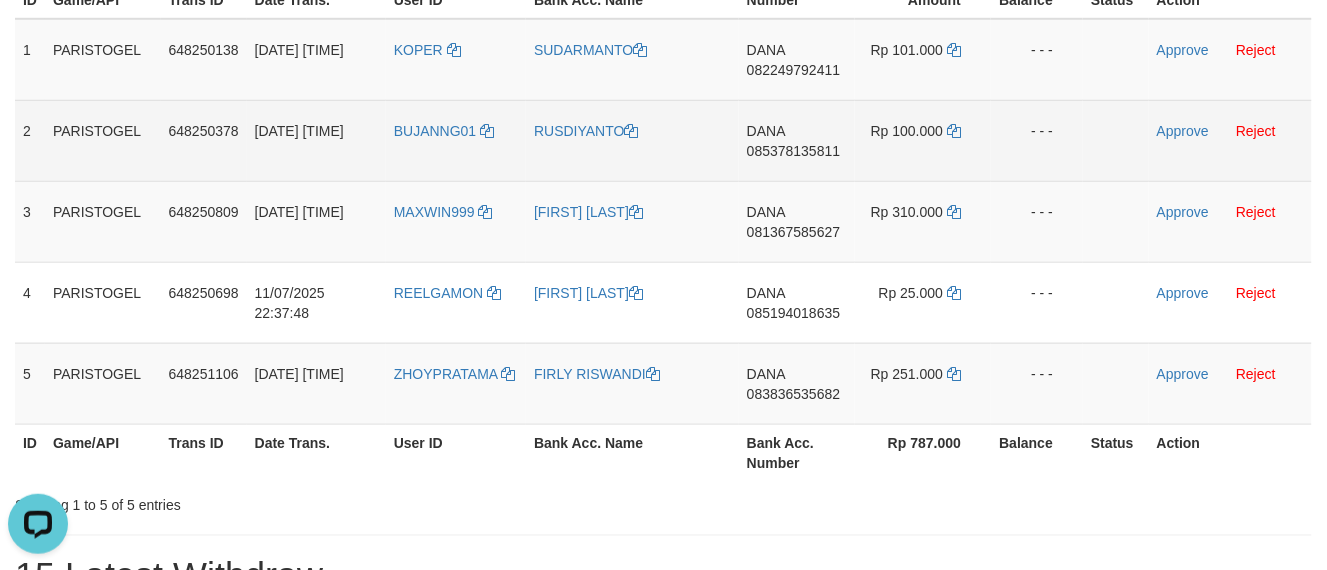 click on "BUJANNG01" at bounding box center [456, 140] 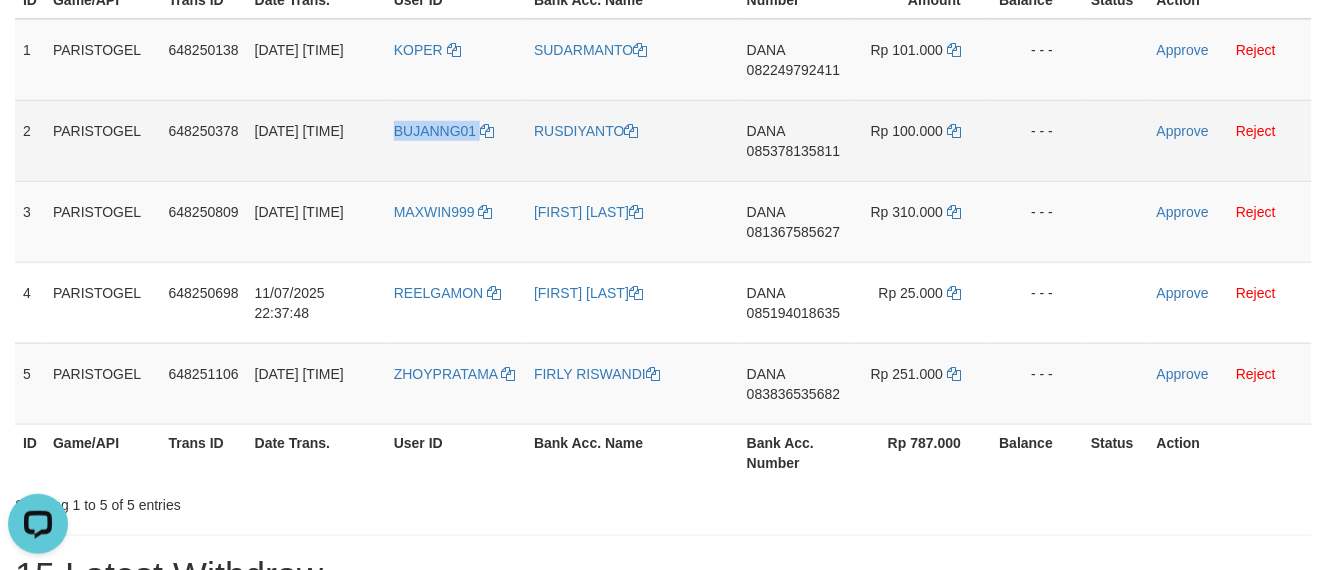 click on "BUJANNG01" at bounding box center (456, 140) 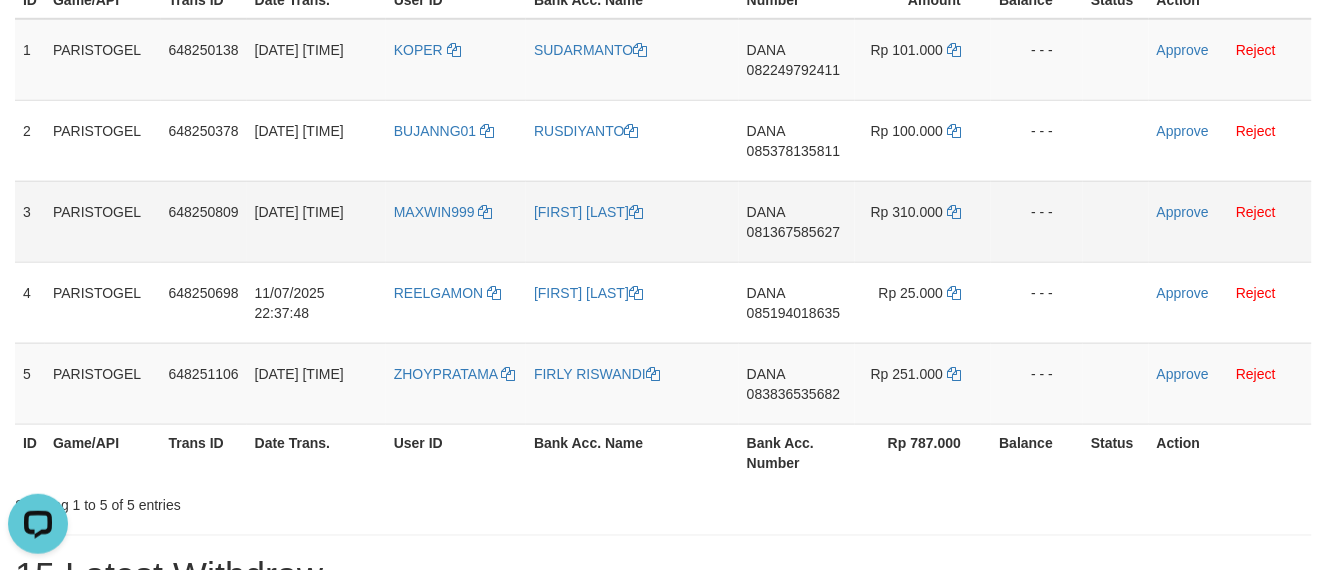 click on "MAXWIN999" at bounding box center [456, 221] 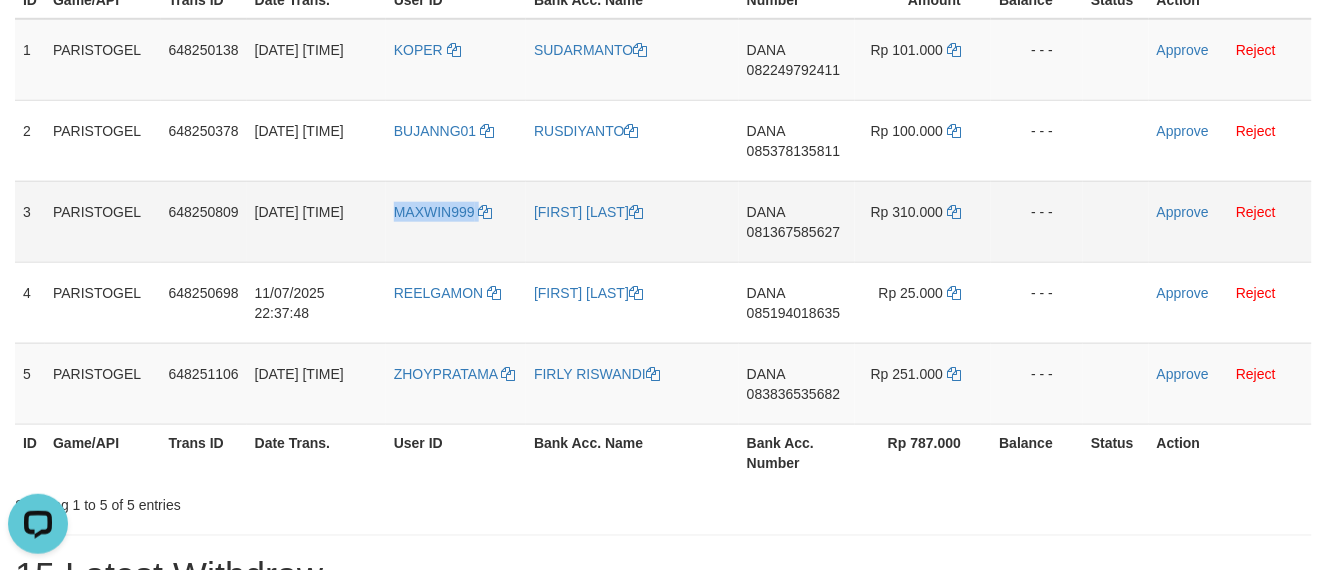 copy on "MAXWIN999" 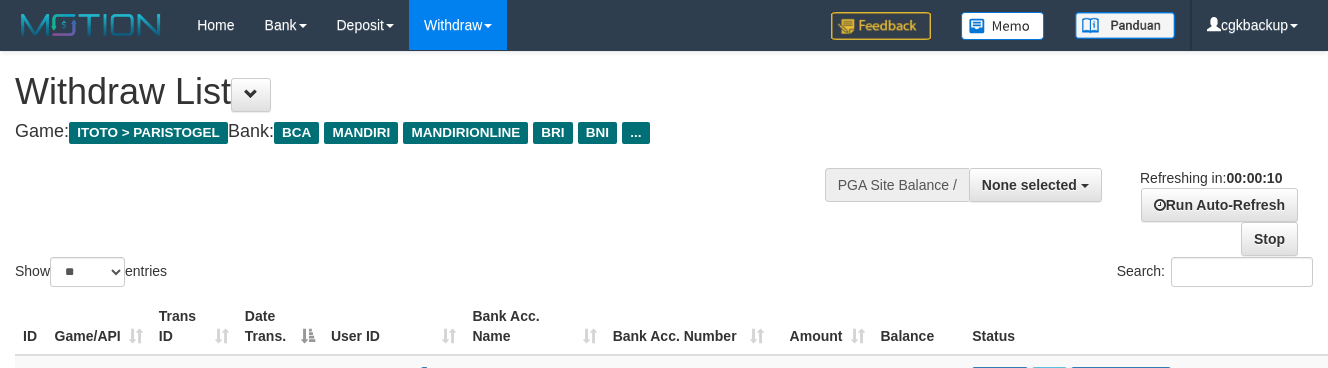 select 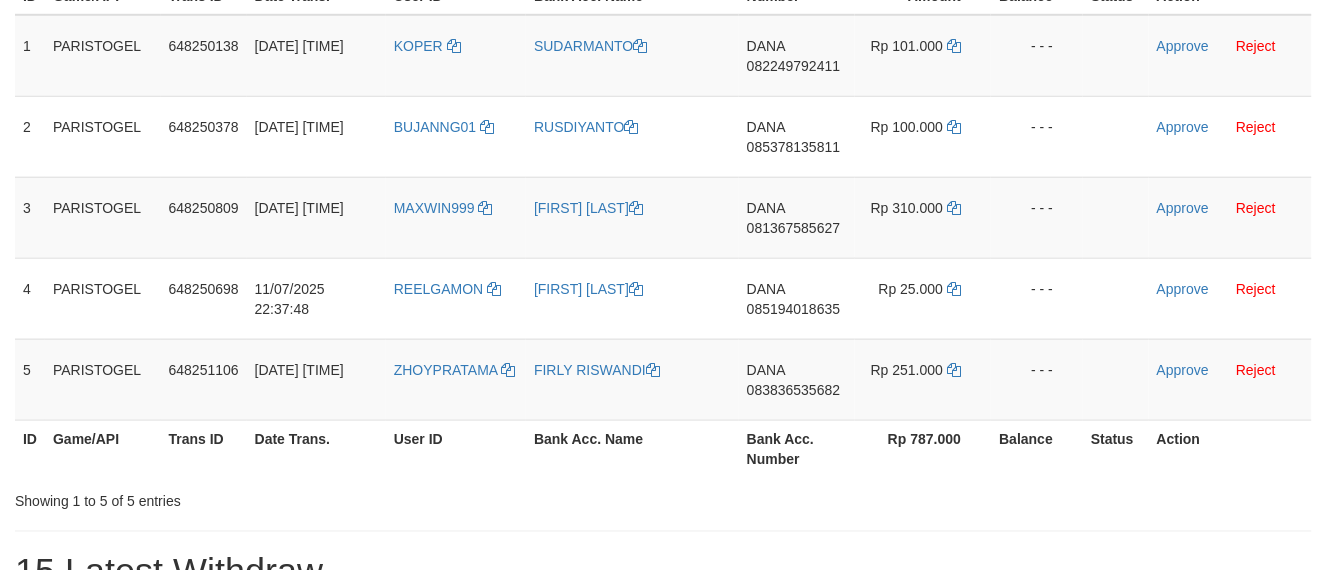 scroll, scrollTop: 333, scrollLeft: 0, axis: vertical 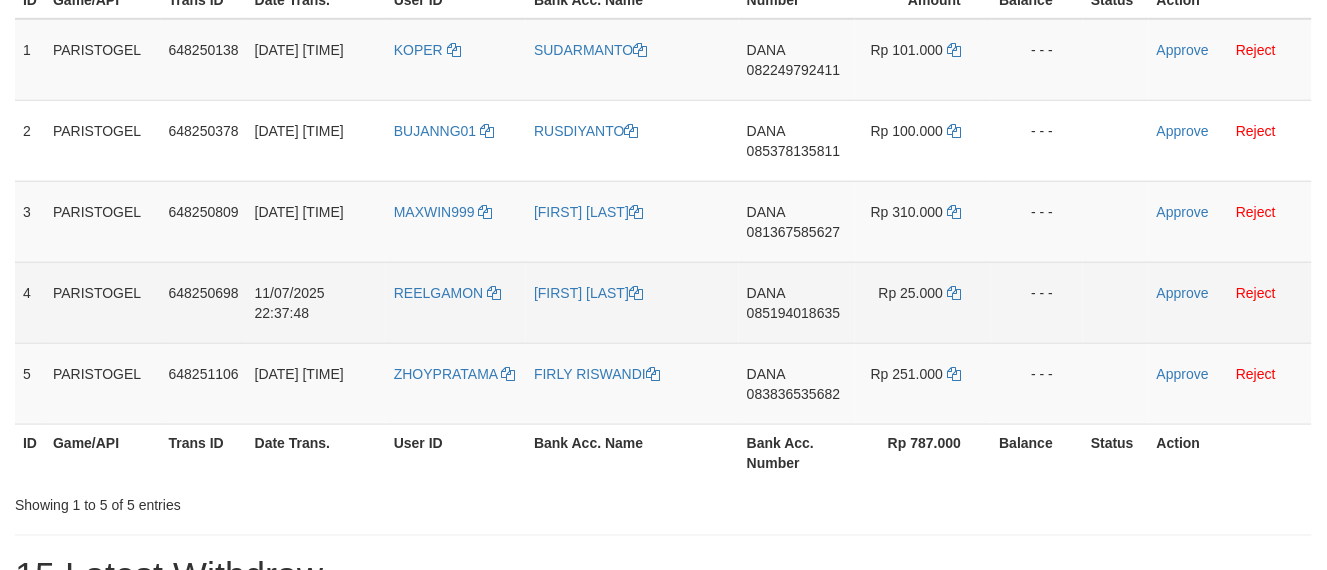 click on "REELGAMON" at bounding box center (456, 302) 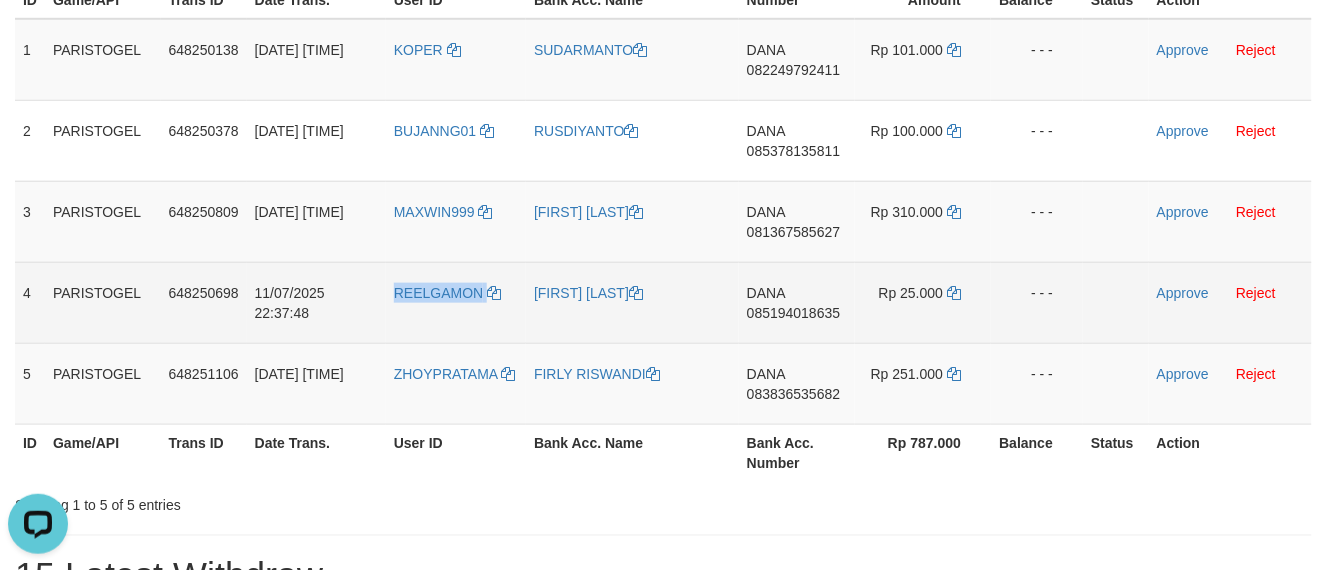 copy on "REELGAMON" 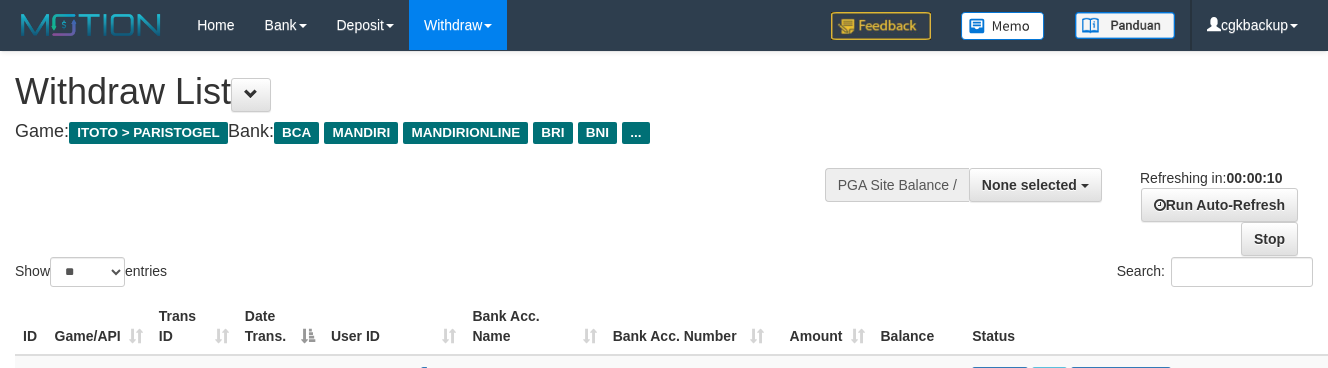 select 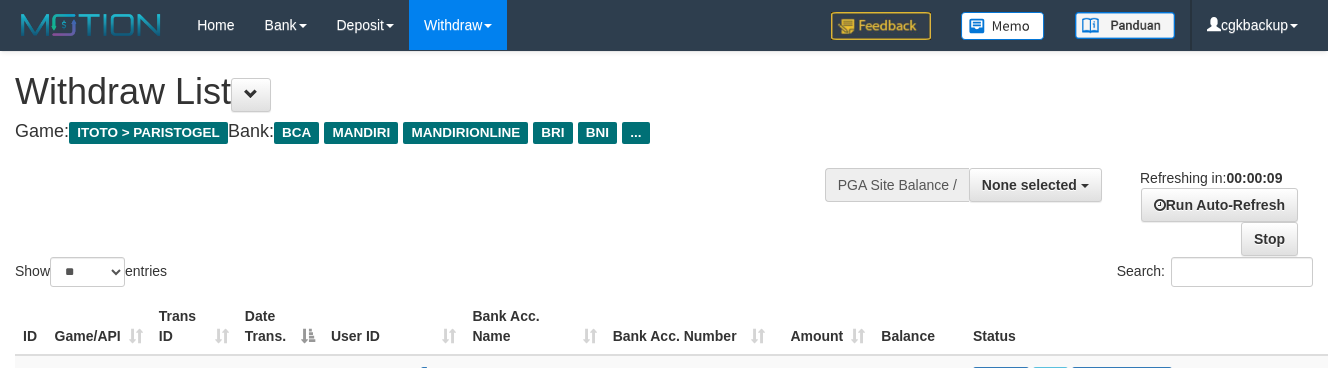 select 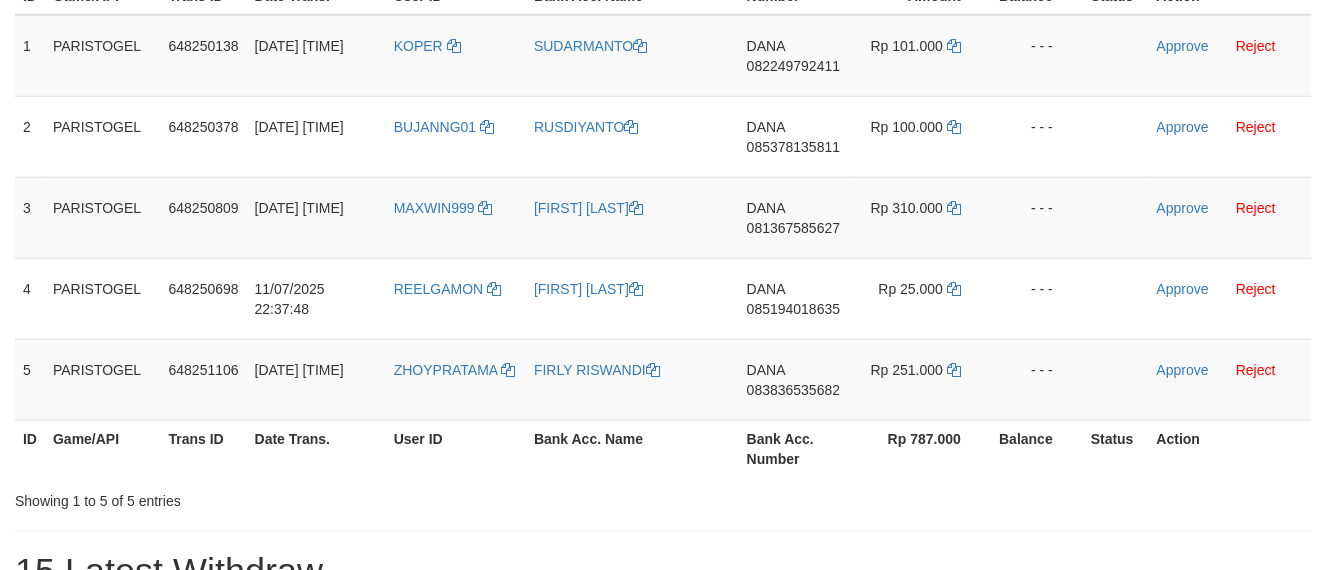 scroll, scrollTop: 333, scrollLeft: 0, axis: vertical 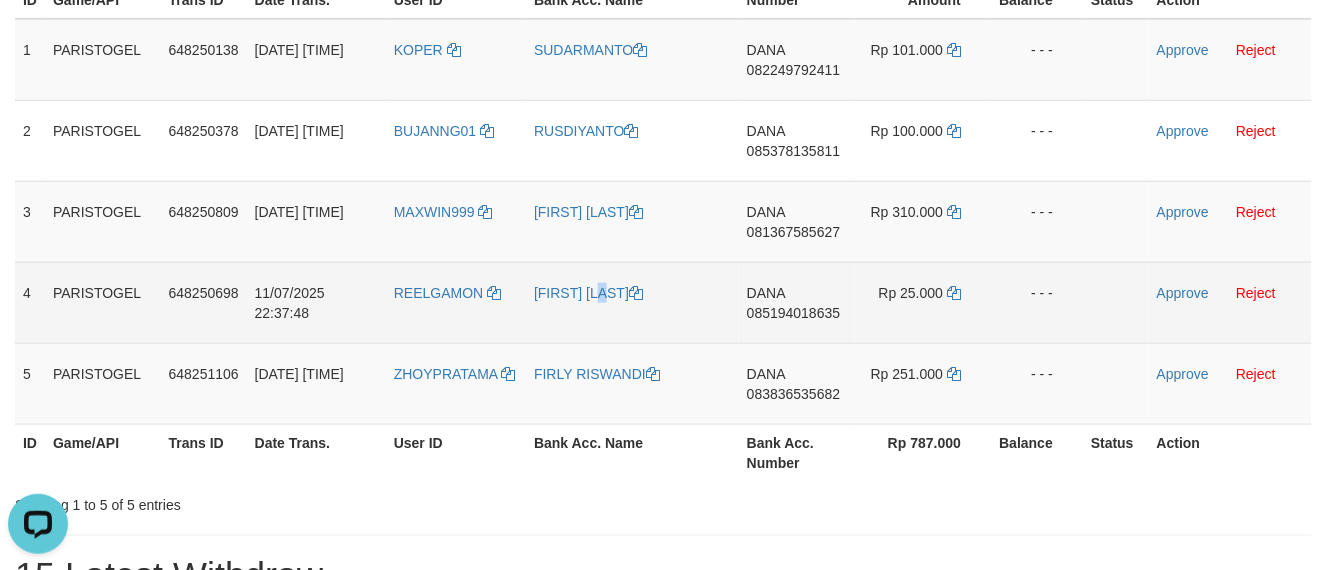 click on "[FIRST] [LAST] [LAST]" at bounding box center (632, 302) 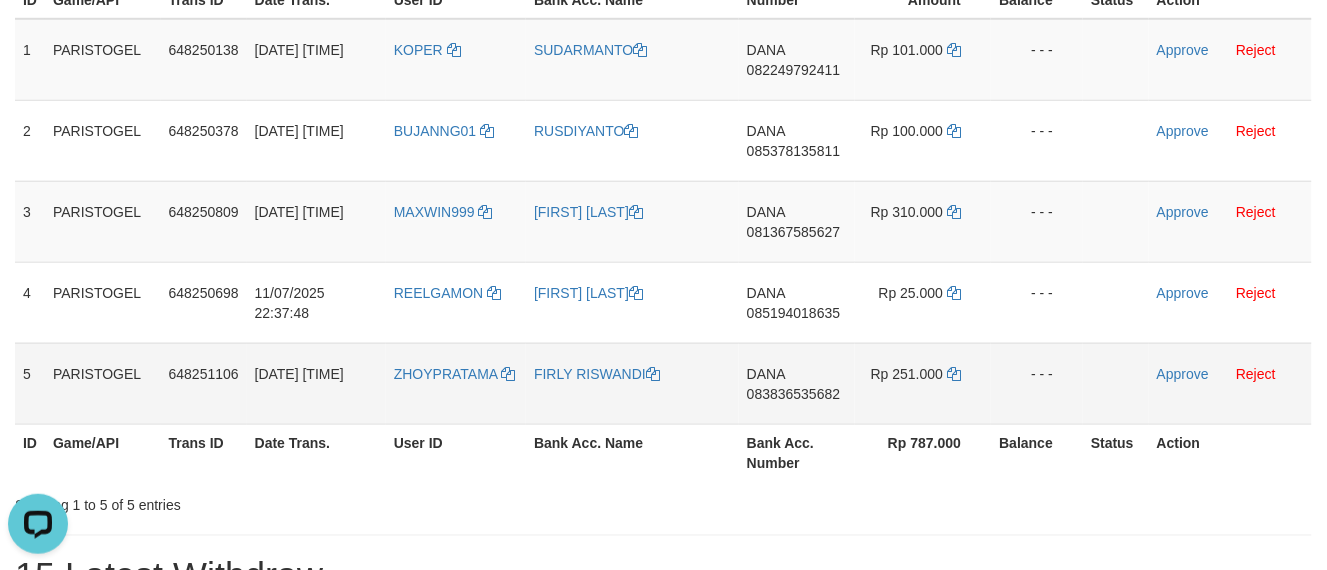 click on "ZHOYPRATAMA" at bounding box center [456, 383] 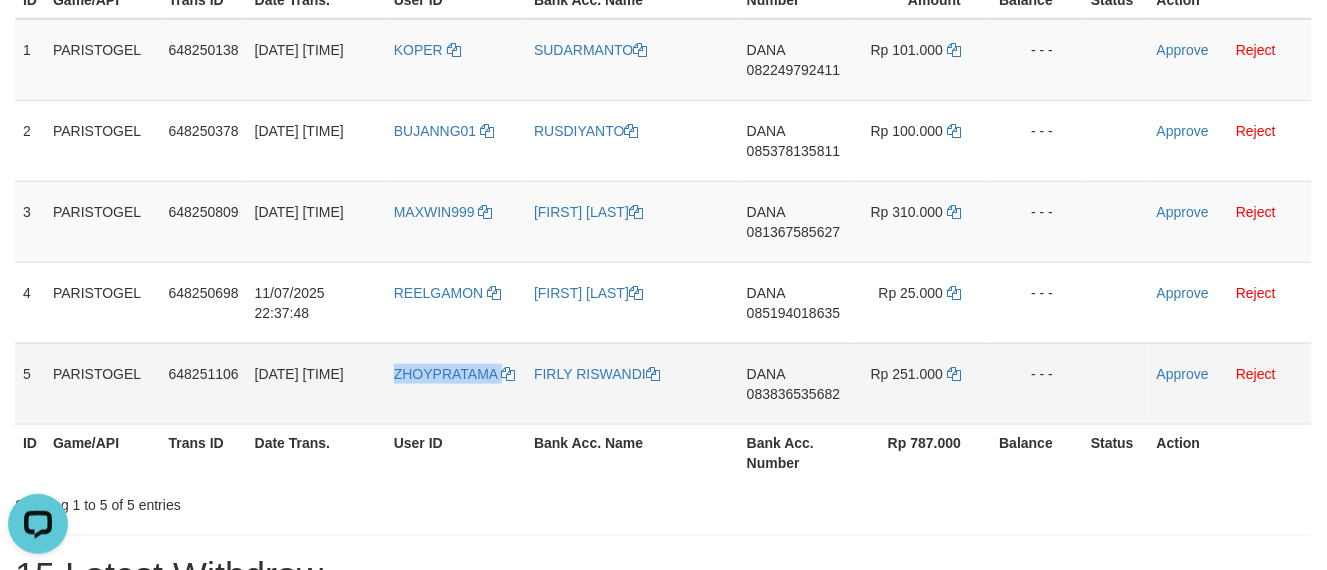 click on "ZHOYPRATAMA" at bounding box center (456, 383) 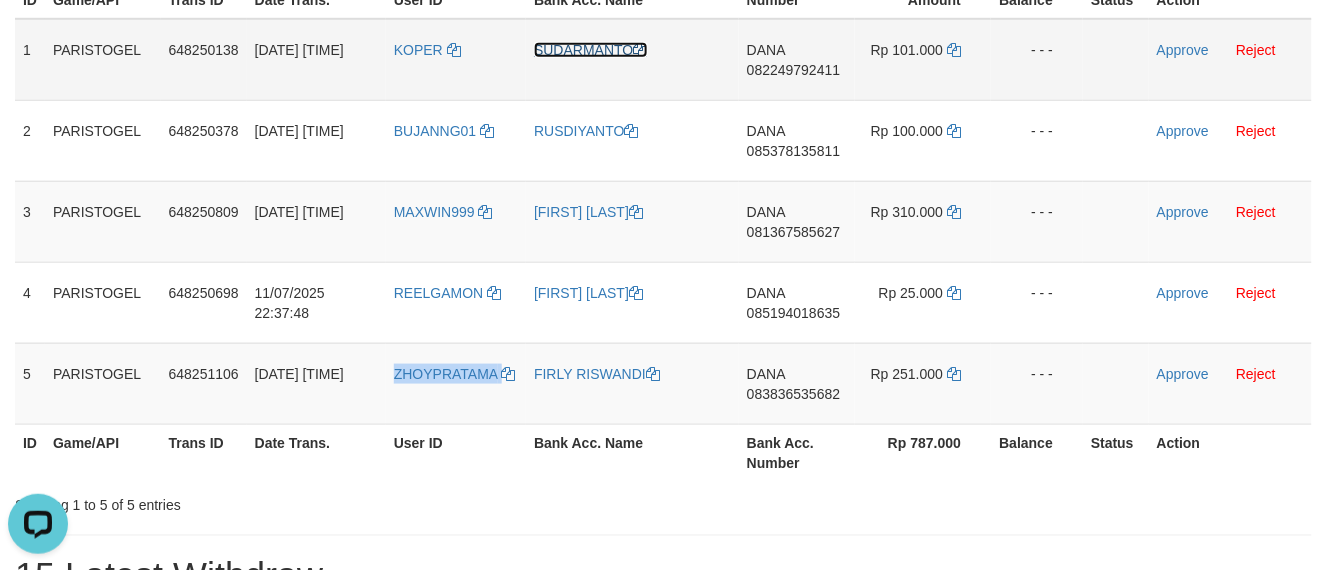 click on "SUDARMANTO" at bounding box center (590, 50) 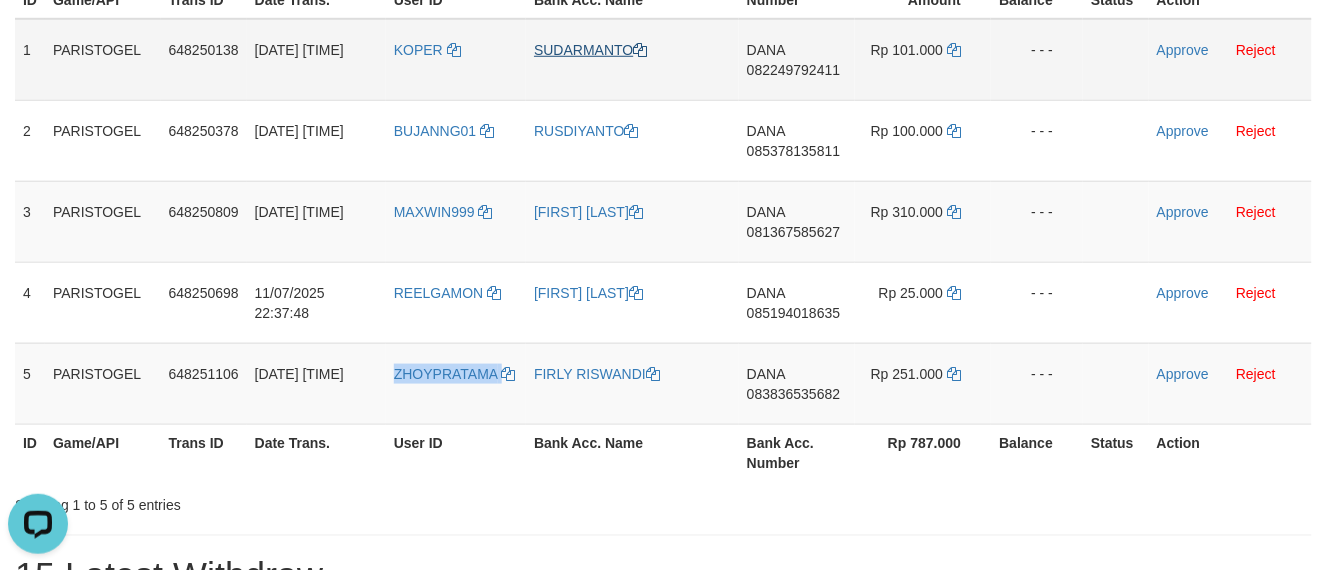 copy on "ZHOYPRATAMA" 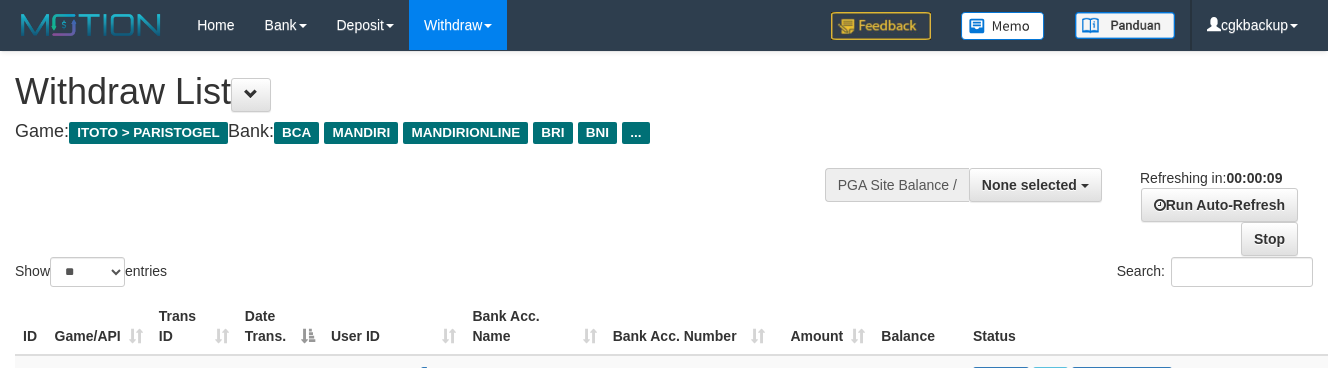 select 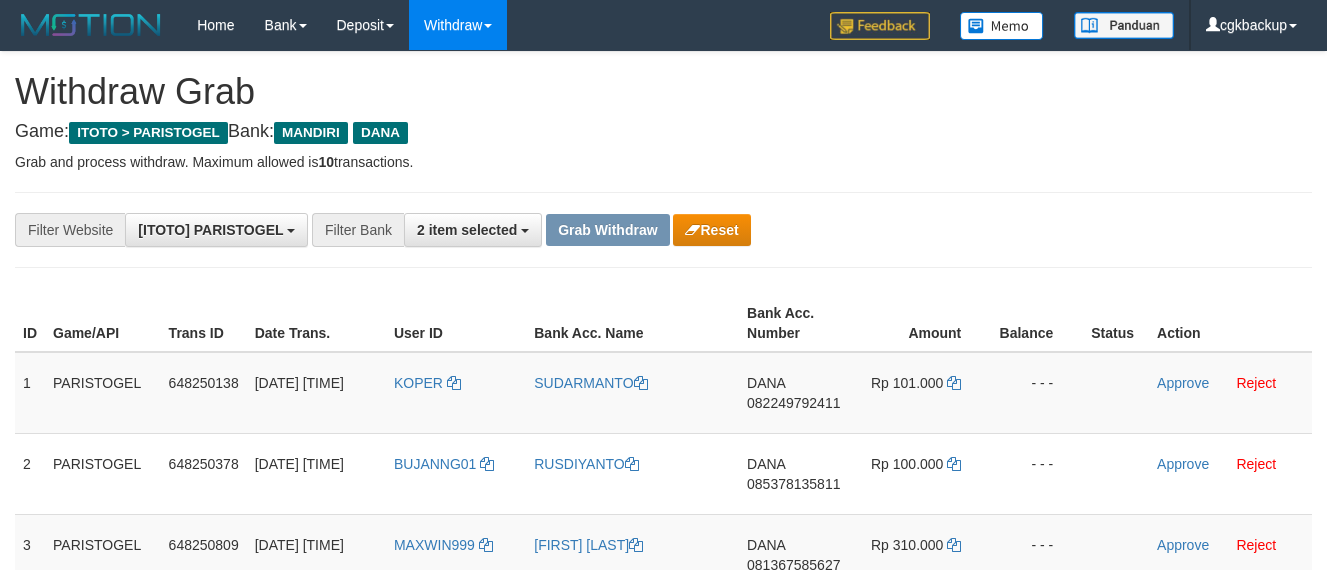 scroll, scrollTop: 337, scrollLeft: 0, axis: vertical 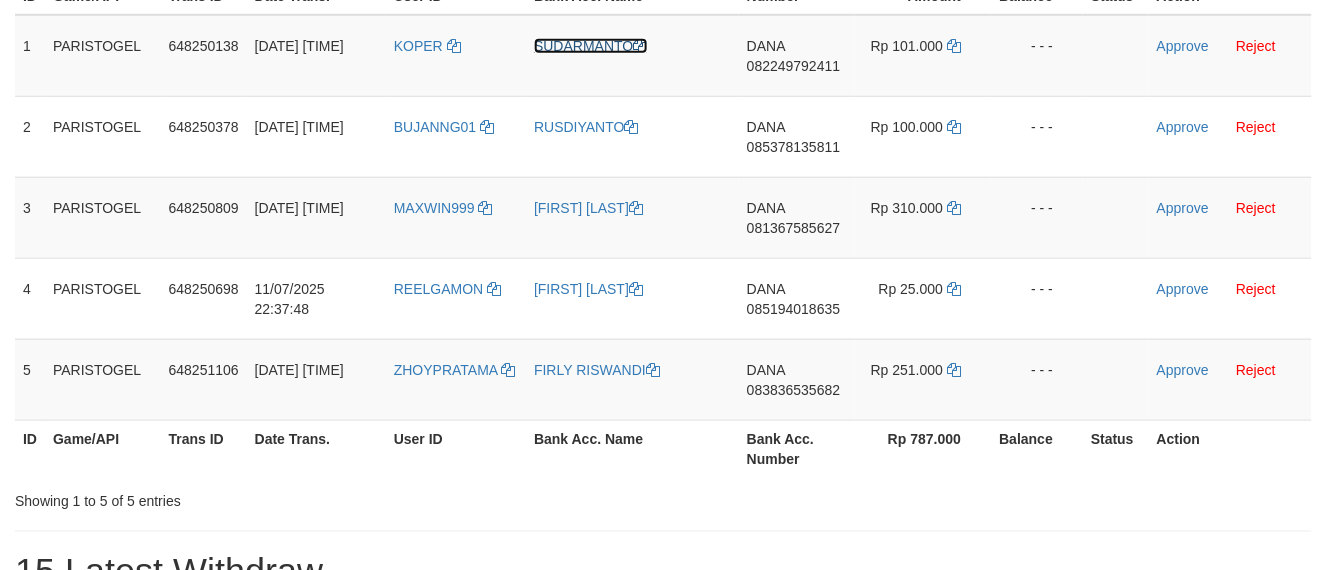 click on "SUDARMANTO" at bounding box center [590, 46] 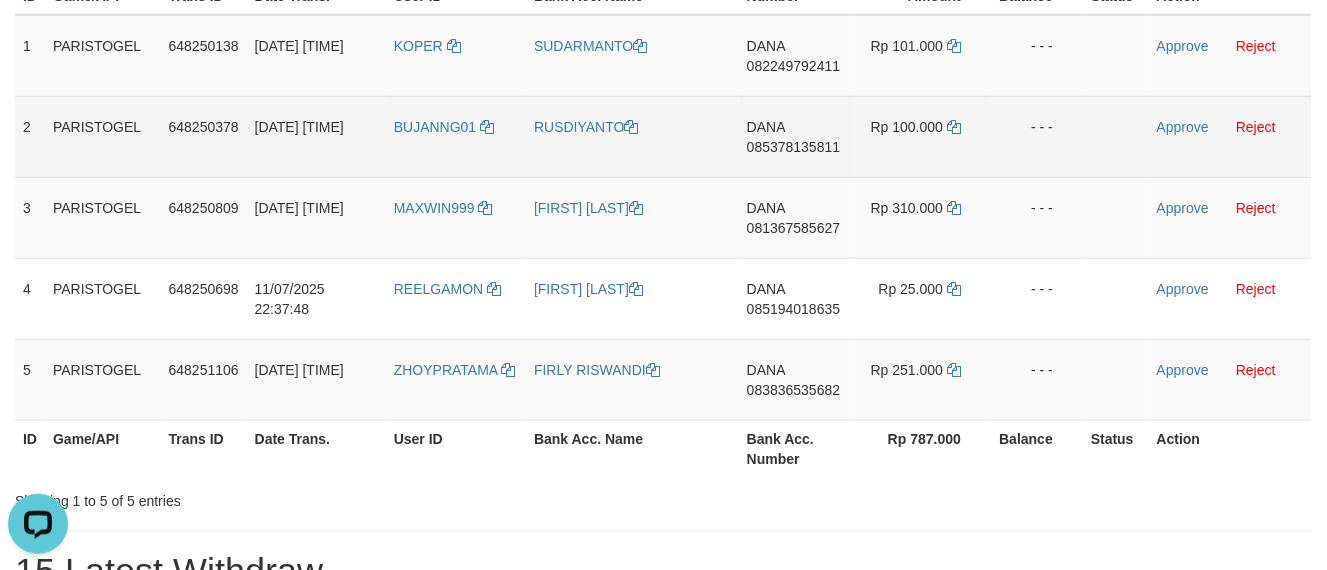 scroll, scrollTop: 0, scrollLeft: 0, axis: both 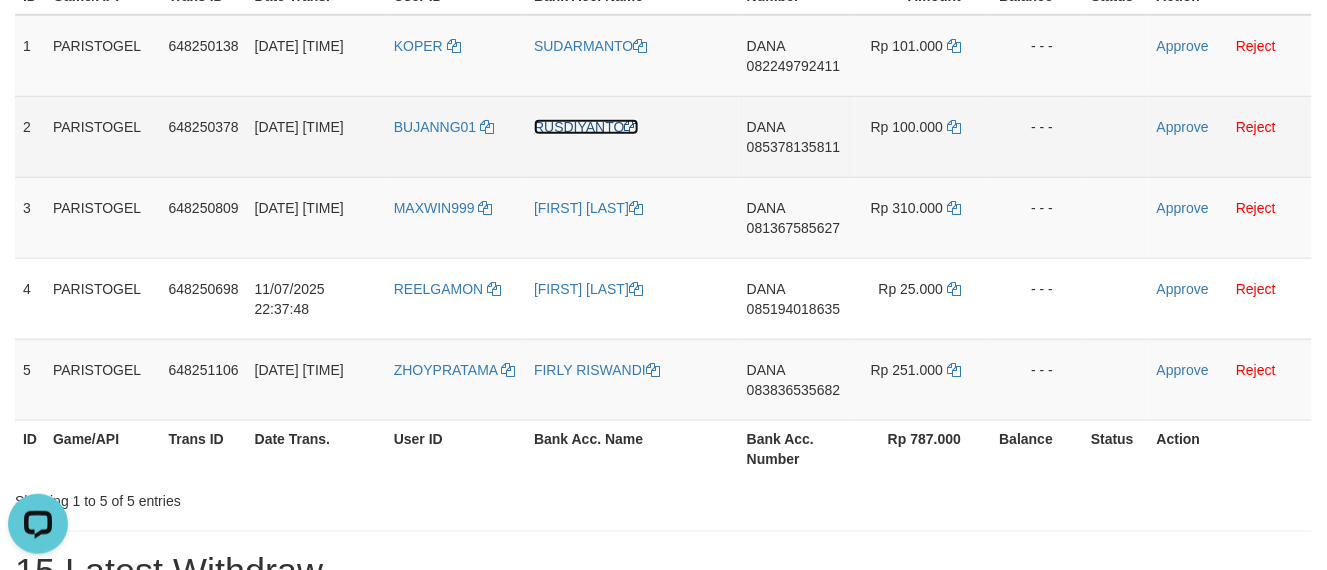 click on "RUSDIYANTO" at bounding box center (586, 127) 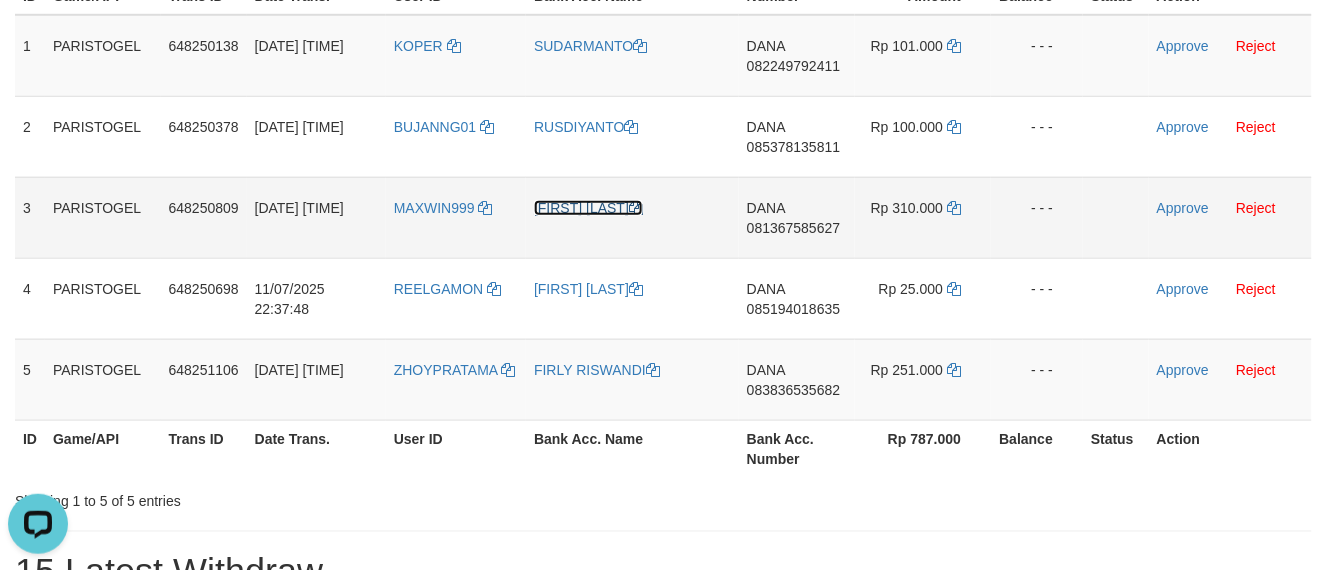 click on "[FIRST] [LAST]" at bounding box center [588, 208] 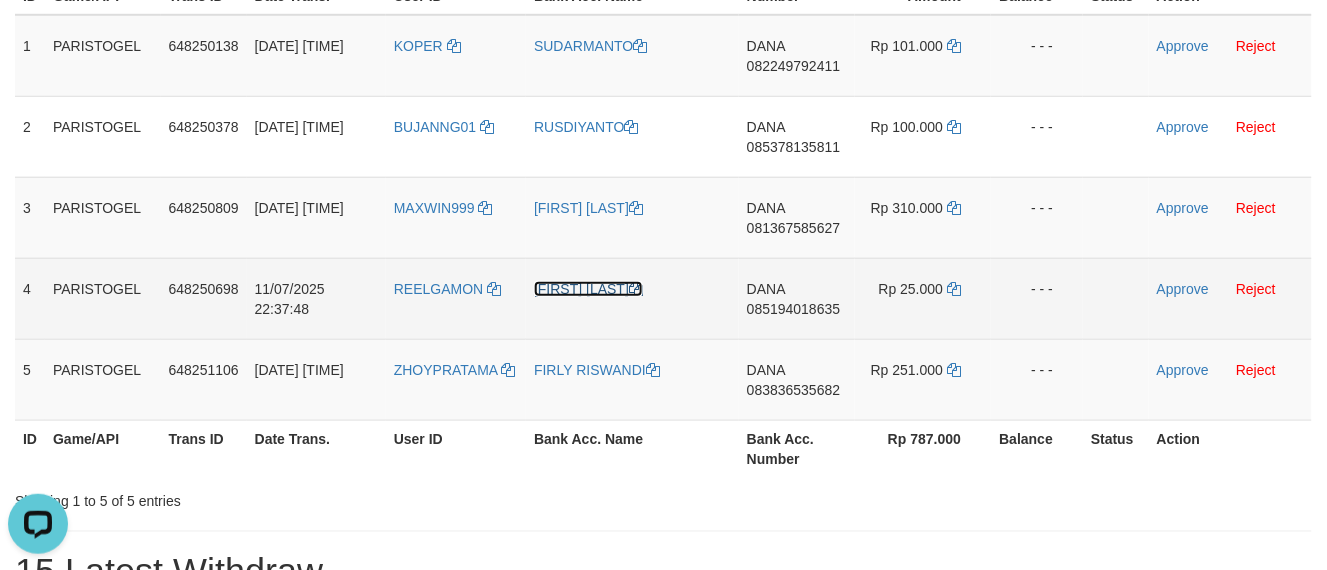 click on "[FIRST] [LAST]" at bounding box center [588, 289] 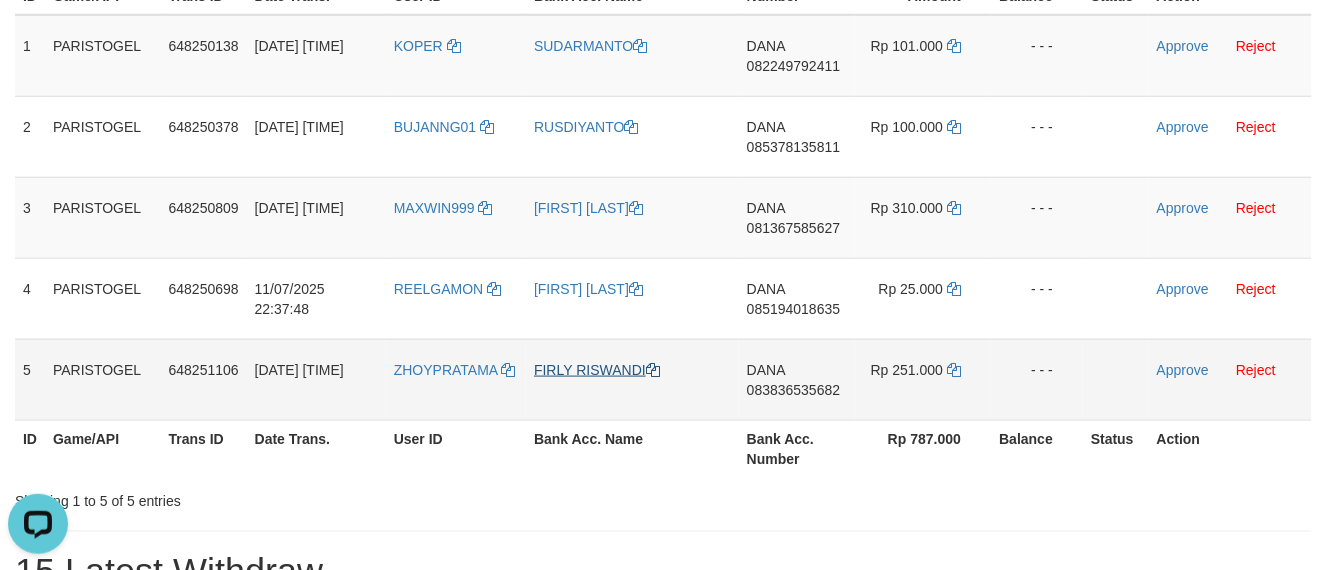 drag, startPoint x: 587, startPoint y: 355, endPoint x: 591, endPoint y: 368, distance: 13.601471 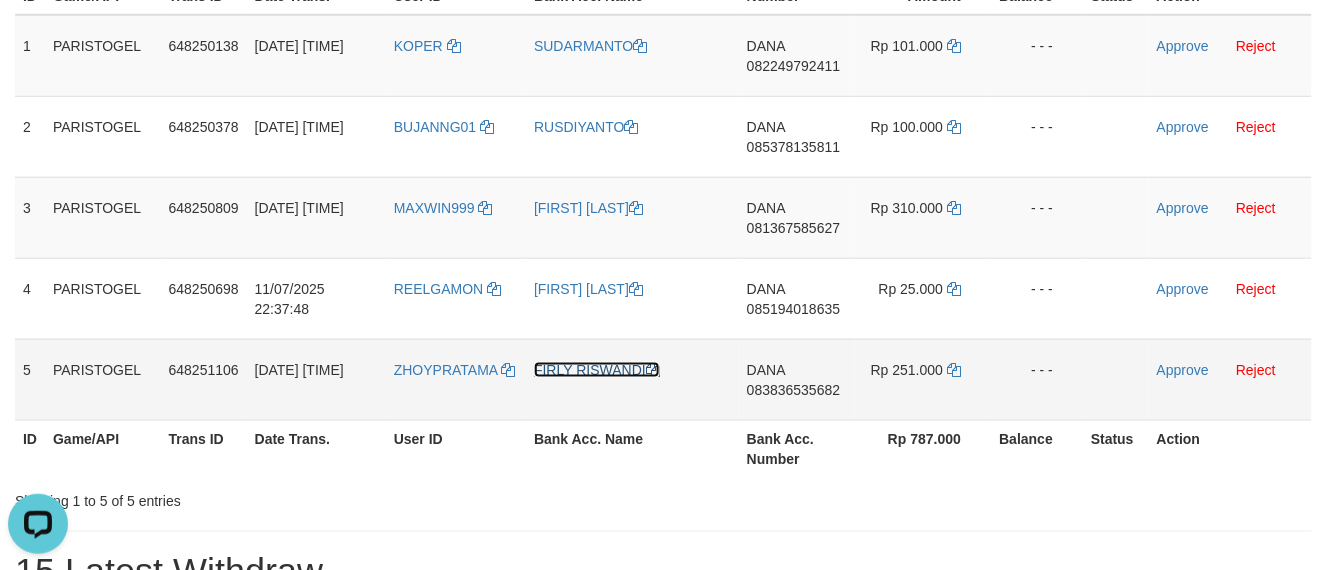 click on "FIRLY RISWANDI" at bounding box center (597, 370) 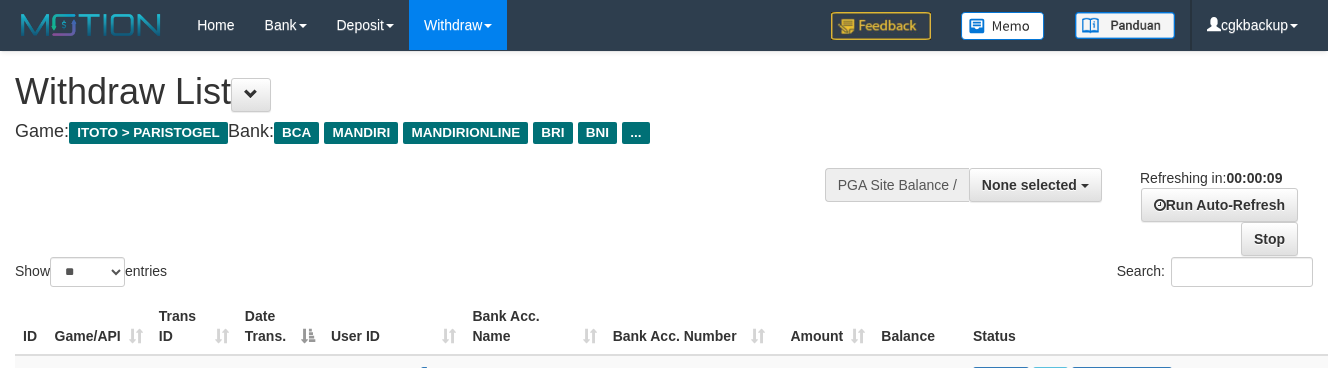 select 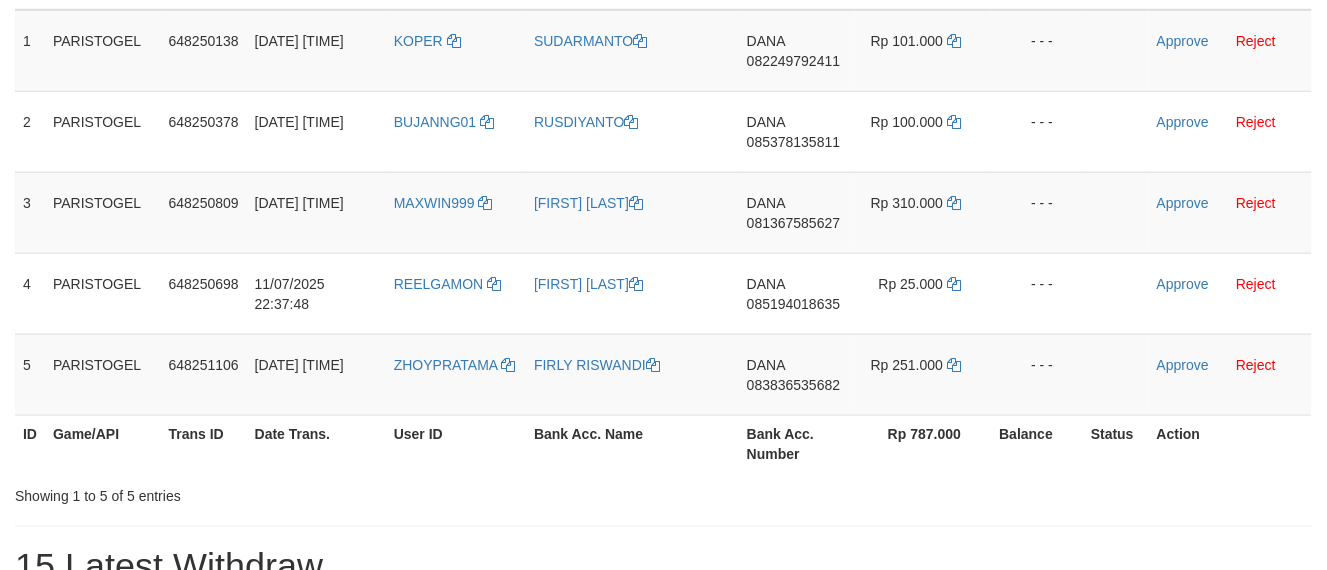 scroll, scrollTop: 337, scrollLeft: 0, axis: vertical 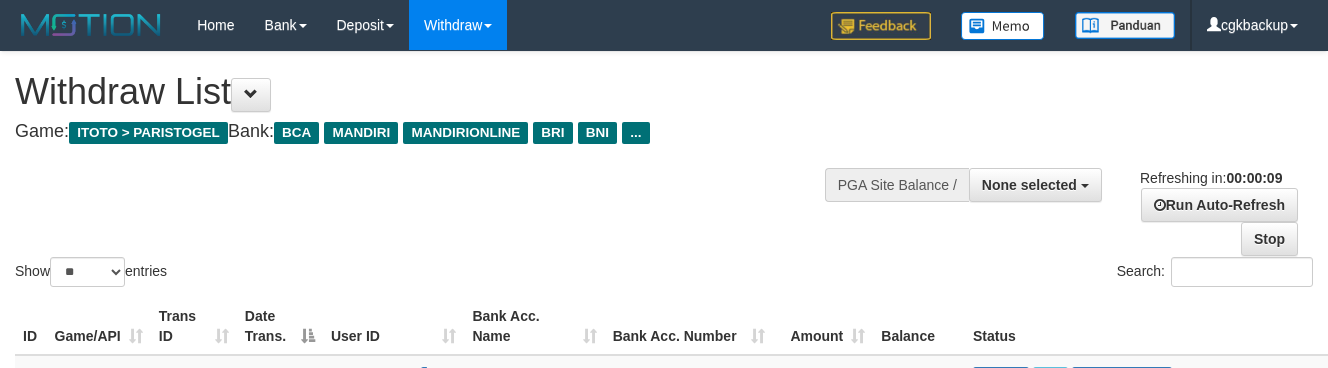 select 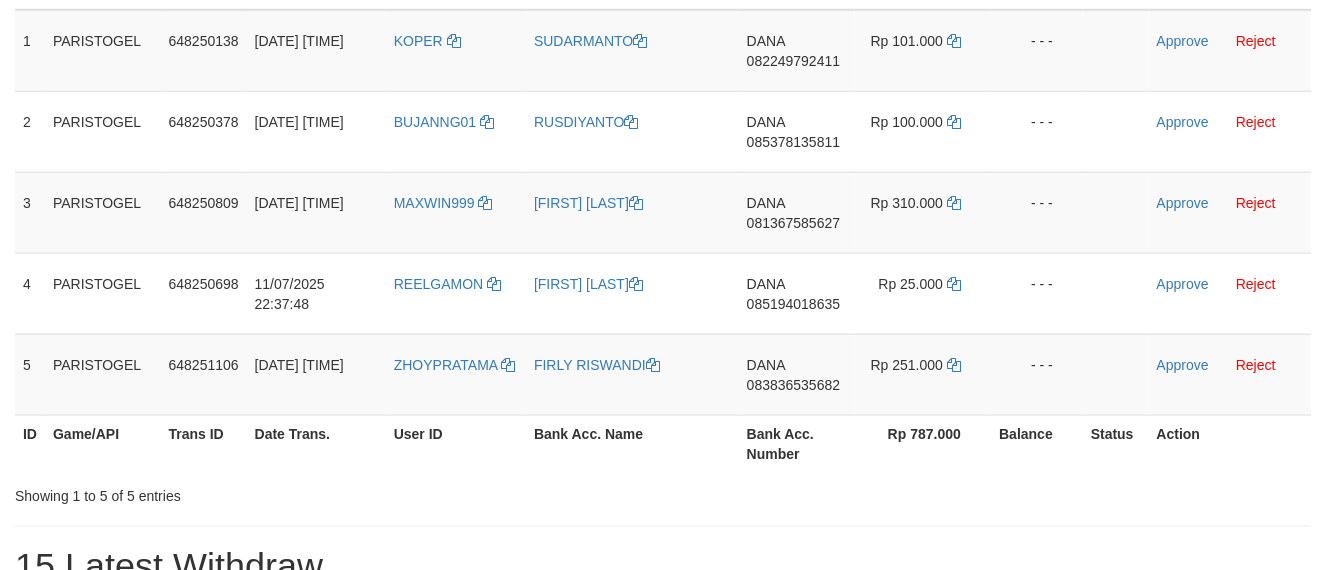 scroll, scrollTop: 337, scrollLeft: 0, axis: vertical 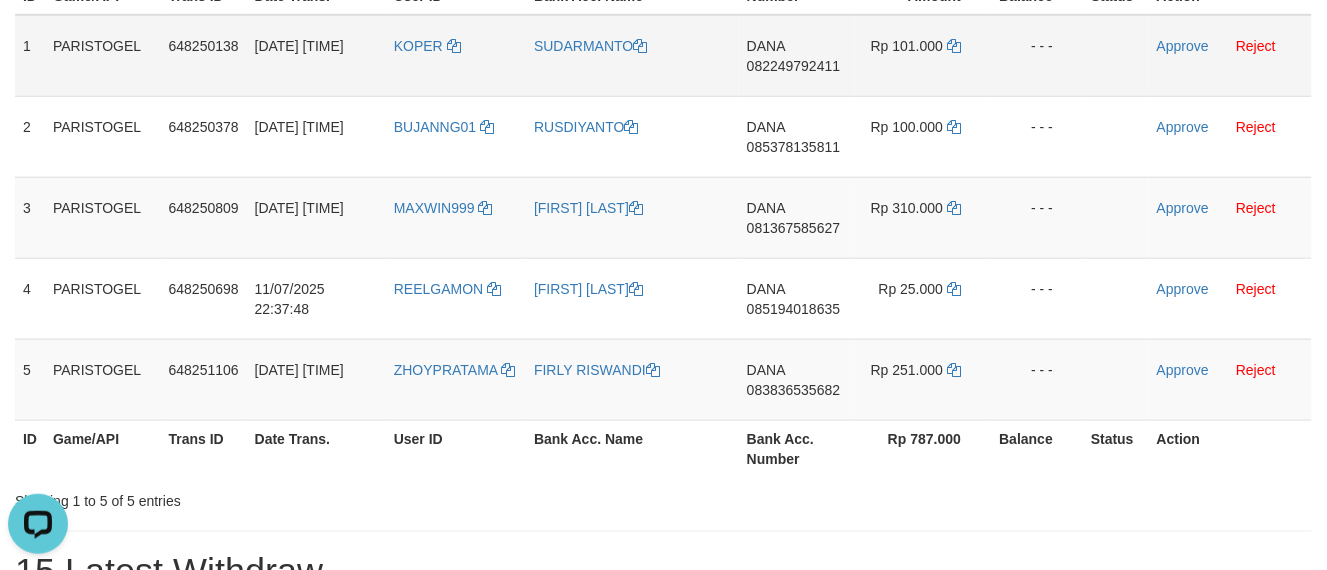 click on "DANA
082249792411" at bounding box center [797, 56] 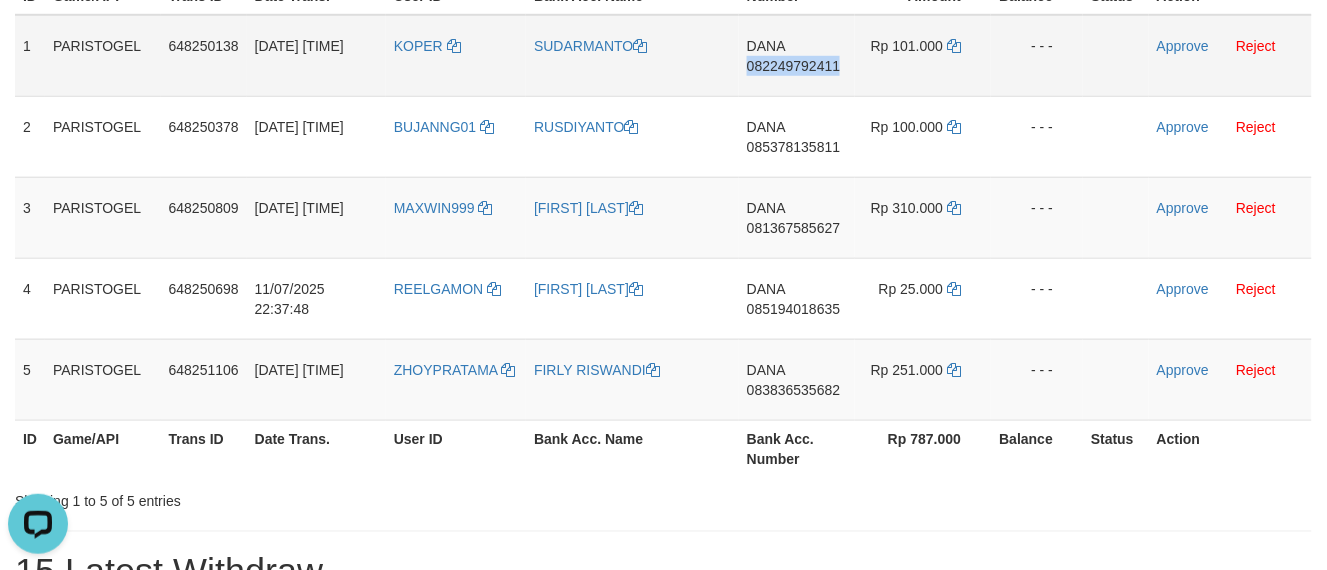 click on "DANA
082249792411" at bounding box center (797, 56) 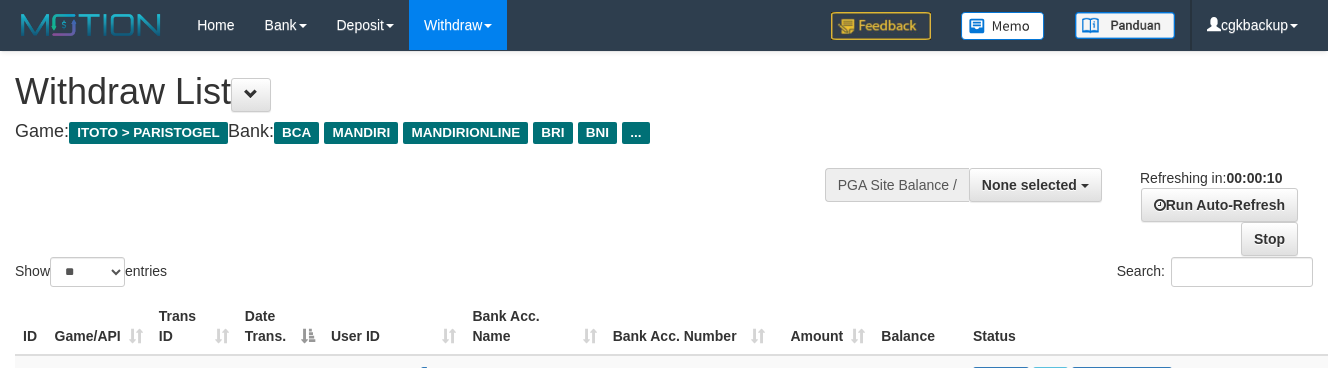 select 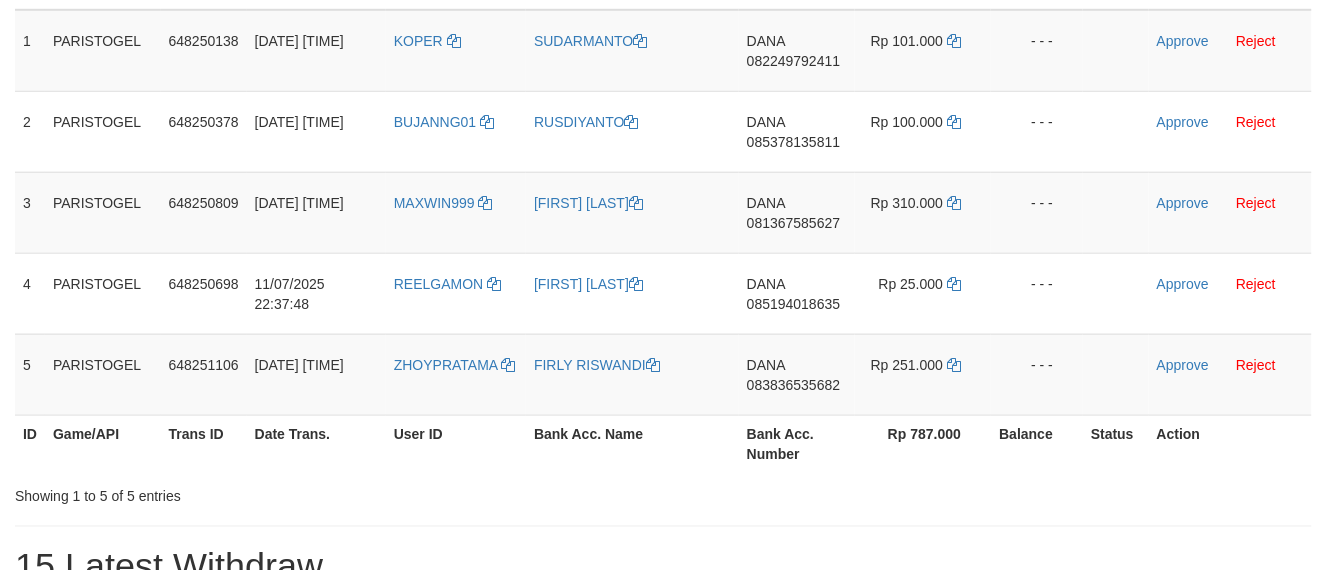 scroll, scrollTop: 337, scrollLeft: 0, axis: vertical 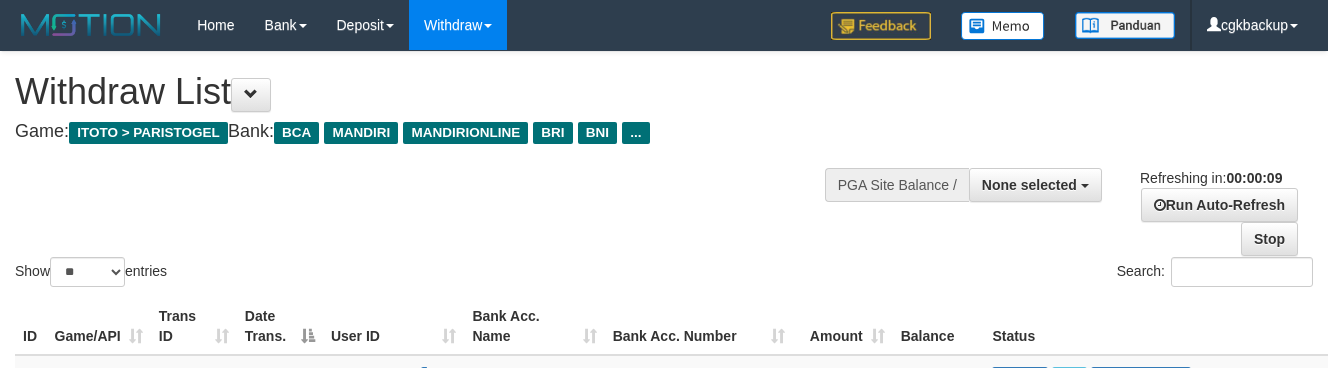 select 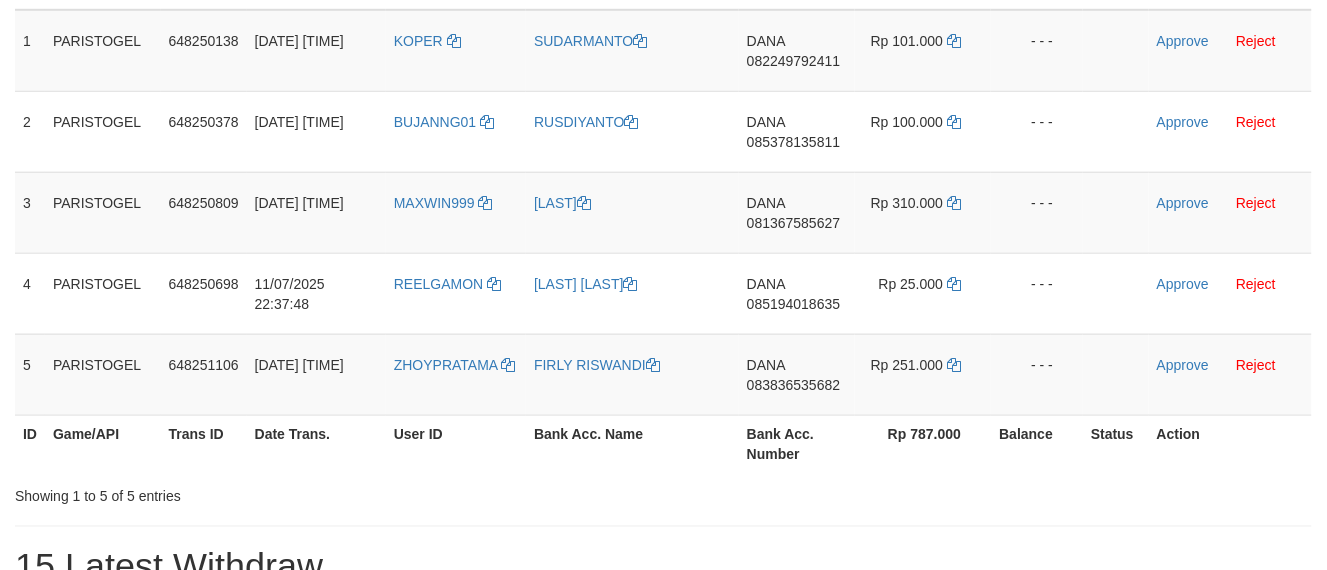 scroll, scrollTop: 337, scrollLeft: 0, axis: vertical 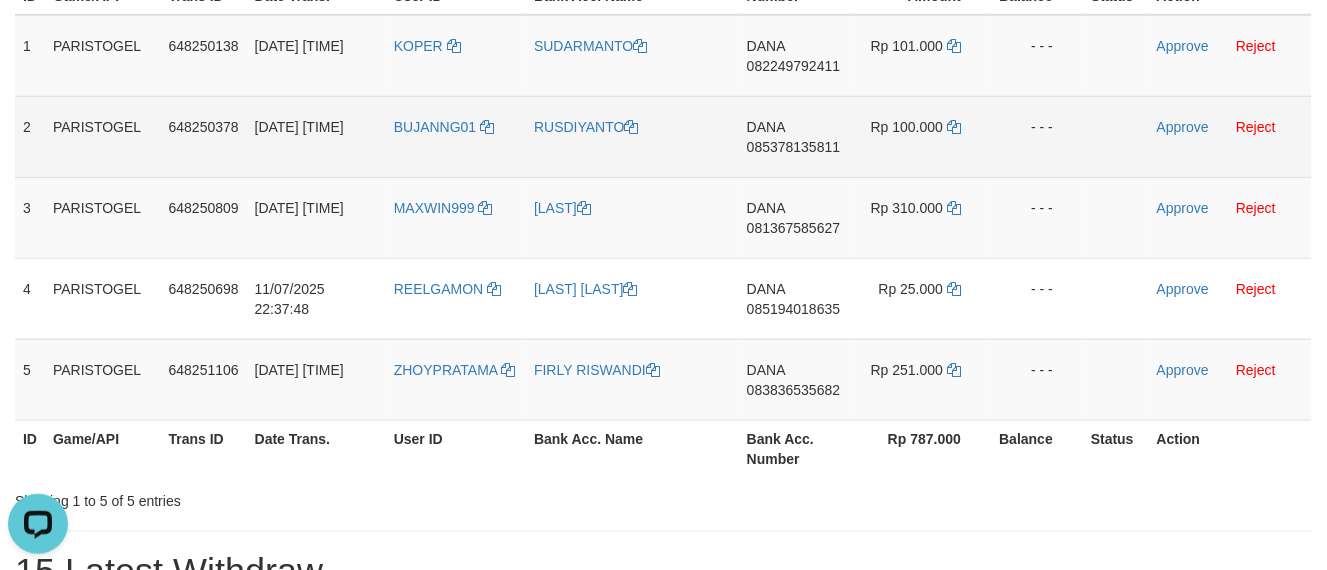 click on "DANA
085378135811" at bounding box center (797, 136) 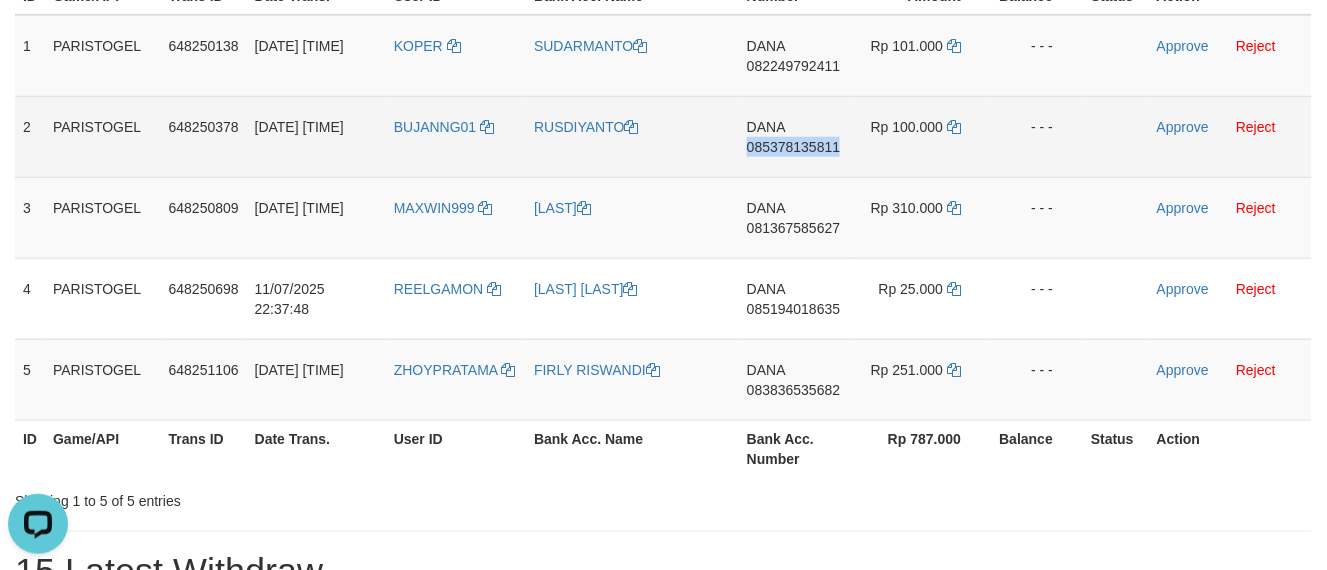copy on "085378135811" 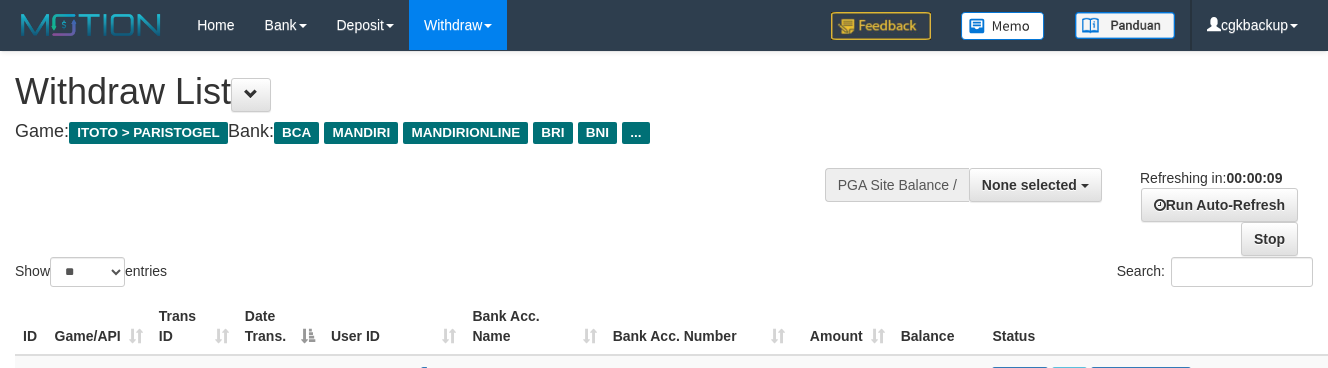 select 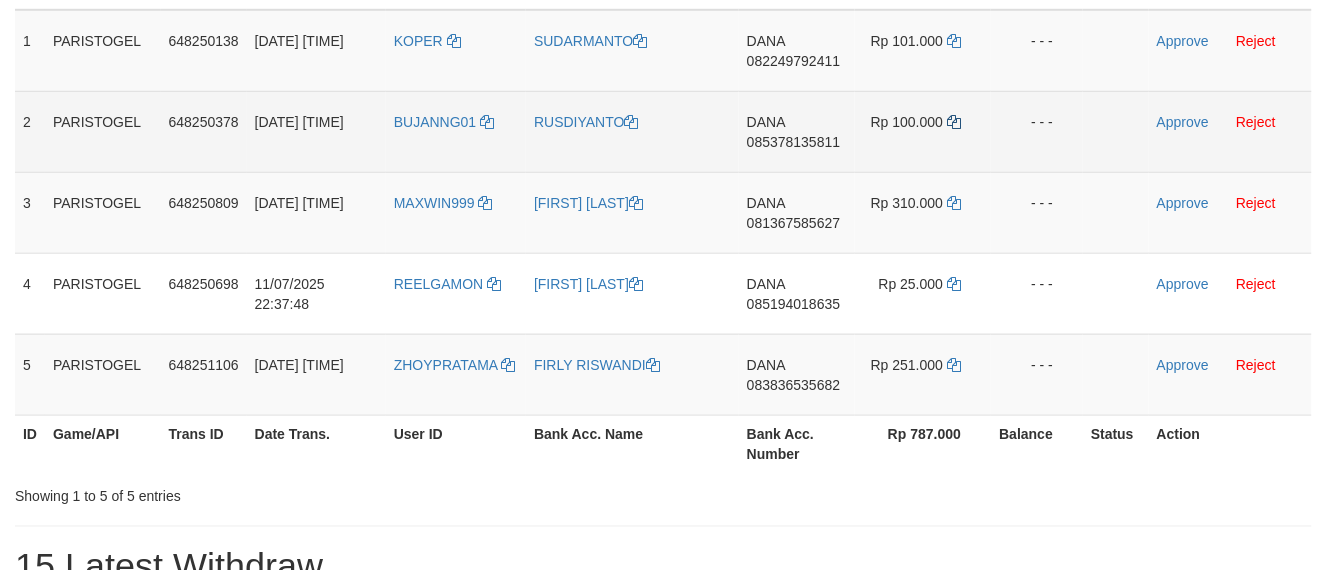 scroll, scrollTop: 337, scrollLeft: 0, axis: vertical 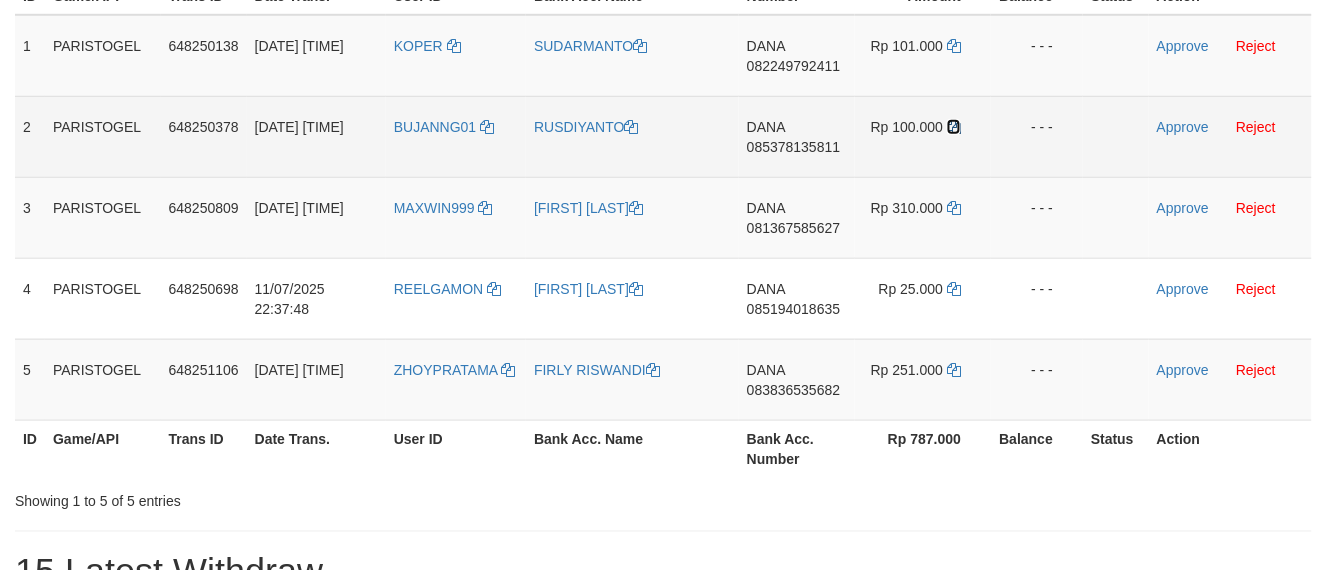 click at bounding box center (954, 127) 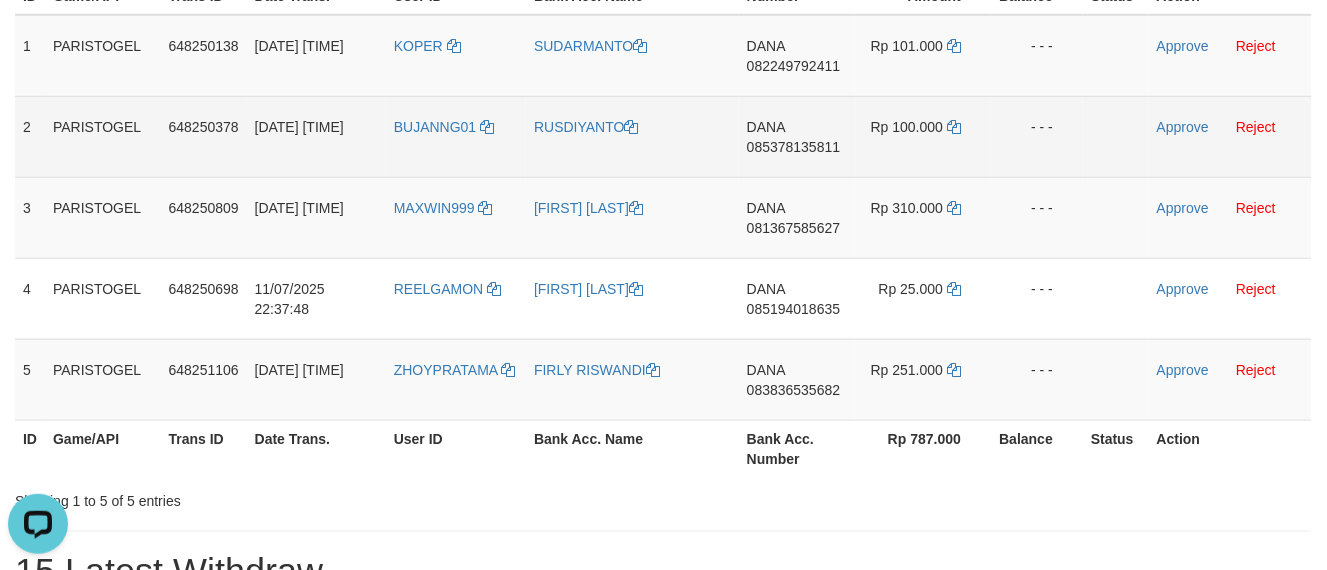 scroll, scrollTop: 0, scrollLeft: 0, axis: both 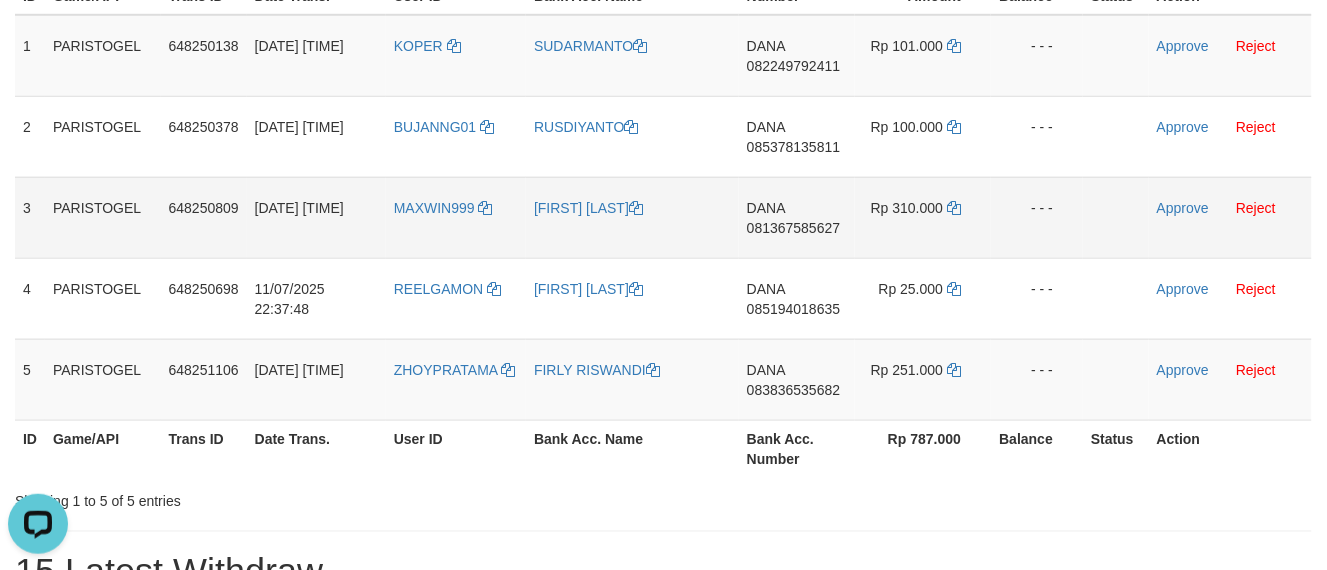 click on "081367585627" at bounding box center (793, 228) 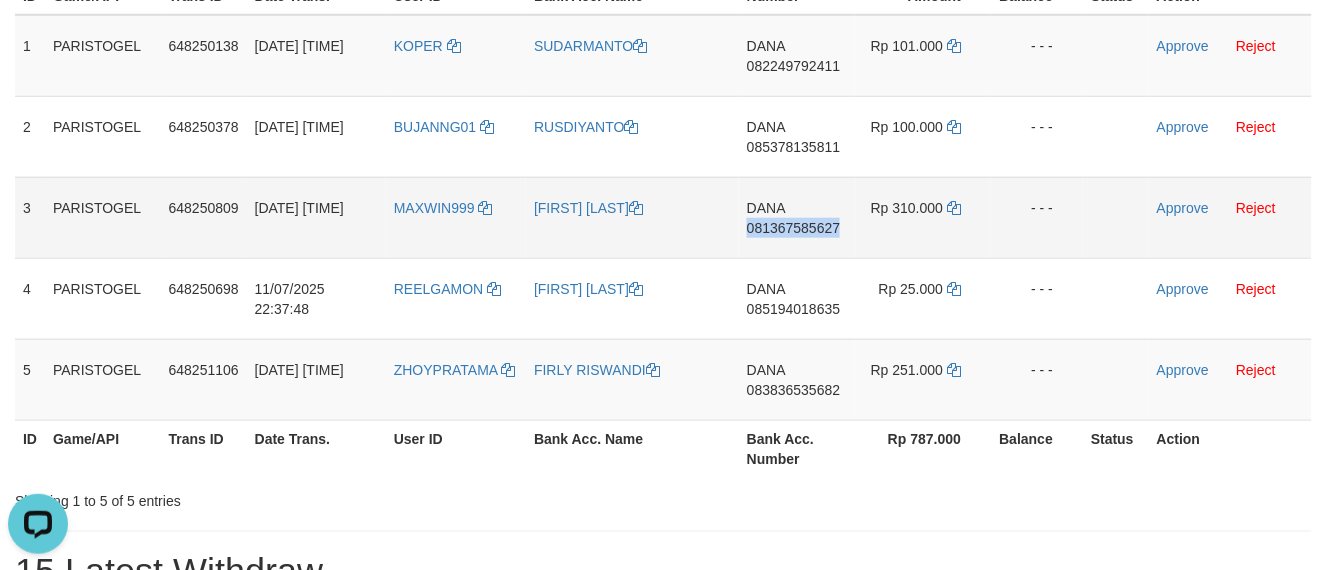 click on "DANA
081367585627" at bounding box center (797, 217) 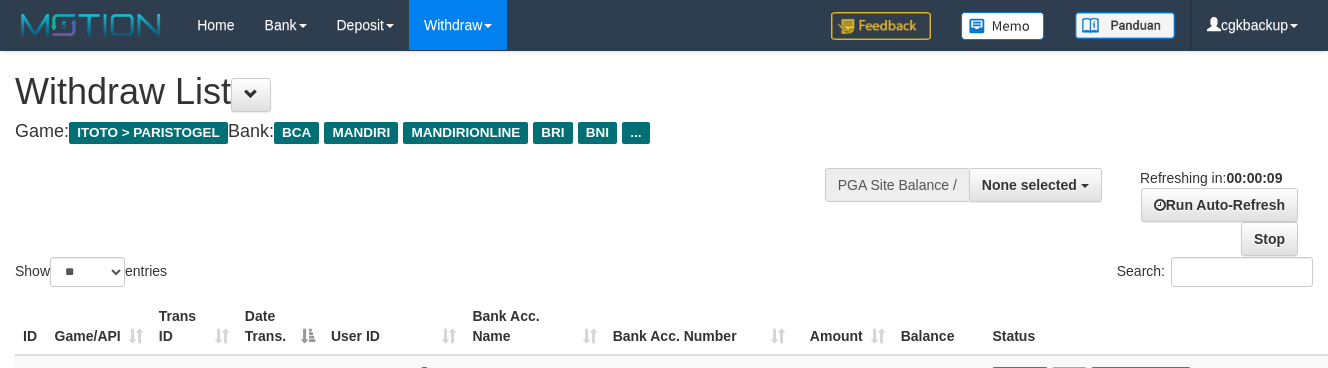 select 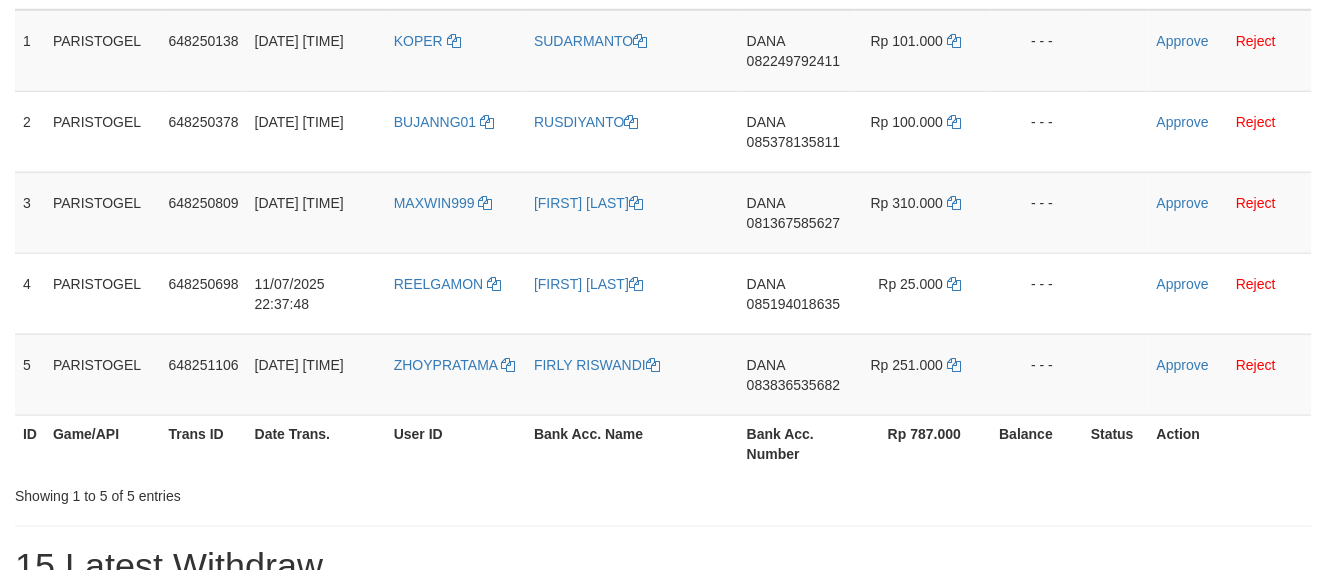 scroll, scrollTop: 337, scrollLeft: 0, axis: vertical 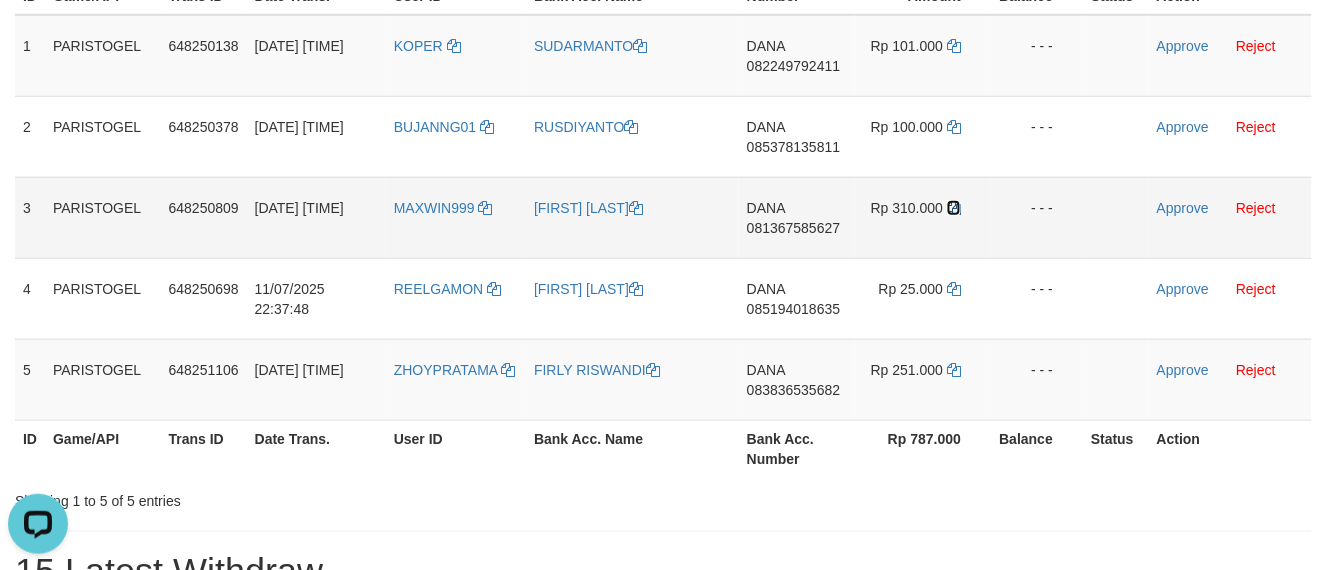 click at bounding box center [954, 208] 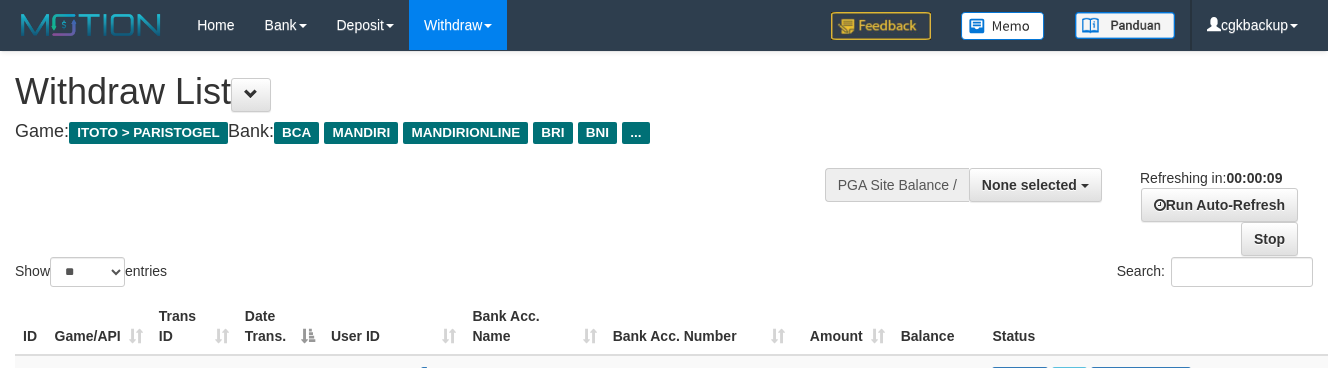 select 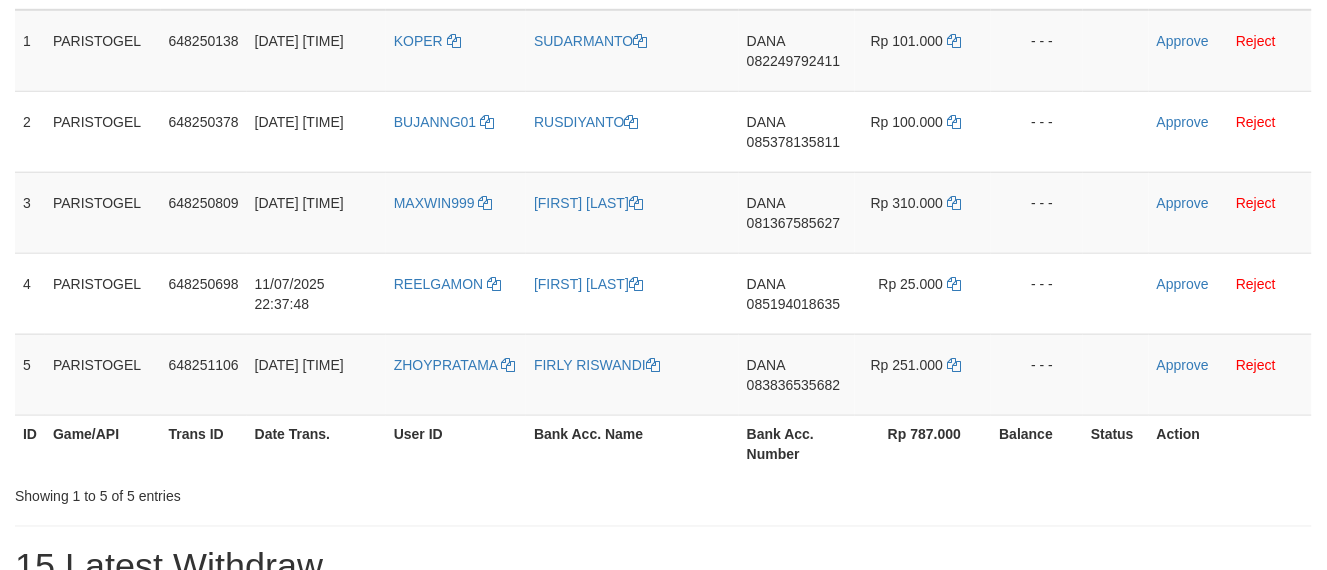 scroll, scrollTop: 337, scrollLeft: 0, axis: vertical 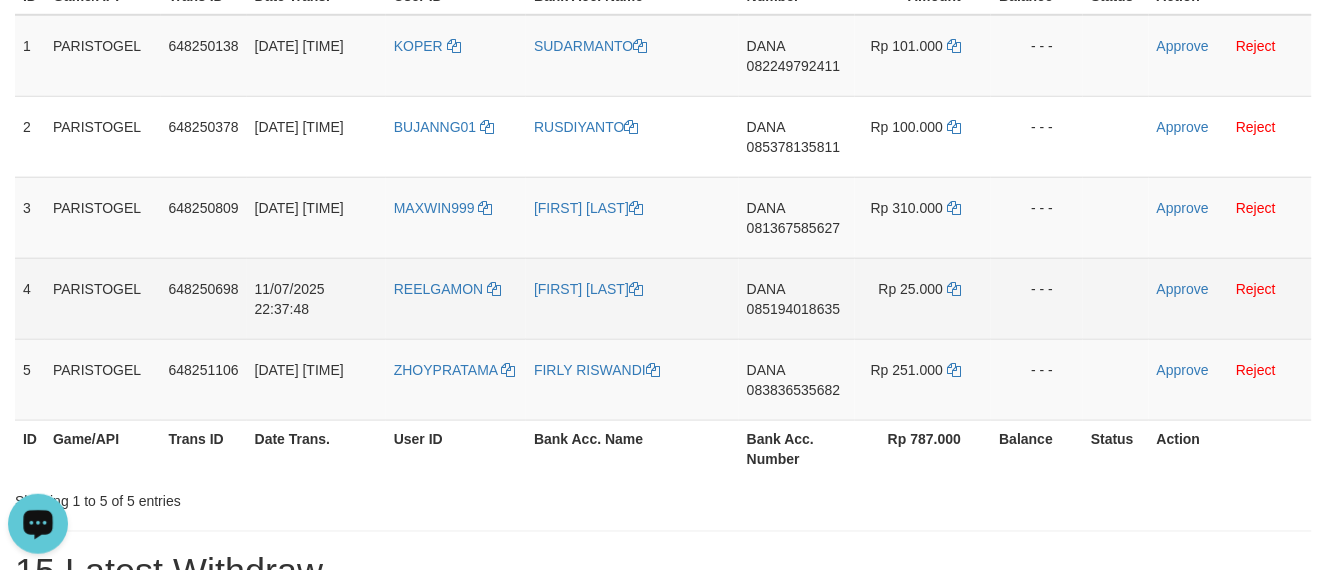 click on "[NAME]
[PHONE]" at bounding box center [797, 298] 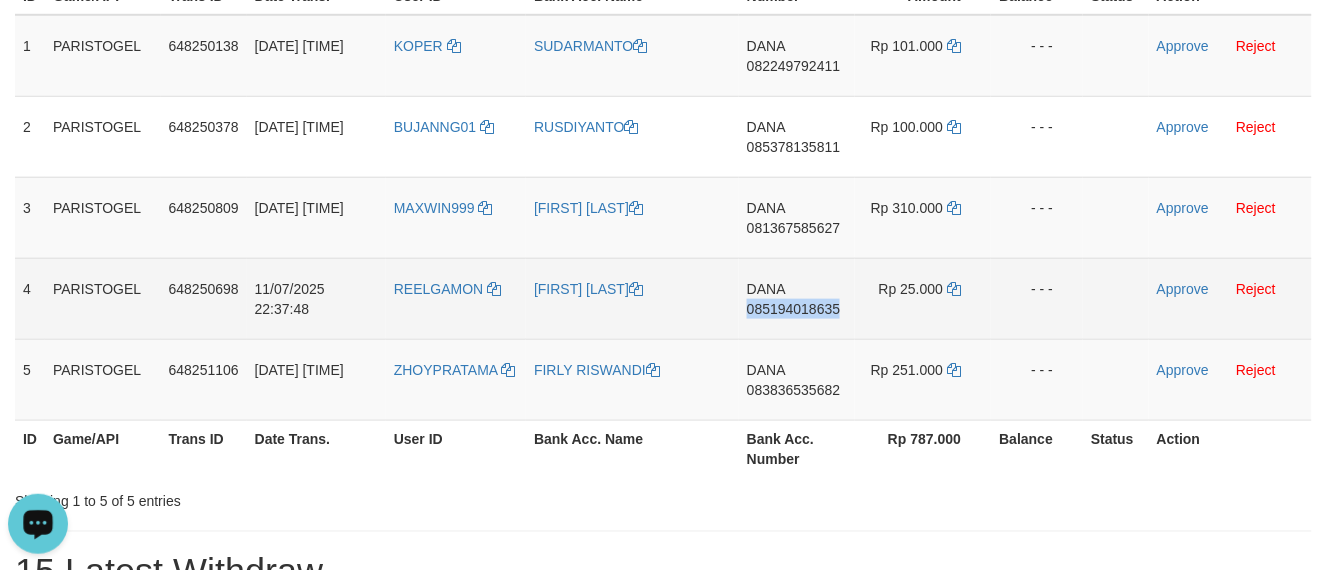 click on "DANA
085194018635" at bounding box center [797, 298] 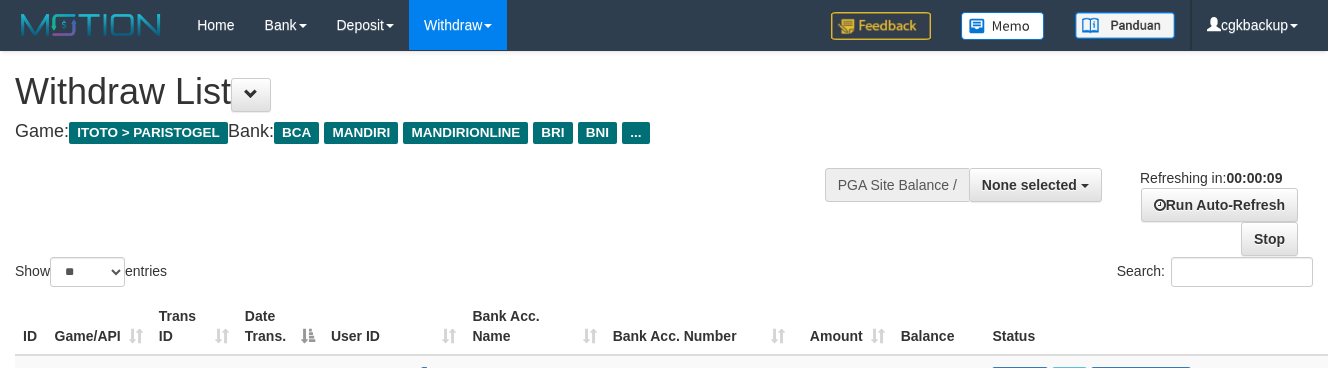 select 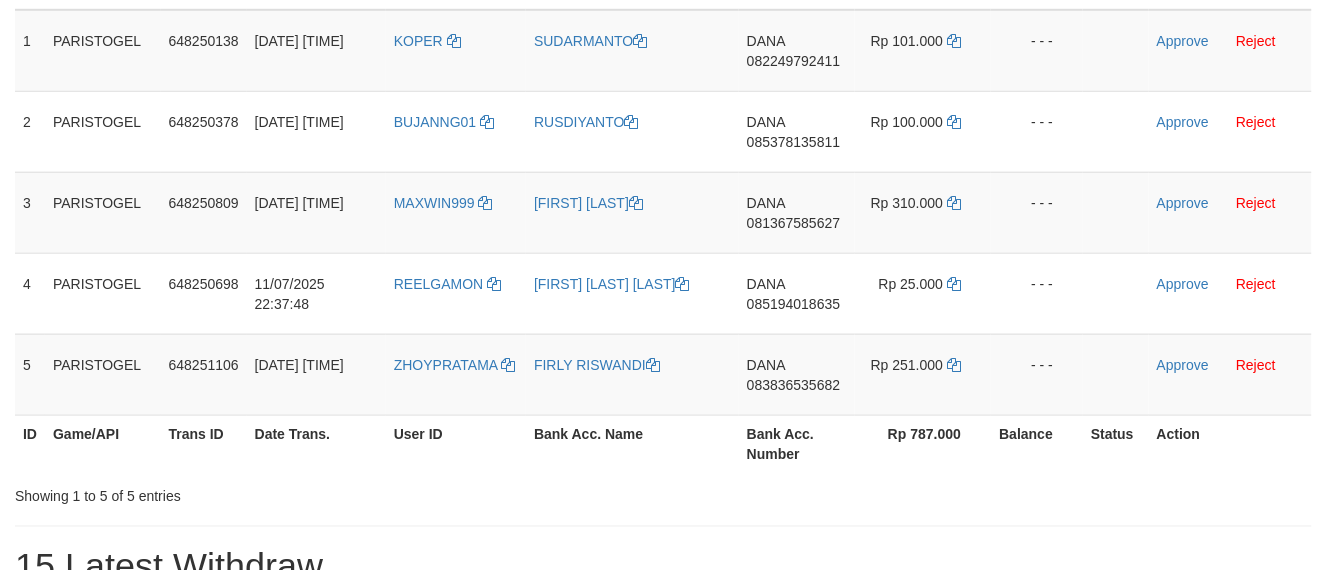 scroll, scrollTop: 337, scrollLeft: 0, axis: vertical 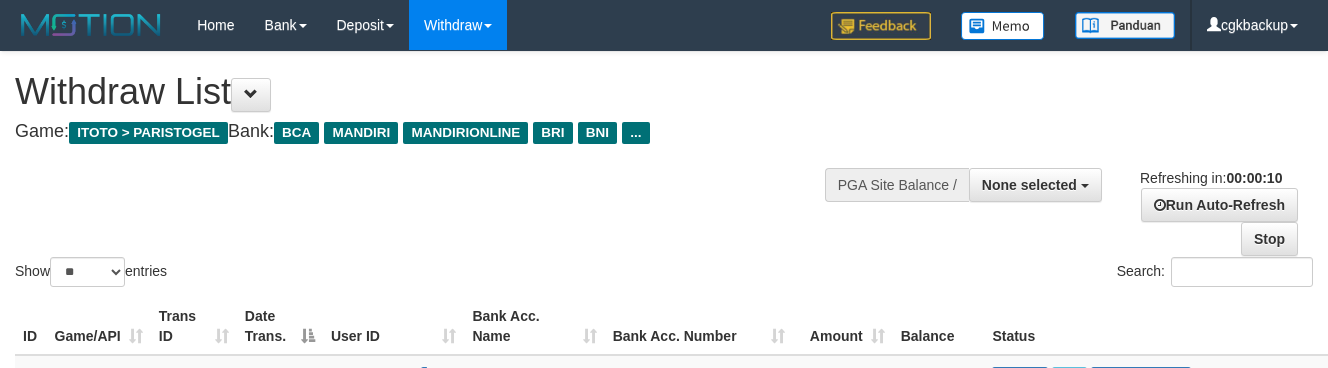 select 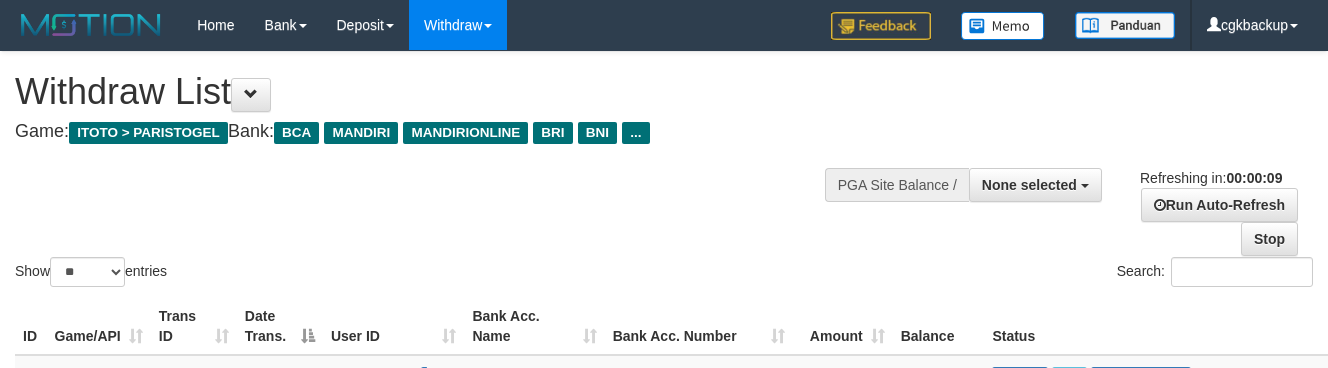 select 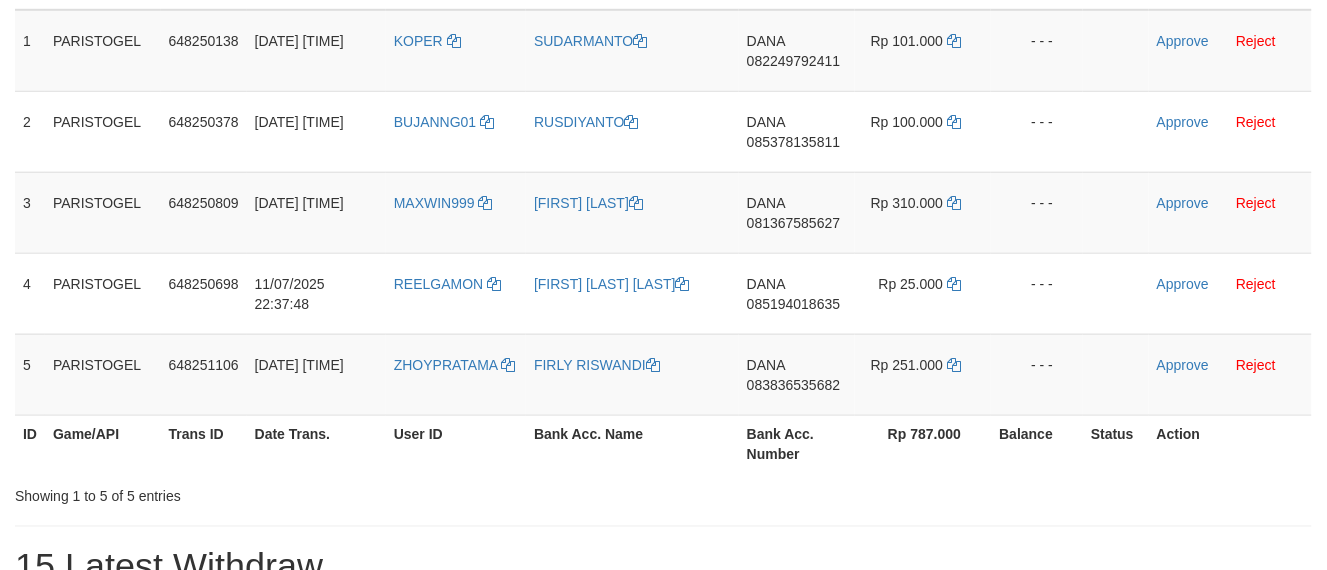 scroll, scrollTop: 337, scrollLeft: 0, axis: vertical 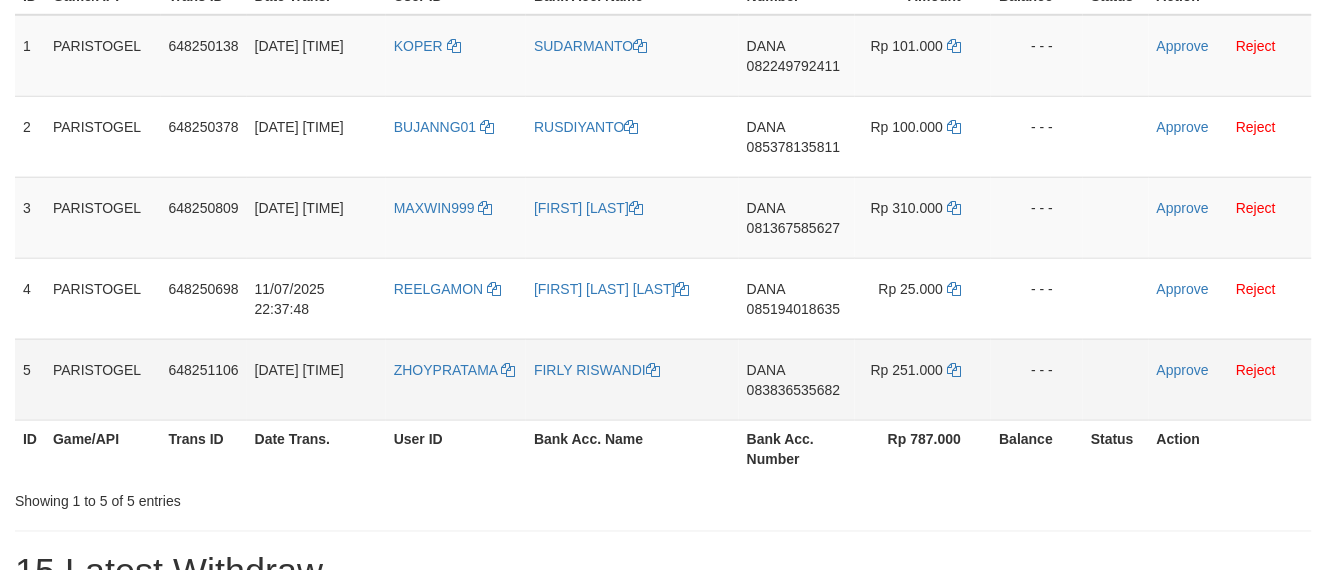 click on "[NAME]
[PHONE]" at bounding box center (797, 379) 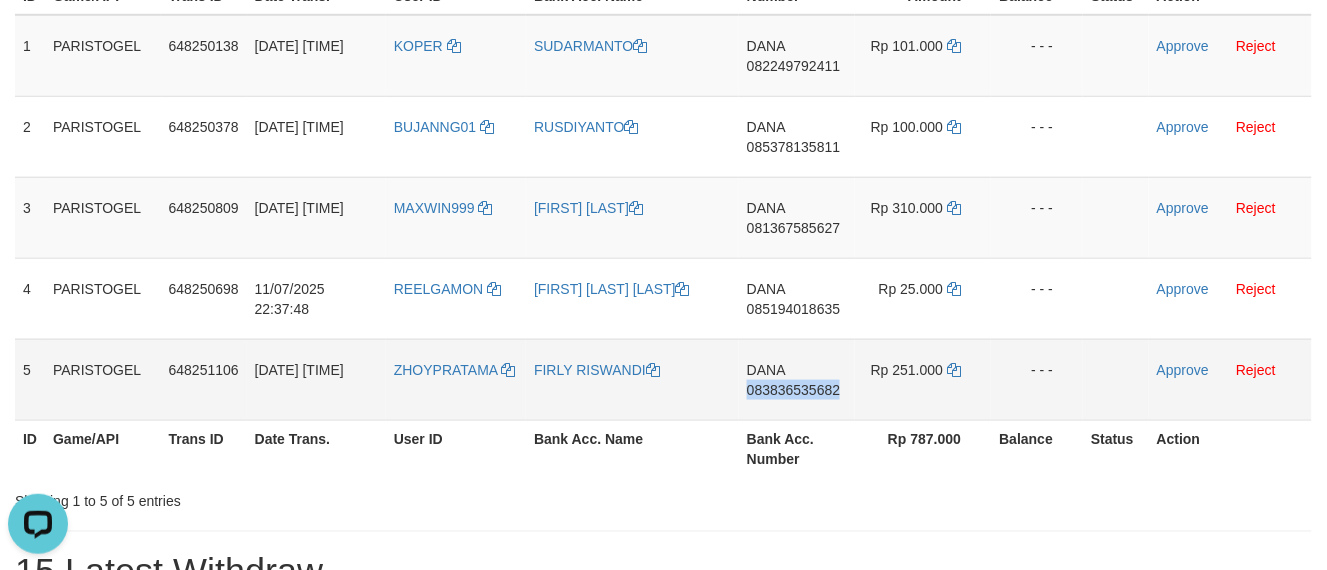scroll, scrollTop: 0, scrollLeft: 0, axis: both 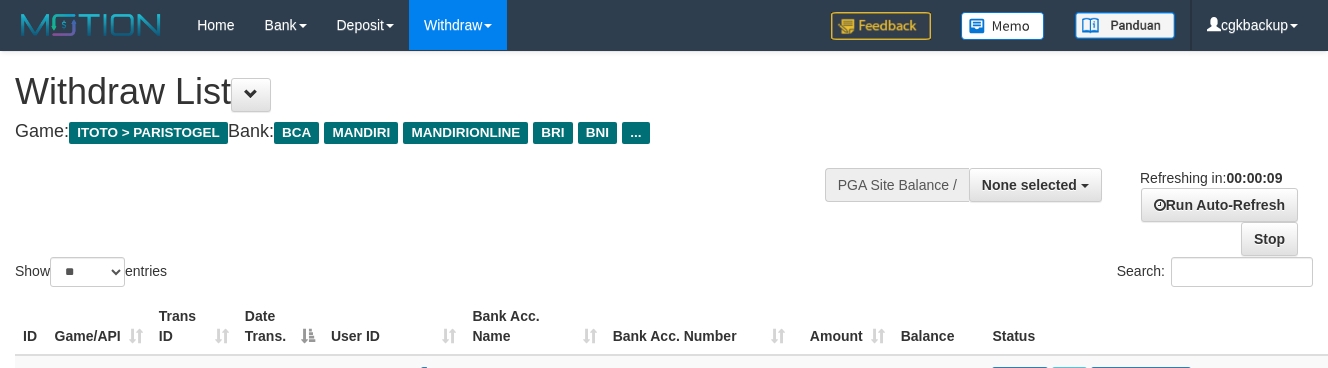 select 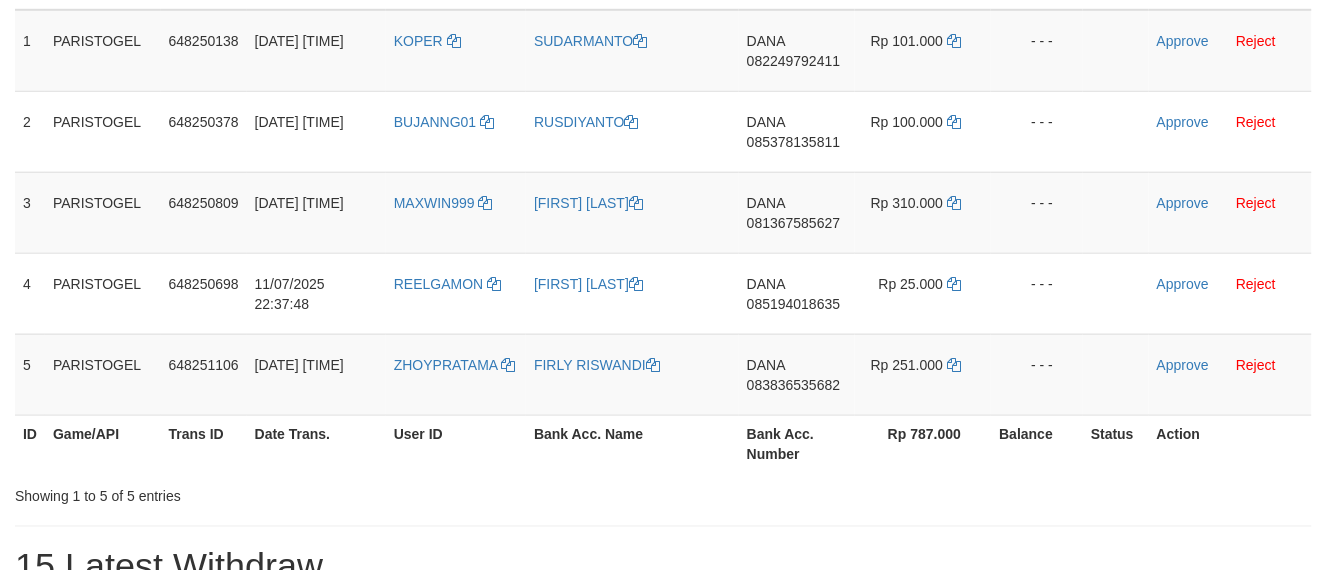 scroll, scrollTop: 337, scrollLeft: 0, axis: vertical 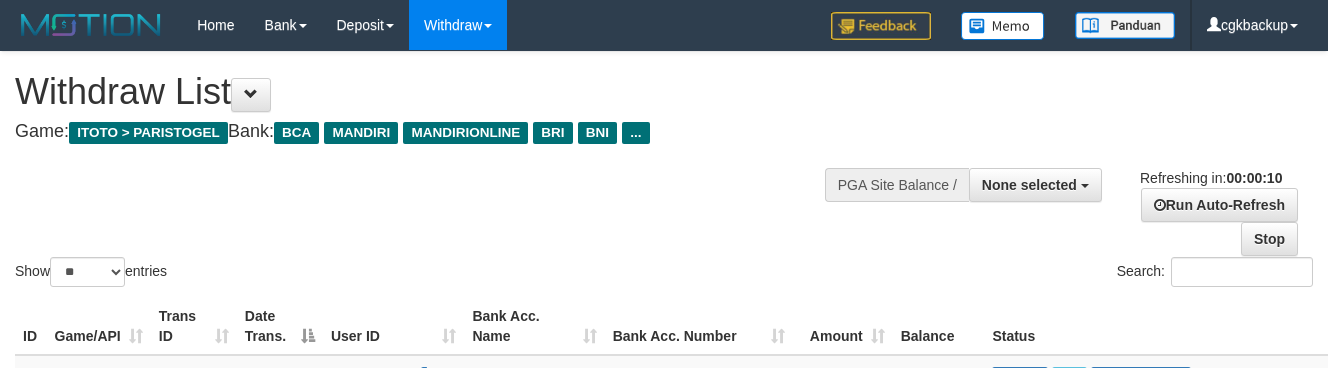 select 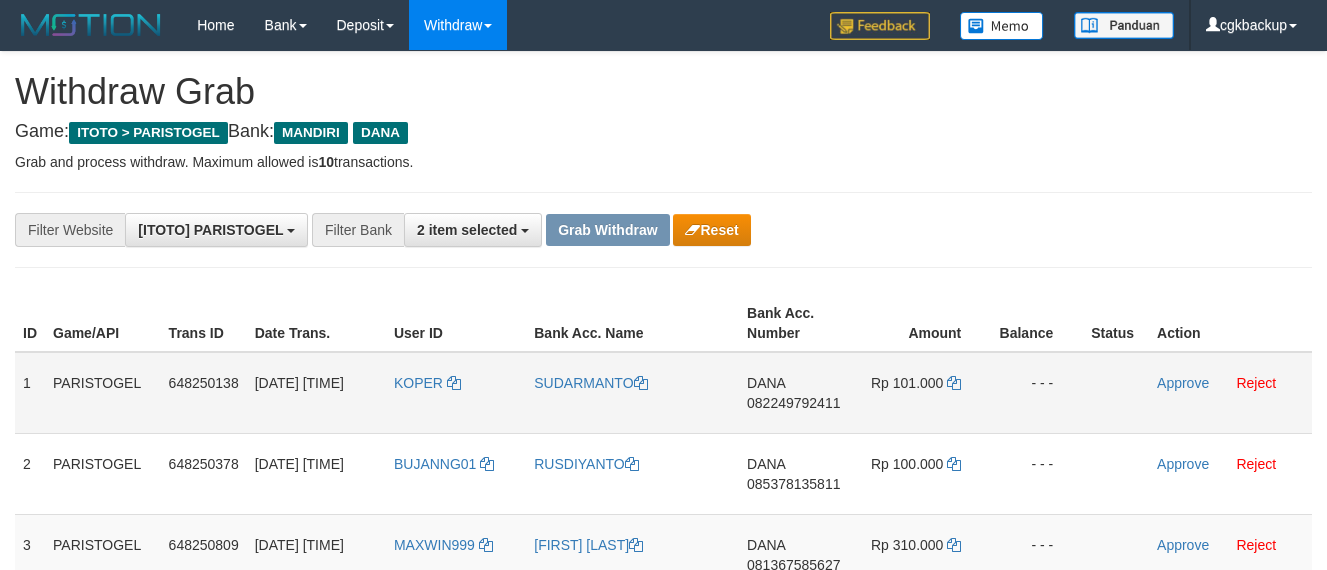 scroll, scrollTop: 342, scrollLeft: 0, axis: vertical 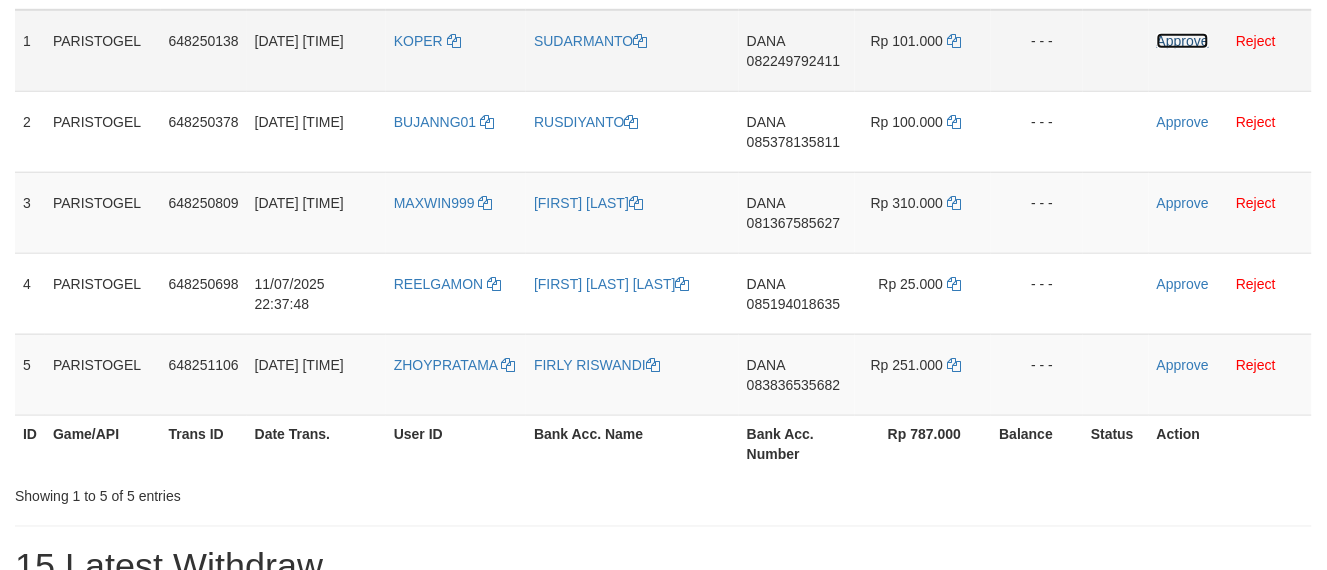 click on "Approve" at bounding box center [1183, 41] 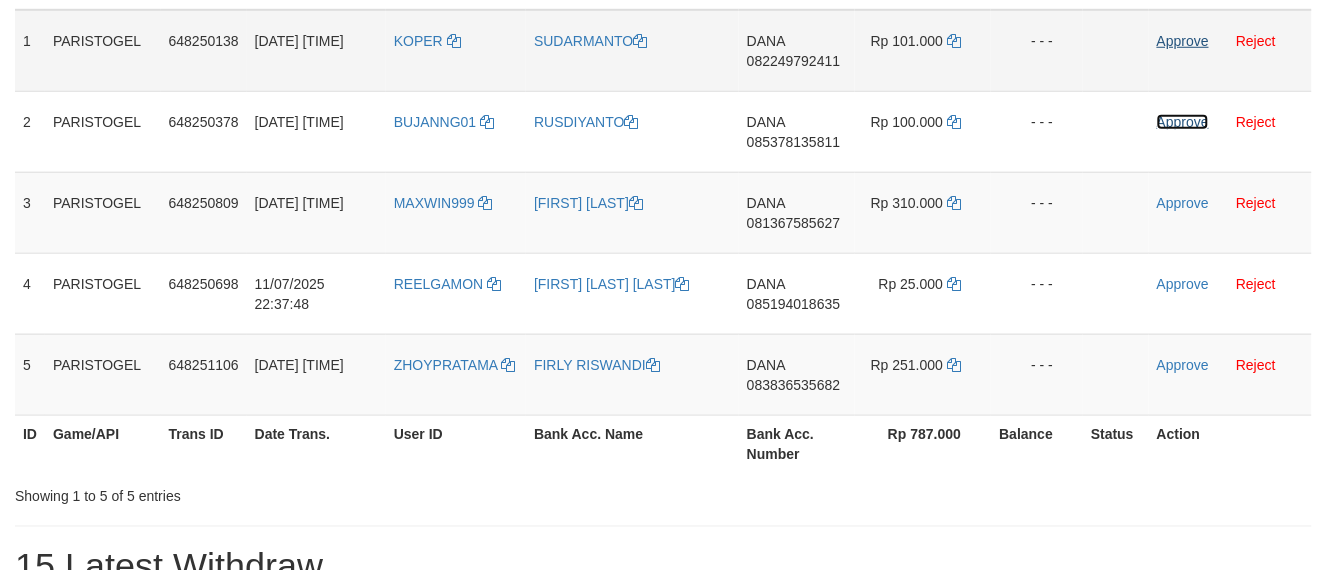 click on "Approve" at bounding box center [1183, 122] 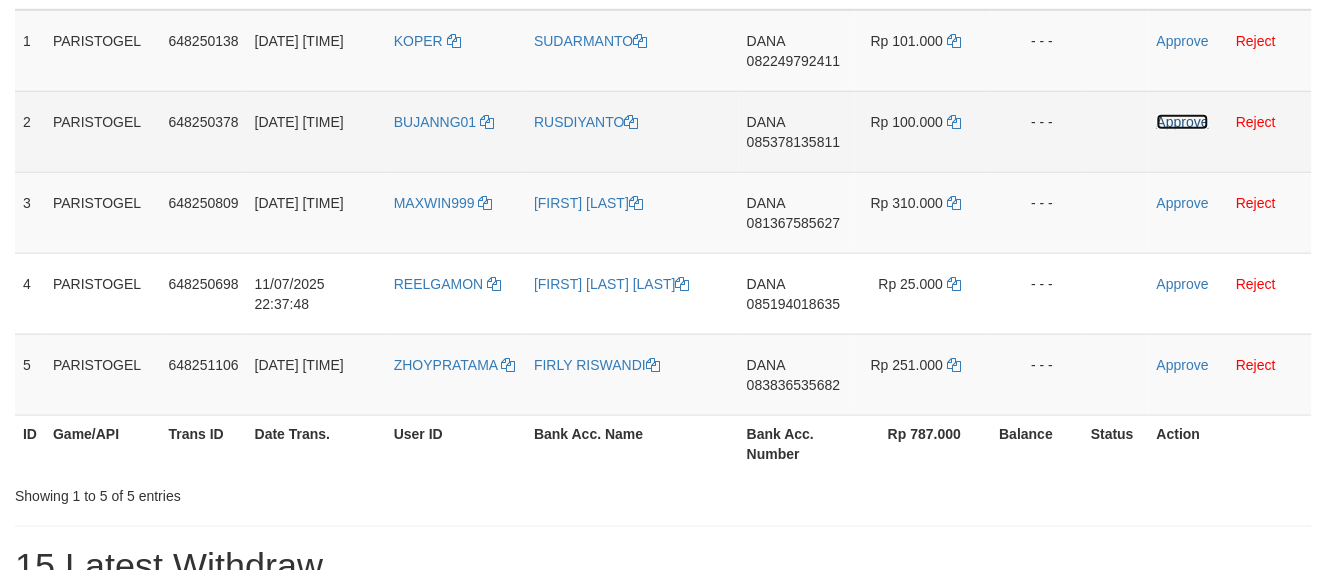 scroll, scrollTop: 308, scrollLeft: 0, axis: vertical 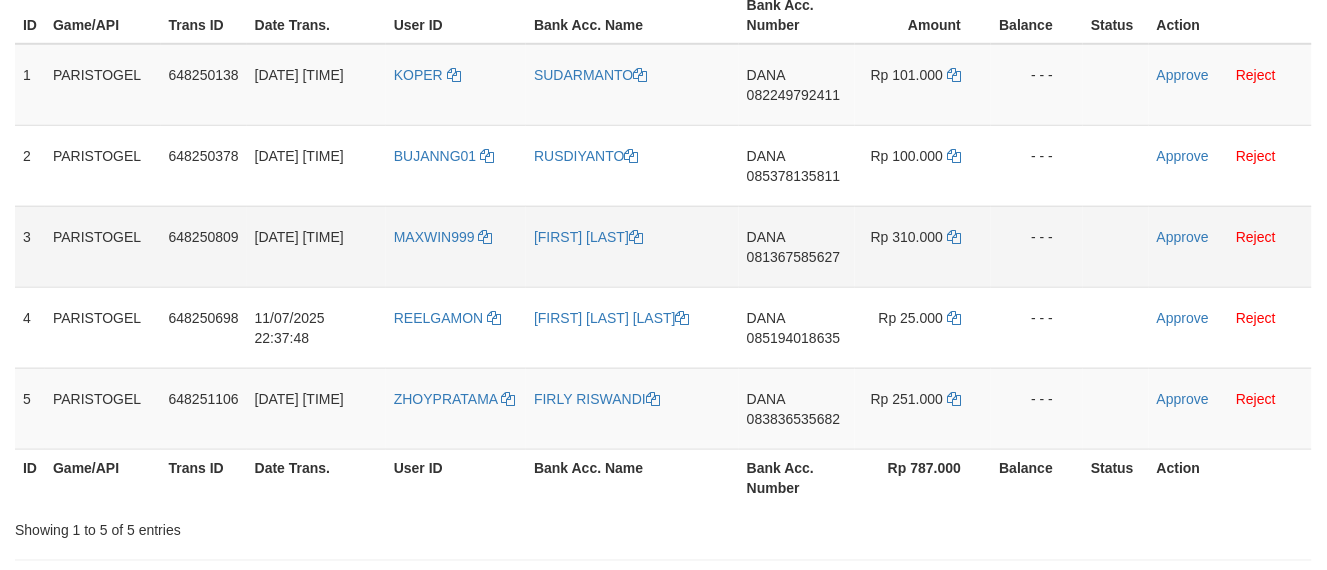 click on "Approve
Reject" at bounding box center (1230, 246) 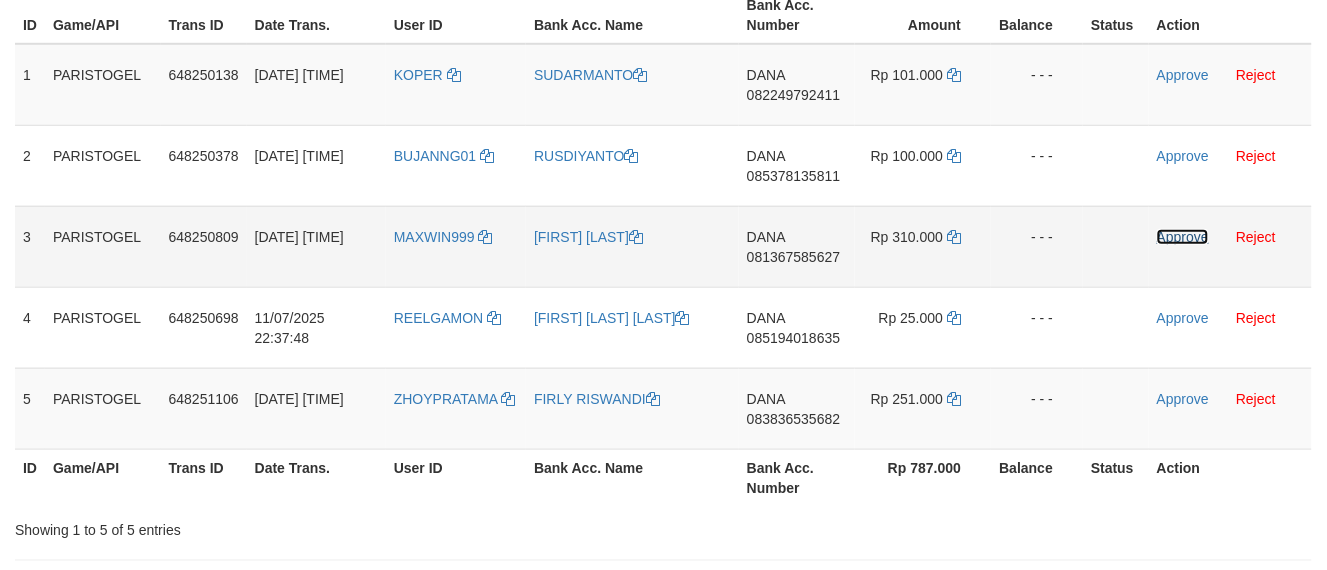 click on "Approve" at bounding box center [1183, 237] 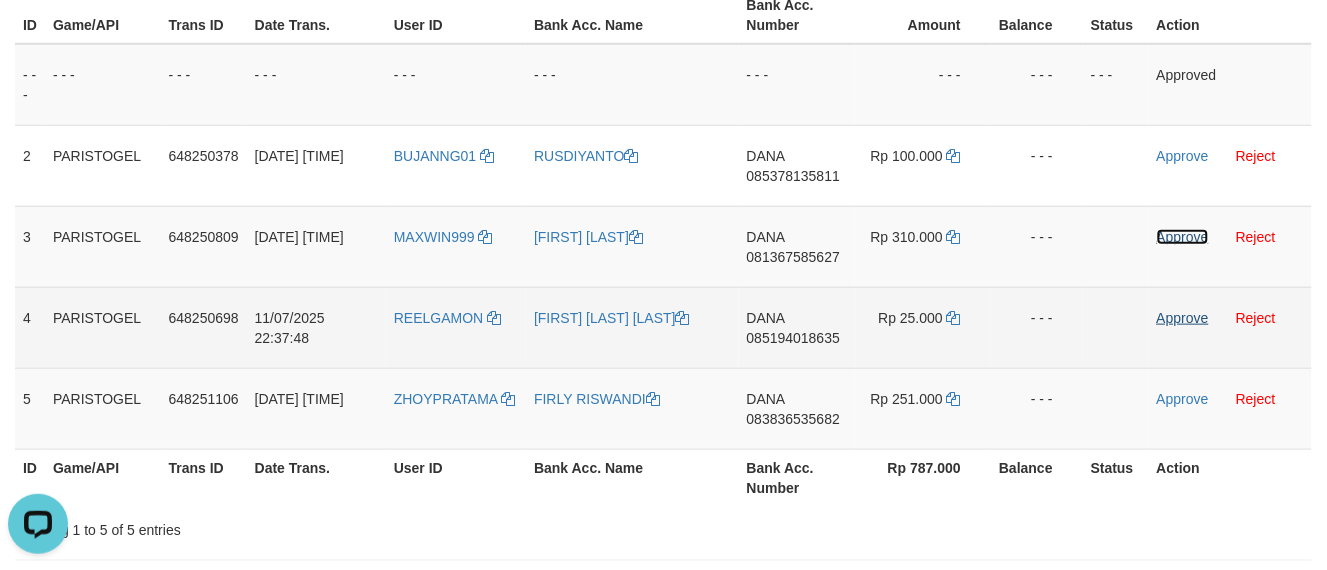scroll, scrollTop: 0, scrollLeft: 0, axis: both 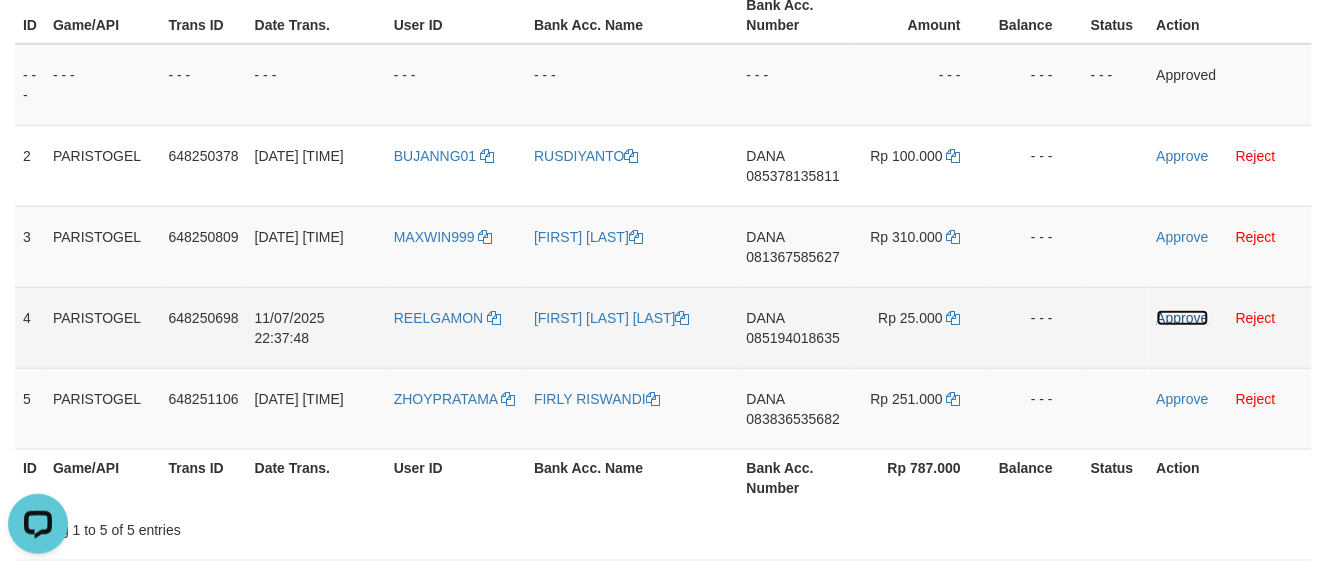 click on "Approve" at bounding box center [1183, 318] 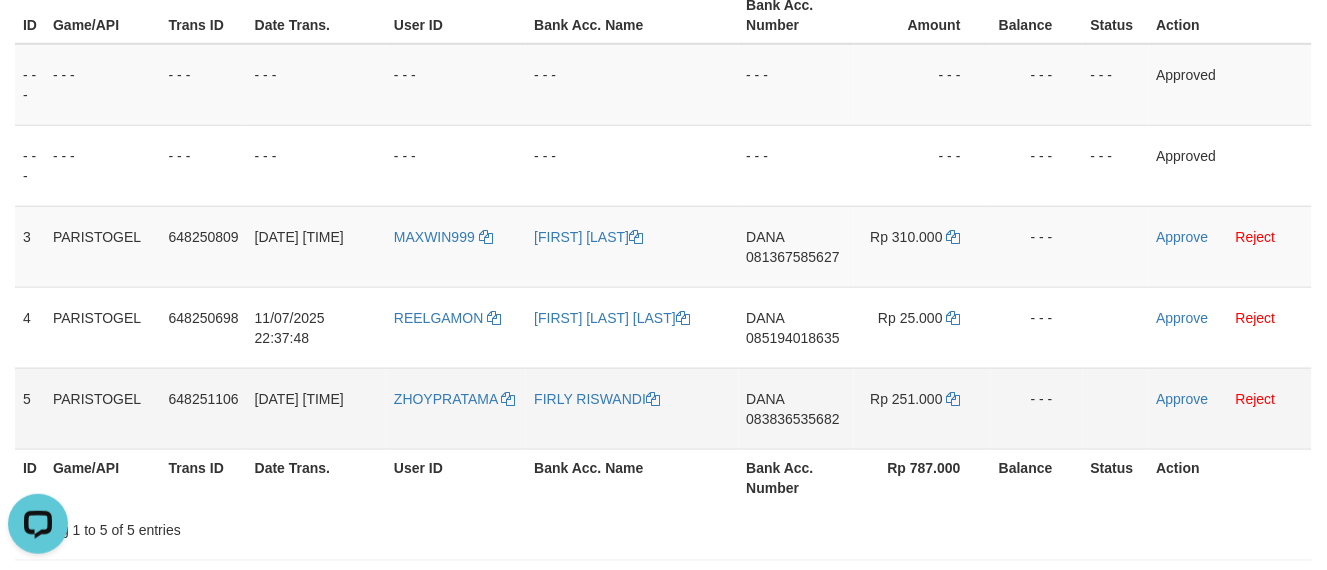 click on "Approve
Reject" at bounding box center [1230, 408] 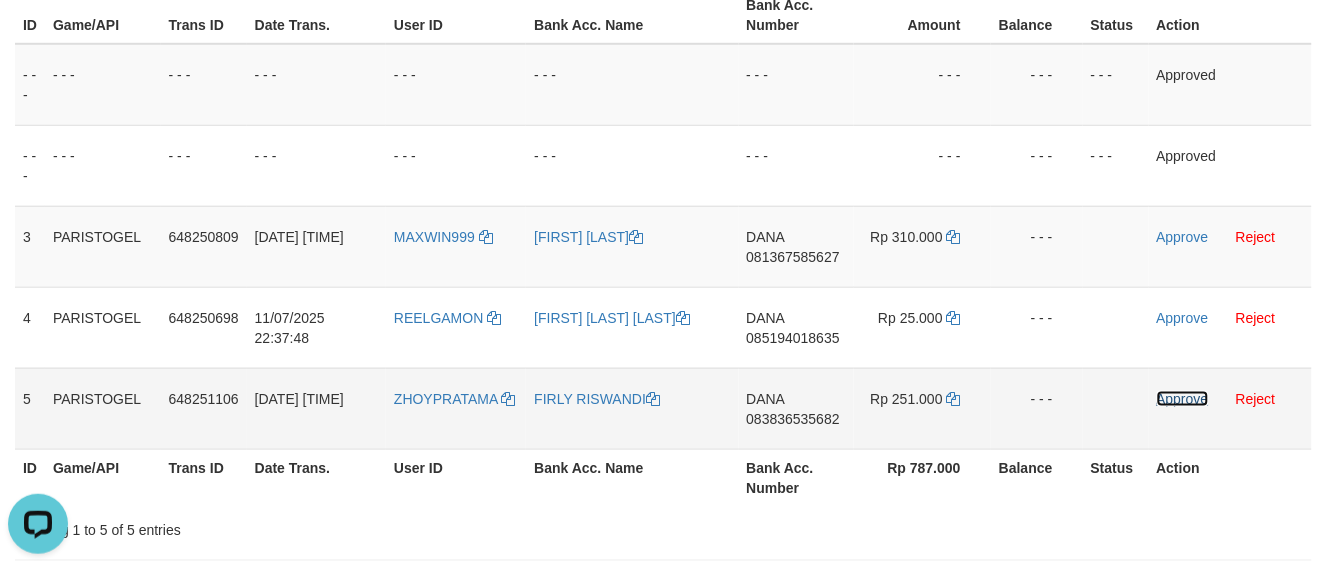 click on "Approve" at bounding box center (1183, 399) 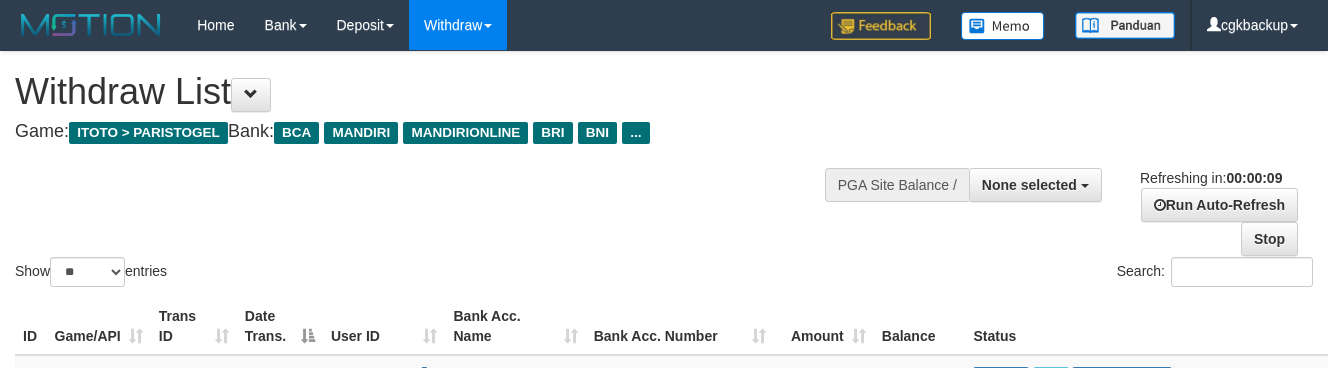 select 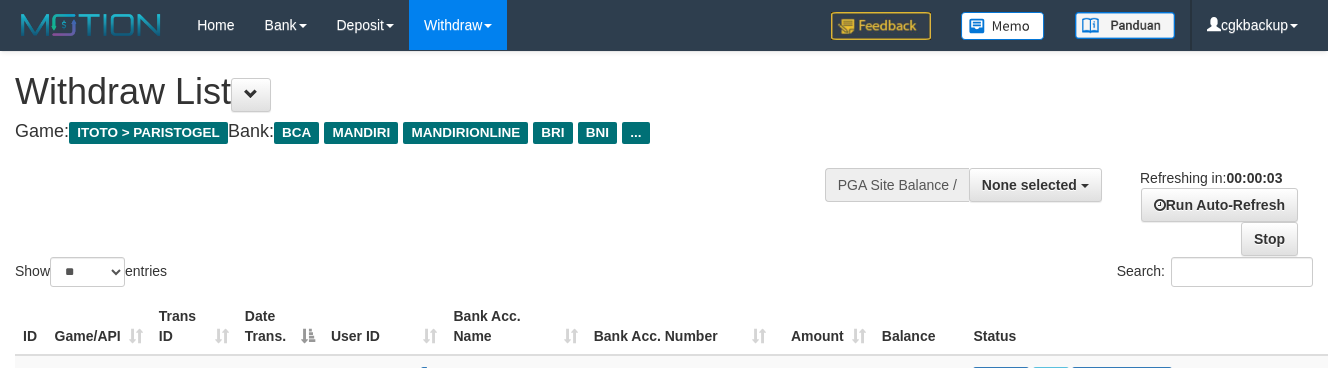 scroll, scrollTop: 0, scrollLeft: 0, axis: both 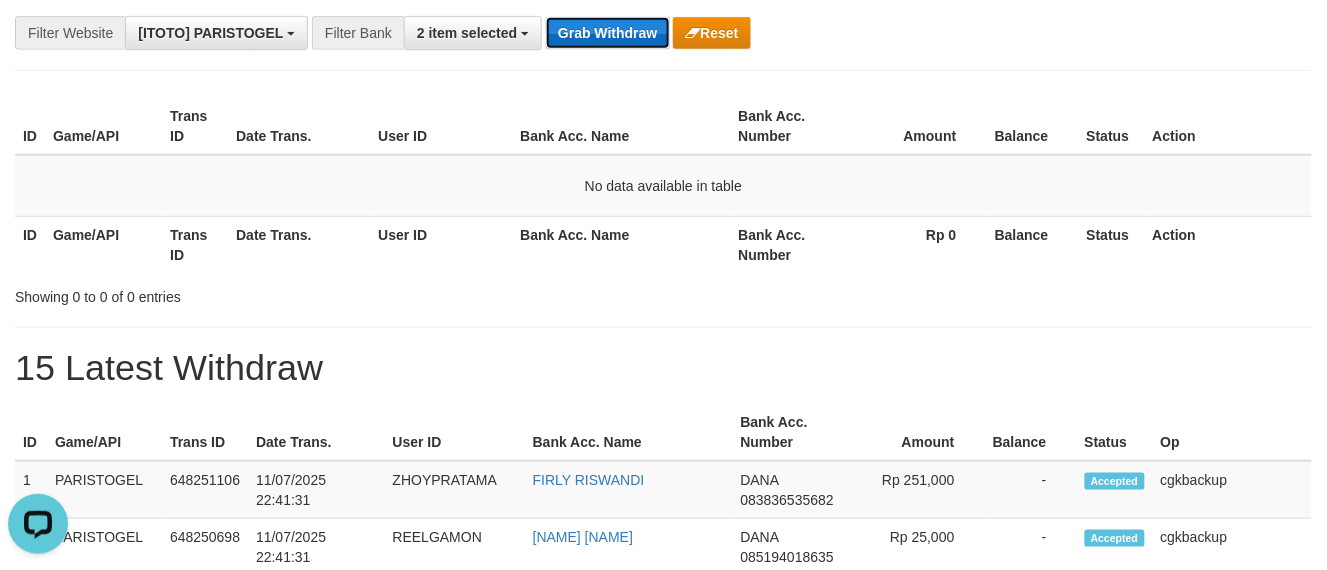 click on "Grab Withdraw" at bounding box center [607, 33] 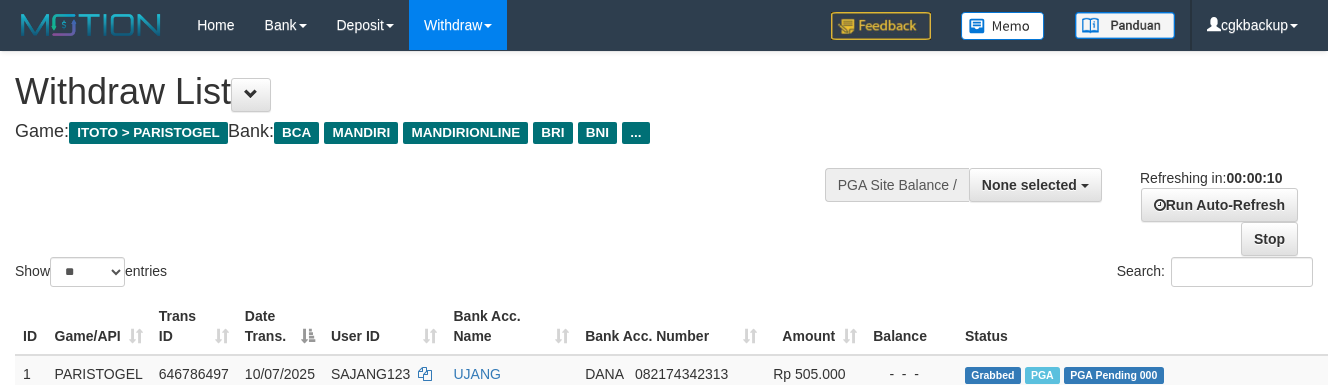 select 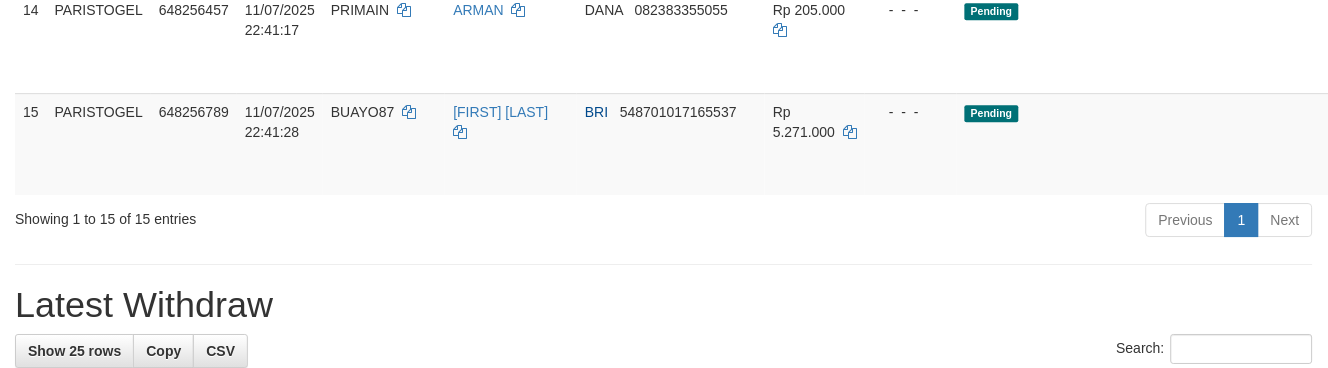 scroll, scrollTop: 1111, scrollLeft: 0, axis: vertical 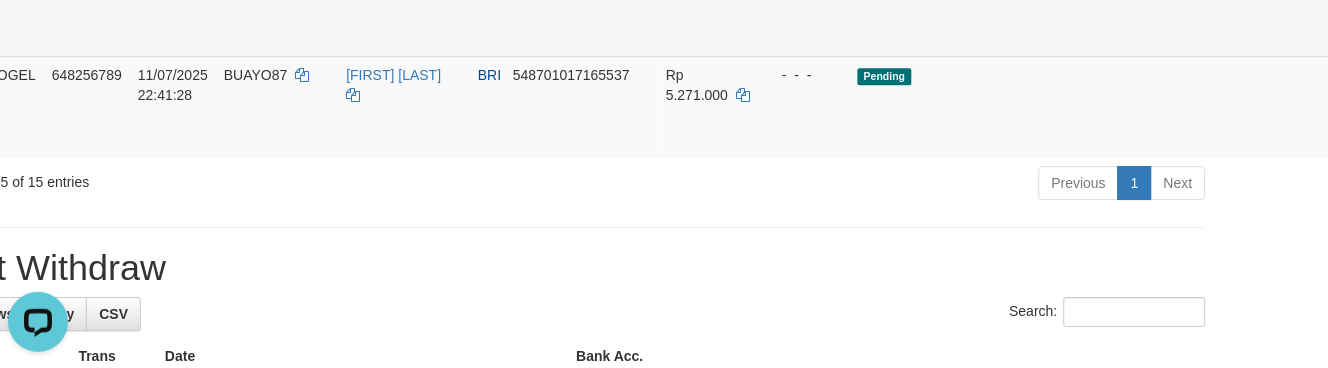 click on "Allow Grab" at bounding box center [1363, -17] 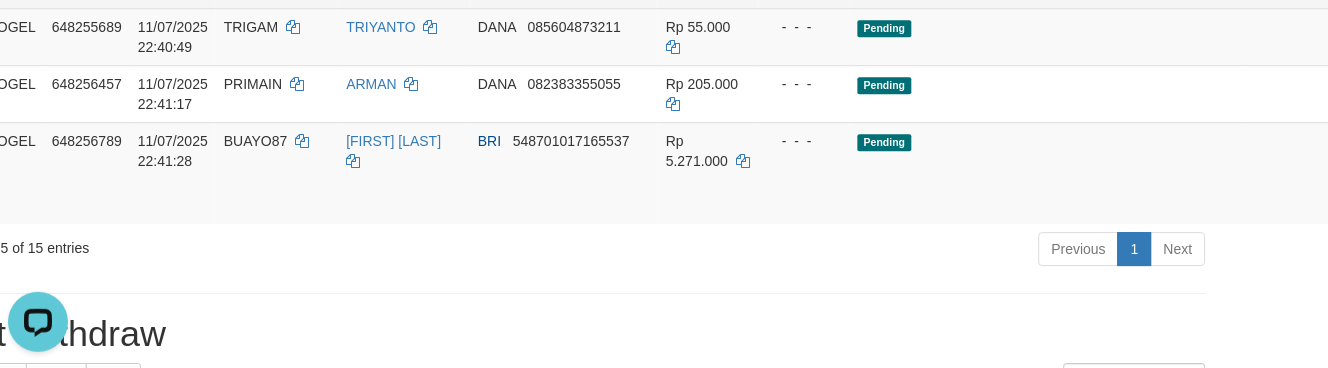 scroll, scrollTop: 1000, scrollLeft: 107, axis: both 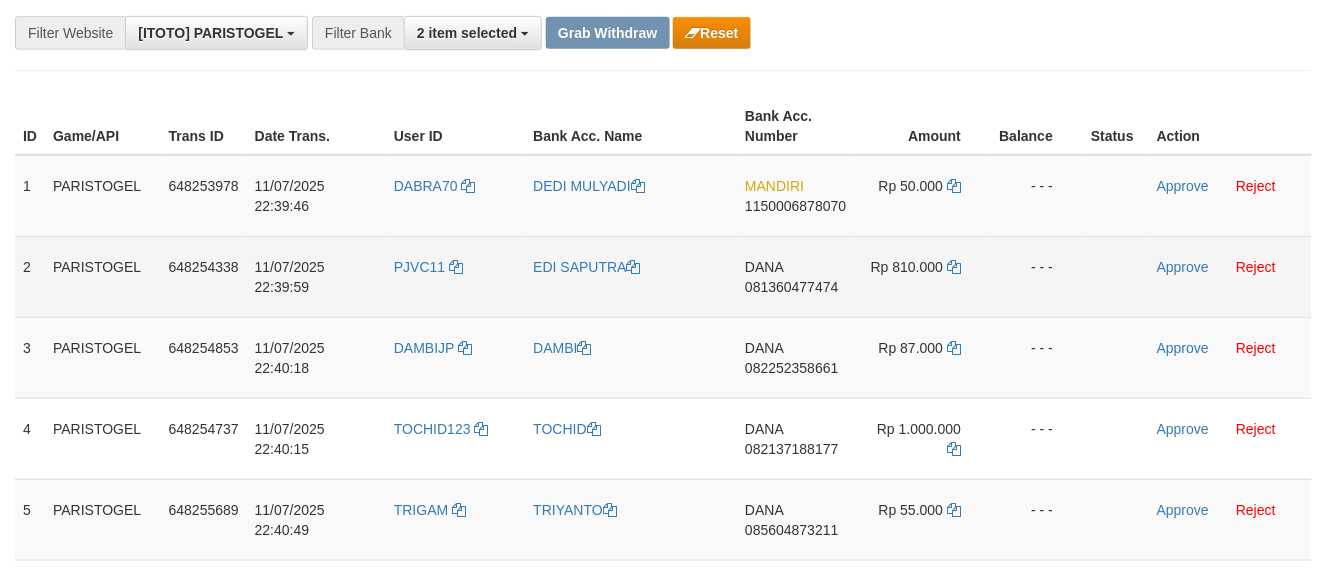 click on "PJVC11" at bounding box center (455, 276) 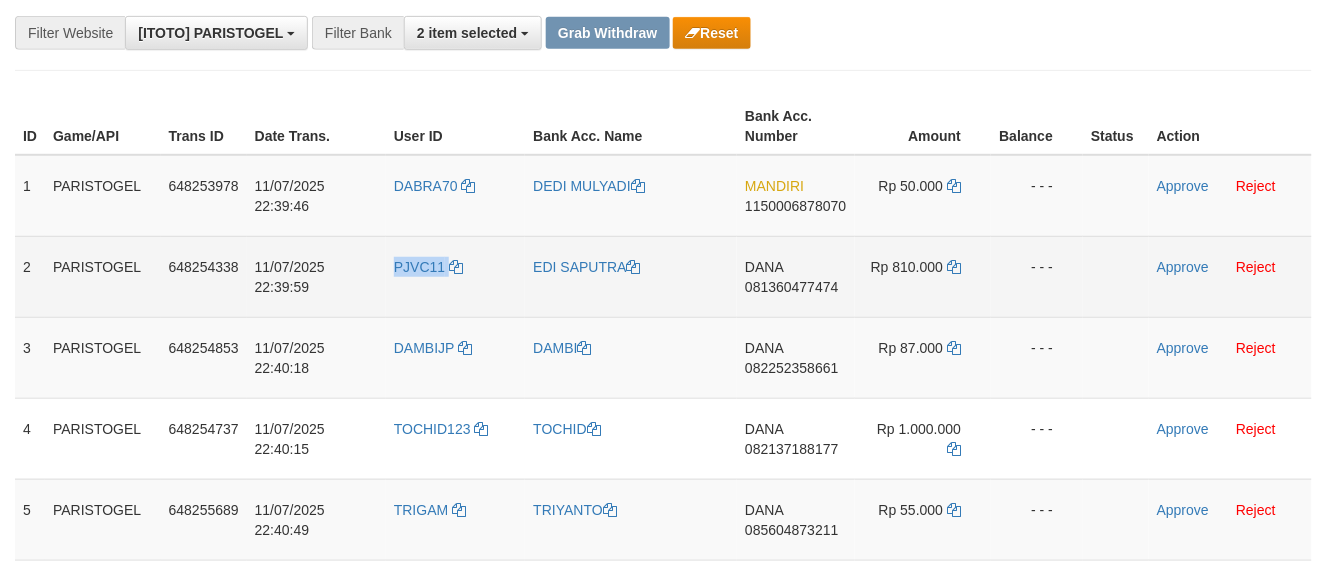 click on "PJVC11" at bounding box center [455, 276] 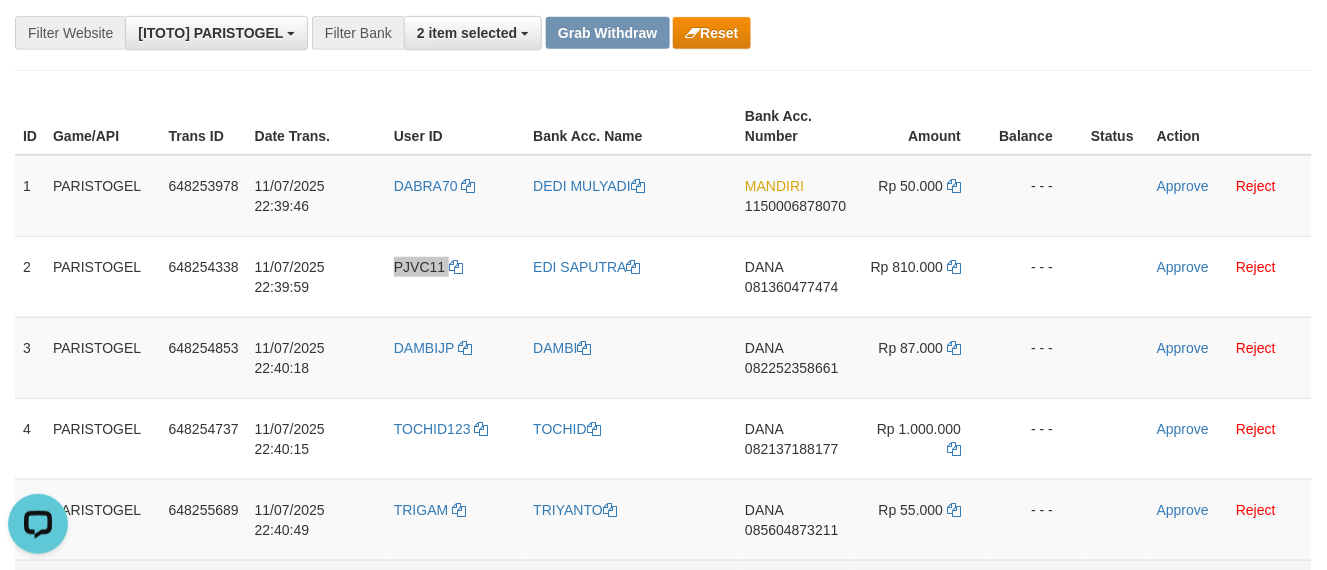 scroll, scrollTop: 0, scrollLeft: 0, axis: both 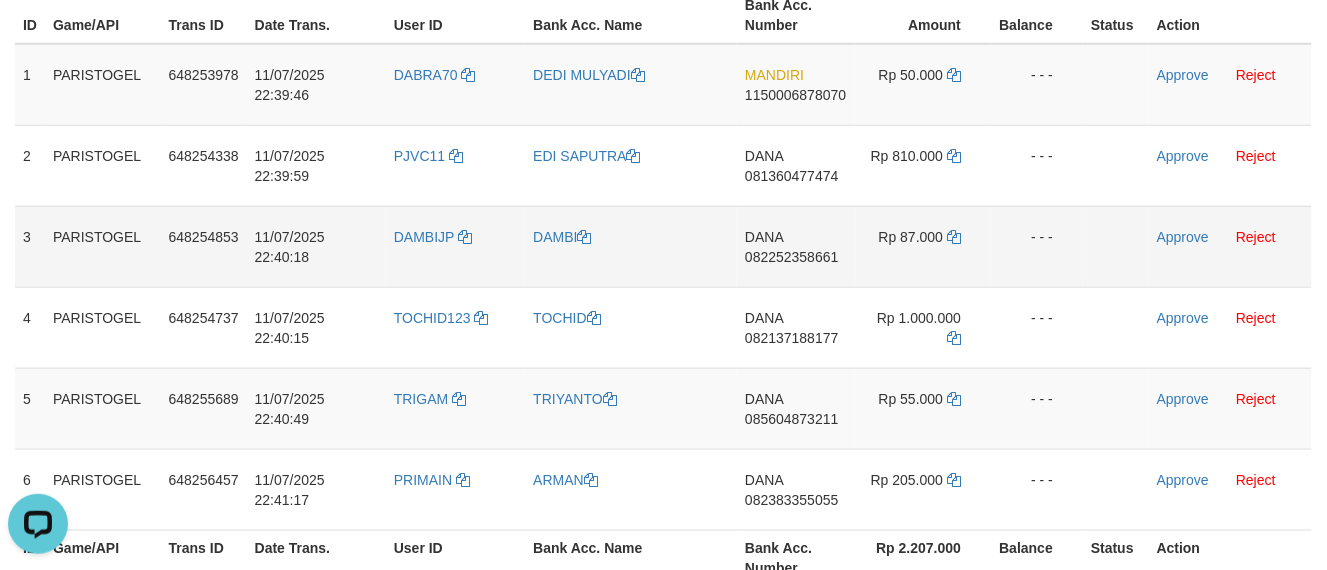 click on "DAMBIJP" at bounding box center (455, 246) 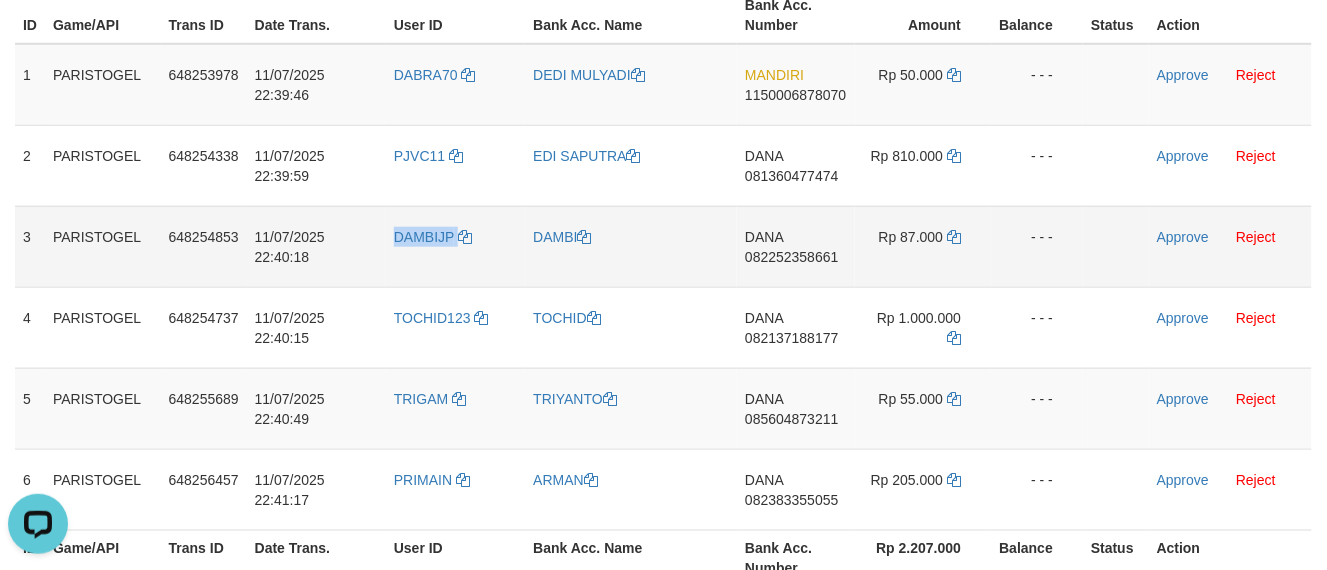 click on "DAMBIJP" at bounding box center (455, 246) 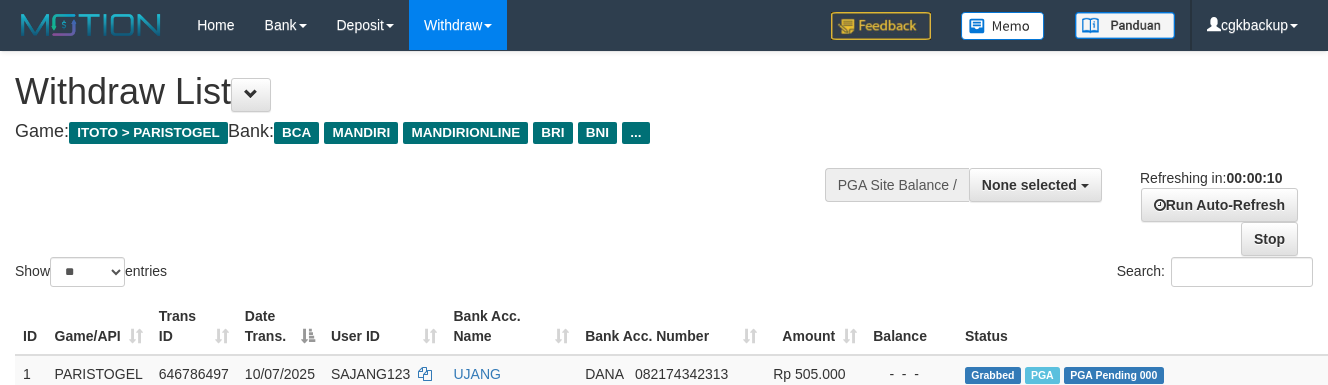 select 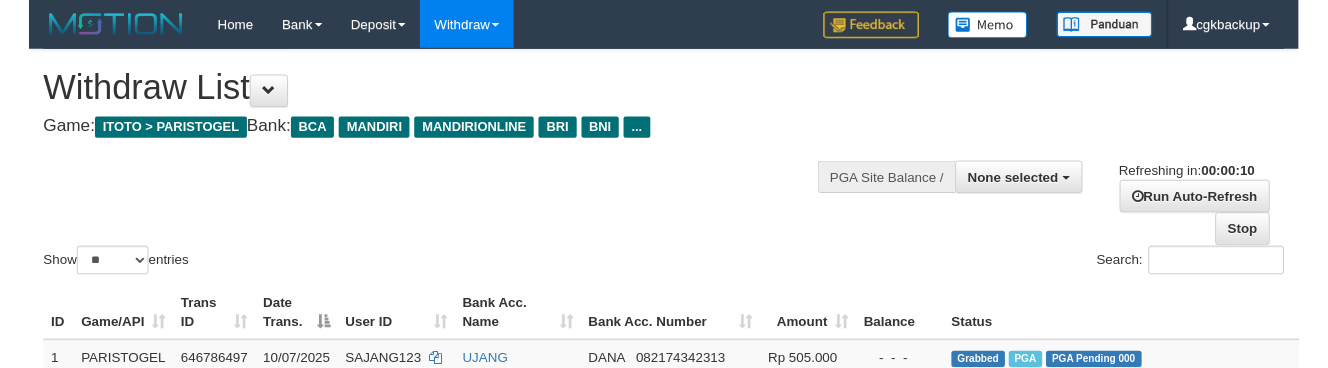 scroll, scrollTop: 0, scrollLeft: 0, axis: both 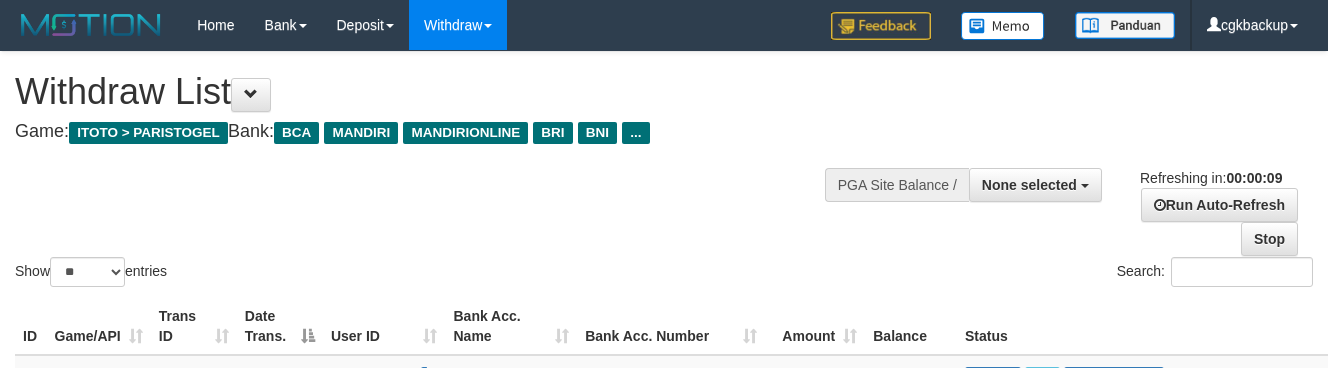 select 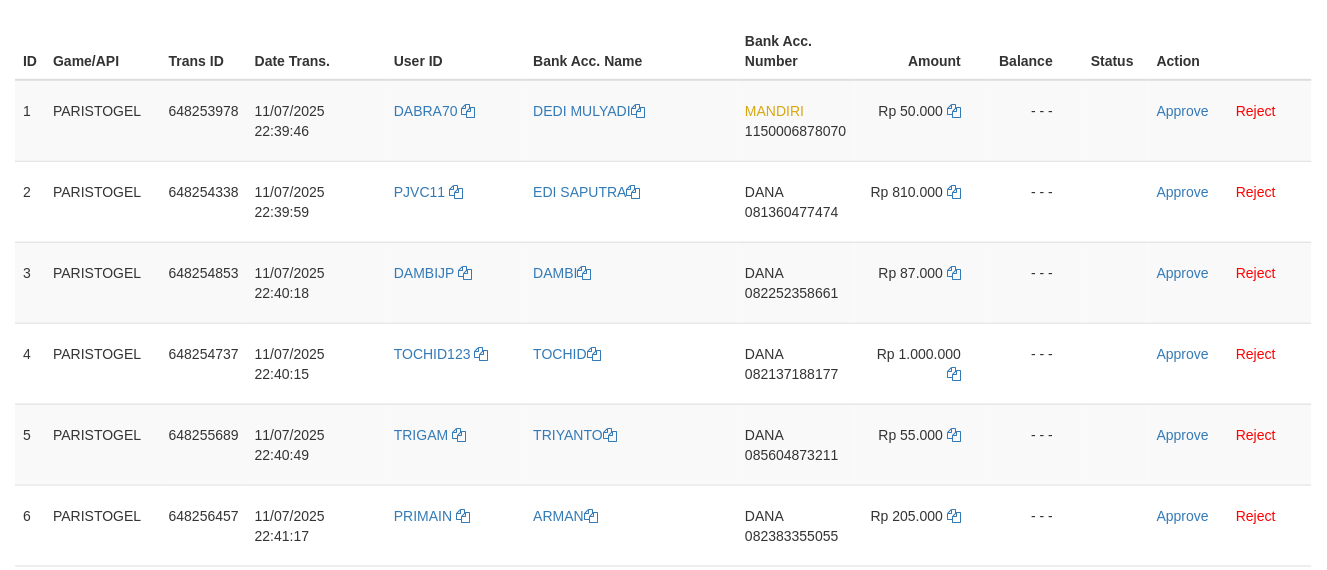 scroll, scrollTop: 308, scrollLeft: 0, axis: vertical 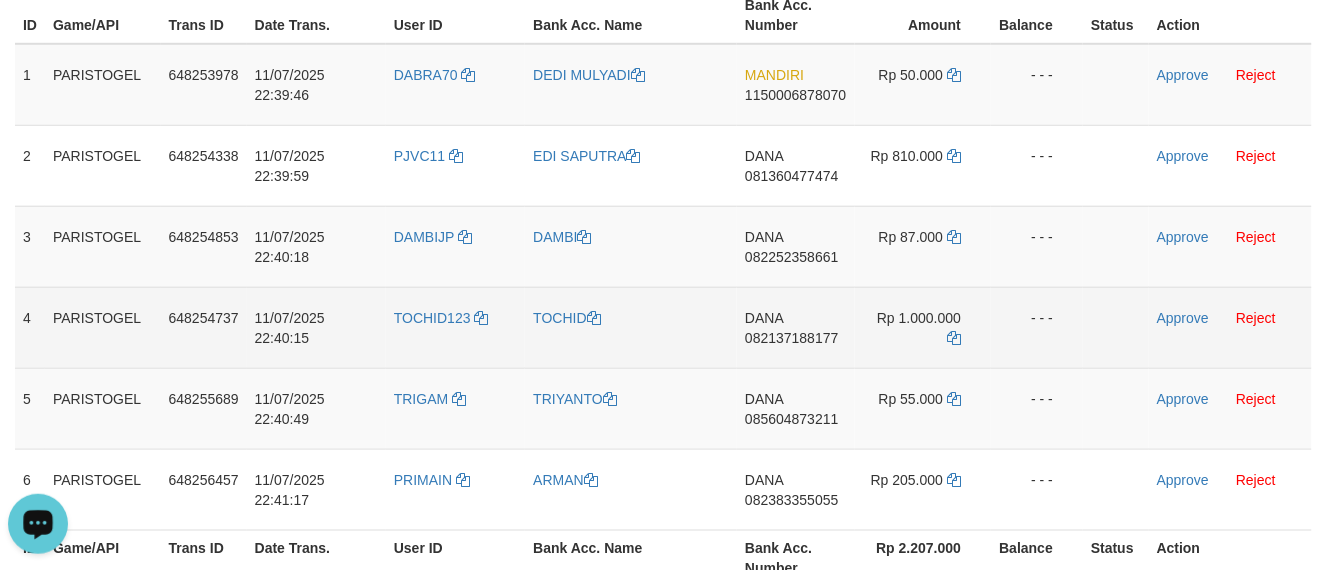 click on "TOCHID123" at bounding box center [455, 327] 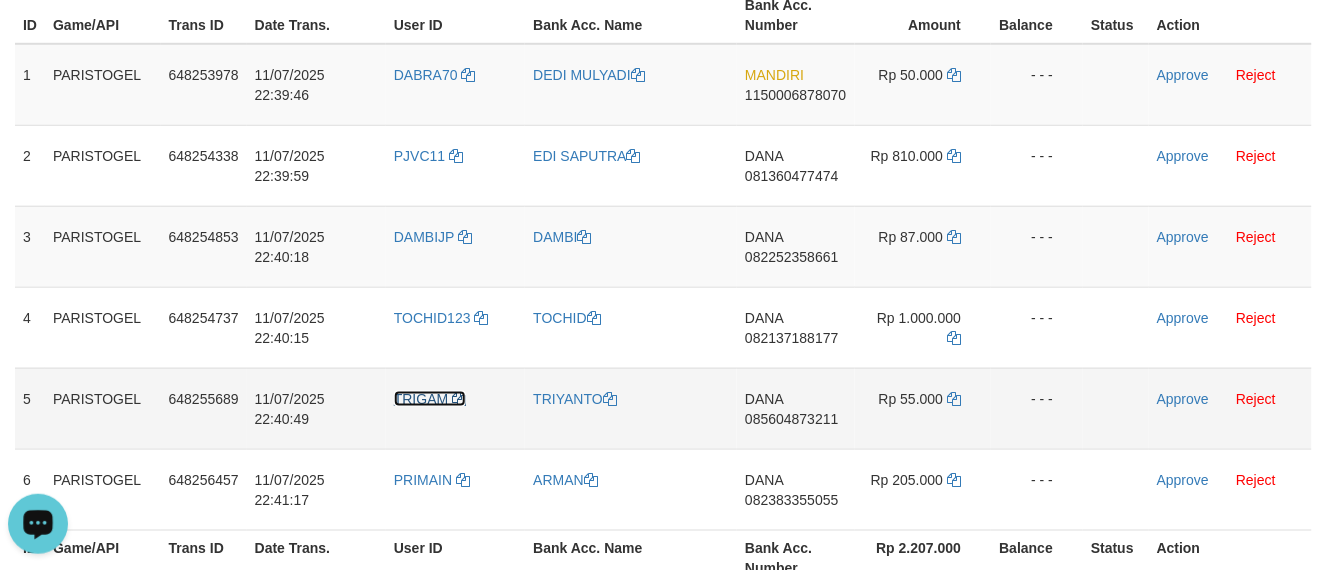 click on "TRIGAM" at bounding box center [421, 399] 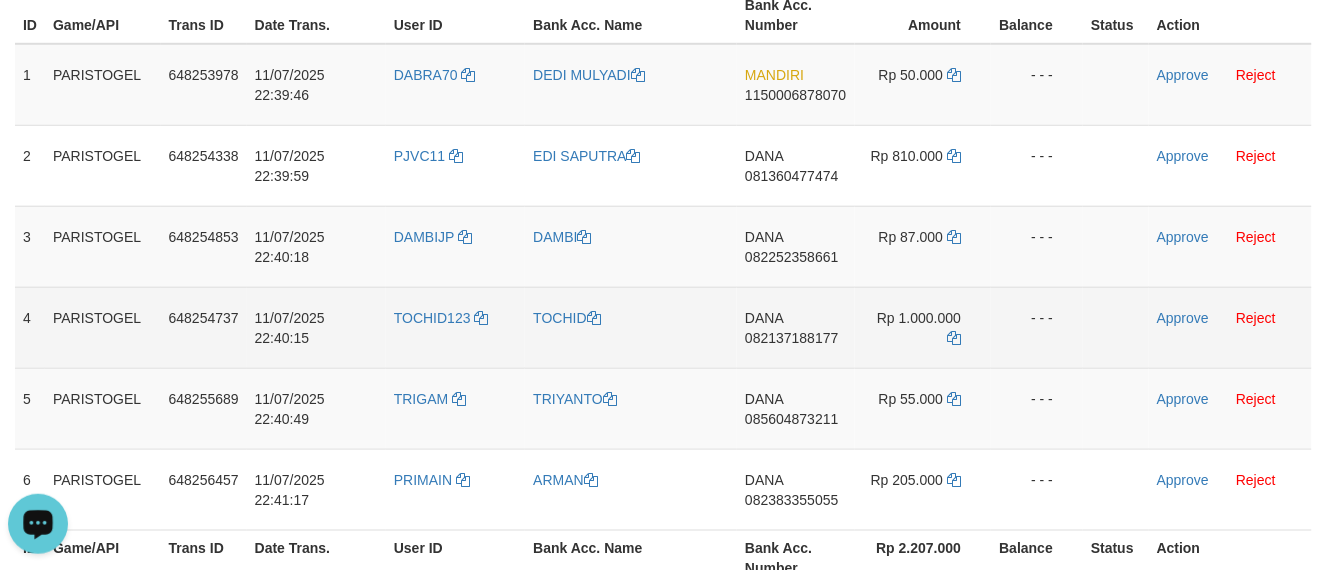 click on "TOCHID123" at bounding box center (455, 327) 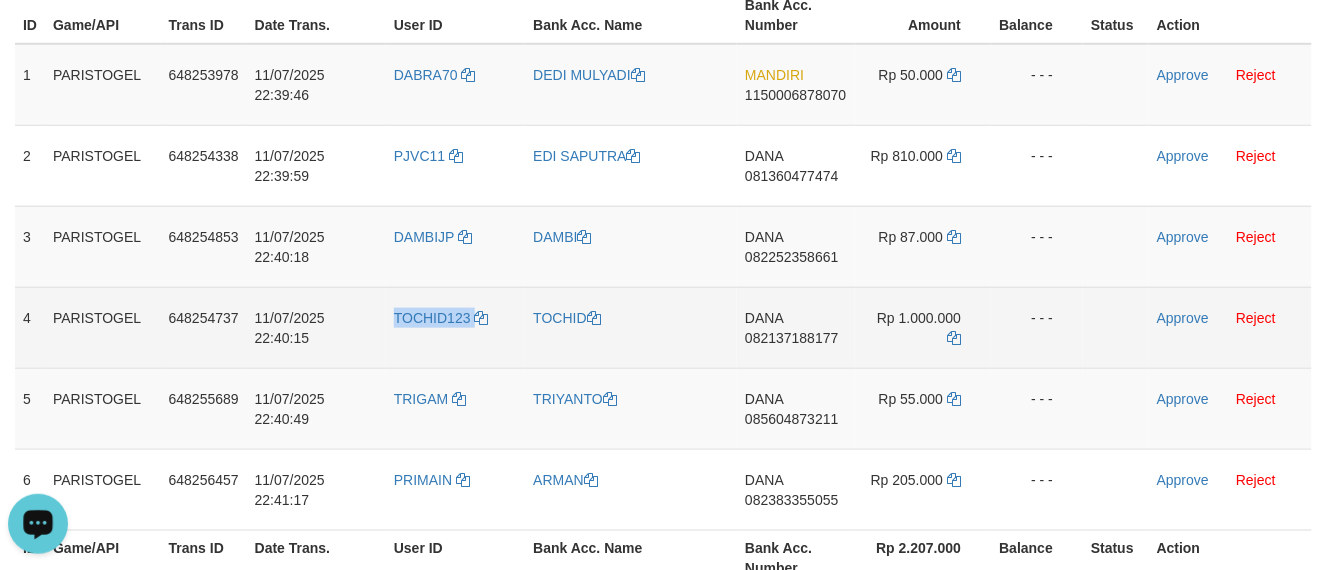 click on "TOCHID123" at bounding box center (455, 327) 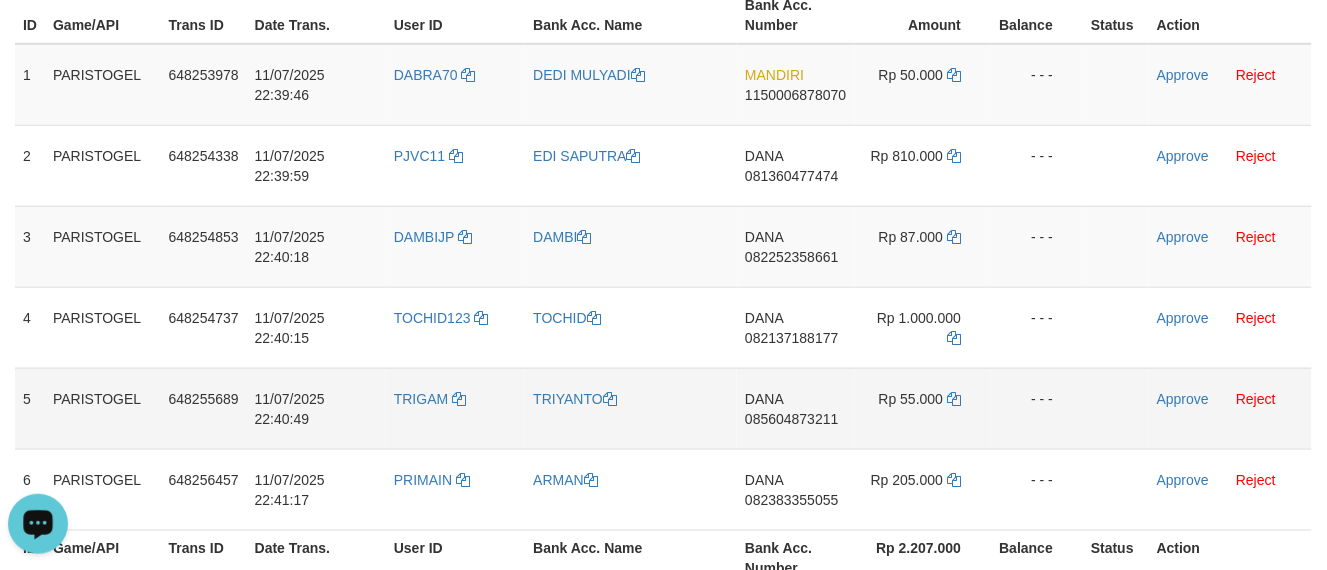 click on "TRIGAM" at bounding box center [455, 408] 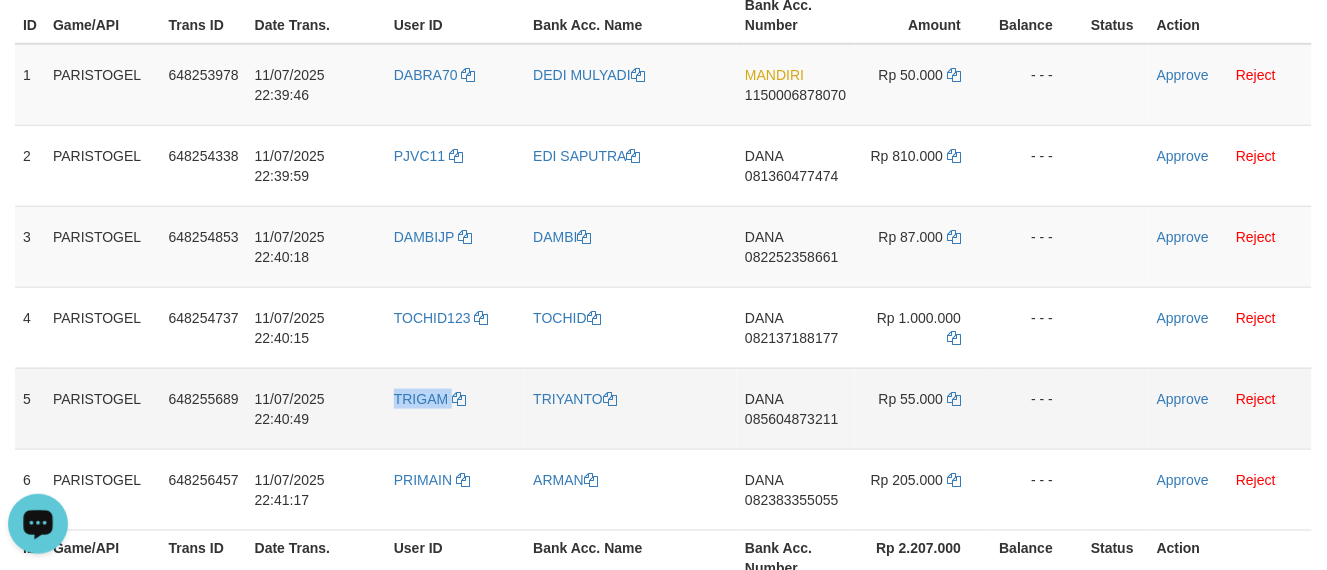 click on "TRIGAM" at bounding box center [455, 408] 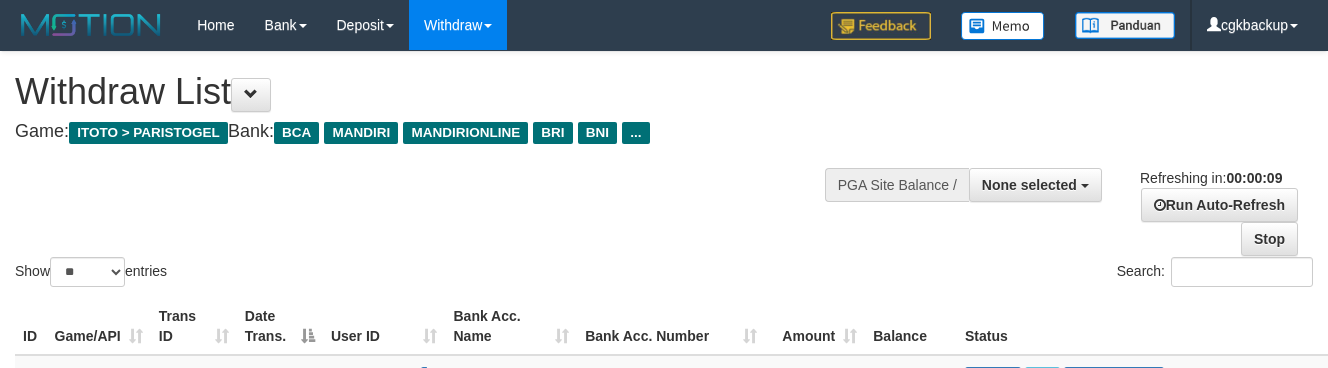 select 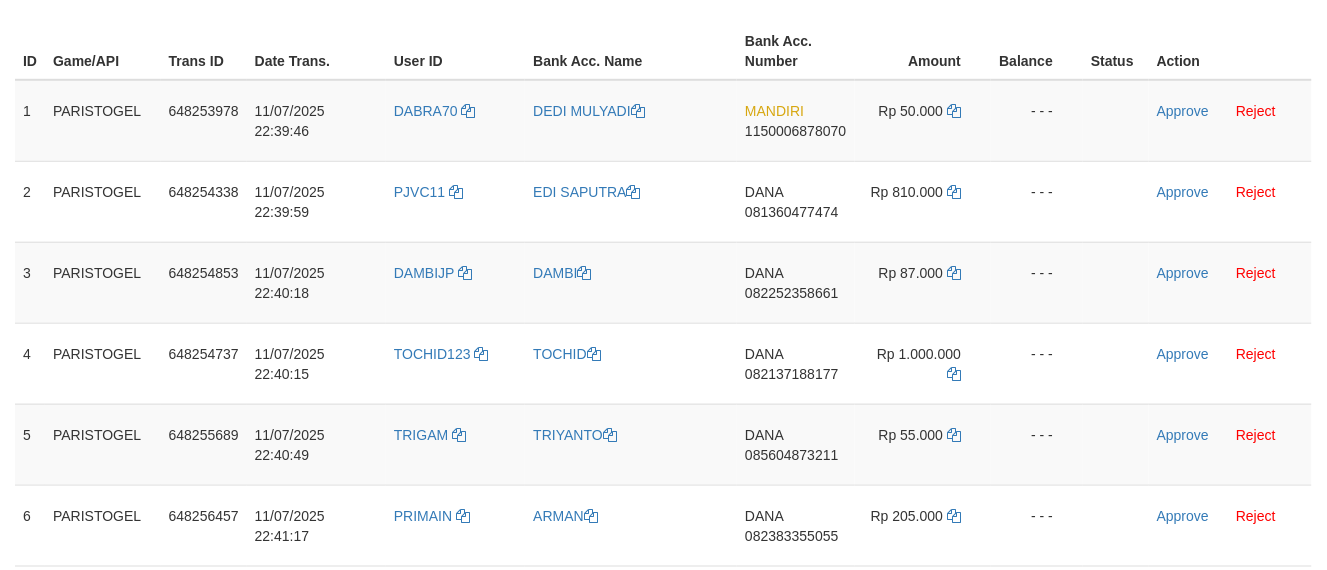 scroll, scrollTop: 308, scrollLeft: 0, axis: vertical 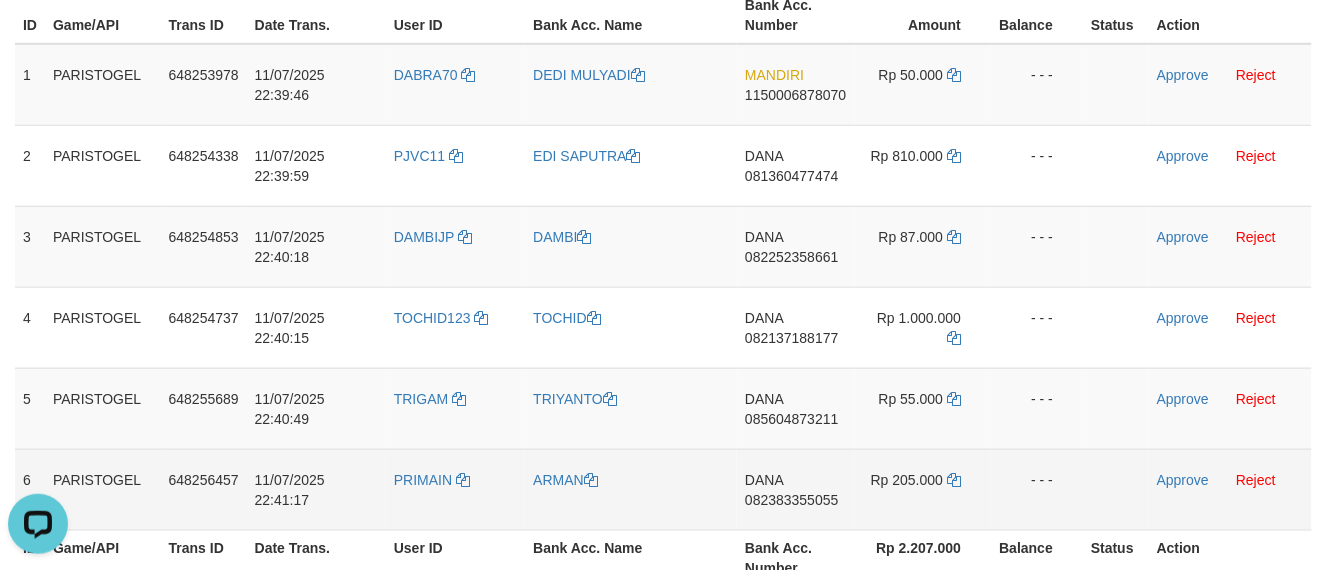 click on "PRIMAIN" at bounding box center (455, 489) 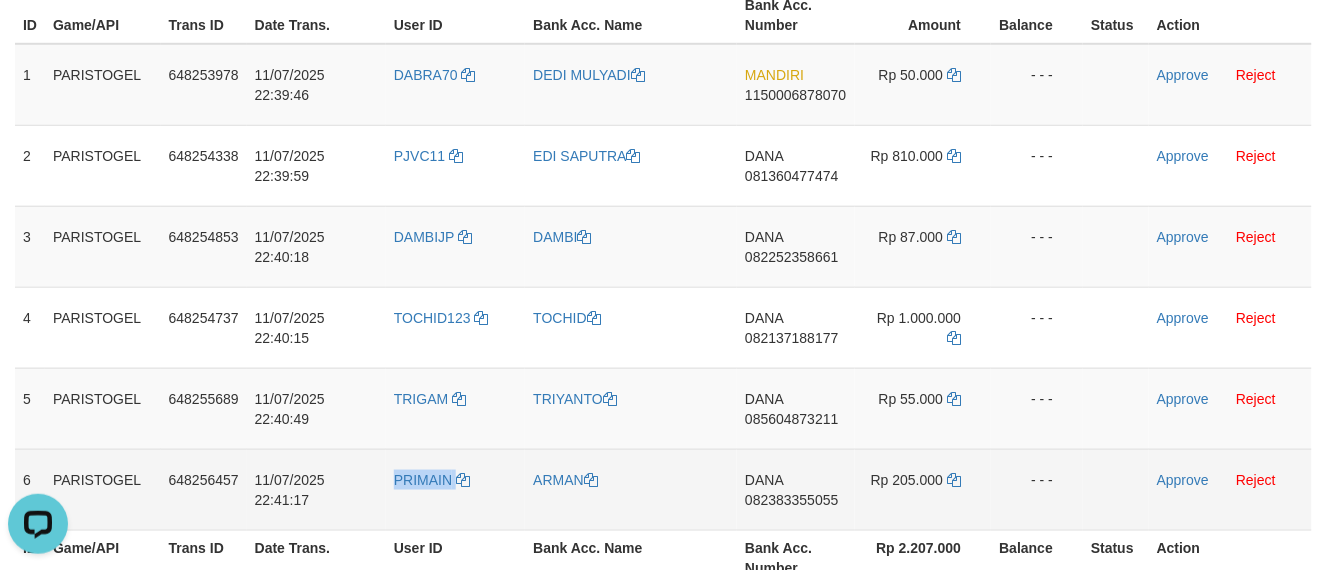 click on "PRIMAIN" at bounding box center (455, 489) 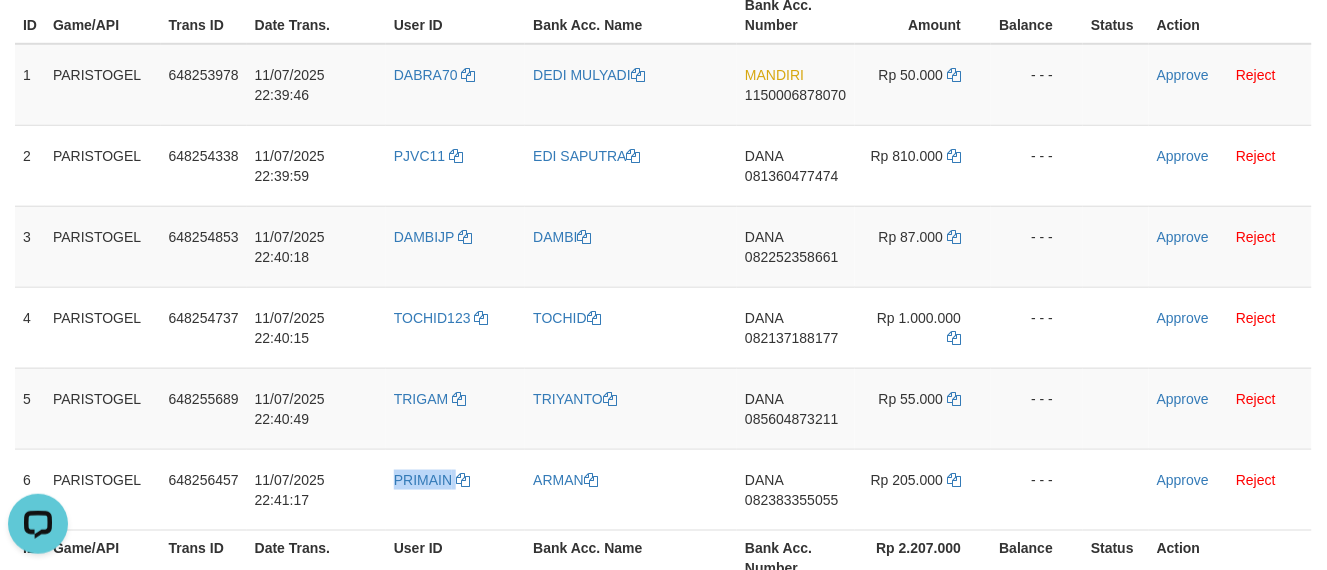 copy on "PRIMAIN" 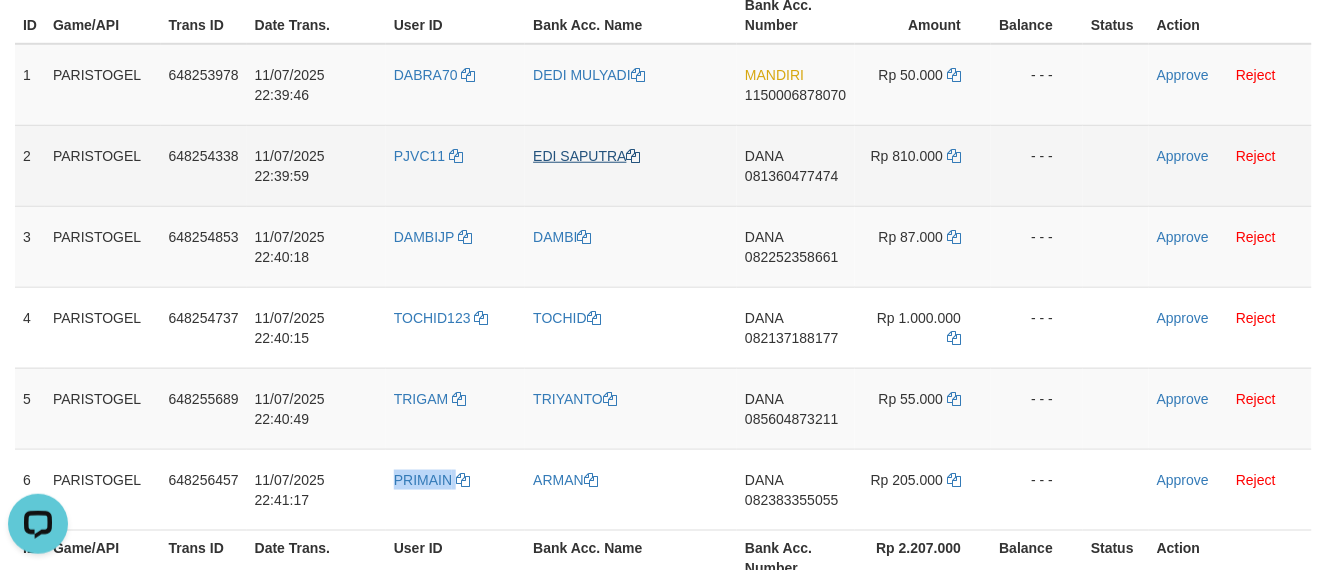 click on "EDI SAPUTRA" at bounding box center [631, 165] 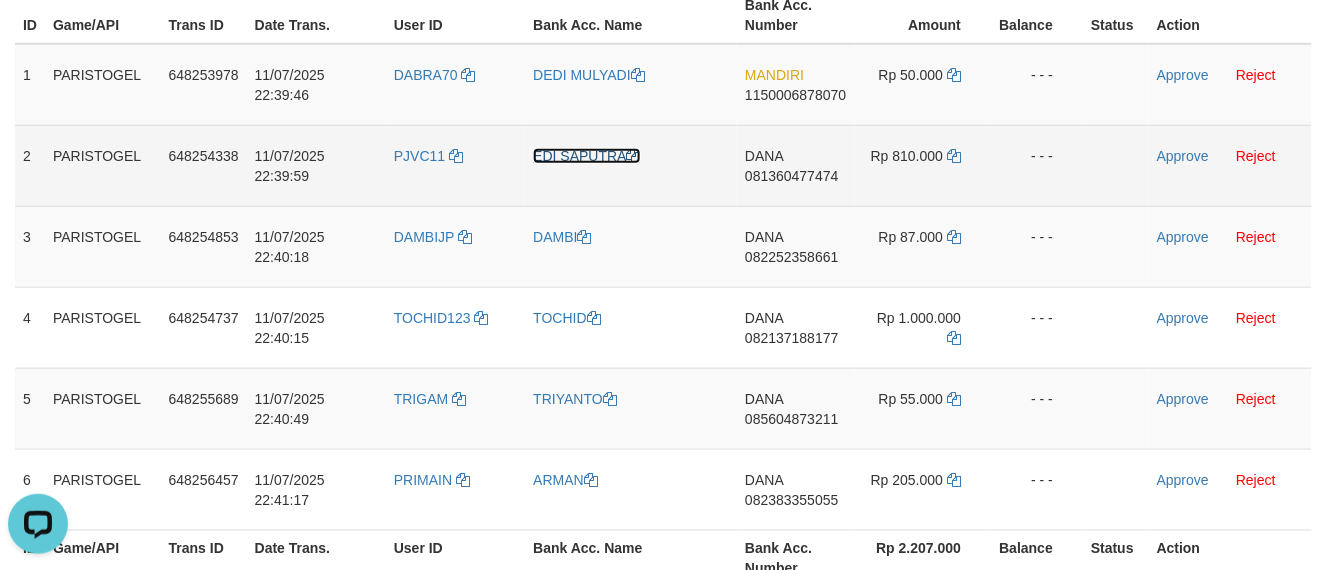 click on "EDI SAPUTRA" at bounding box center (586, 156) 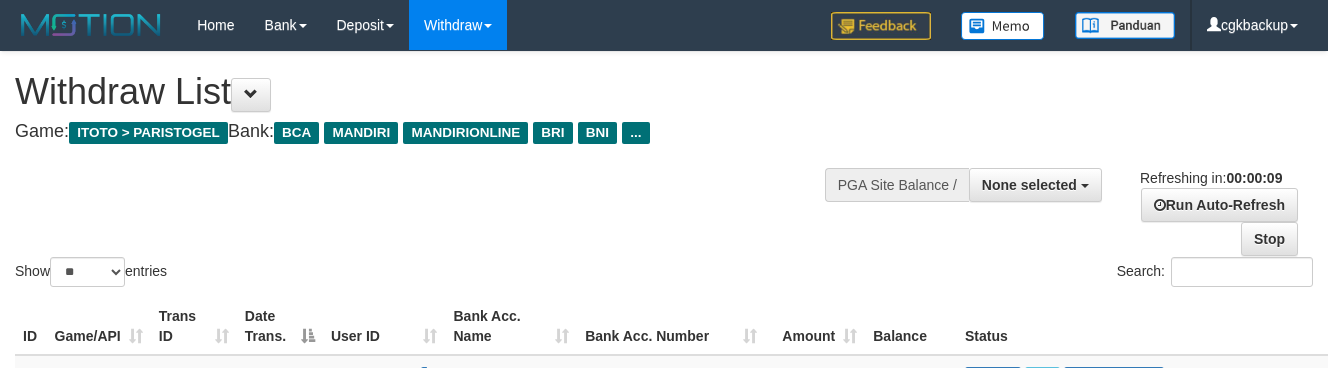 select 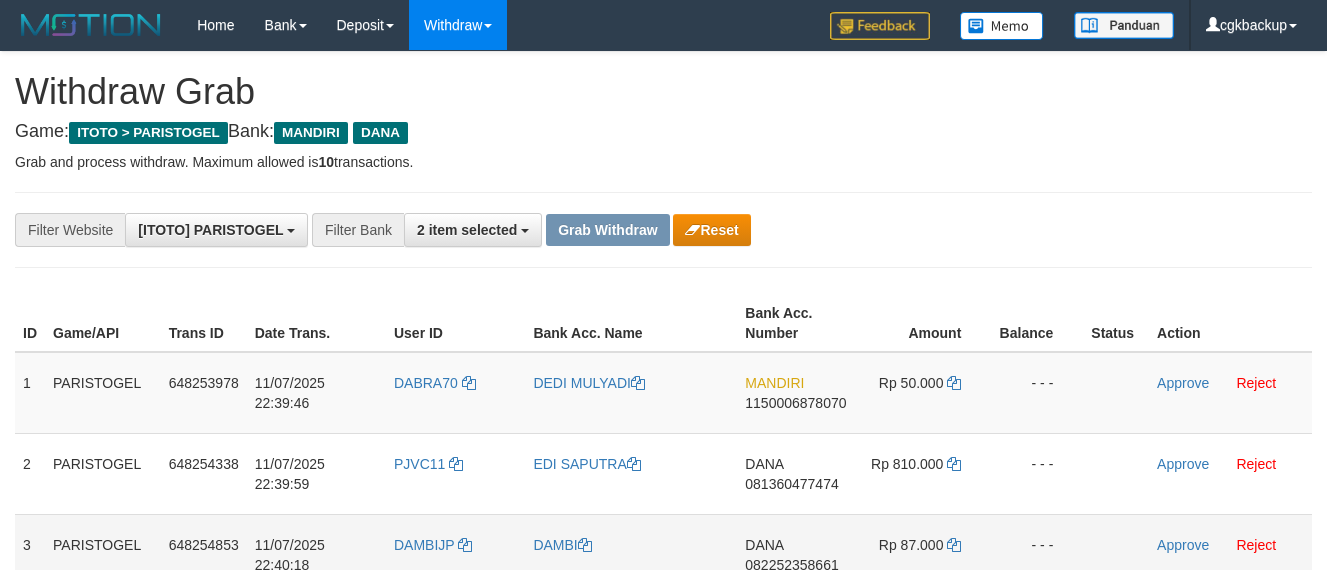 scroll, scrollTop: 272, scrollLeft: 0, axis: vertical 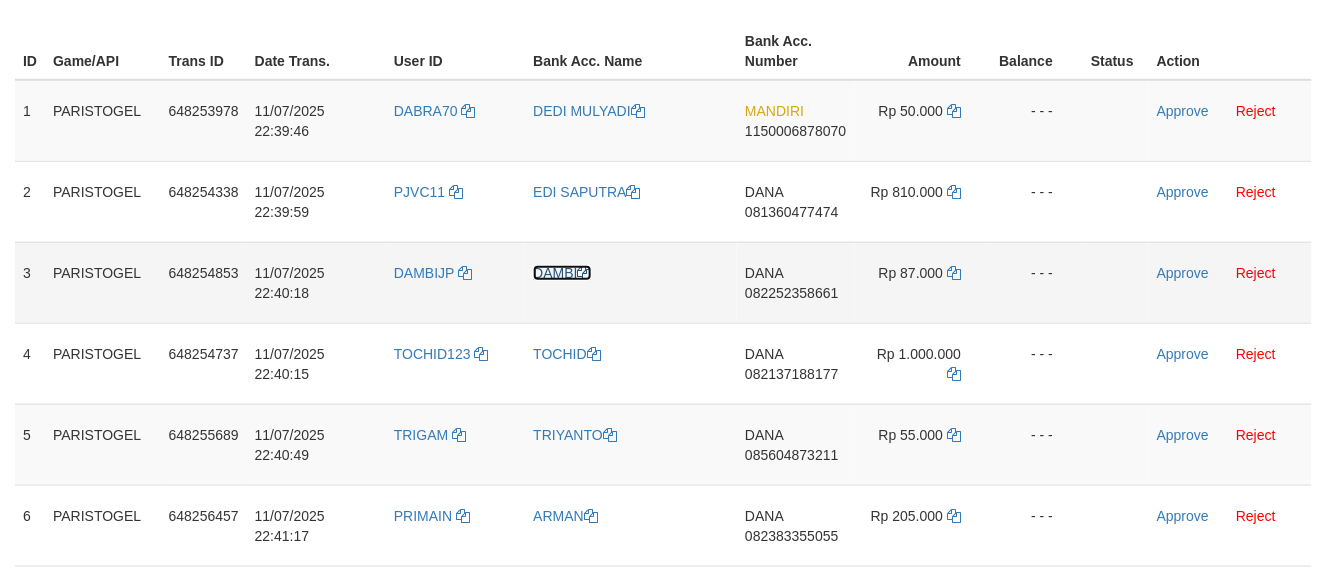 click on "DAMBI" at bounding box center [562, 273] 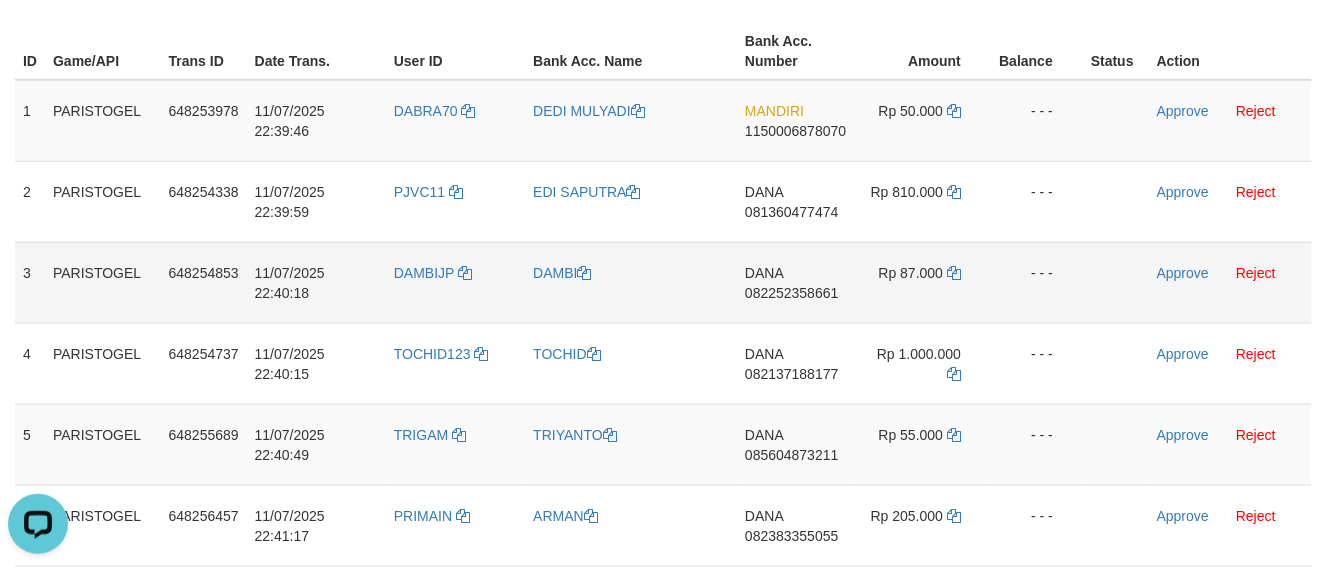 scroll, scrollTop: 0, scrollLeft: 0, axis: both 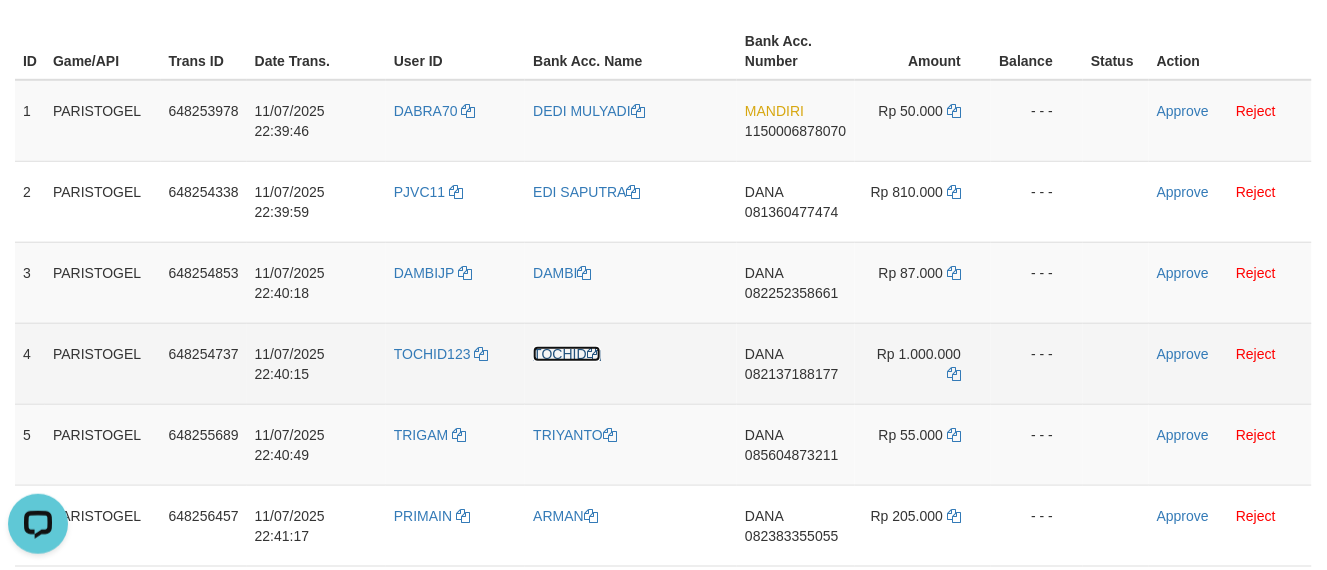 click on "TOCHID" at bounding box center (566, 354) 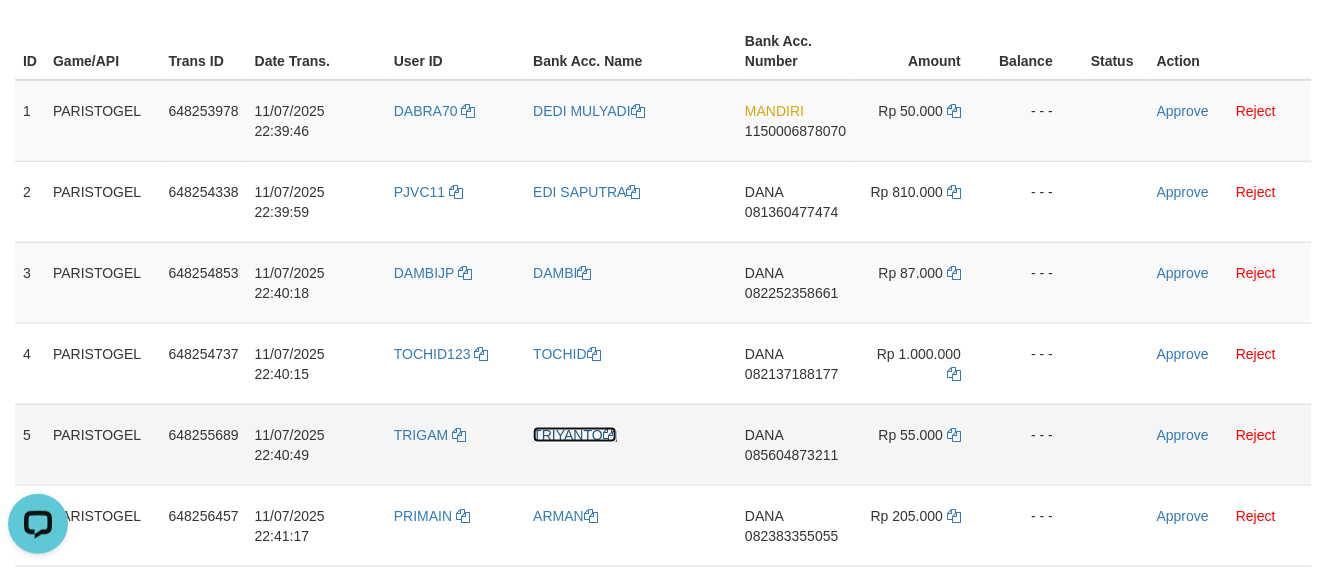 click on "TRIYANTO" at bounding box center [575, 435] 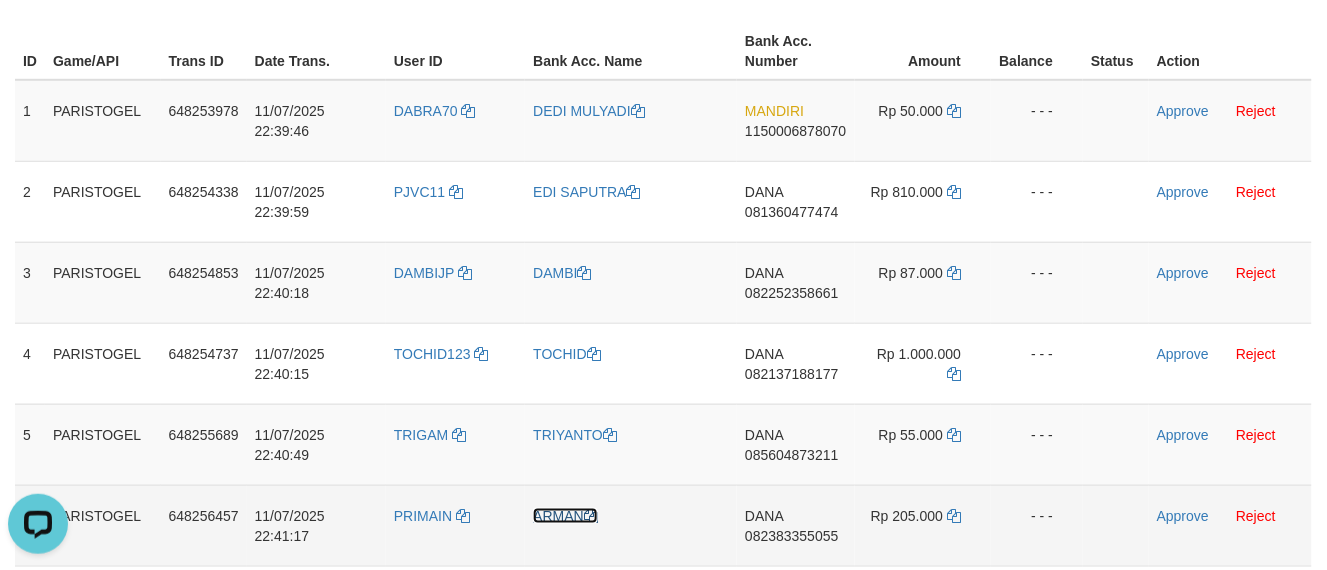 click on "ARMAN" at bounding box center (565, 516) 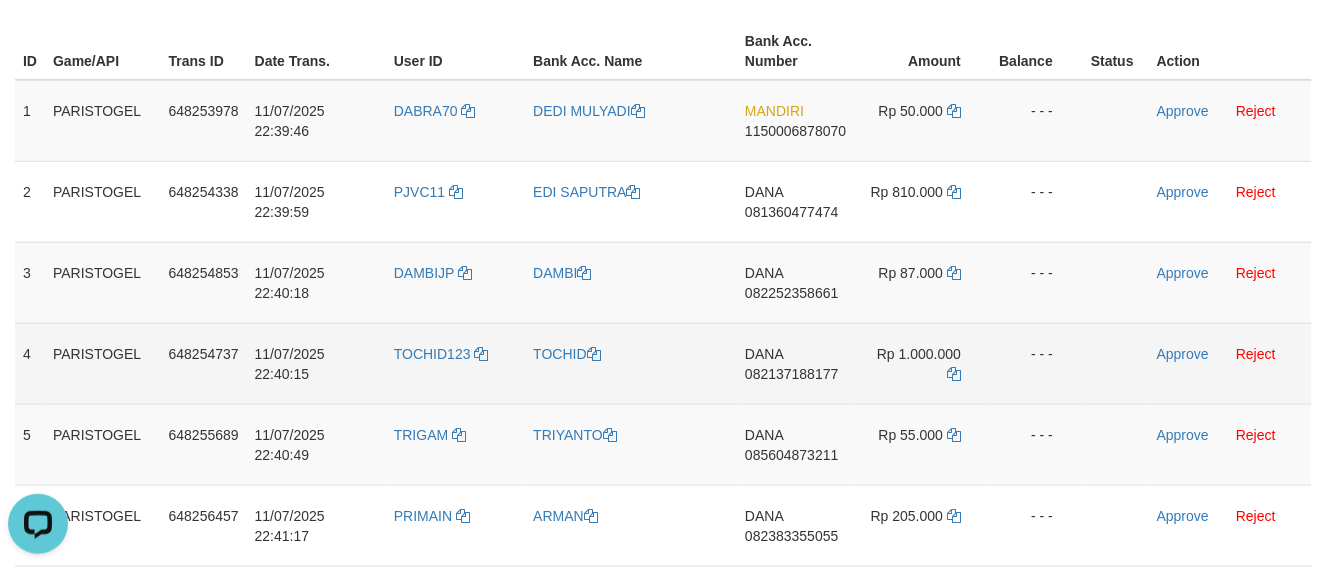 scroll, scrollTop: 383, scrollLeft: 0, axis: vertical 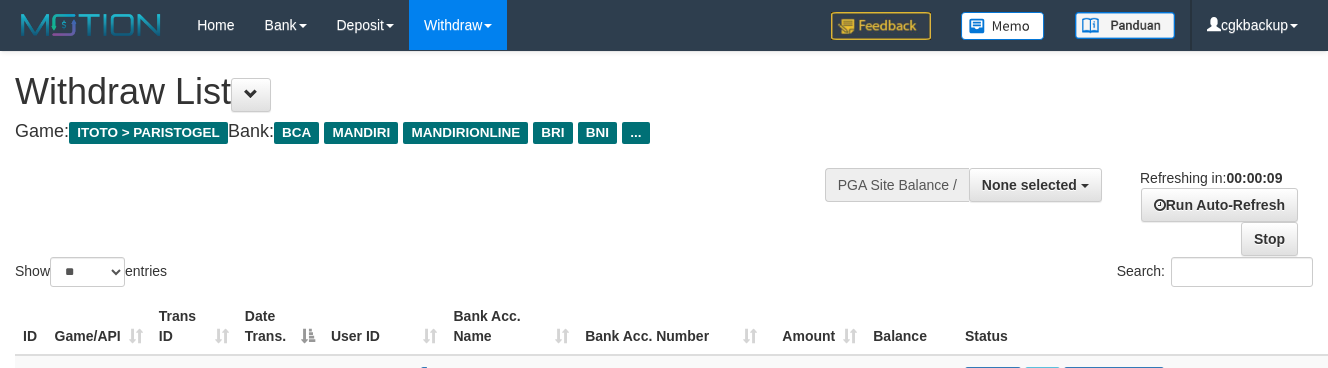select 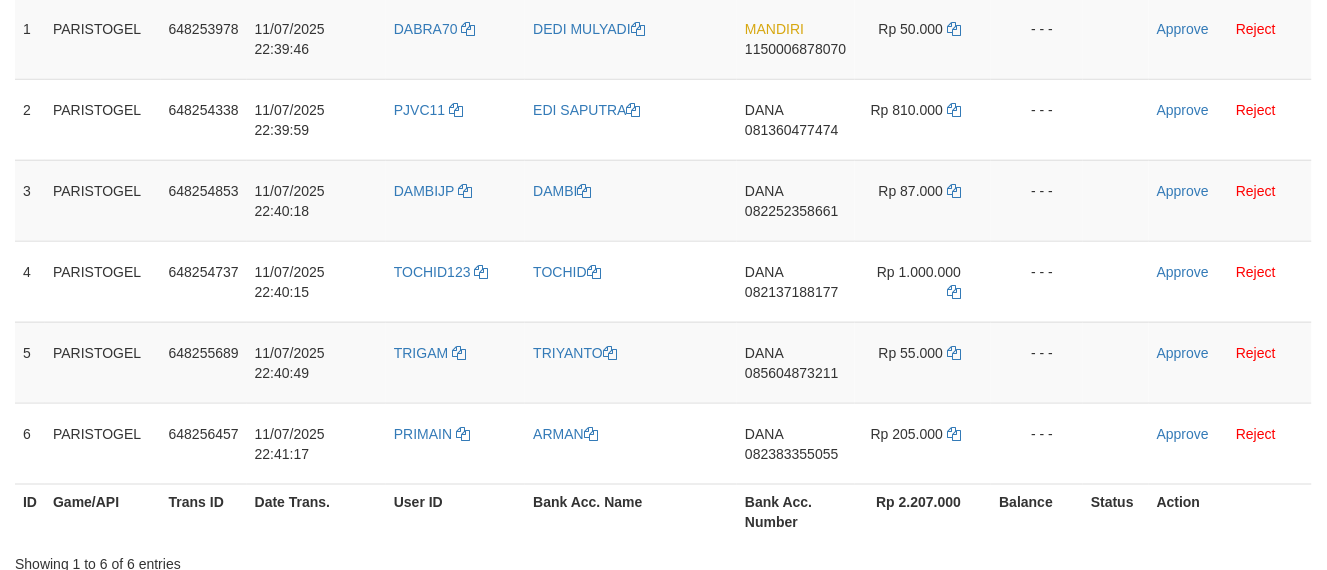scroll, scrollTop: 383, scrollLeft: 0, axis: vertical 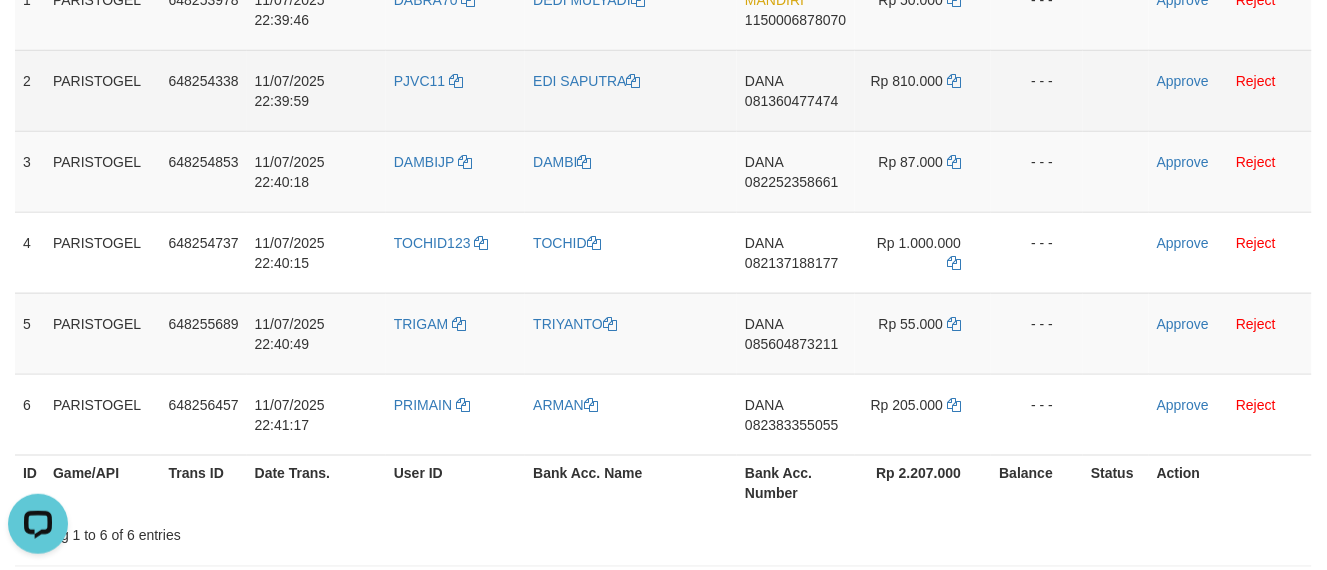 click on "DANA
081360477474" at bounding box center (795, 90) 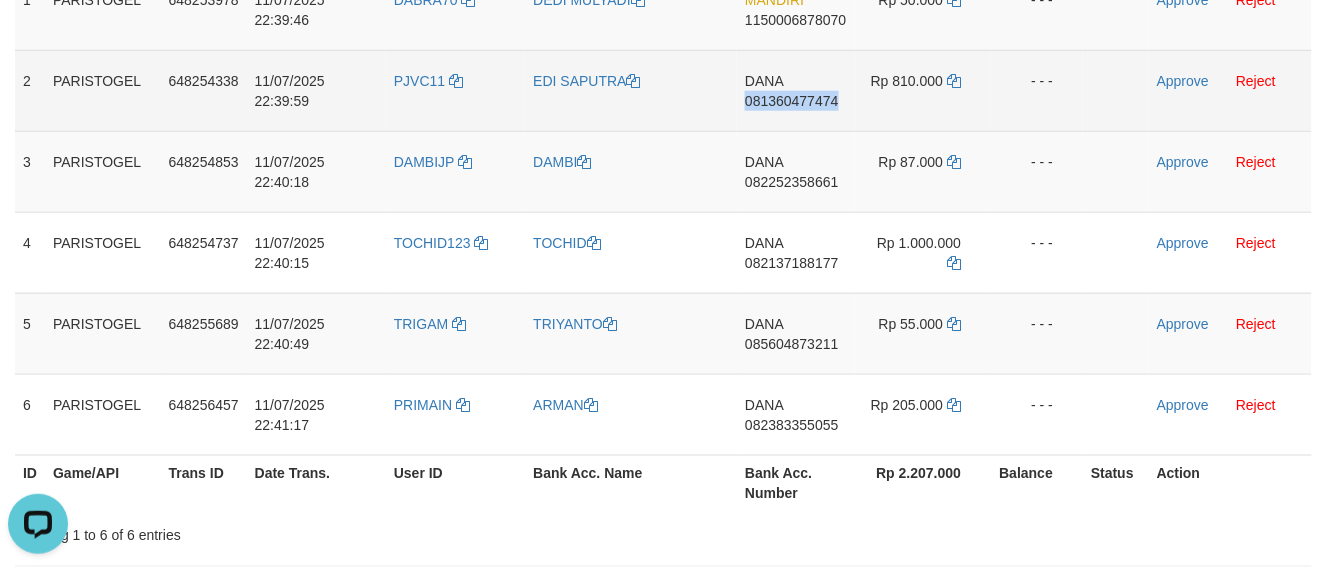 click on "DANA
081360477474" at bounding box center [795, 90] 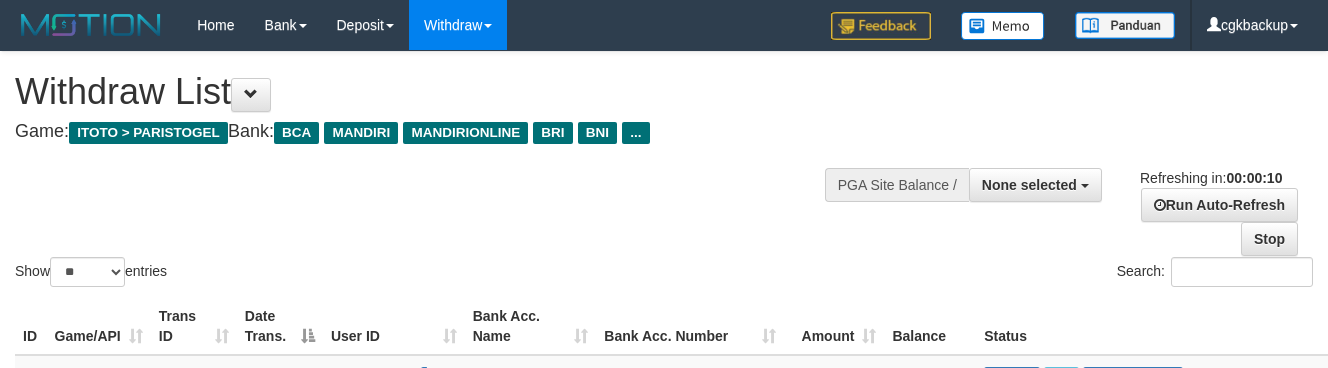select 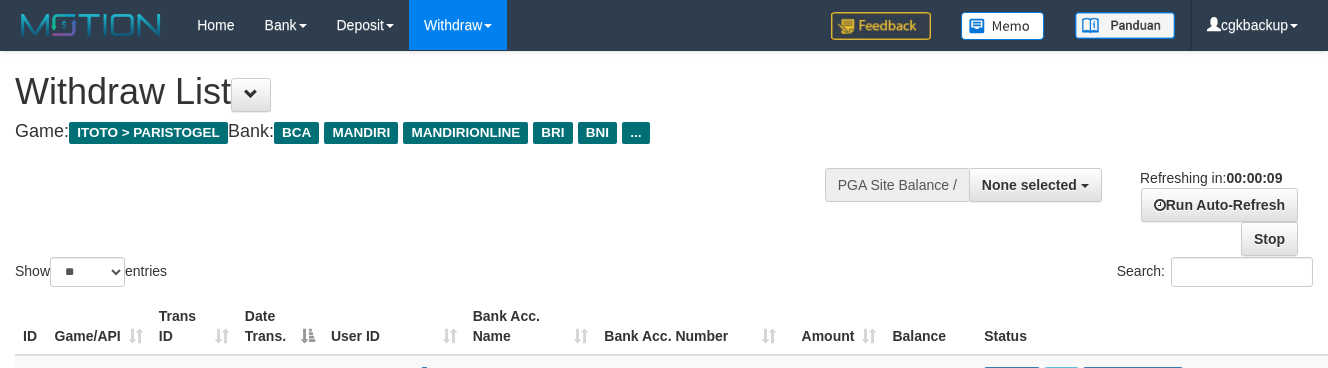 select 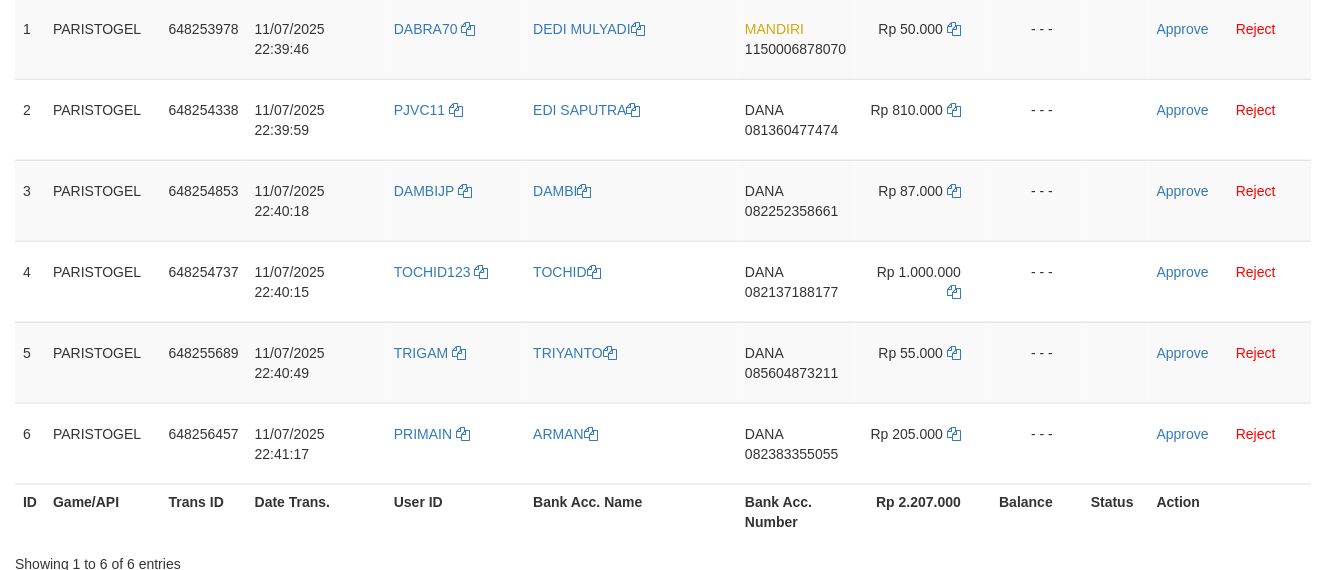 scroll, scrollTop: 383, scrollLeft: 0, axis: vertical 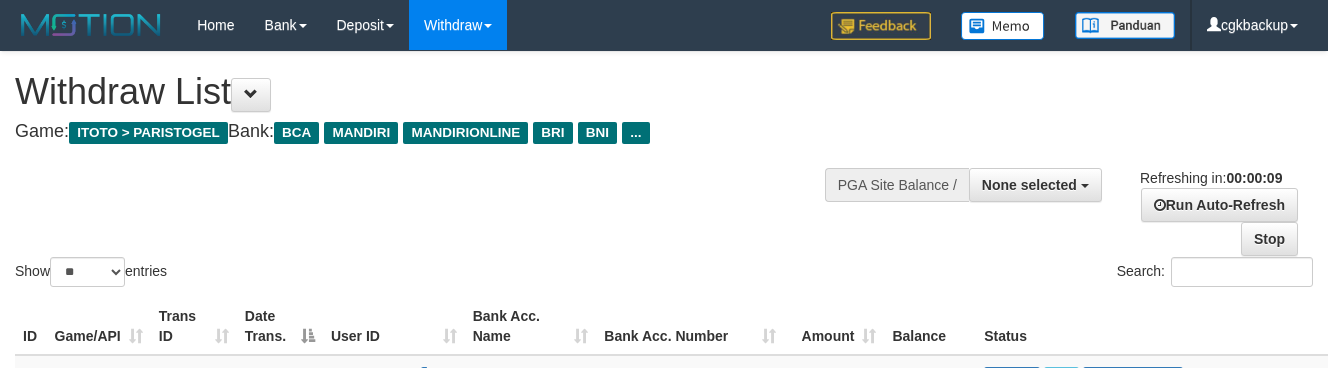 select 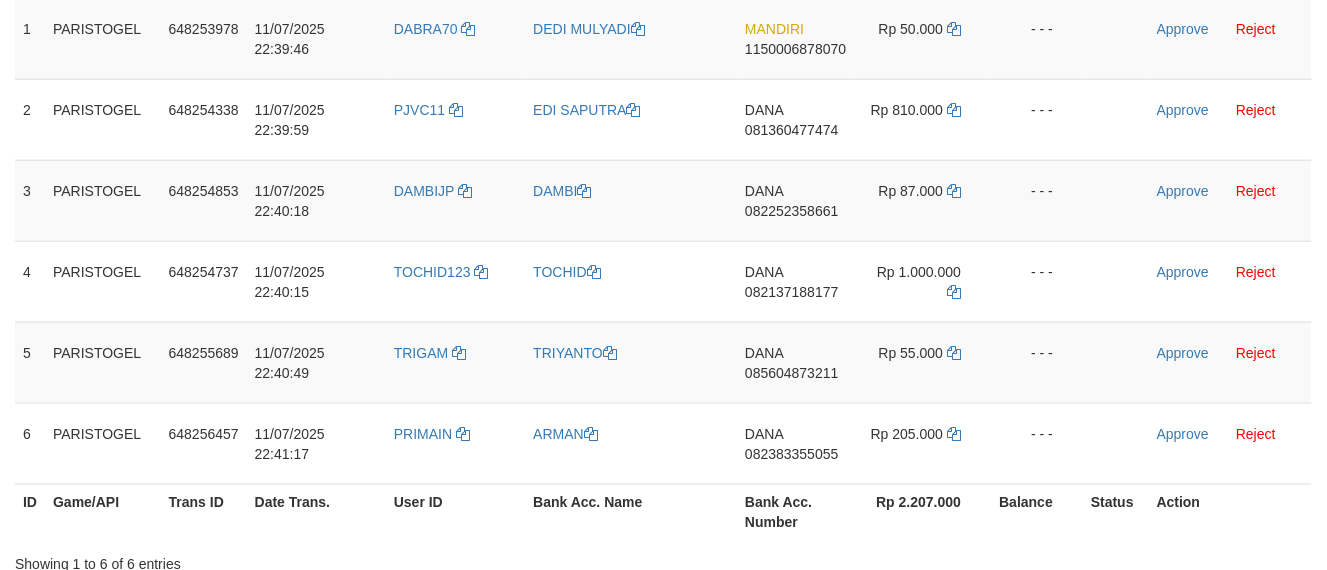scroll, scrollTop: 383, scrollLeft: 0, axis: vertical 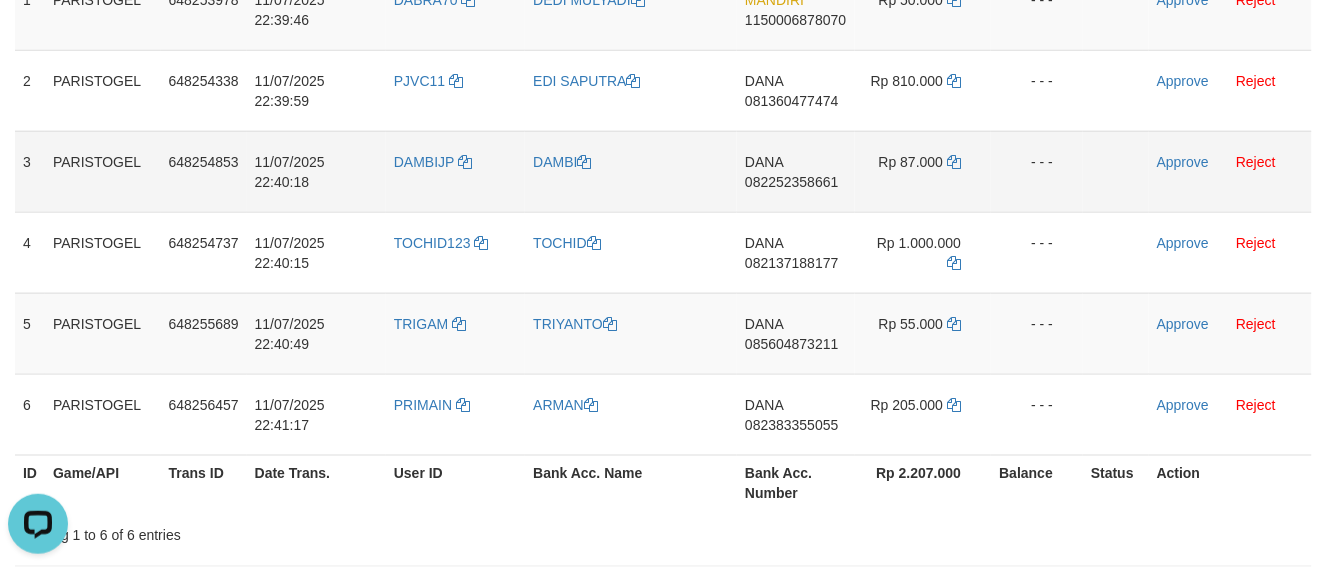 click on "DANA
082252358661" at bounding box center [795, 171] 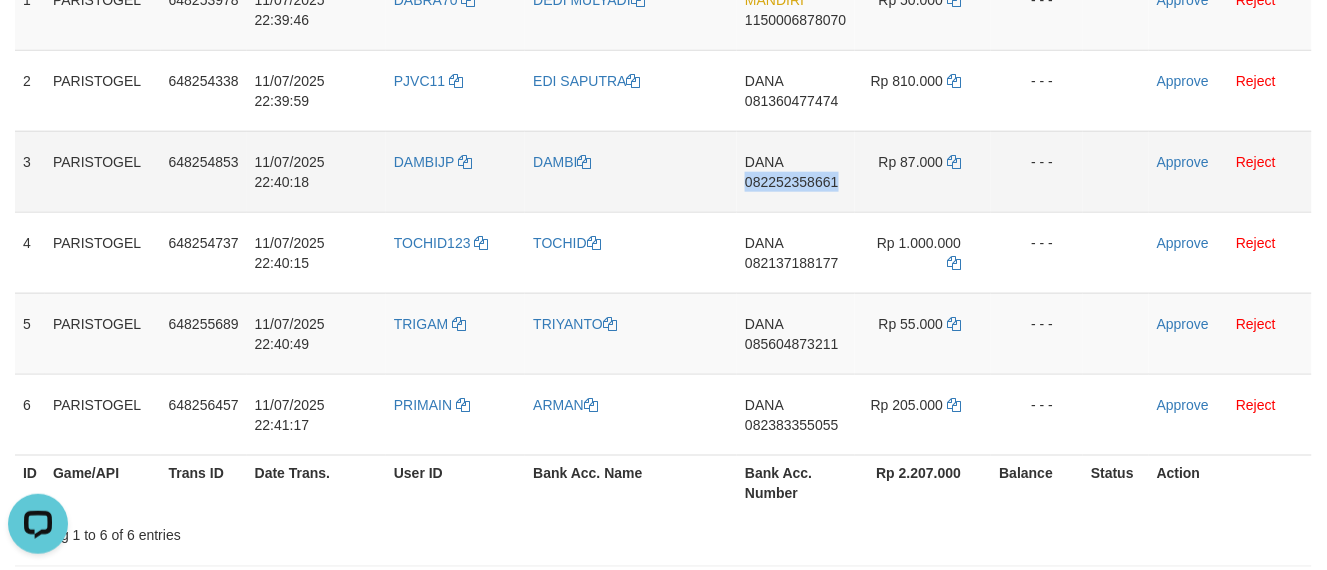 click on "DANA
082252358661" at bounding box center [795, 171] 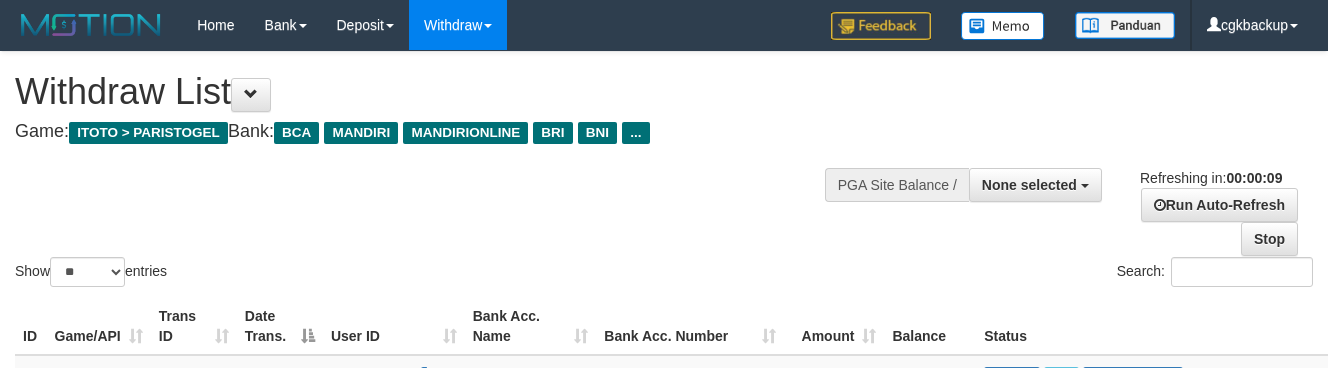select 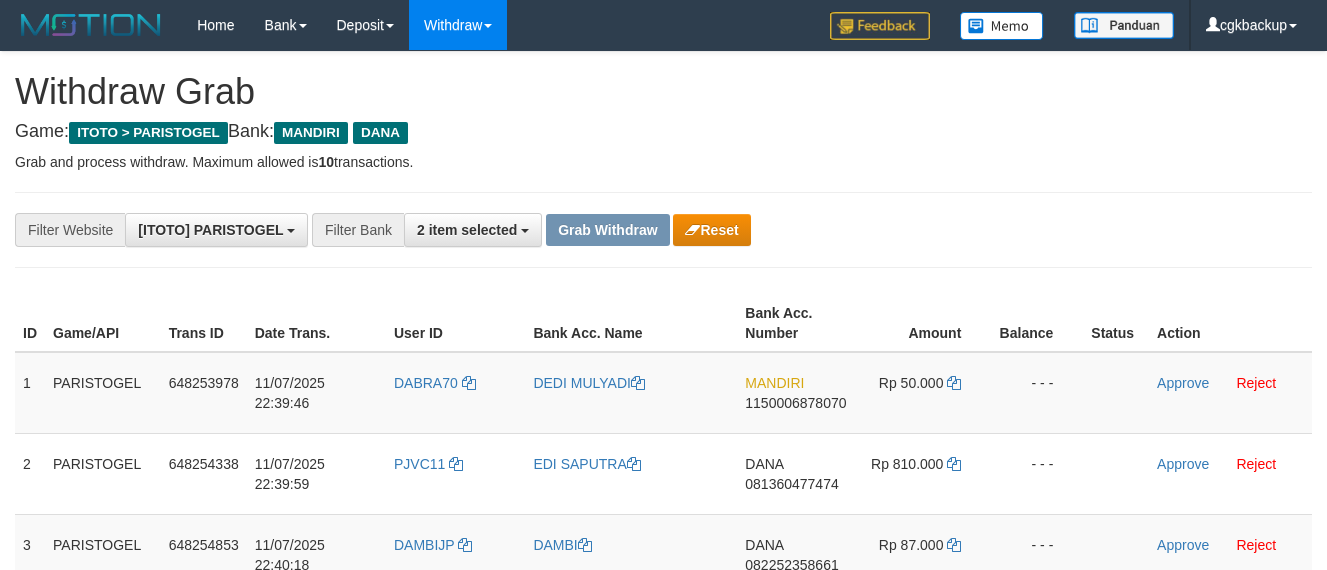 scroll, scrollTop: 354, scrollLeft: 0, axis: vertical 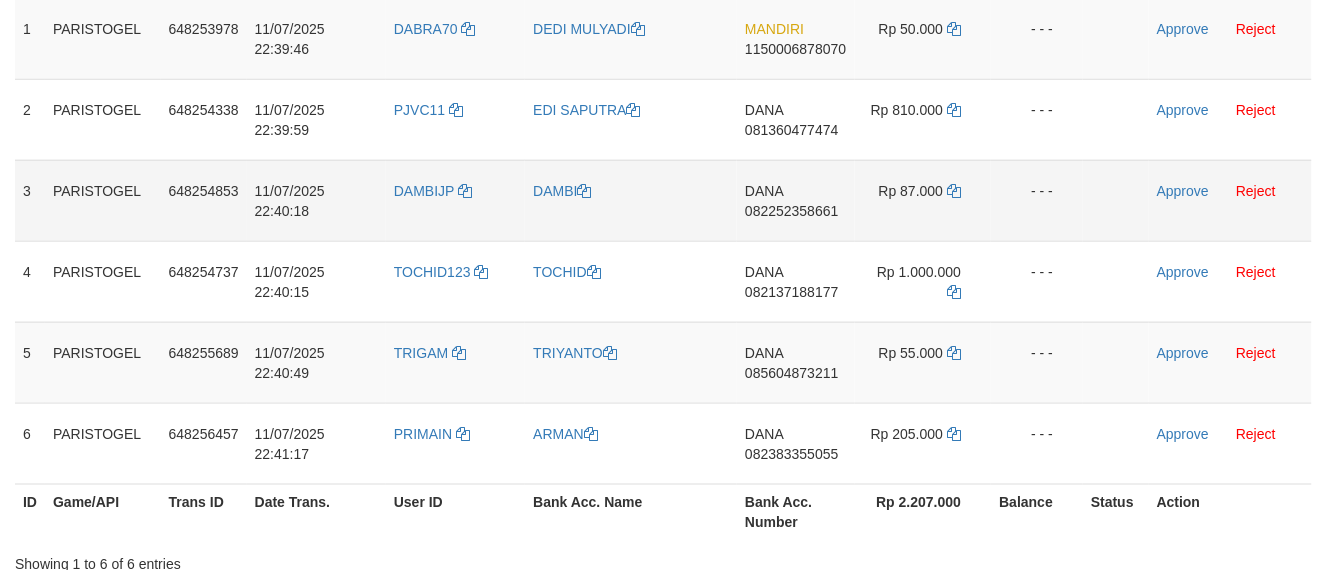 click on "DANA
082252358661" at bounding box center [795, 200] 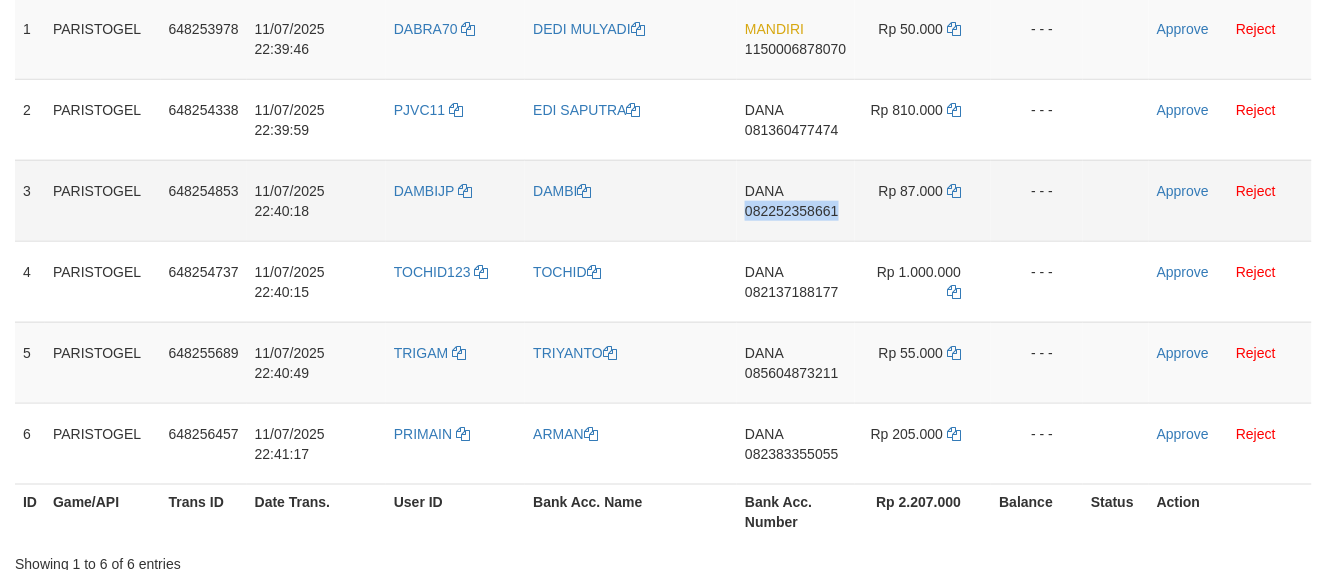 copy on "082252358661" 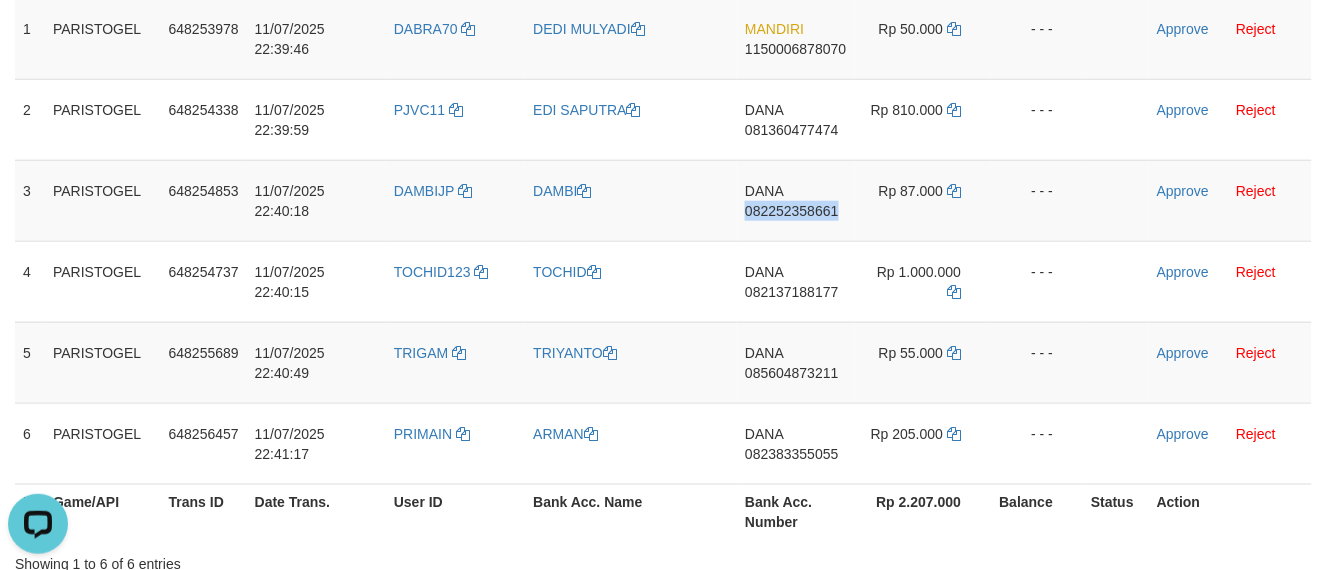 scroll, scrollTop: 0, scrollLeft: 0, axis: both 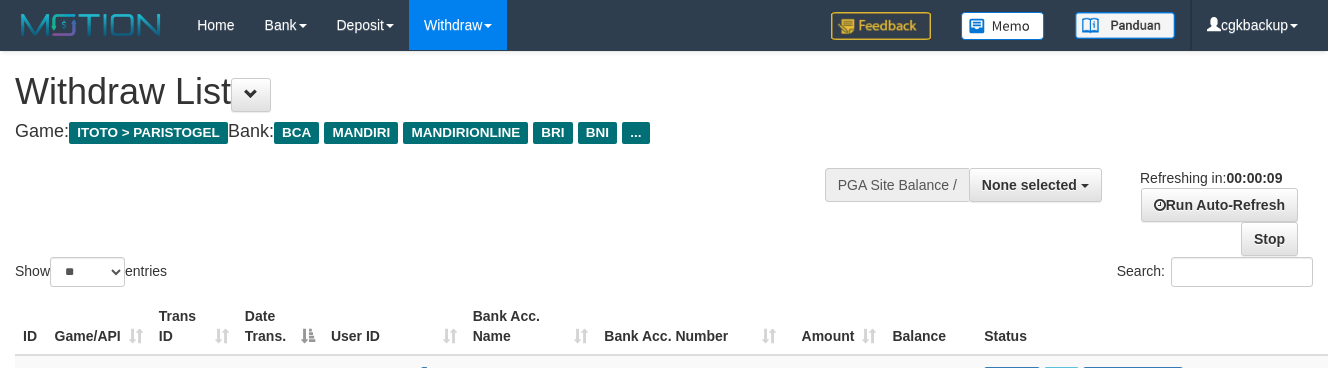 select 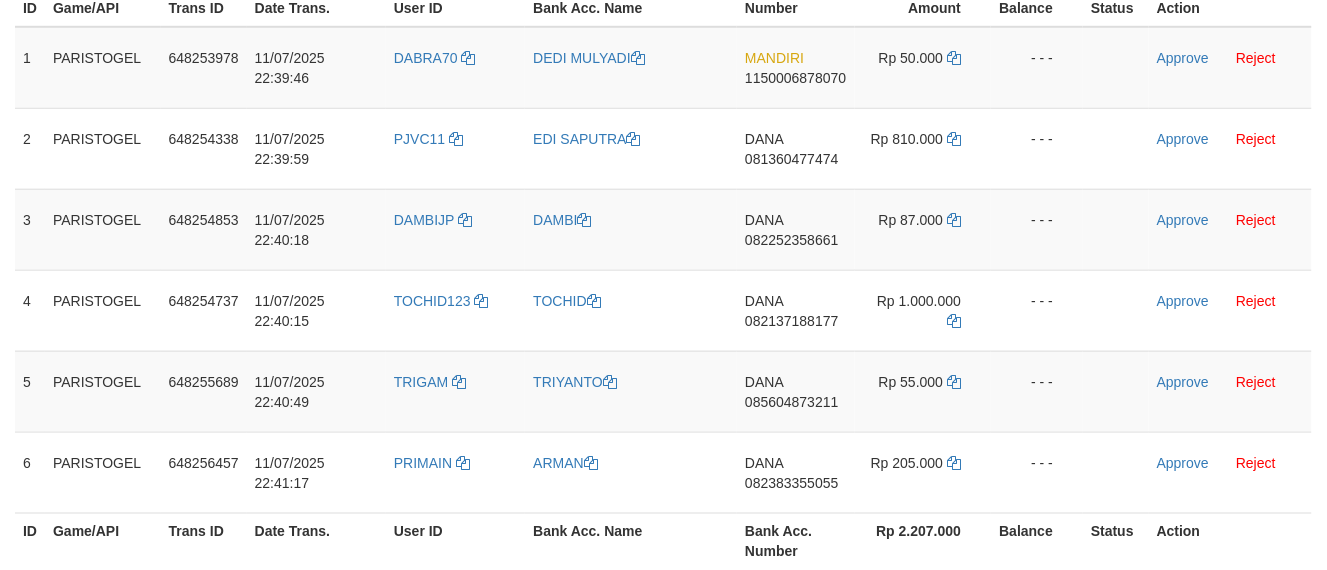 scroll, scrollTop: 354, scrollLeft: 0, axis: vertical 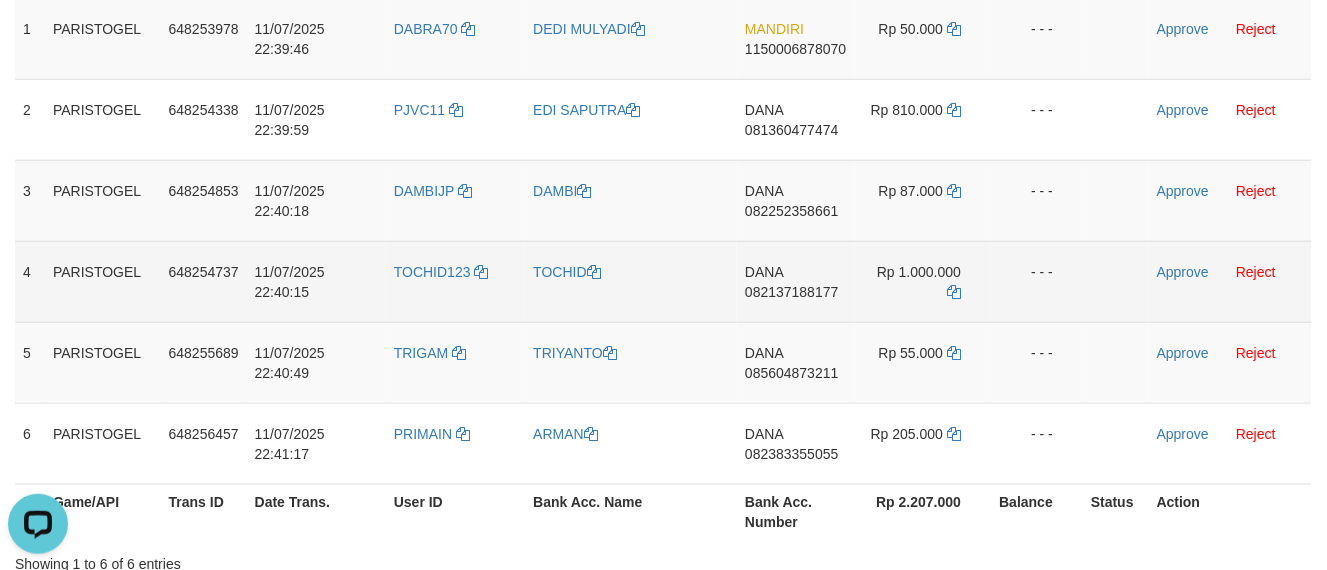 click on "DANA
082137188177" at bounding box center [795, 281] 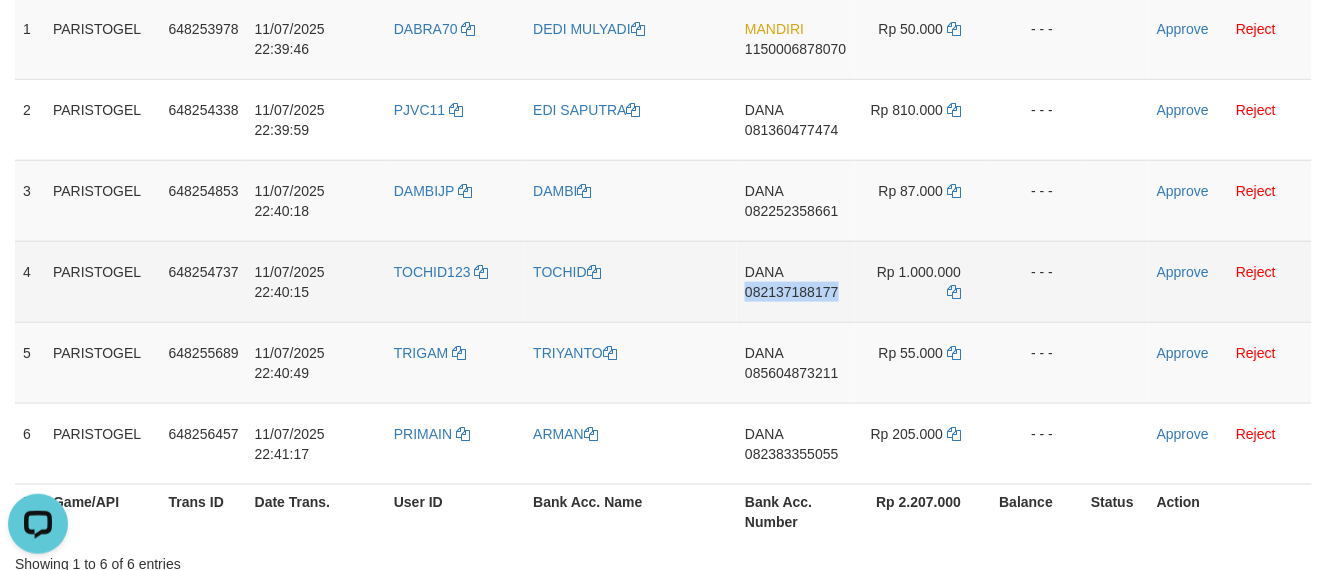 click on "DANA
082137188177" at bounding box center [795, 281] 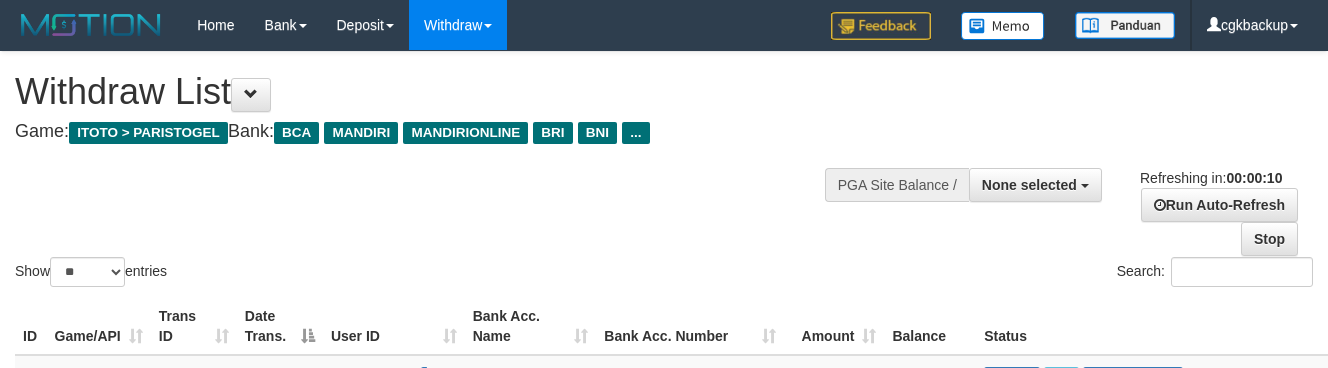 select 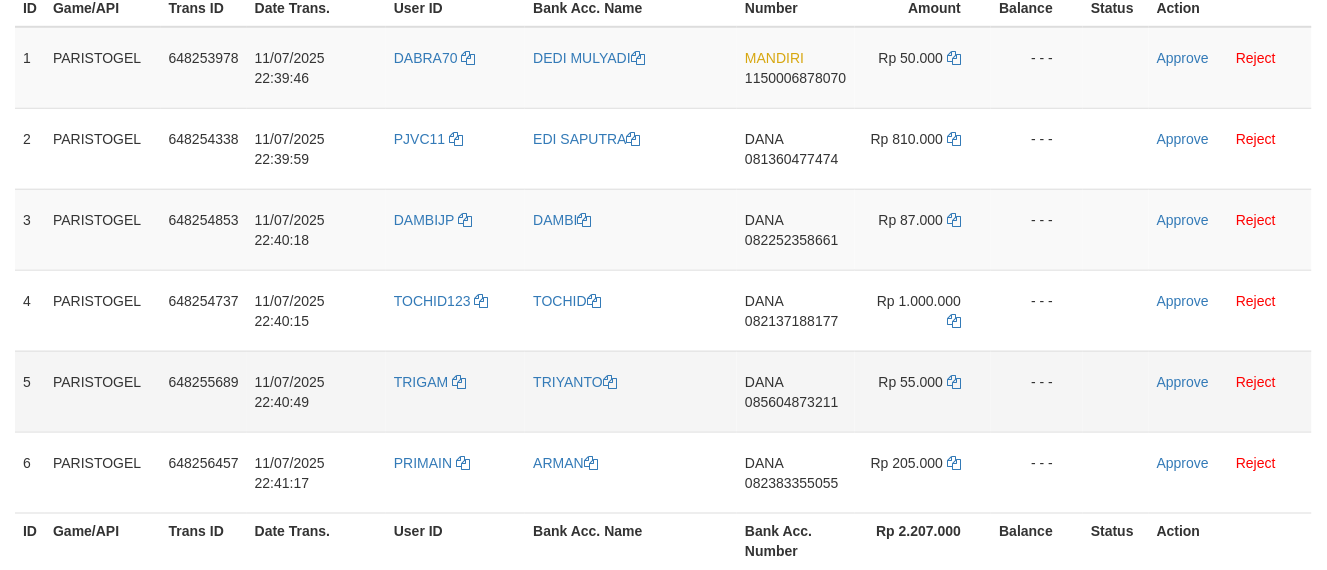 scroll, scrollTop: 354, scrollLeft: 0, axis: vertical 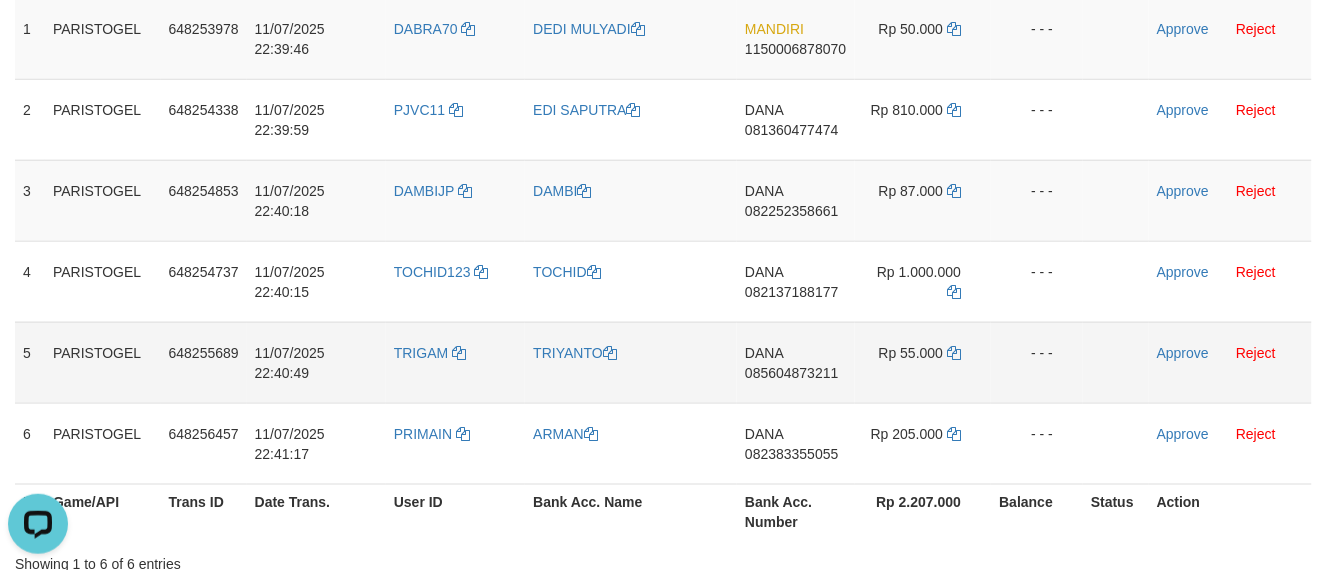 click on "Rp 55.000" at bounding box center [923, 362] 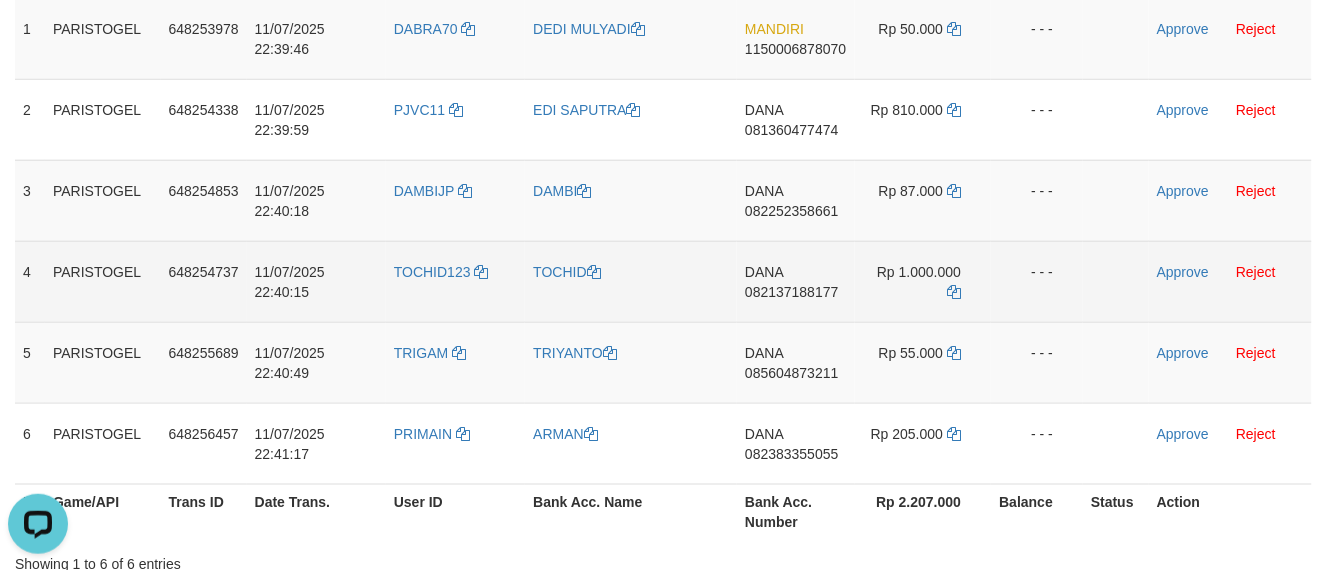 click on "DANA
082137188177" at bounding box center (795, 281) 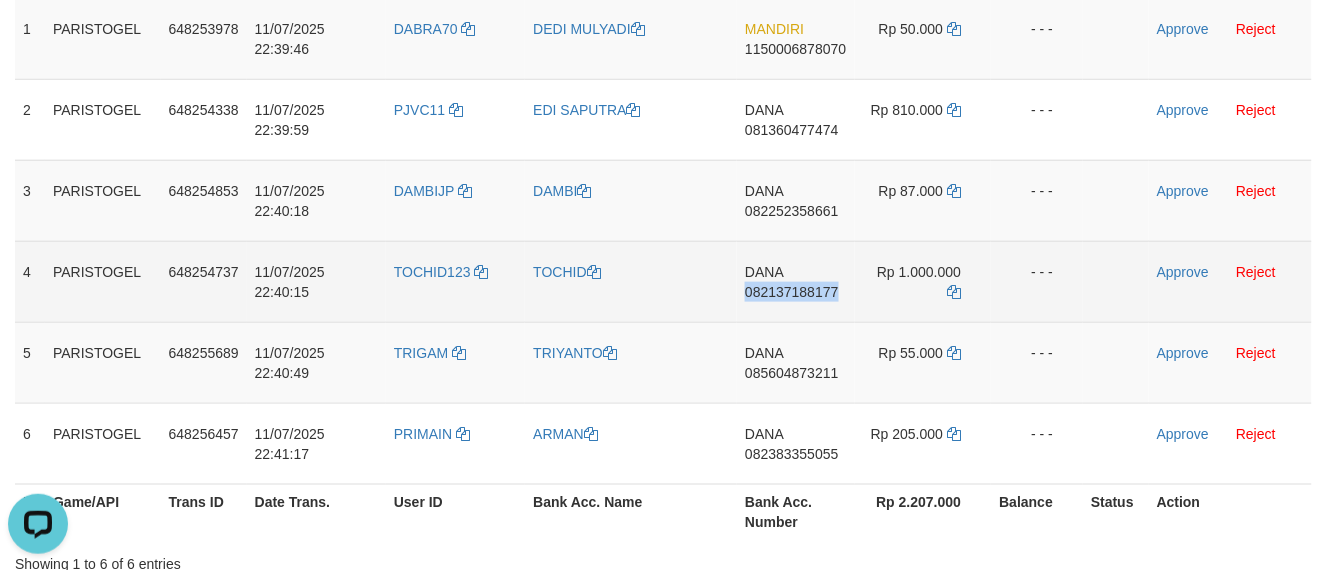 click on "DANA
082137188177" at bounding box center (795, 281) 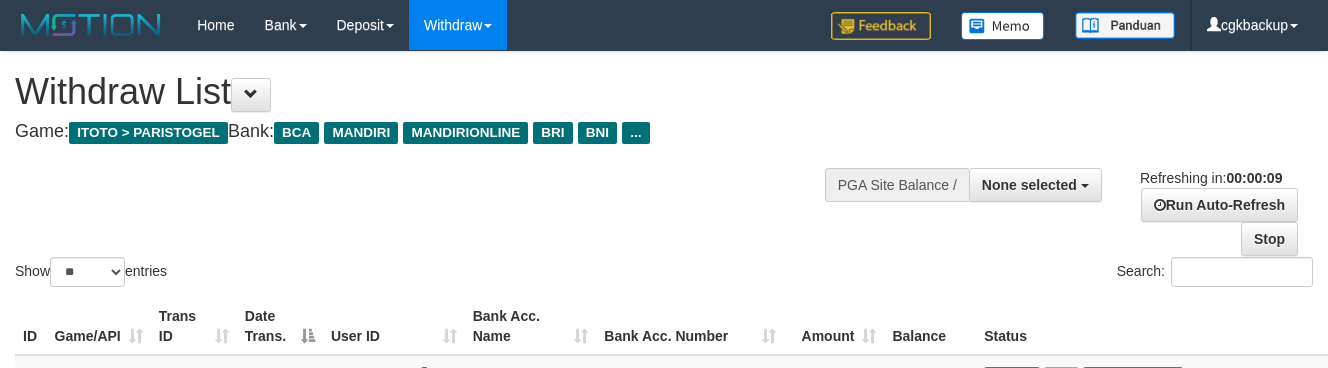 select 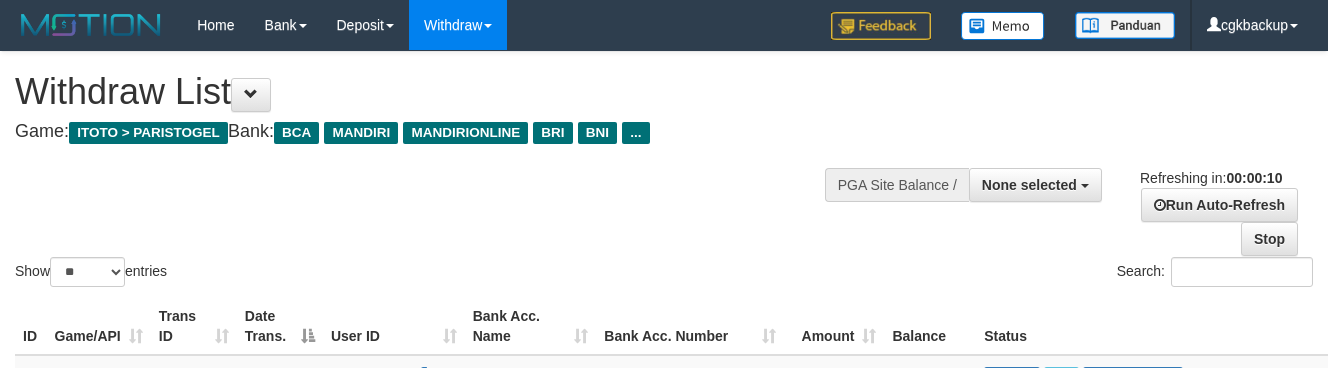 select 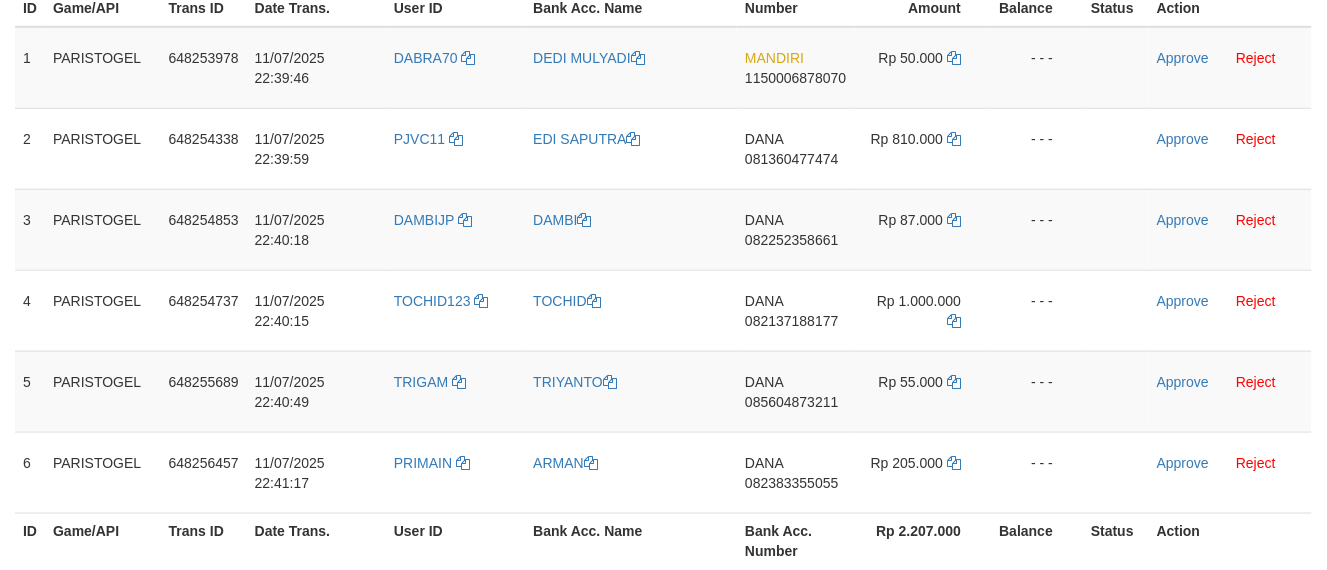 scroll, scrollTop: 354, scrollLeft: 0, axis: vertical 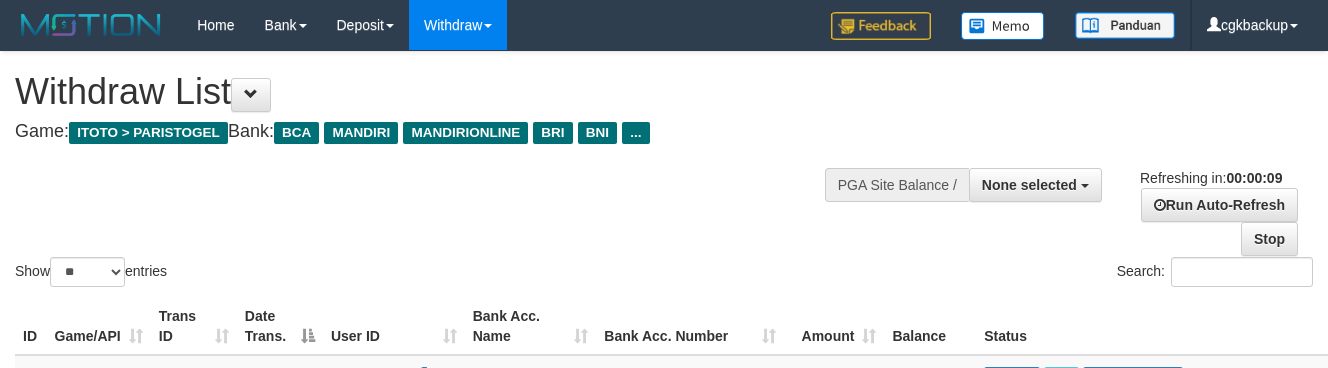 select 